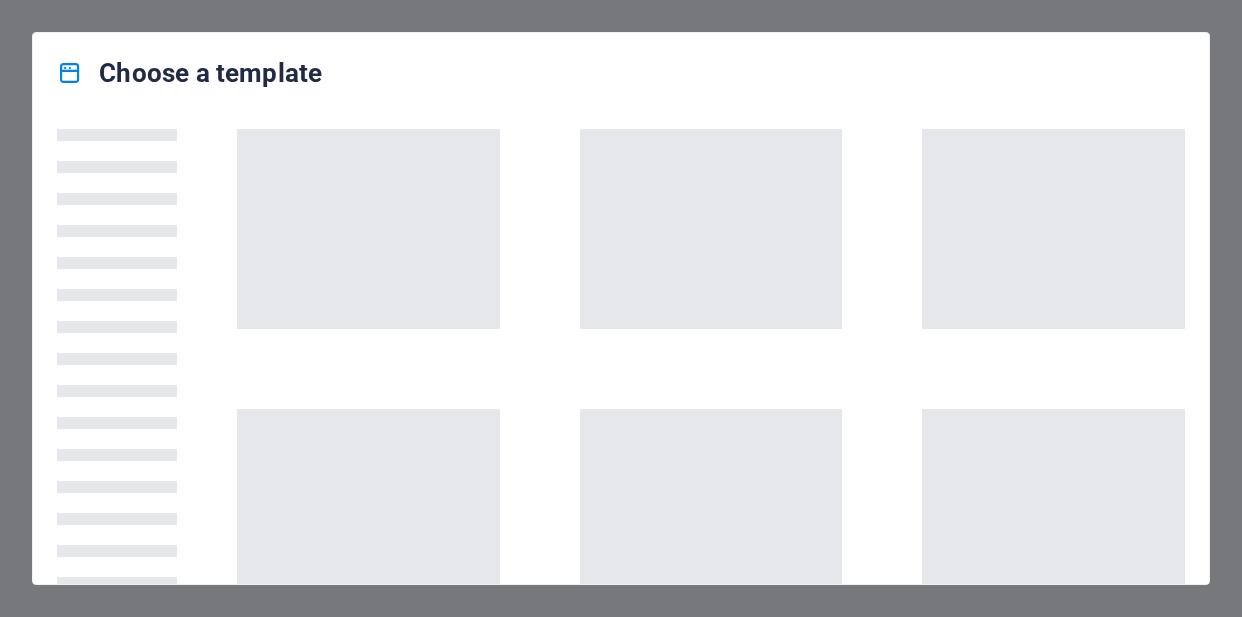 scroll, scrollTop: 0, scrollLeft: 0, axis: both 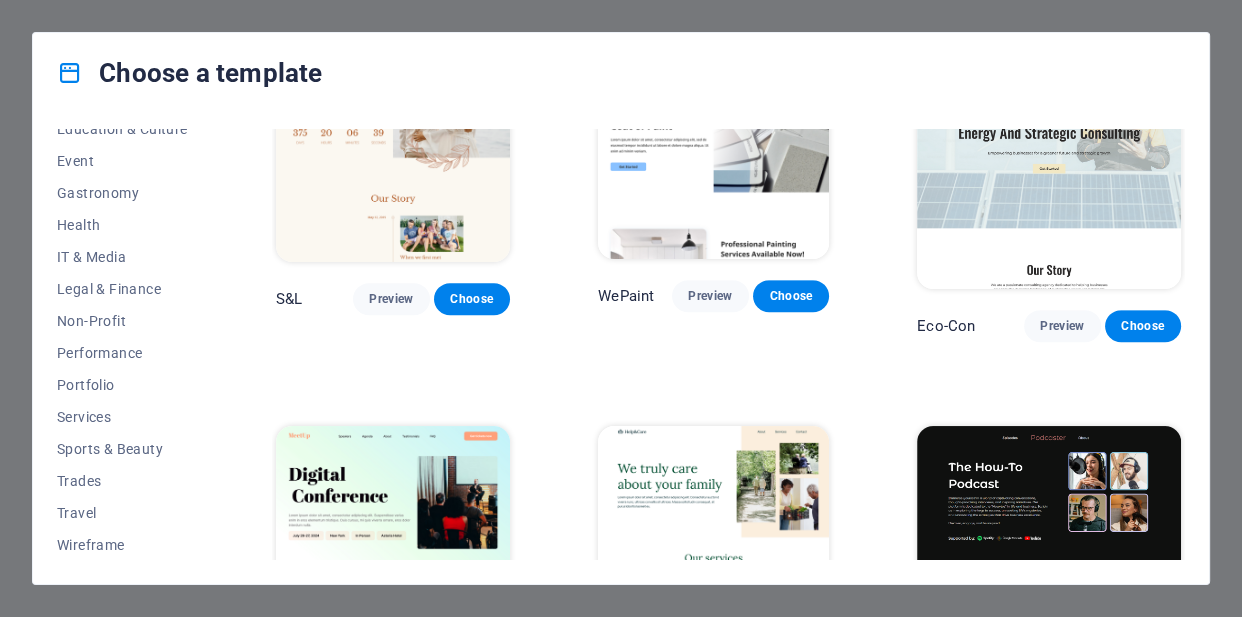 click on "Choose a template" at bounding box center (621, 73) 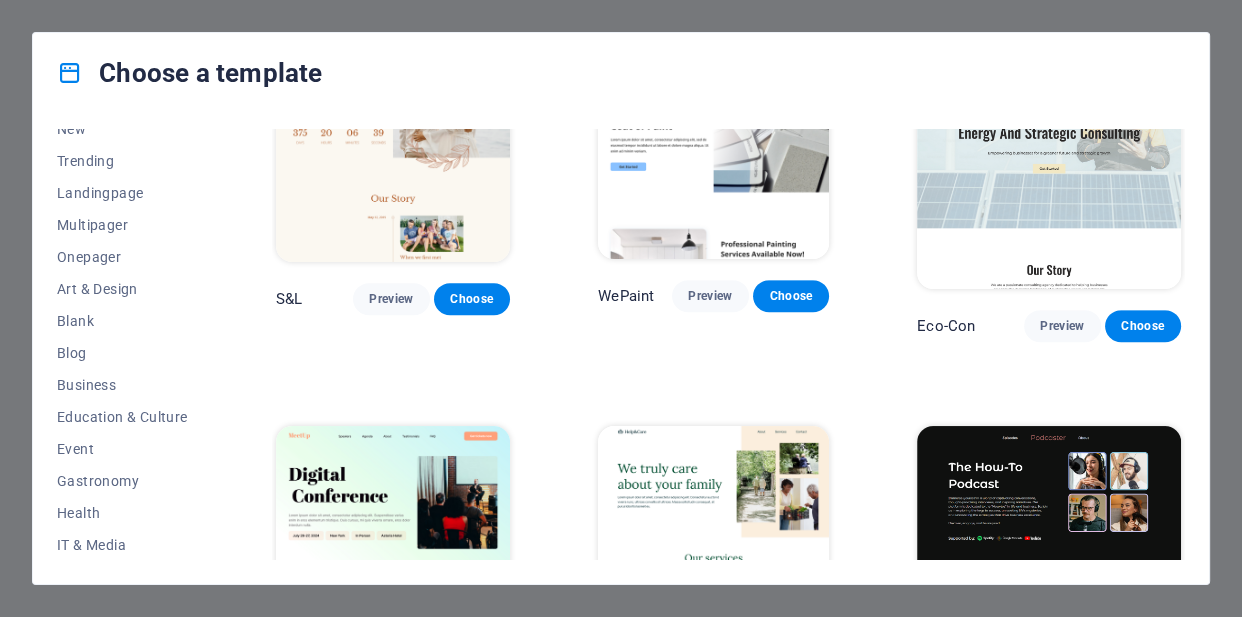scroll, scrollTop: 0, scrollLeft: 0, axis: both 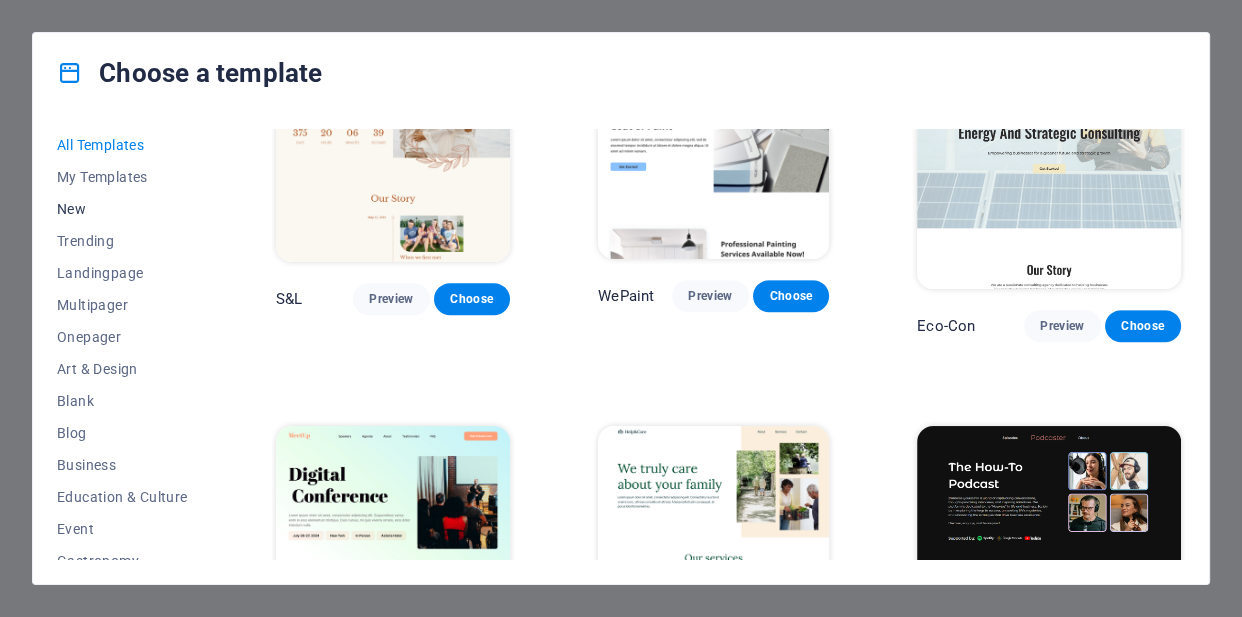 click on "New" at bounding box center [122, 209] 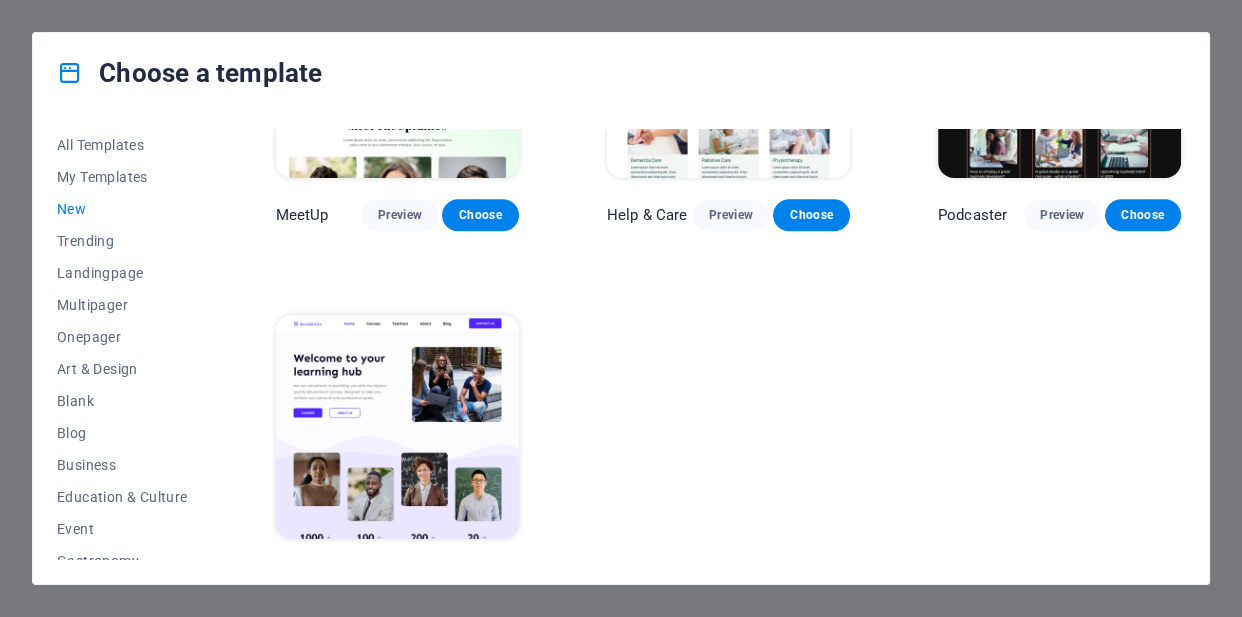 scroll, scrollTop: 1292, scrollLeft: 0, axis: vertical 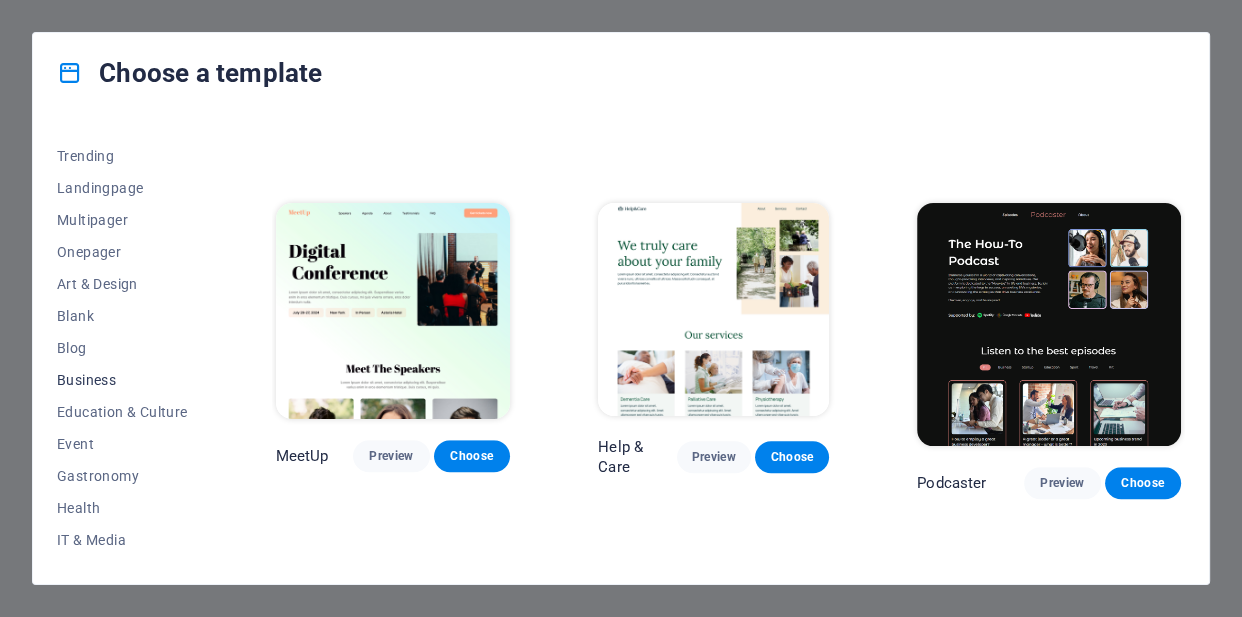 click on "Business" at bounding box center (122, 380) 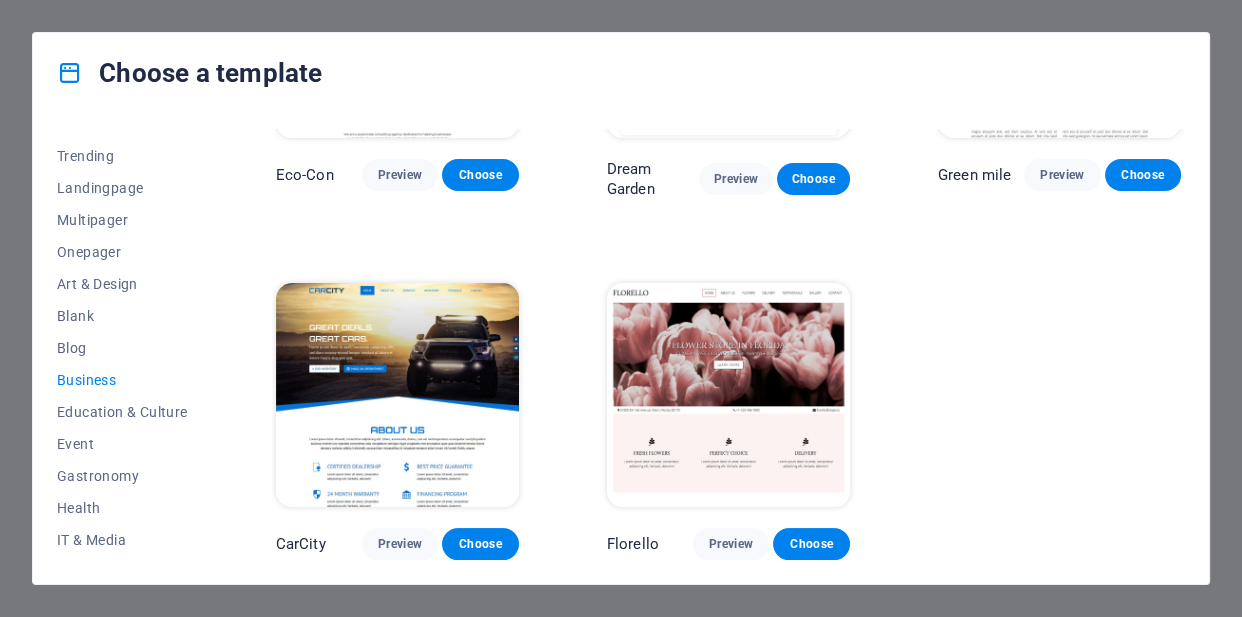scroll, scrollTop: 214, scrollLeft: 0, axis: vertical 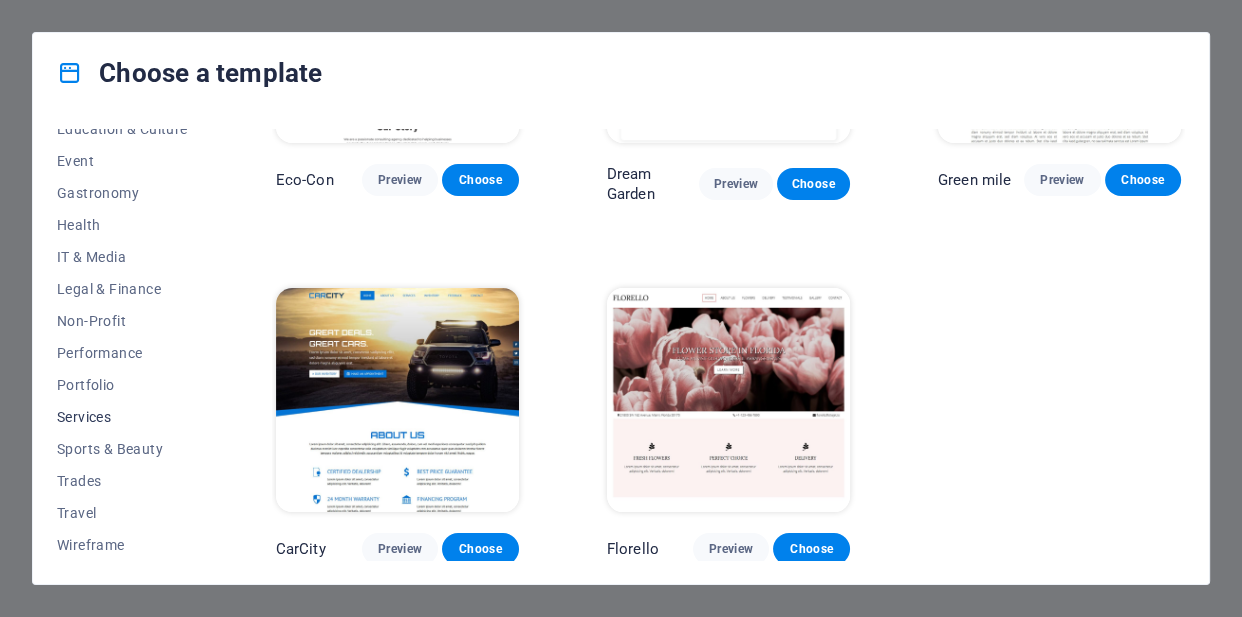 click on "Services" at bounding box center (122, 417) 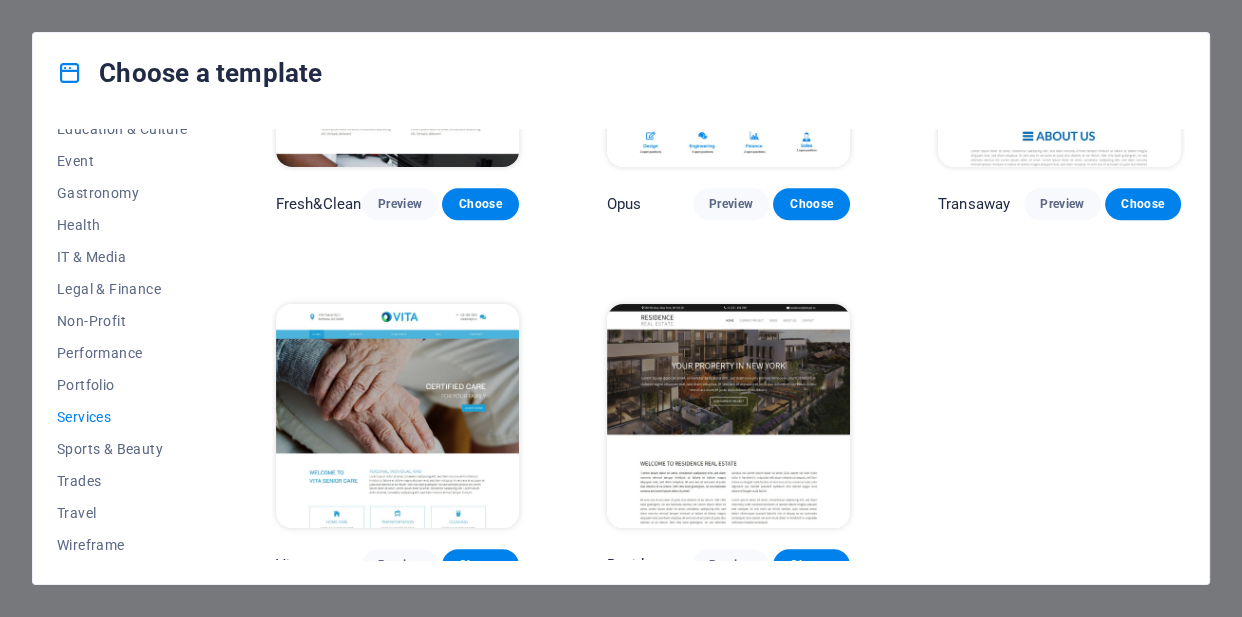scroll, scrollTop: 2027, scrollLeft: 0, axis: vertical 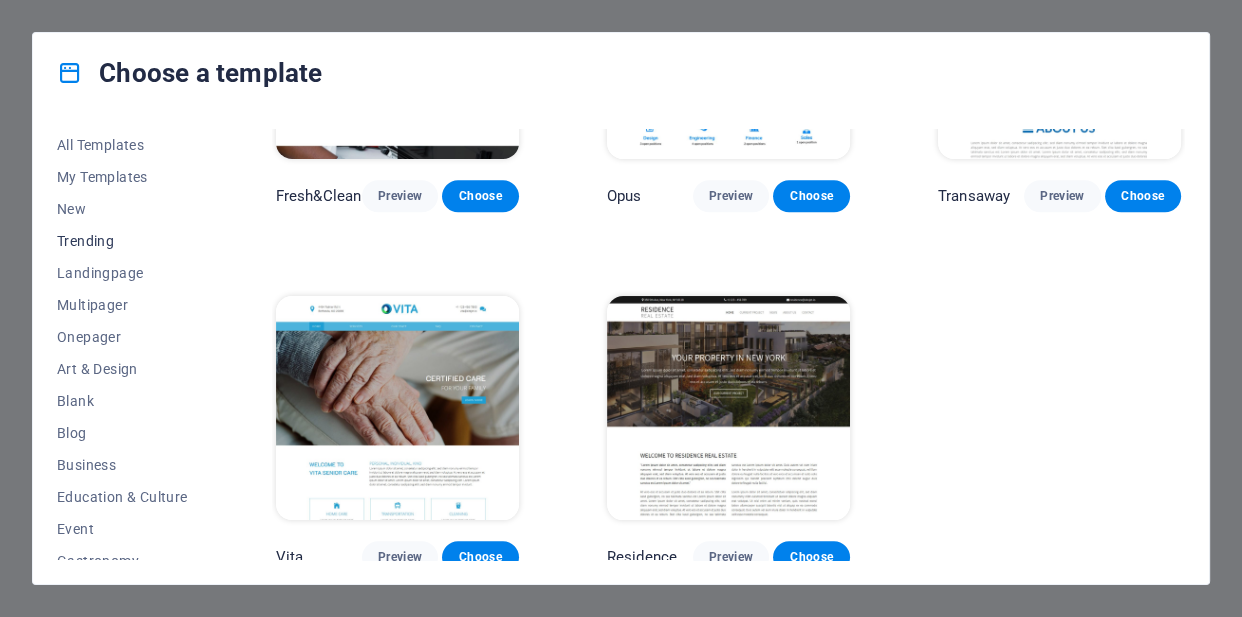 click on "Trending" at bounding box center (122, 241) 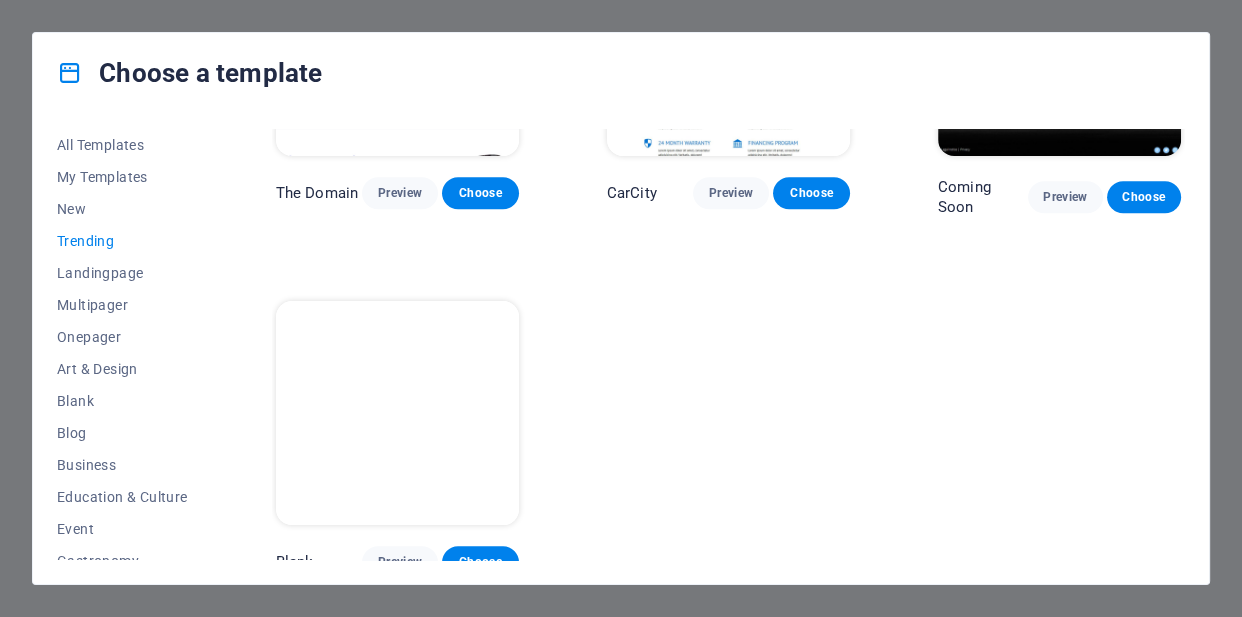 scroll, scrollTop: 1675, scrollLeft: 0, axis: vertical 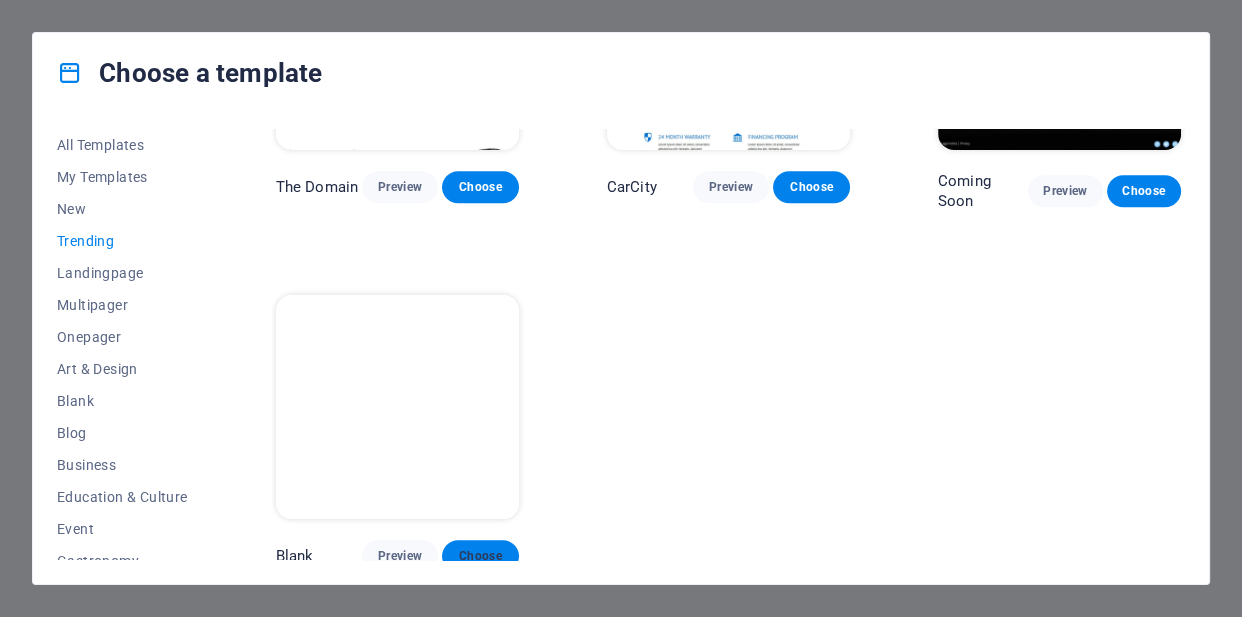 click on "Choose" at bounding box center [480, 556] 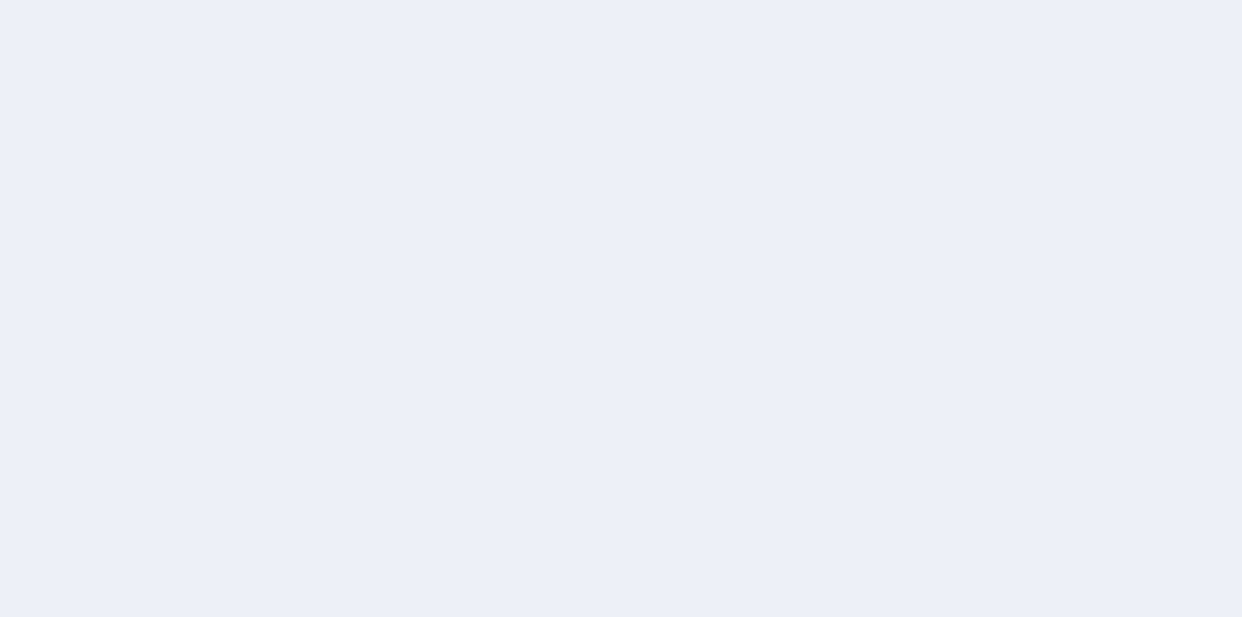 scroll, scrollTop: 0, scrollLeft: 0, axis: both 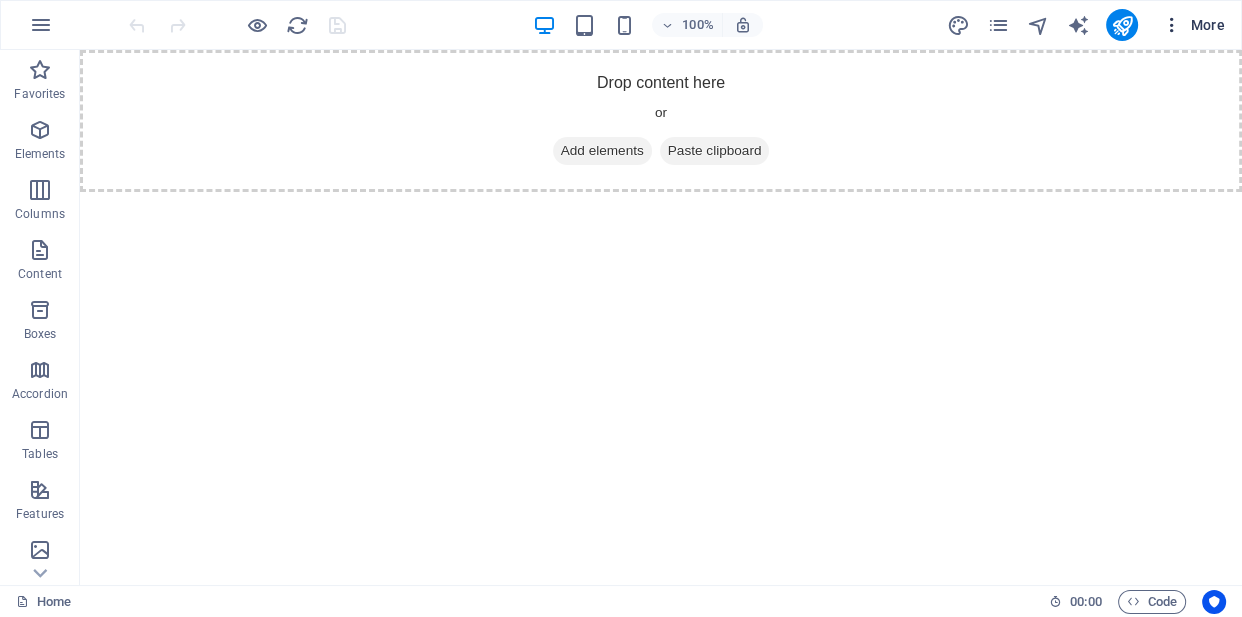 click on "More" at bounding box center [1193, 25] 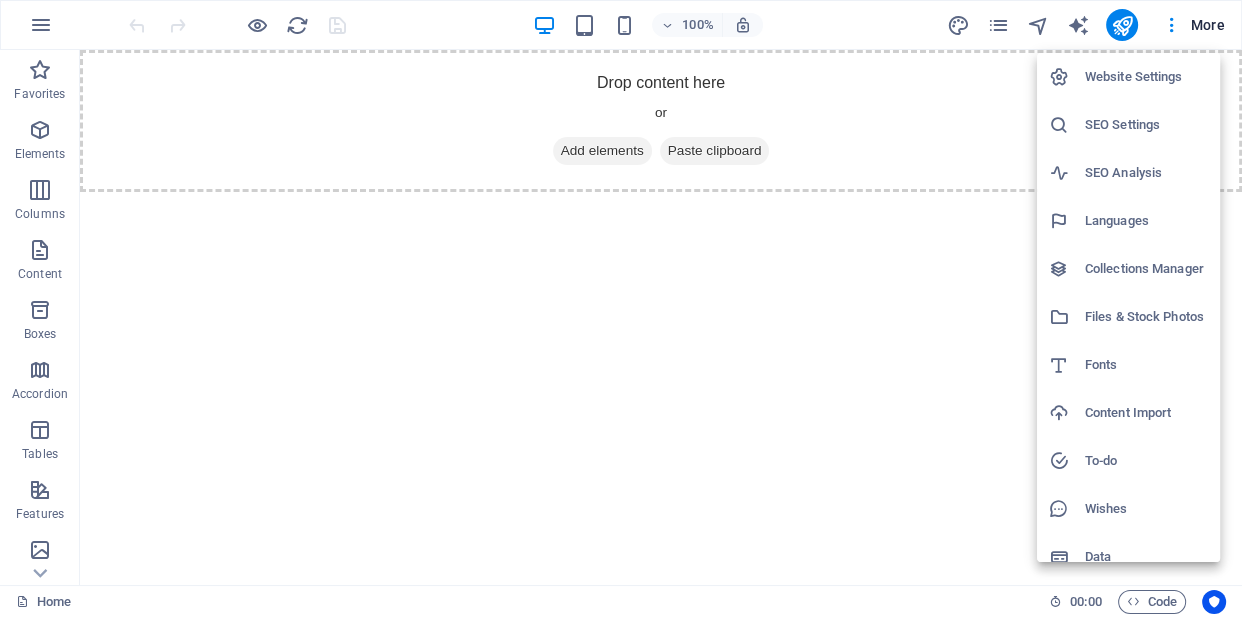 click on "Content Import" at bounding box center [1146, 413] 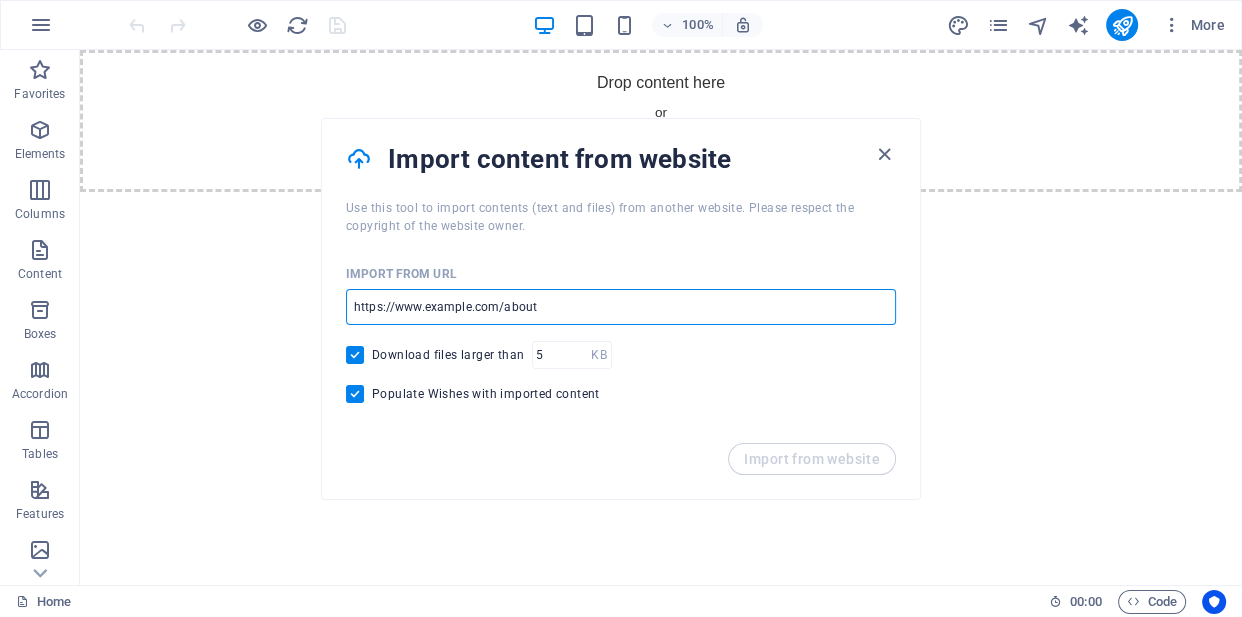 click at bounding box center [621, 307] 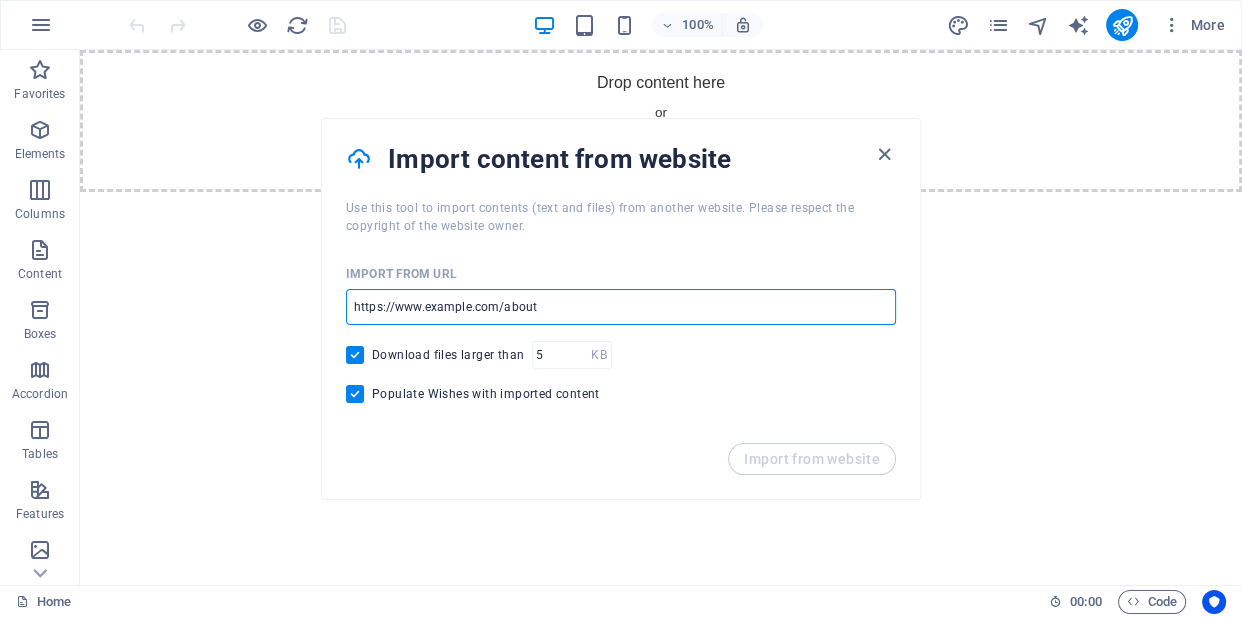 drag, startPoint x: 423, startPoint y: 308, endPoint x: 516, endPoint y: 321, distance: 93.904205 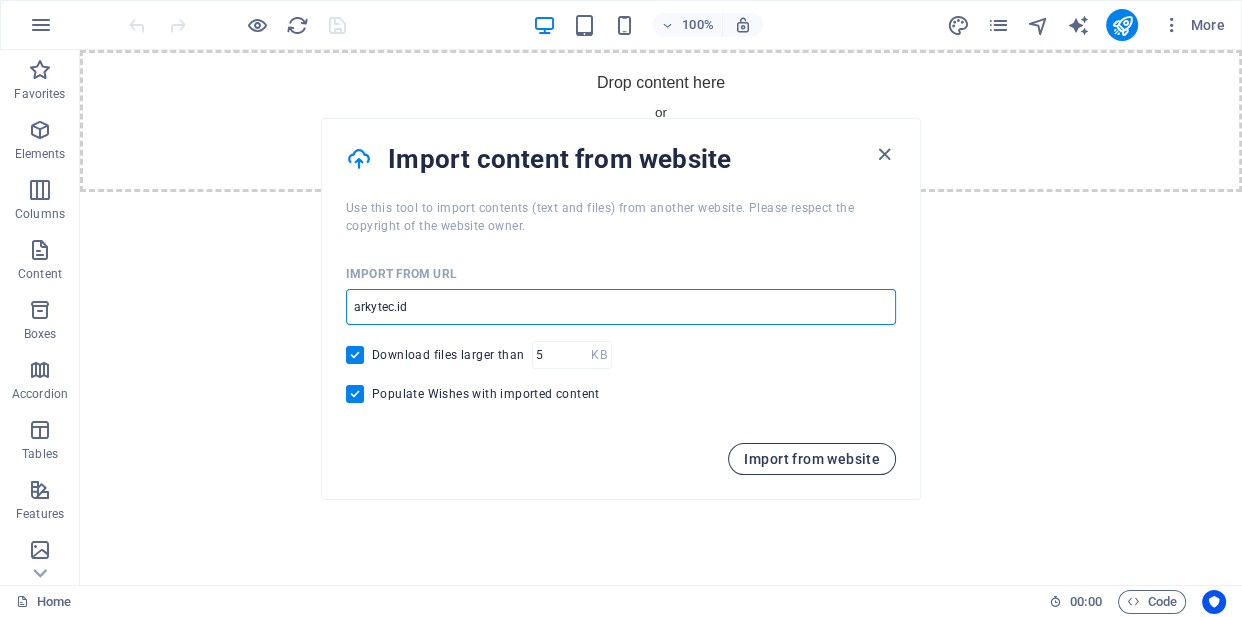 type on "arkytec.id" 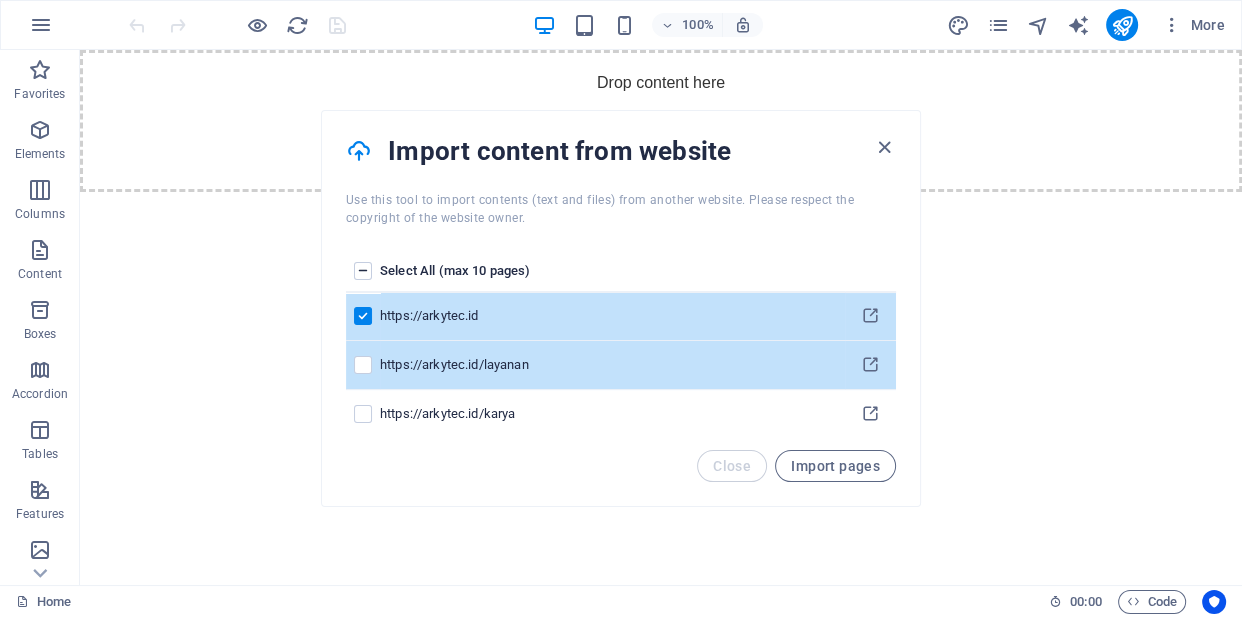 scroll, scrollTop: 0, scrollLeft: 0, axis: both 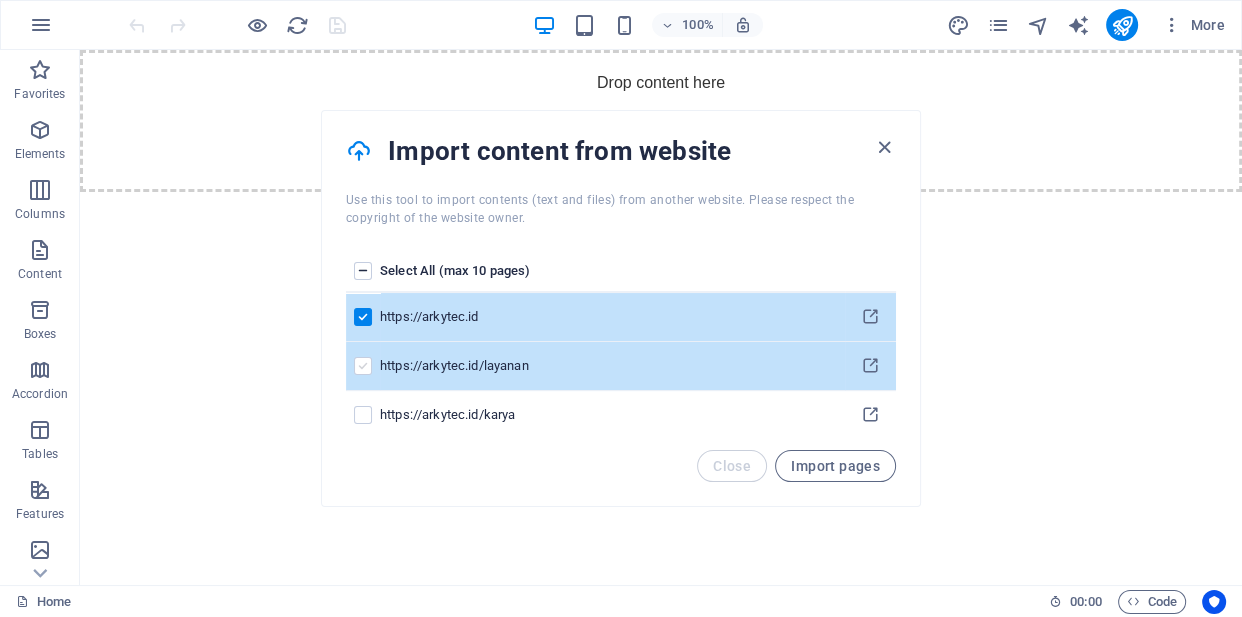 click at bounding box center [363, 366] 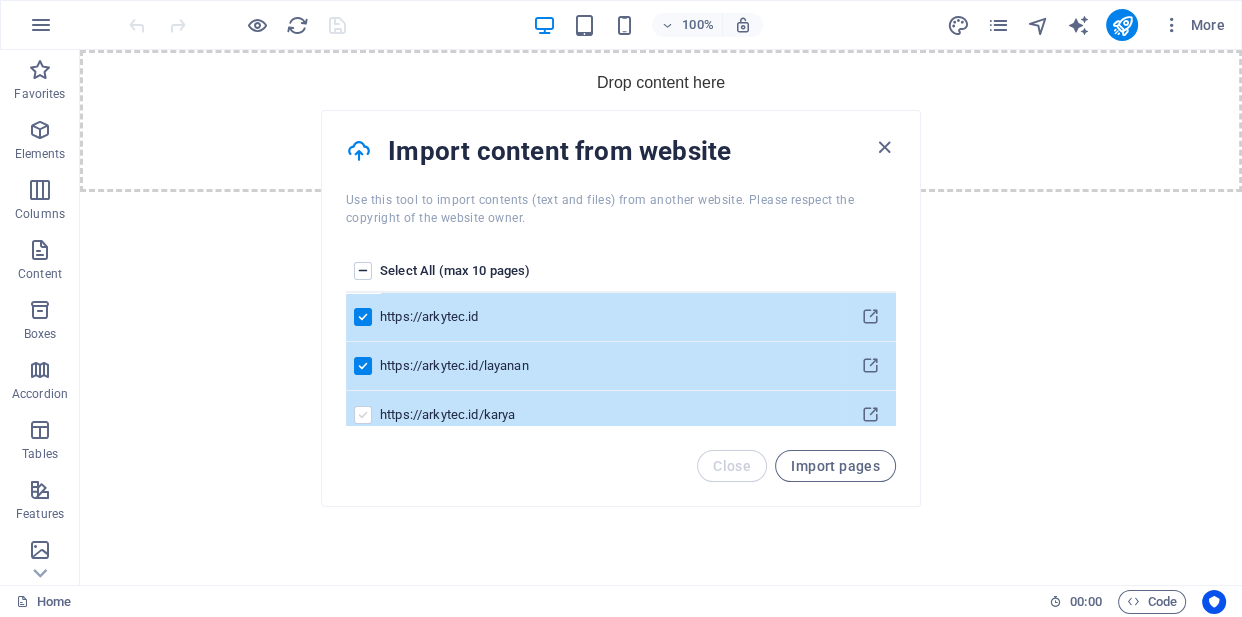click at bounding box center [363, 415] 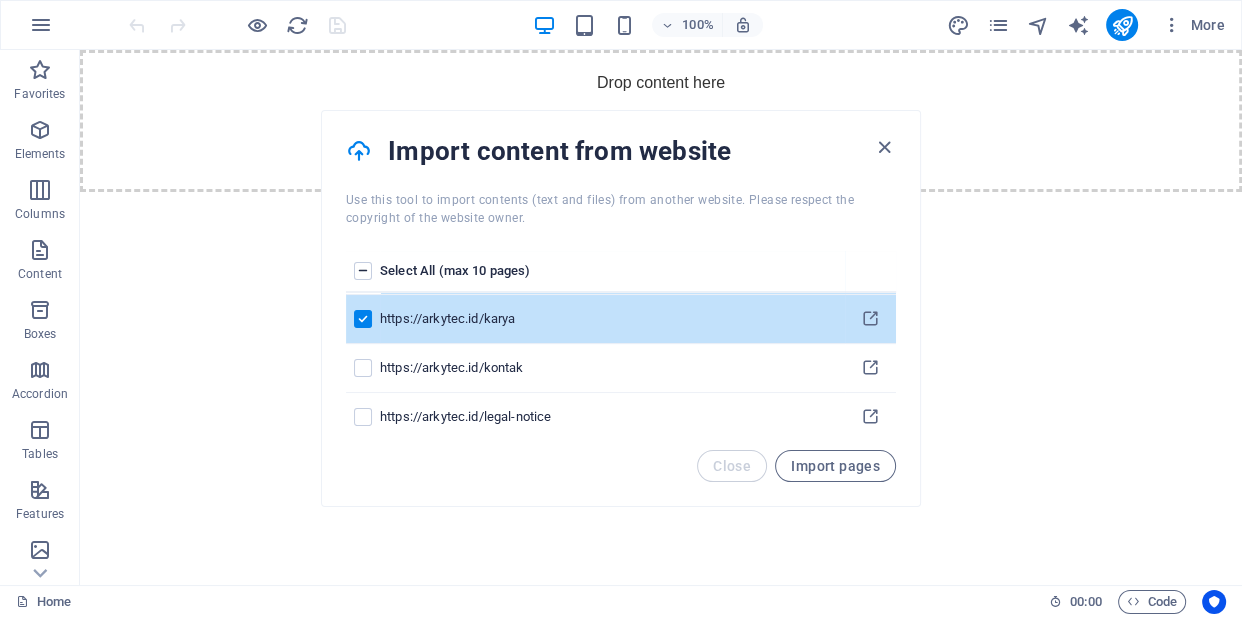 scroll, scrollTop: 98, scrollLeft: 0, axis: vertical 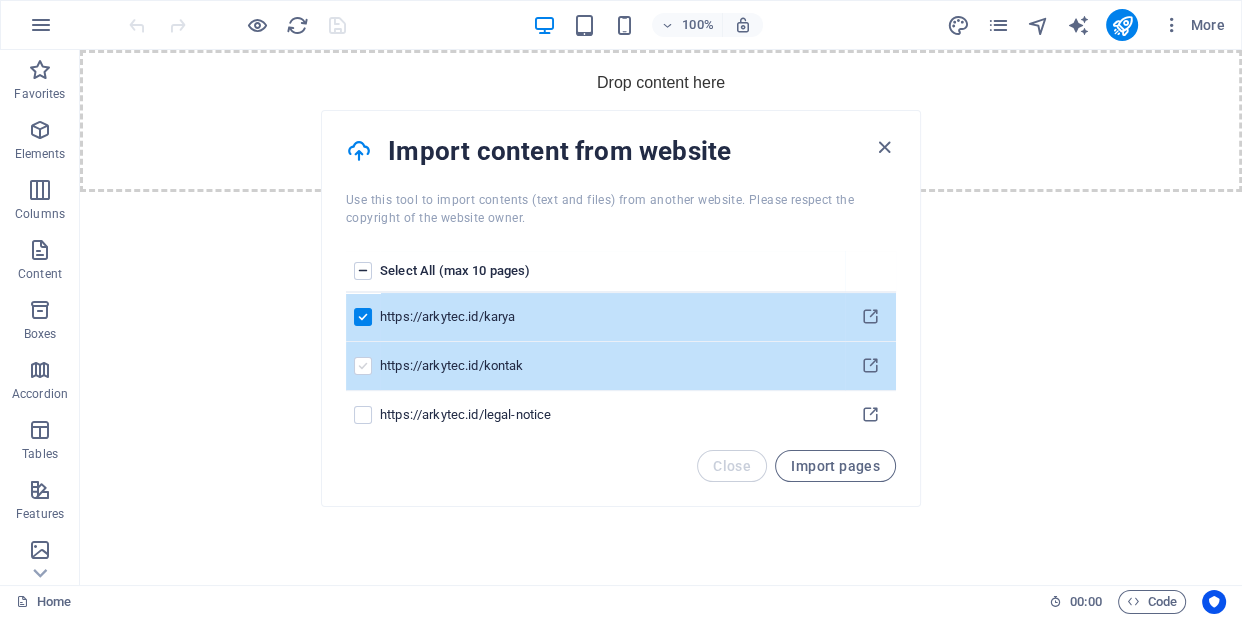 click at bounding box center (363, 366) 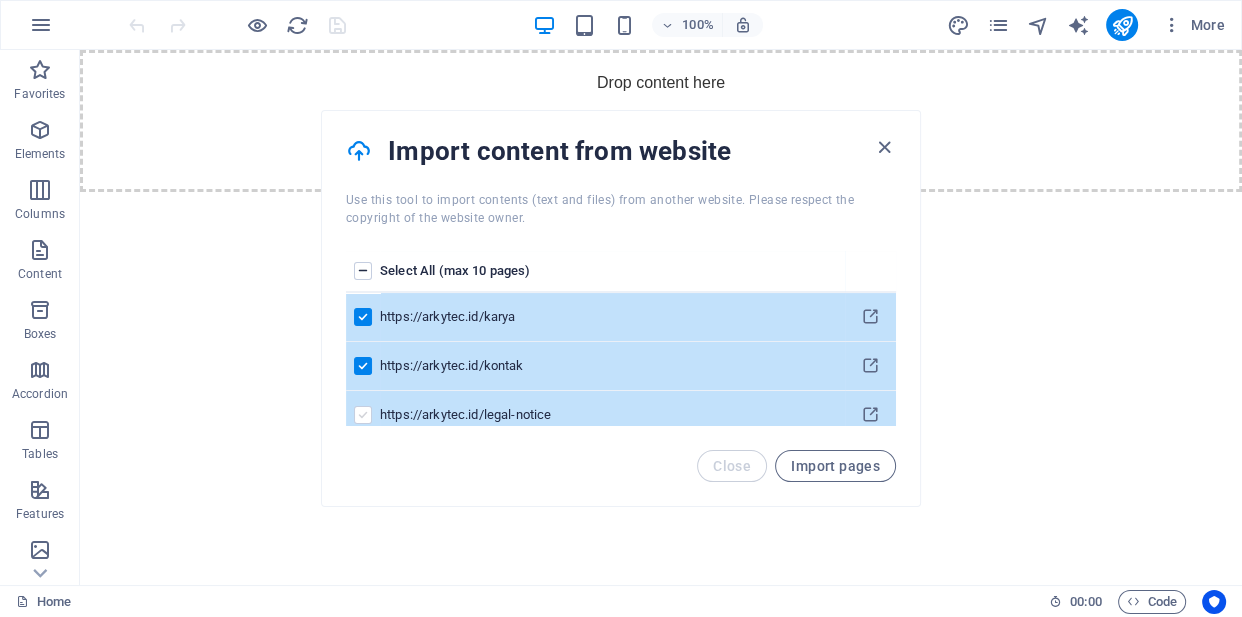 click at bounding box center (363, 415) 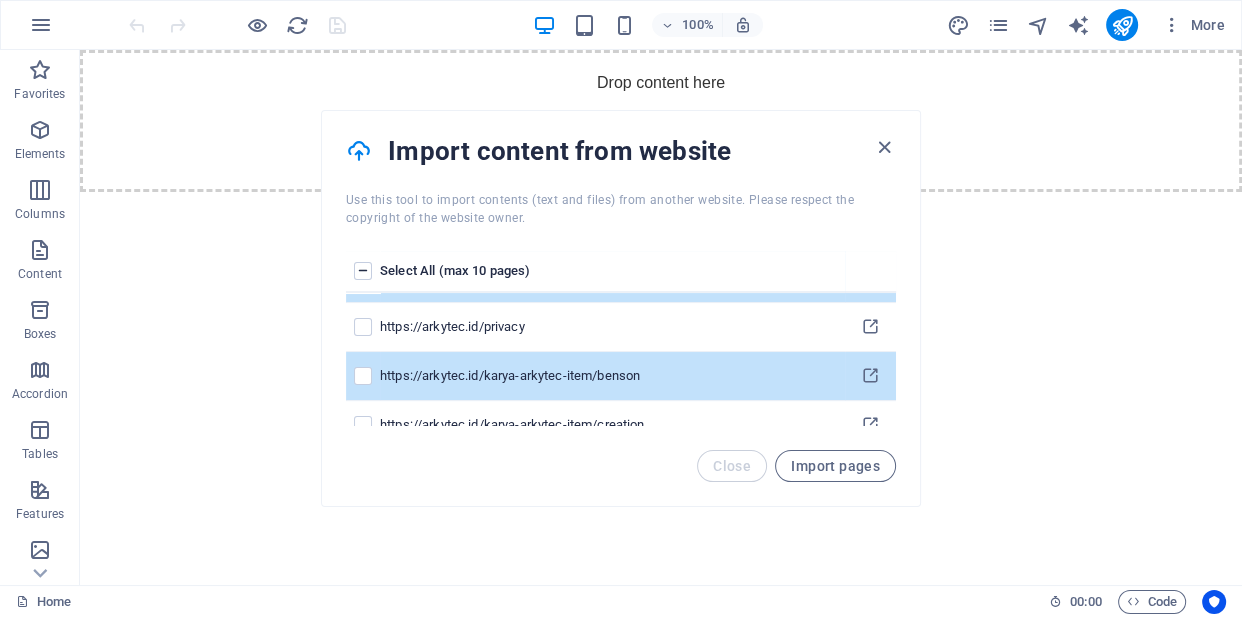 scroll, scrollTop: 239, scrollLeft: 0, axis: vertical 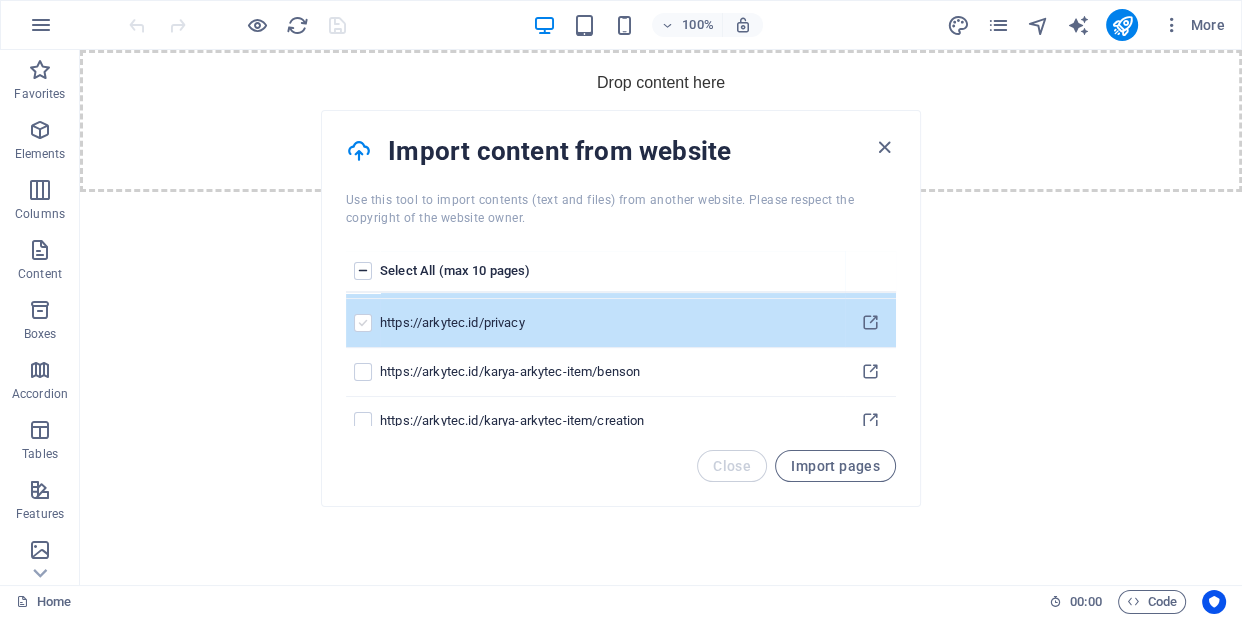 click at bounding box center (363, 323) 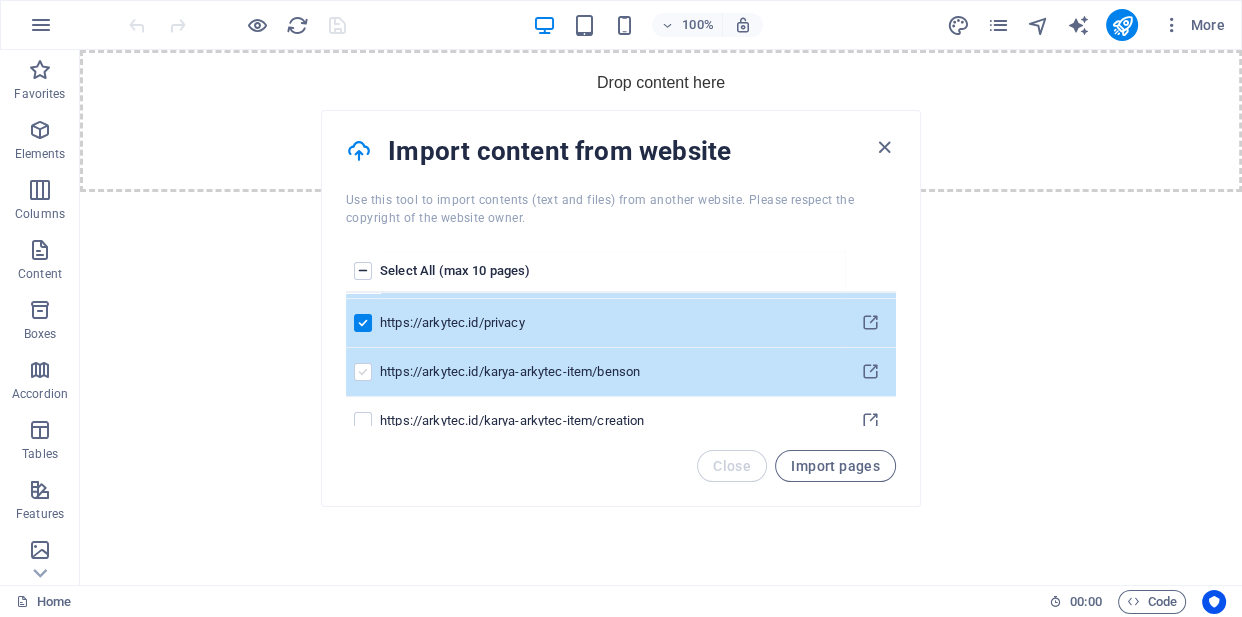click at bounding box center [363, 372] 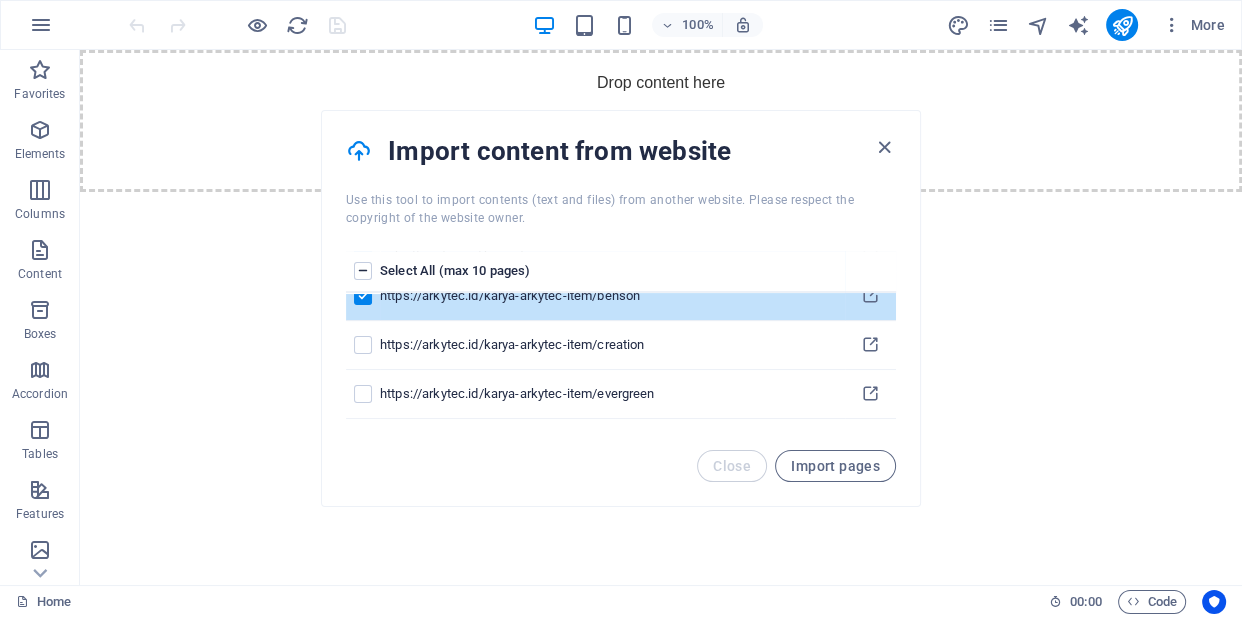 scroll, scrollTop: 316, scrollLeft: 0, axis: vertical 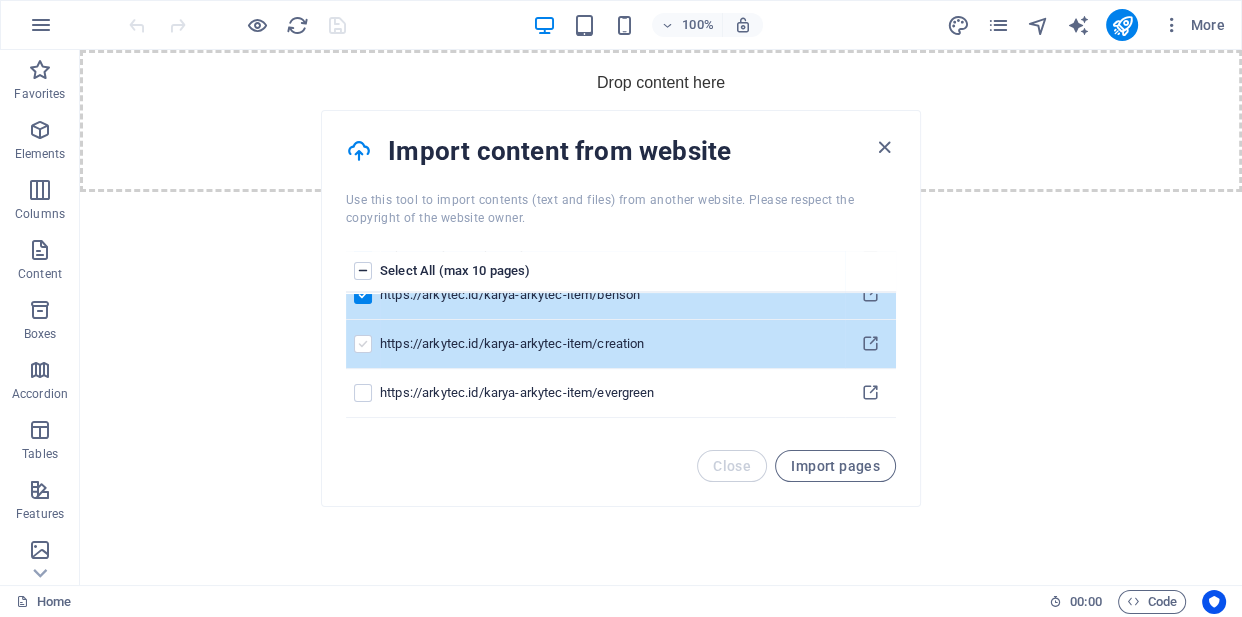 click at bounding box center (363, 344) 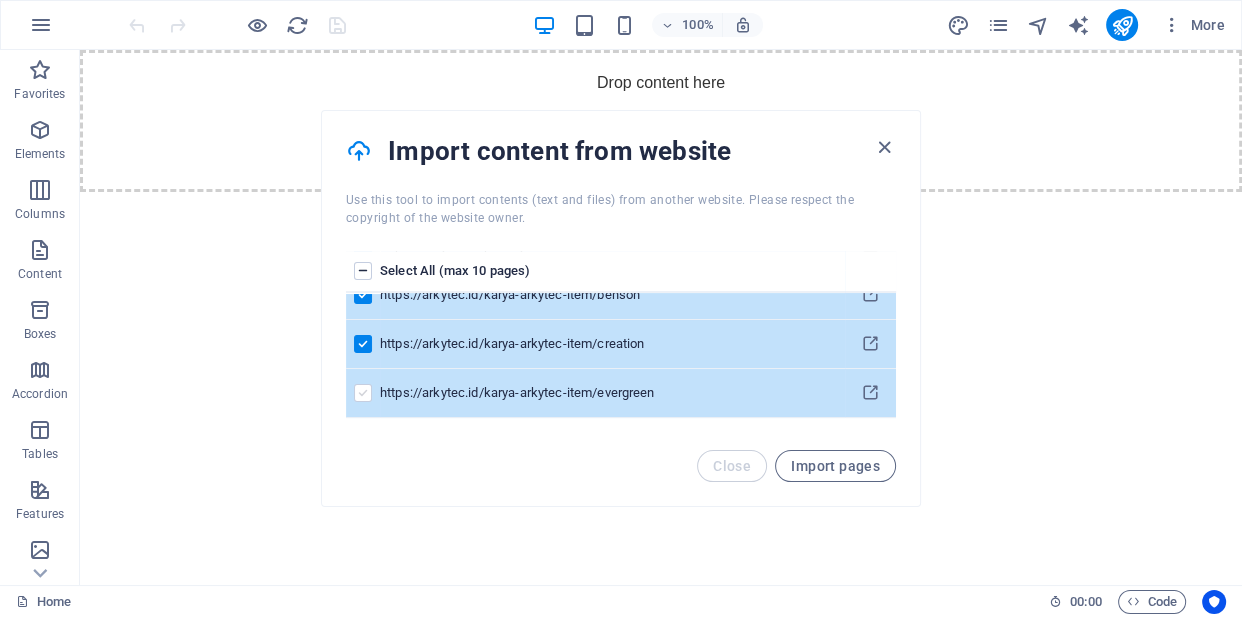 click at bounding box center (363, 393) 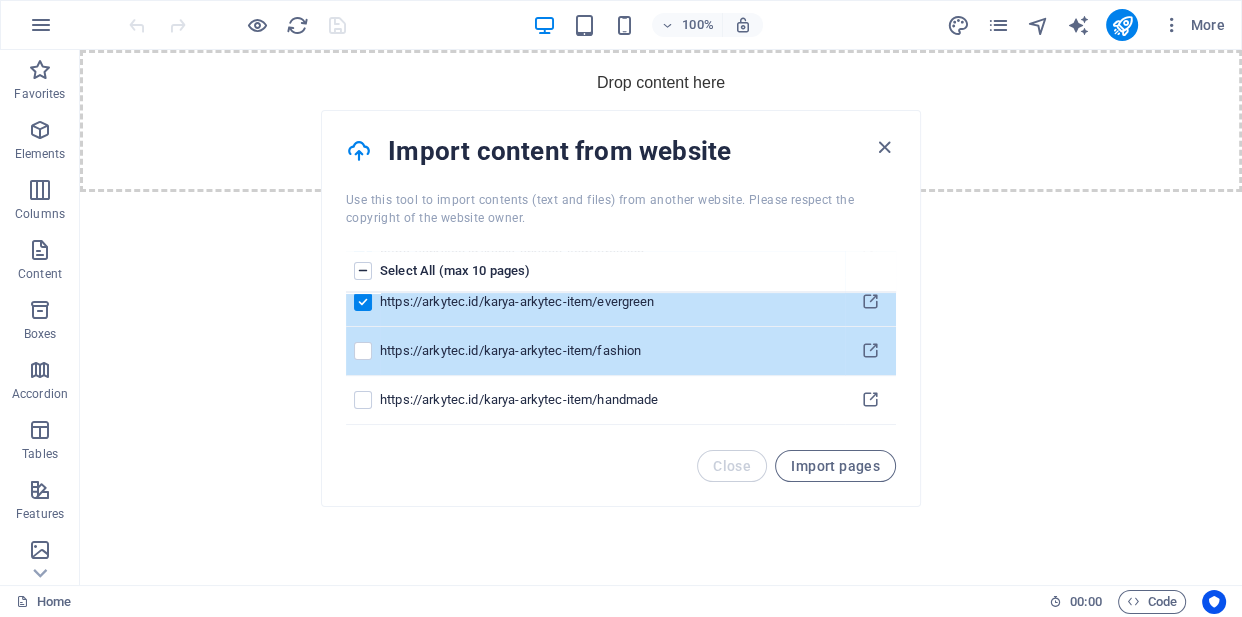 scroll, scrollTop: 405, scrollLeft: 0, axis: vertical 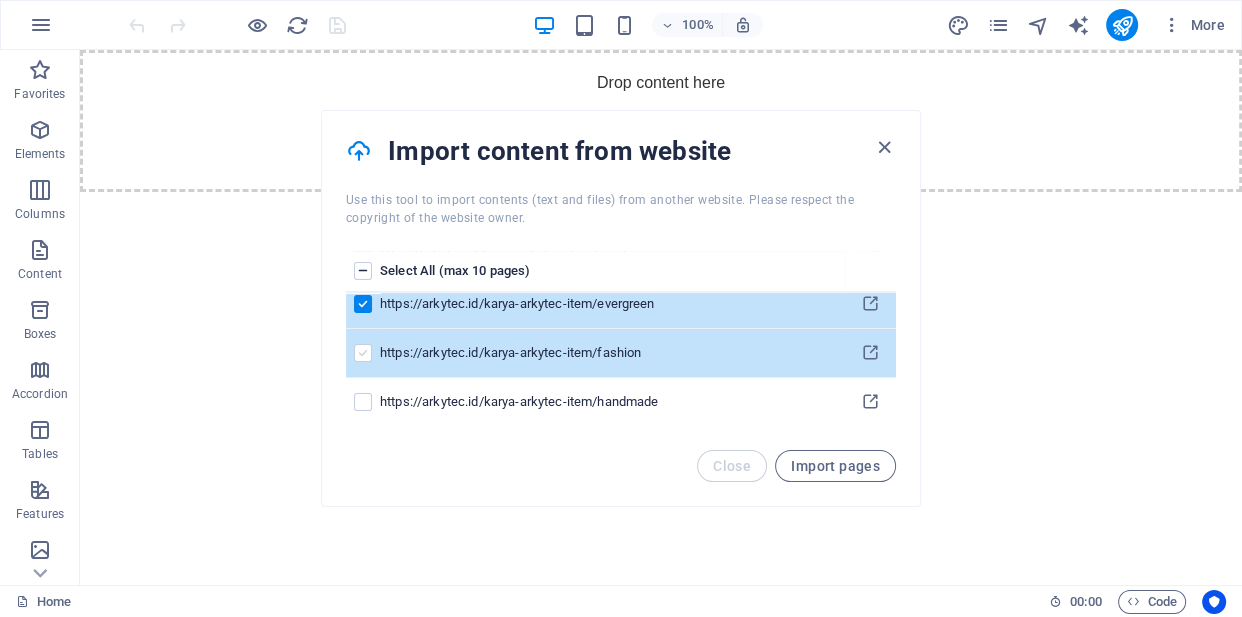 click at bounding box center [363, 353] 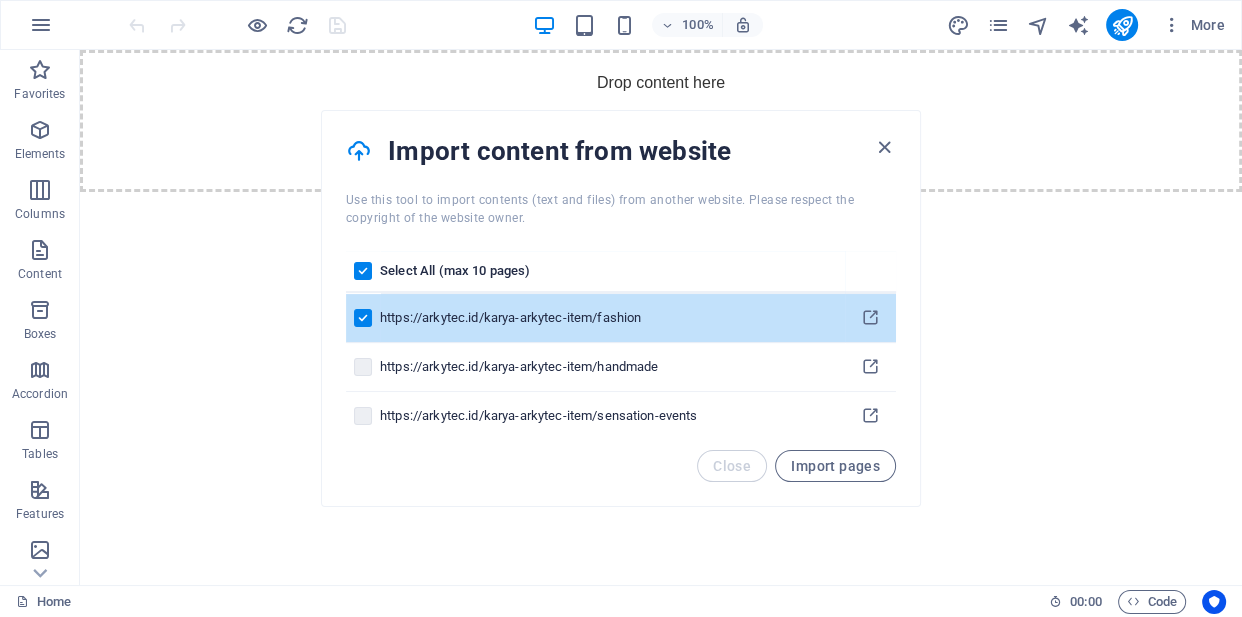 scroll, scrollTop: 452, scrollLeft: 0, axis: vertical 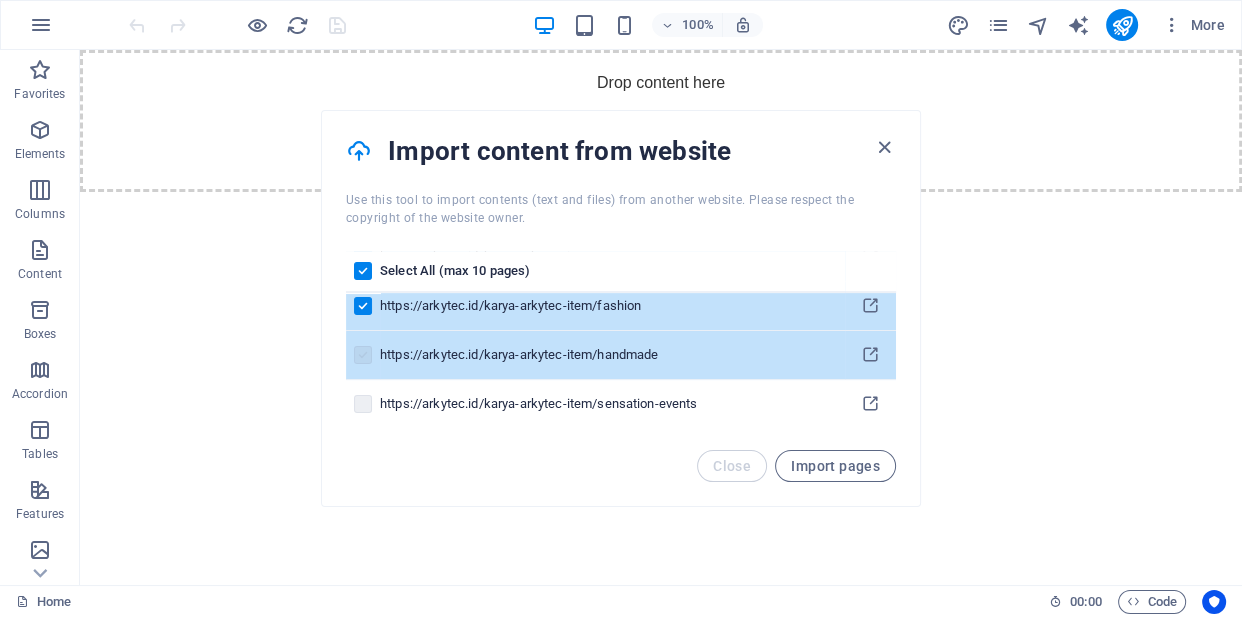 click at bounding box center (363, 355) 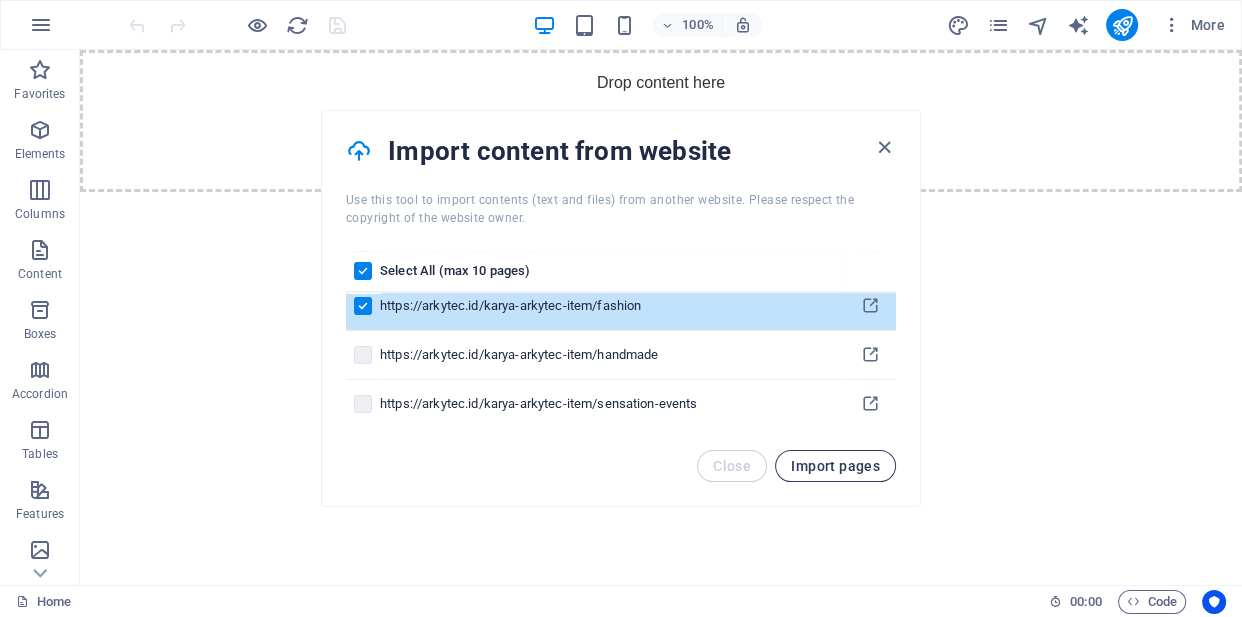 click on "Import pages" at bounding box center [835, 466] 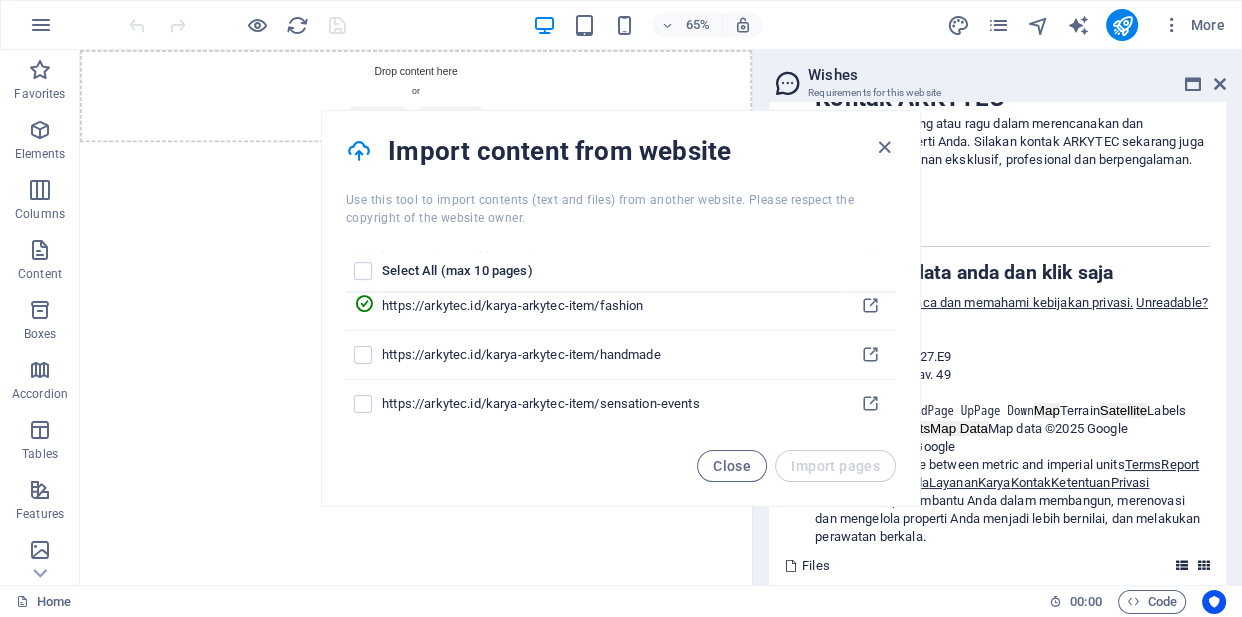 scroll, scrollTop: 9551, scrollLeft: 0, axis: vertical 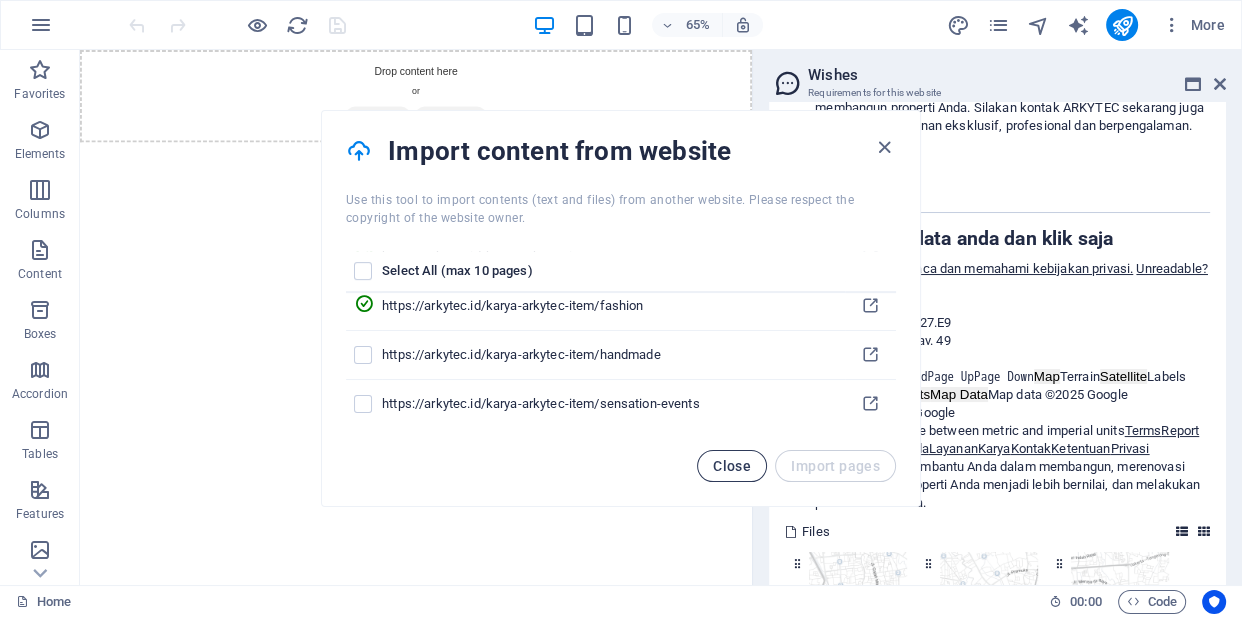 click on "Close" at bounding box center [732, 466] 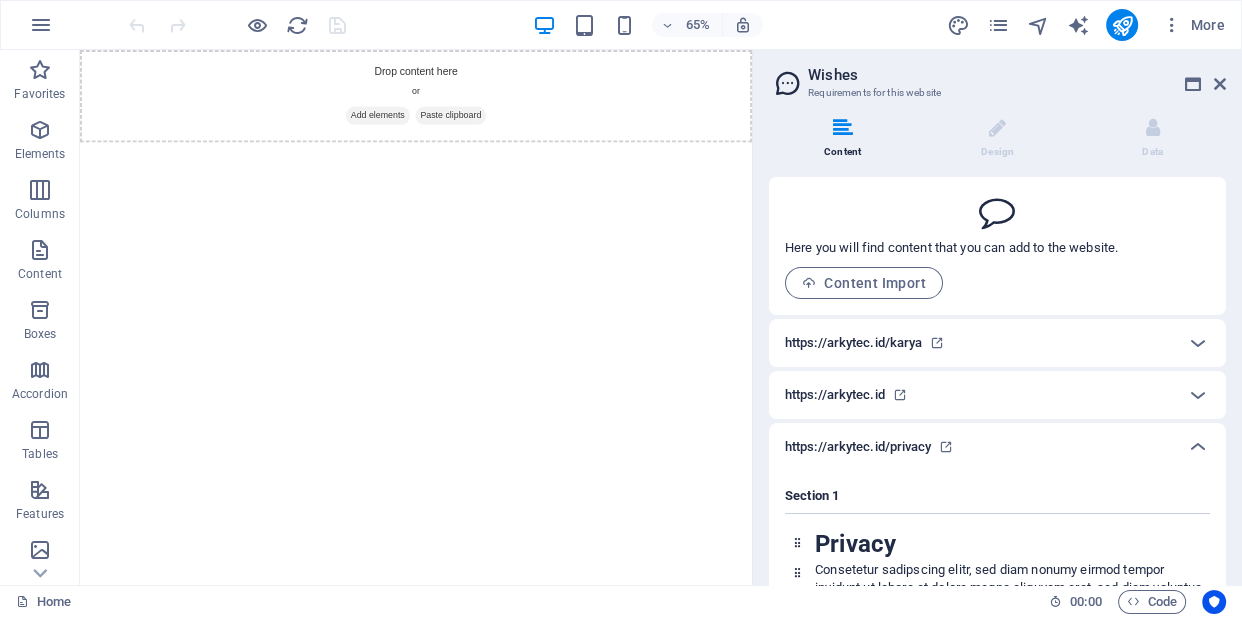 scroll, scrollTop: 0, scrollLeft: 0, axis: both 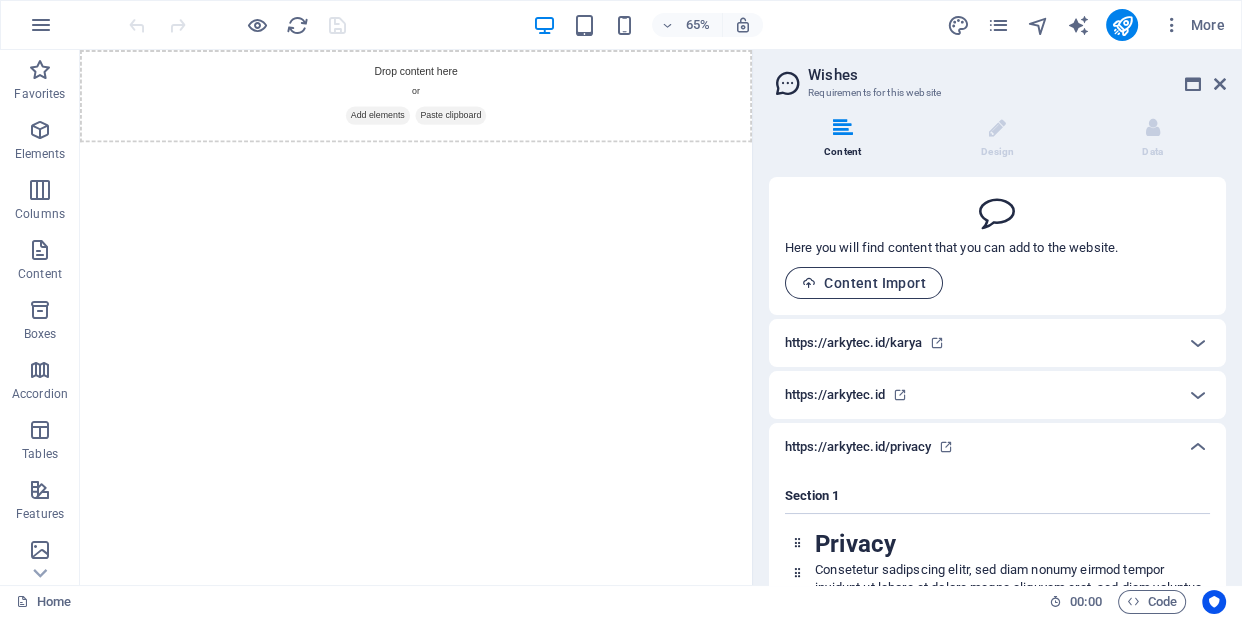 click on "Content Import" at bounding box center [864, 283] 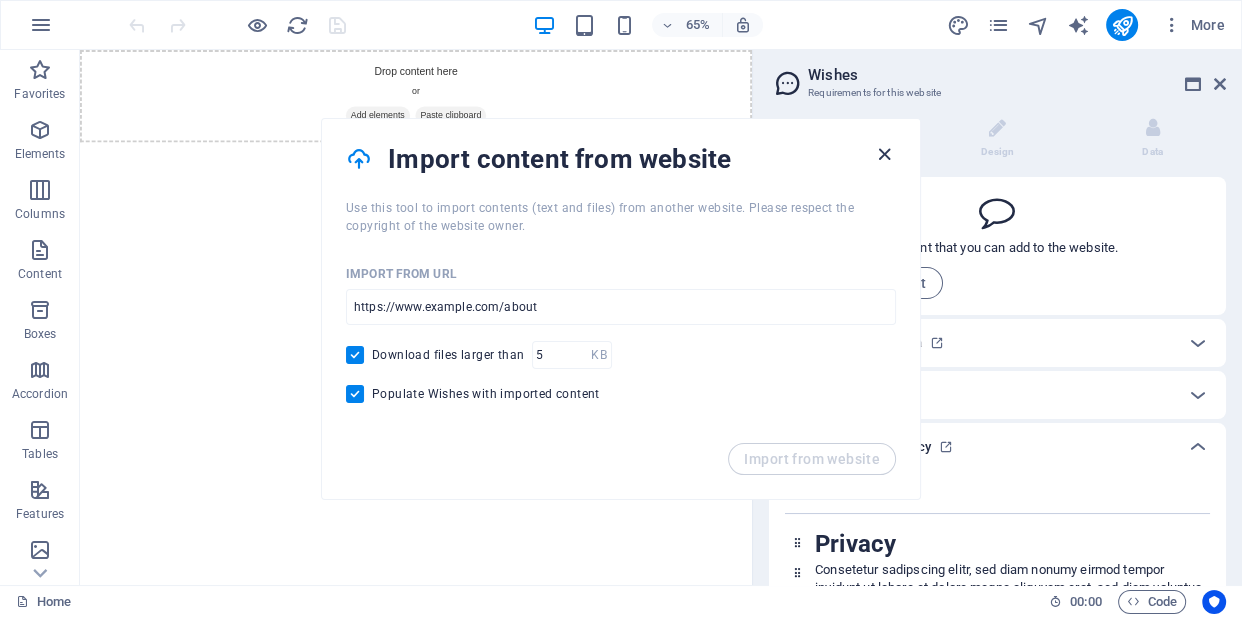 click at bounding box center [884, 154] 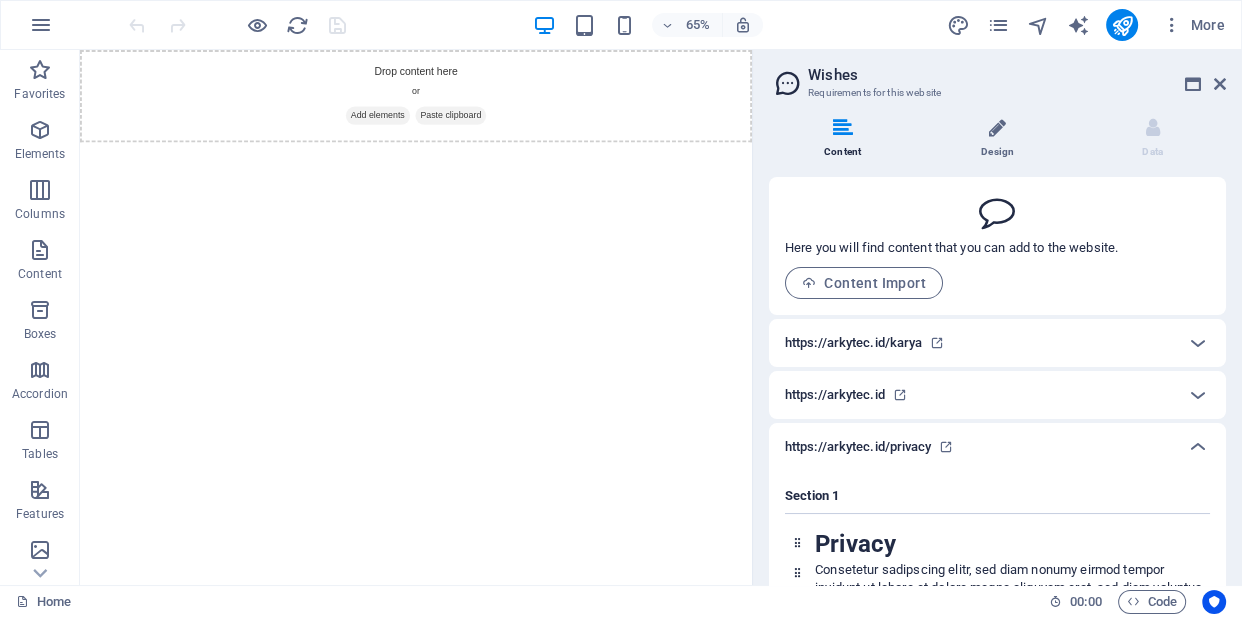 click at bounding box center (997, 128) 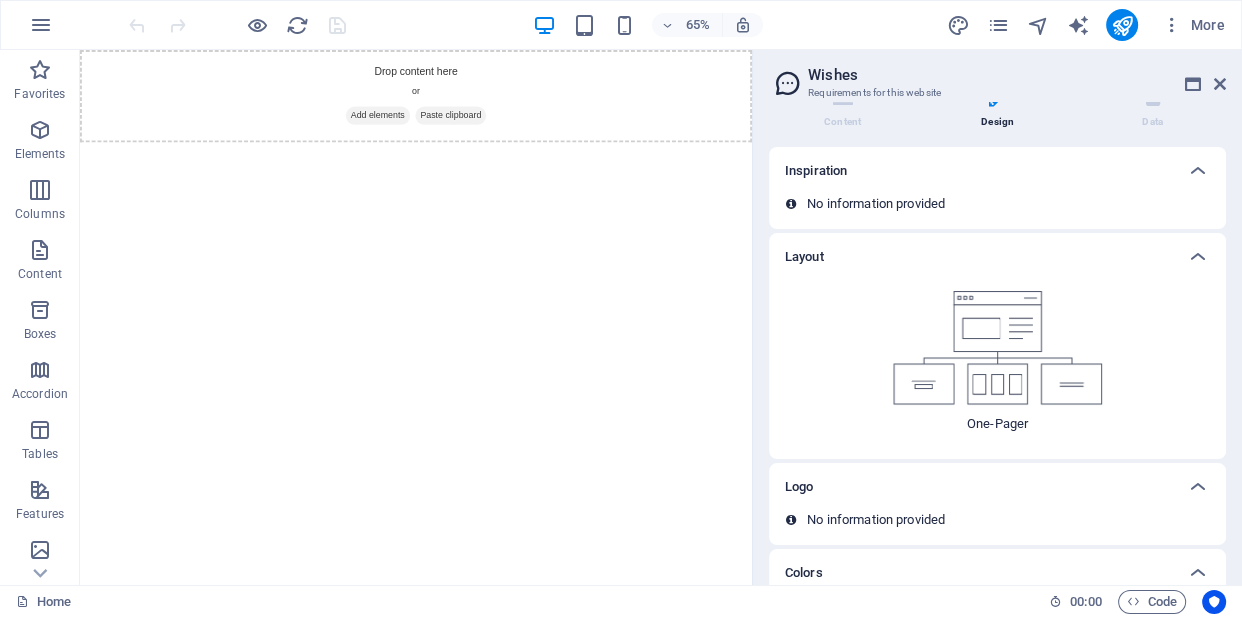 scroll, scrollTop: 0, scrollLeft: 0, axis: both 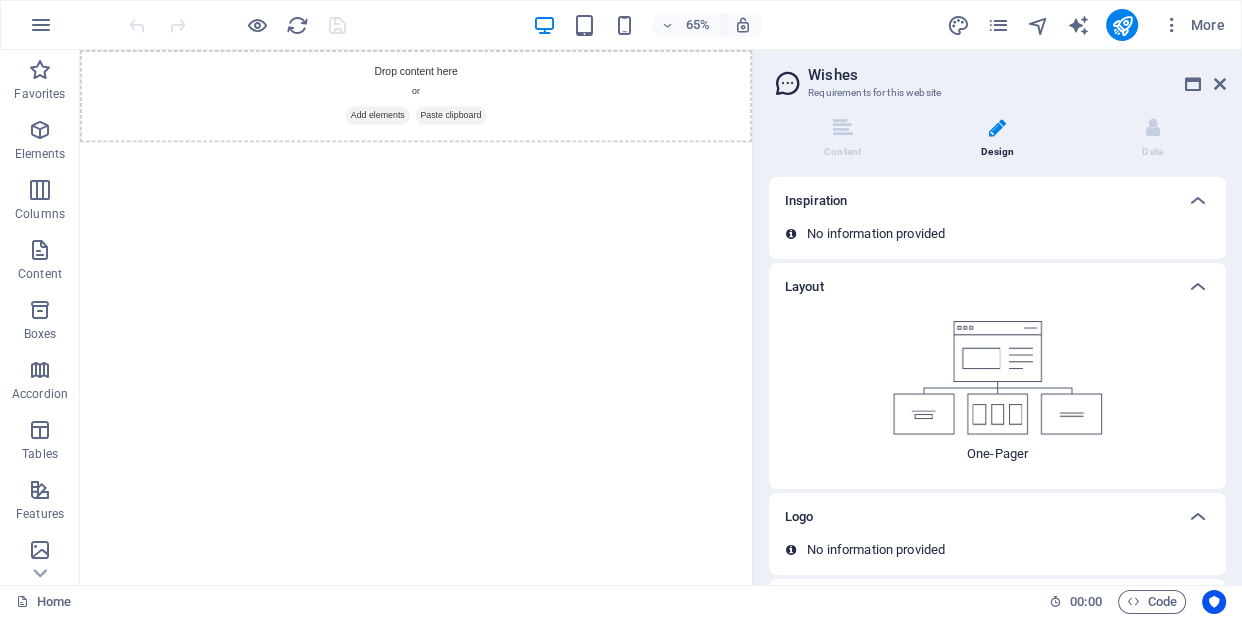 click at bounding box center (998, 378) 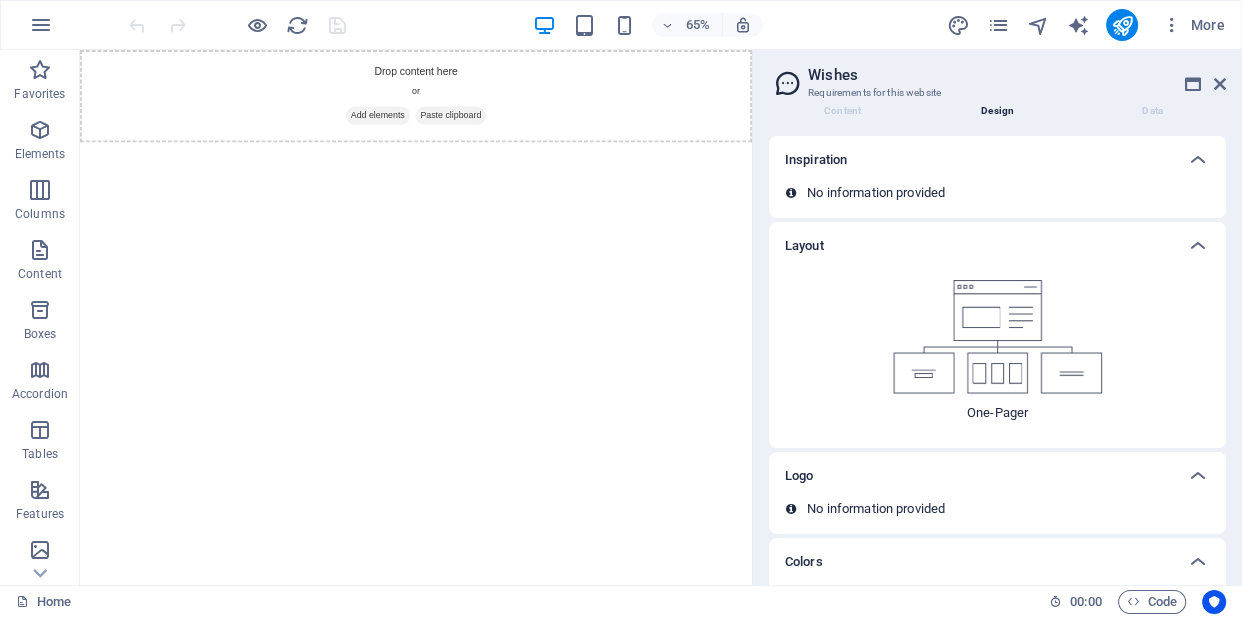 scroll, scrollTop: 0, scrollLeft: 0, axis: both 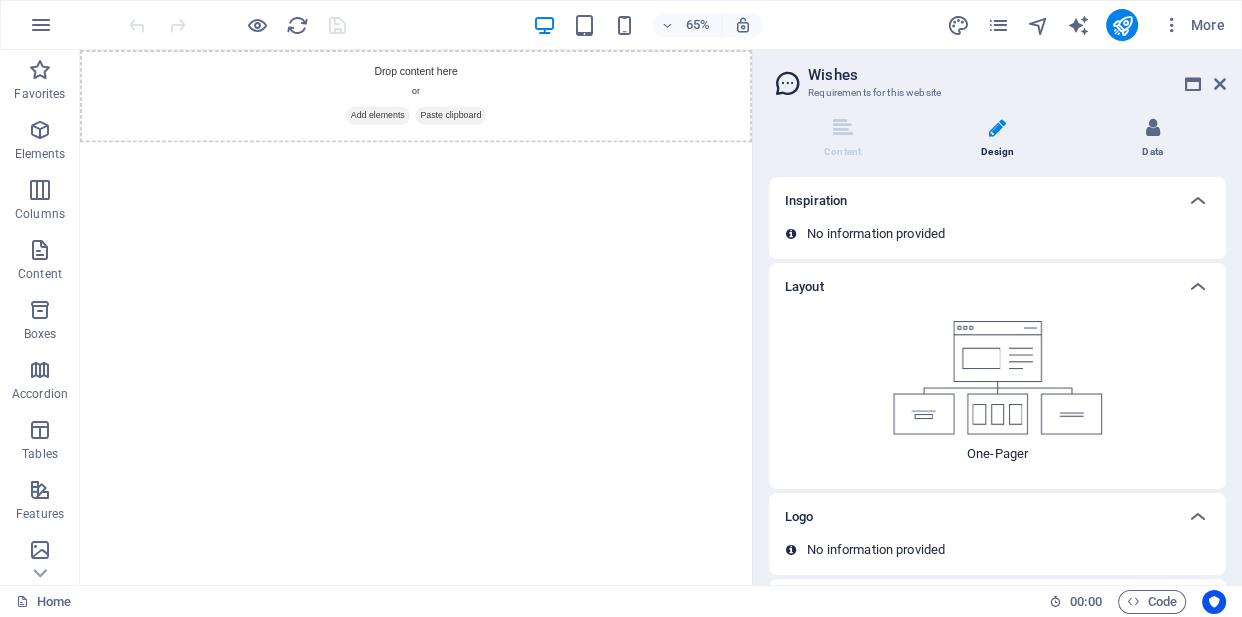 click on "Data" at bounding box center [1152, 139] 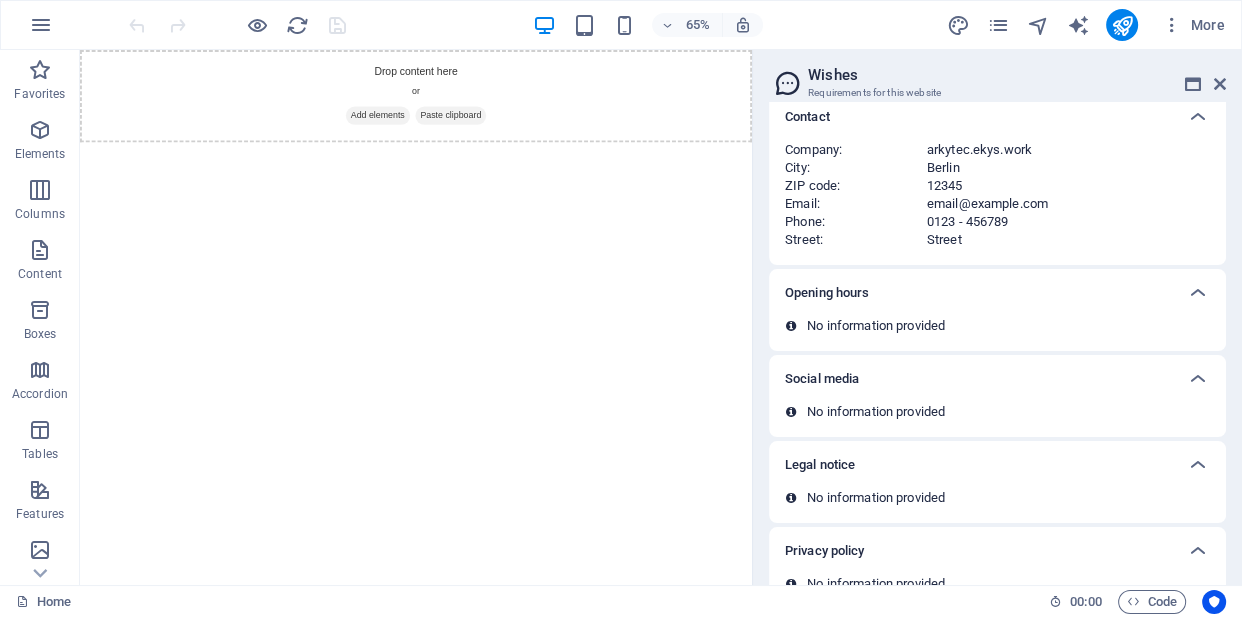 scroll, scrollTop: 123, scrollLeft: 0, axis: vertical 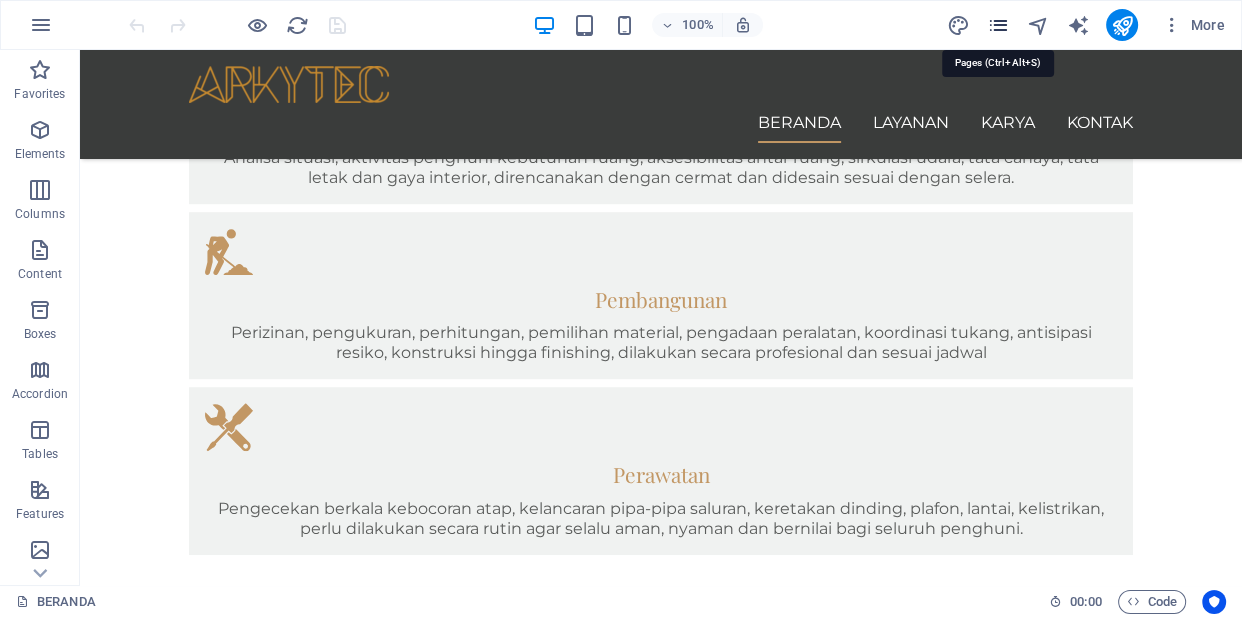 click at bounding box center [997, 25] 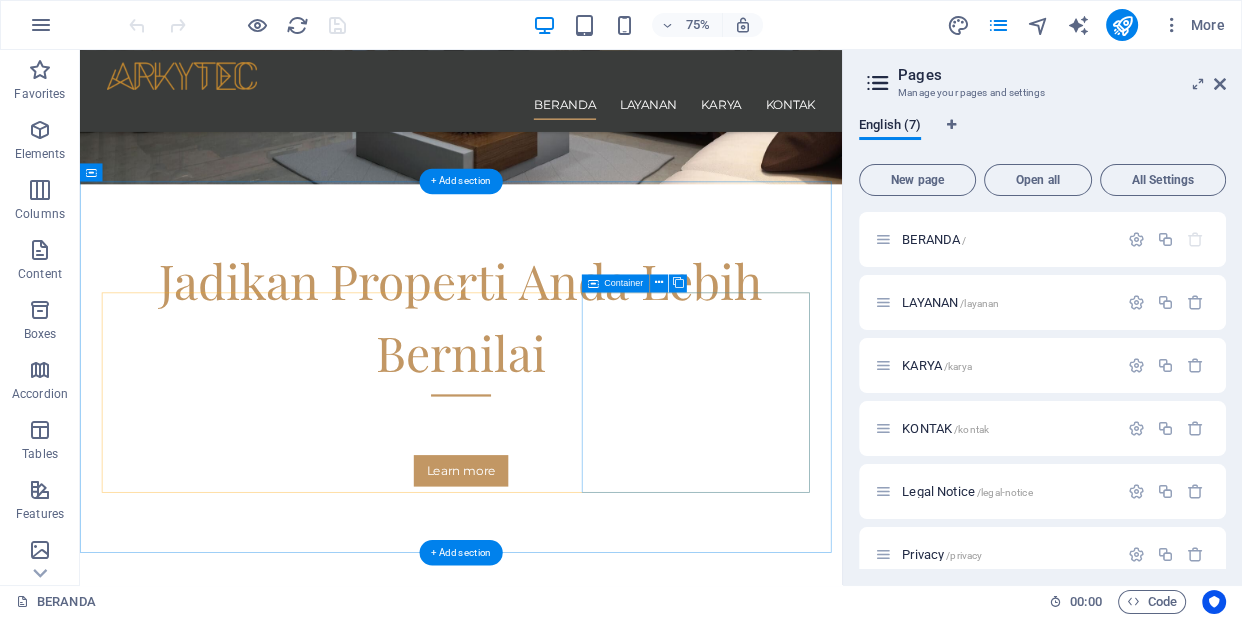 scroll, scrollTop: 0, scrollLeft: 0, axis: both 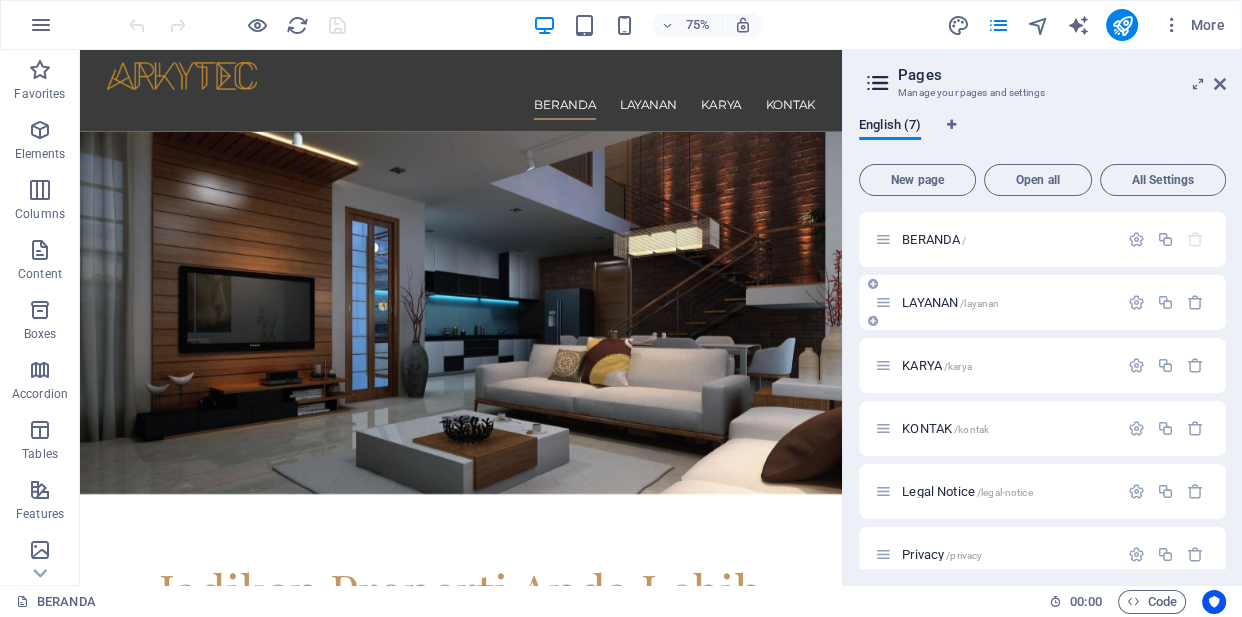 click on "LAYANAN /layanan" at bounding box center [950, 302] 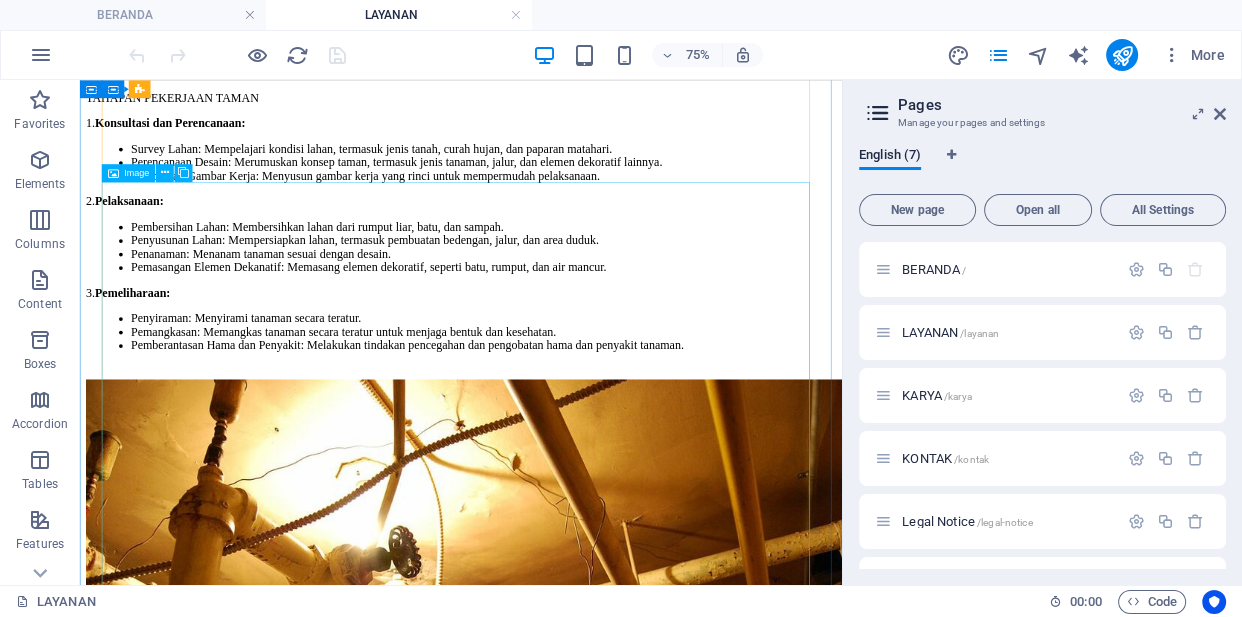 scroll, scrollTop: 5757, scrollLeft: 0, axis: vertical 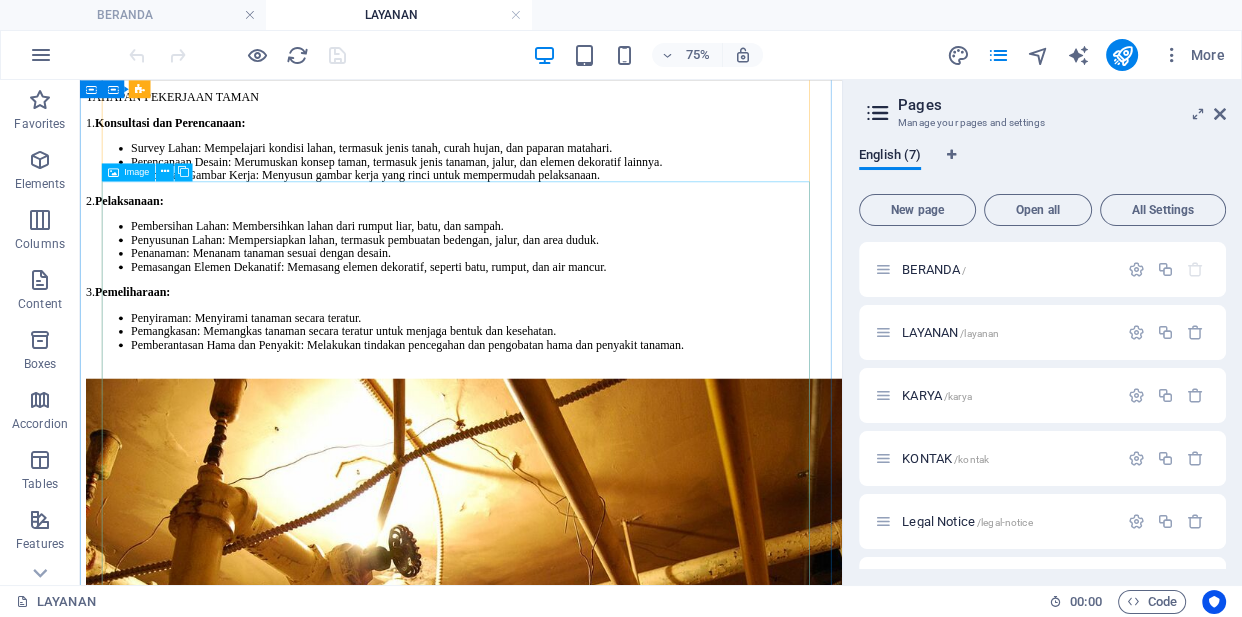 click on "PENGELOLAAN & PERAWATAN" at bounding box center (588, 2594) 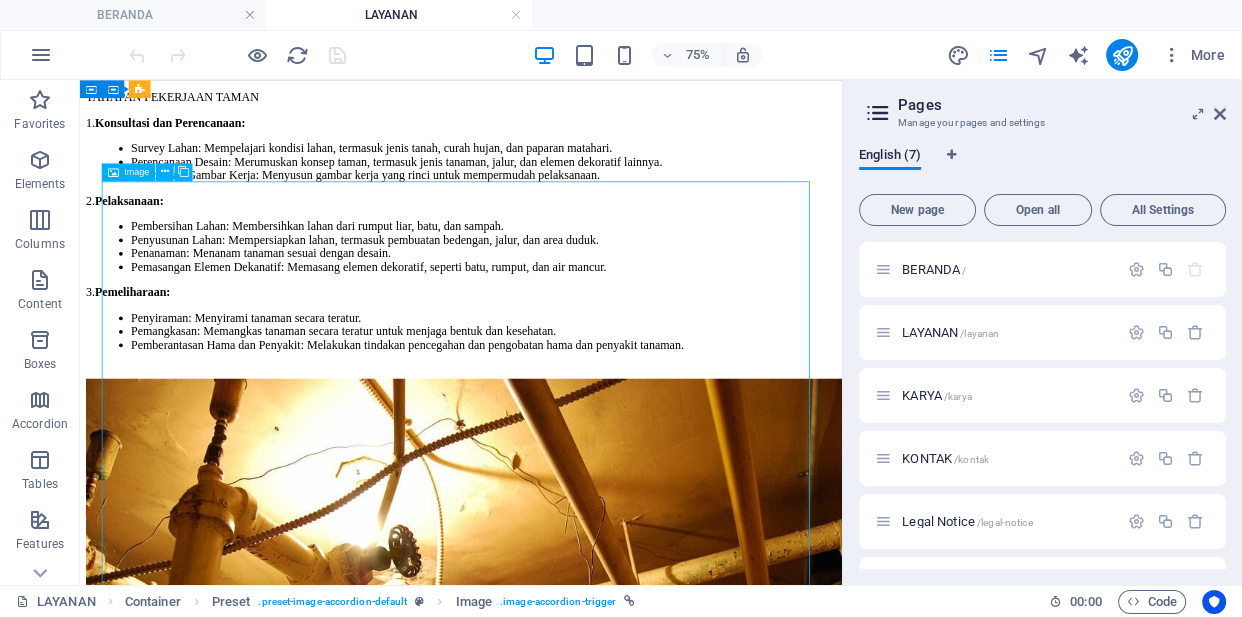 click on "PENGELOLAAN & PERAWATAN" at bounding box center [588, 2594] 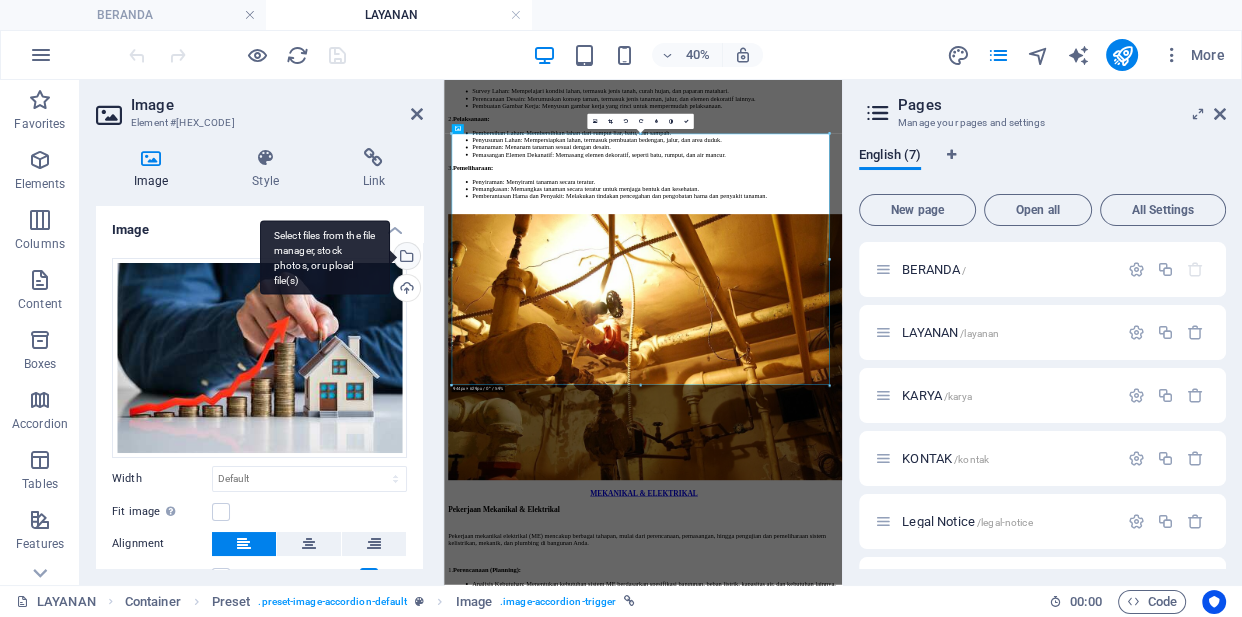 click on "Select files from the file manager, stock photos, or upload file(s)" at bounding box center (405, 258) 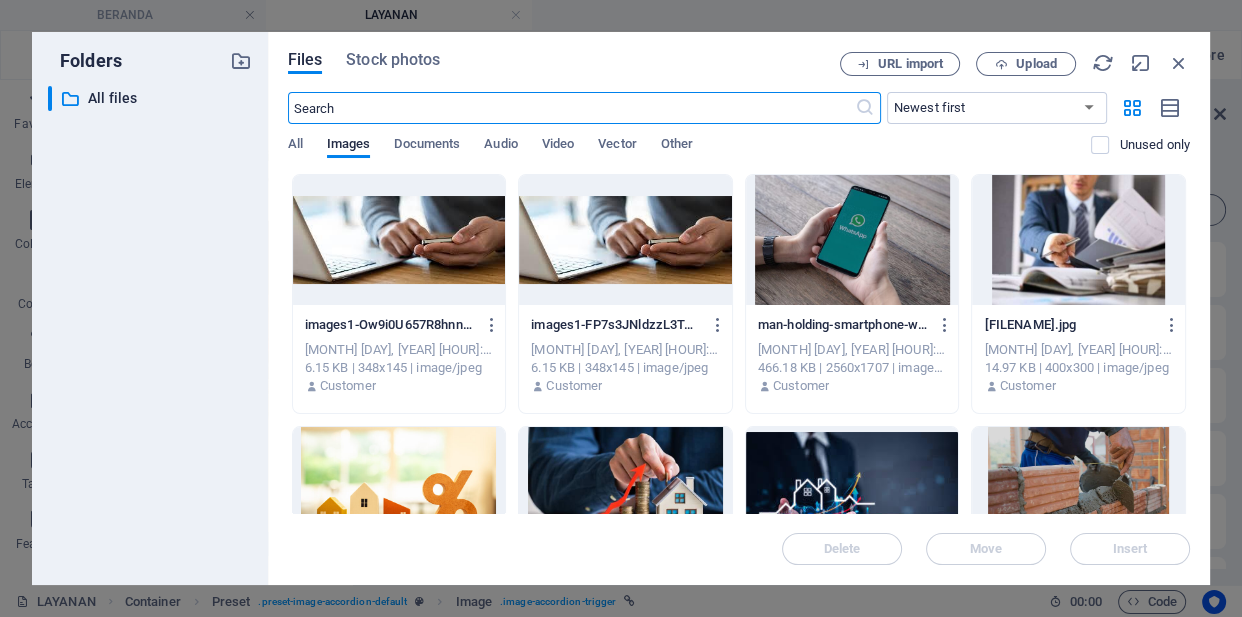 scroll, scrollTop: 0, scrollLeft: 0, axis: both 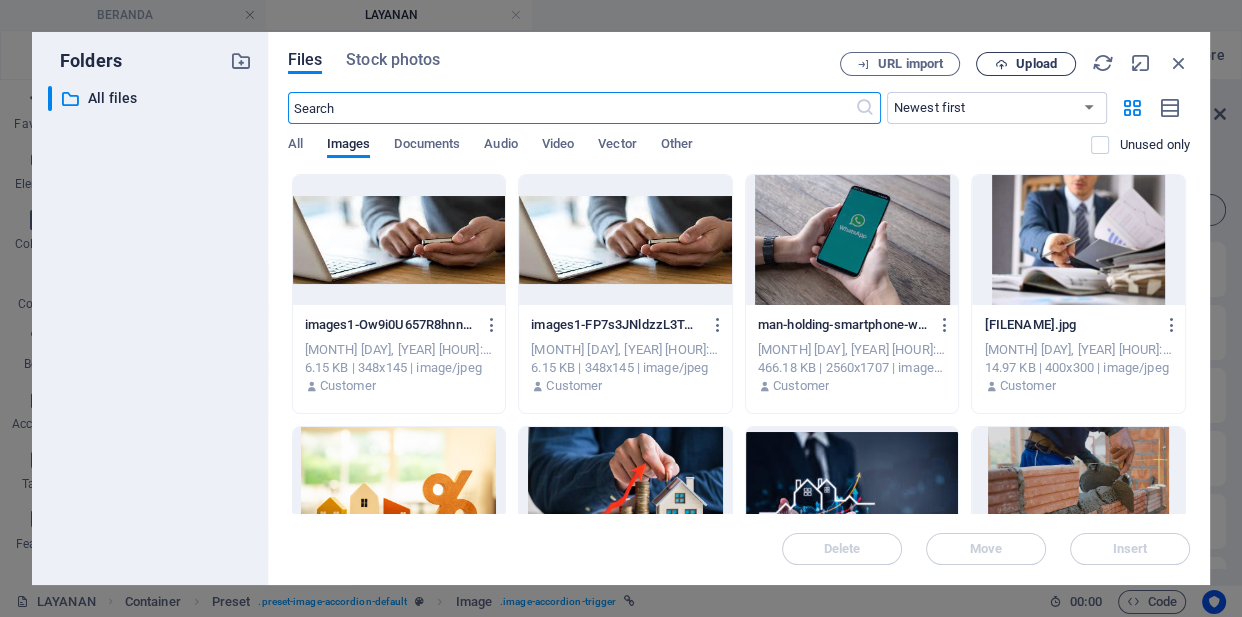 click on "Upload" at bounding box center [1036, 64] 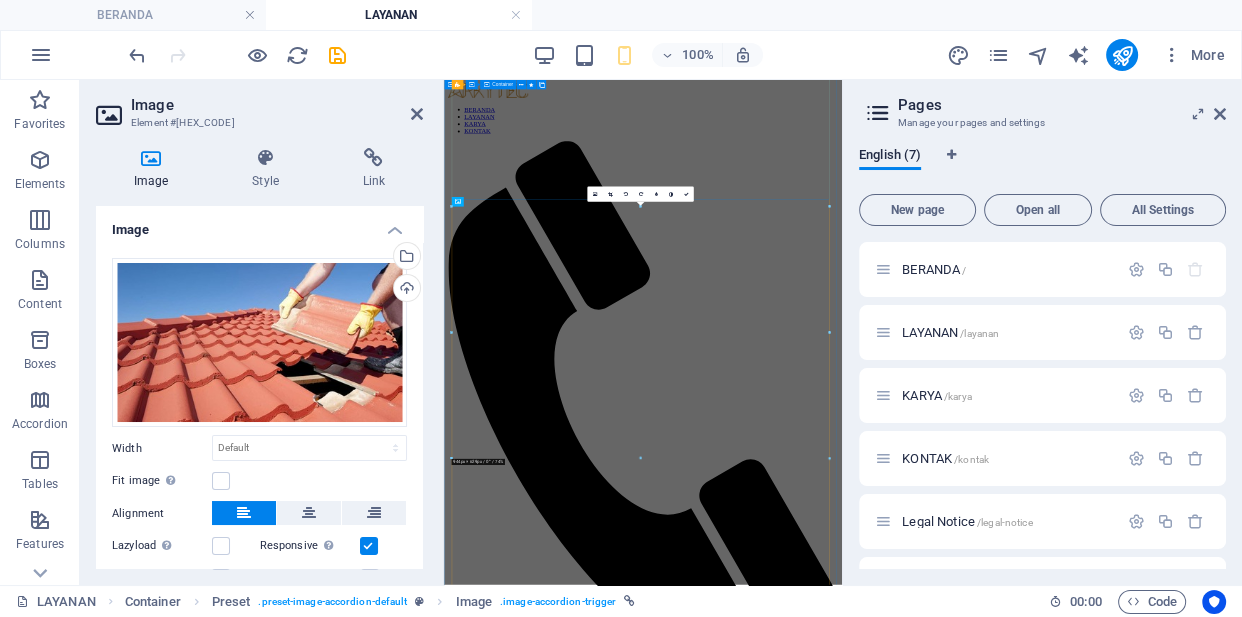 scroll, scrollTop: 5574, scrollLeft: 0, axis: vertical 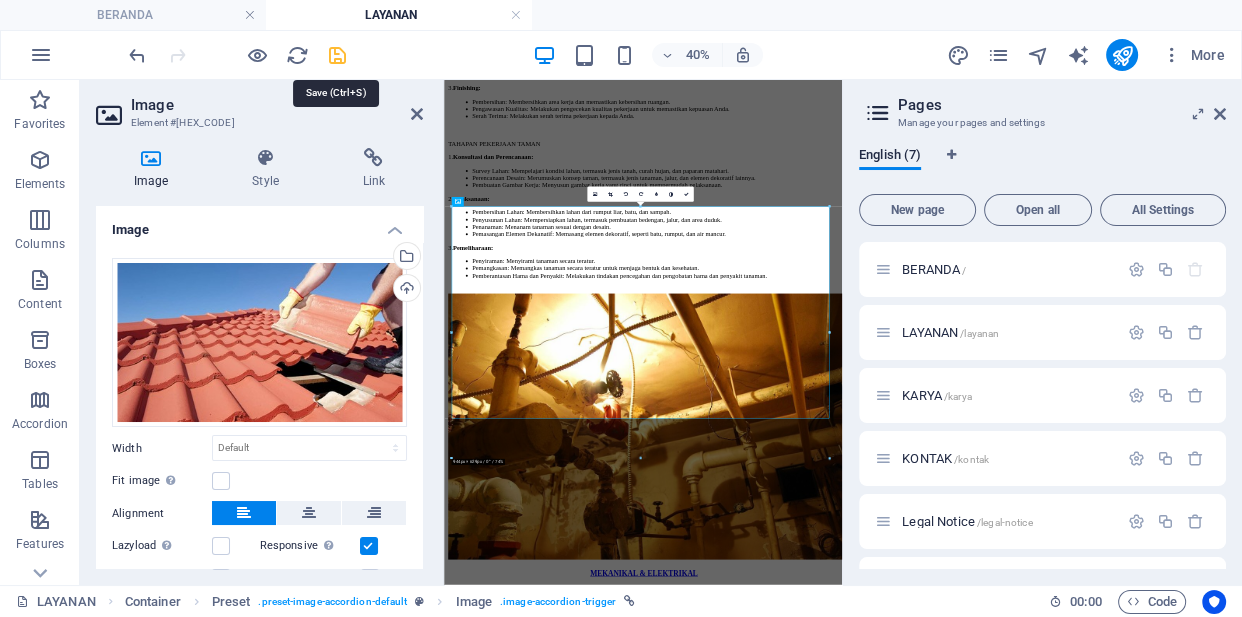 click at bounding box center [337, 55] 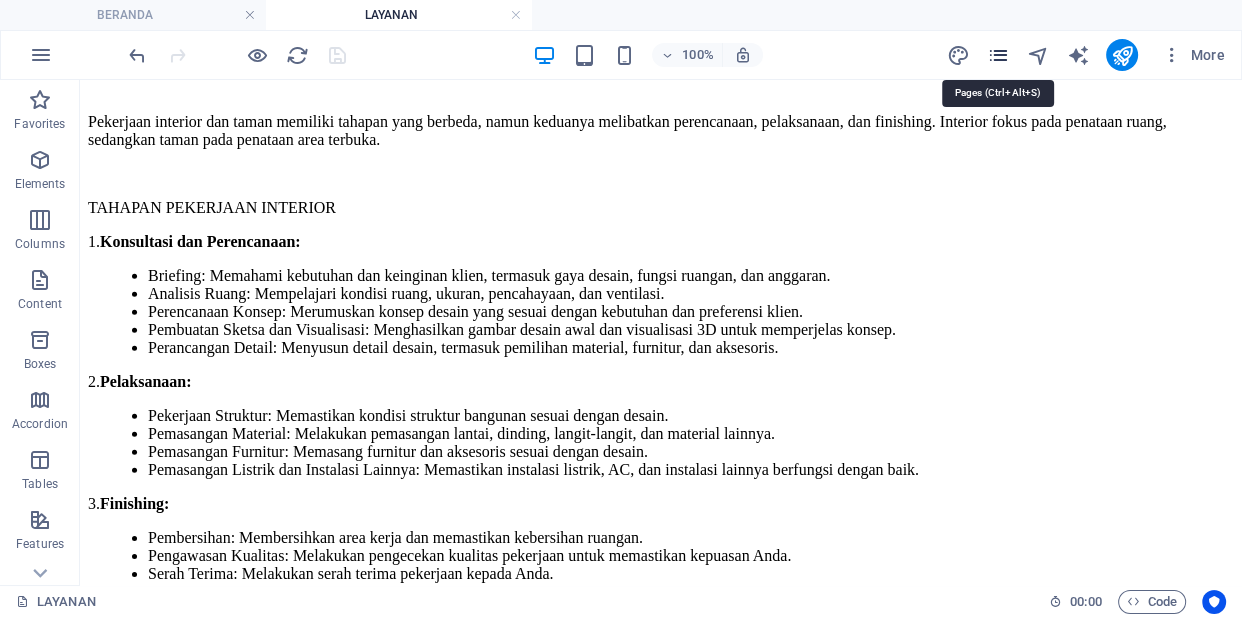 click at bounding box center [997, 55] 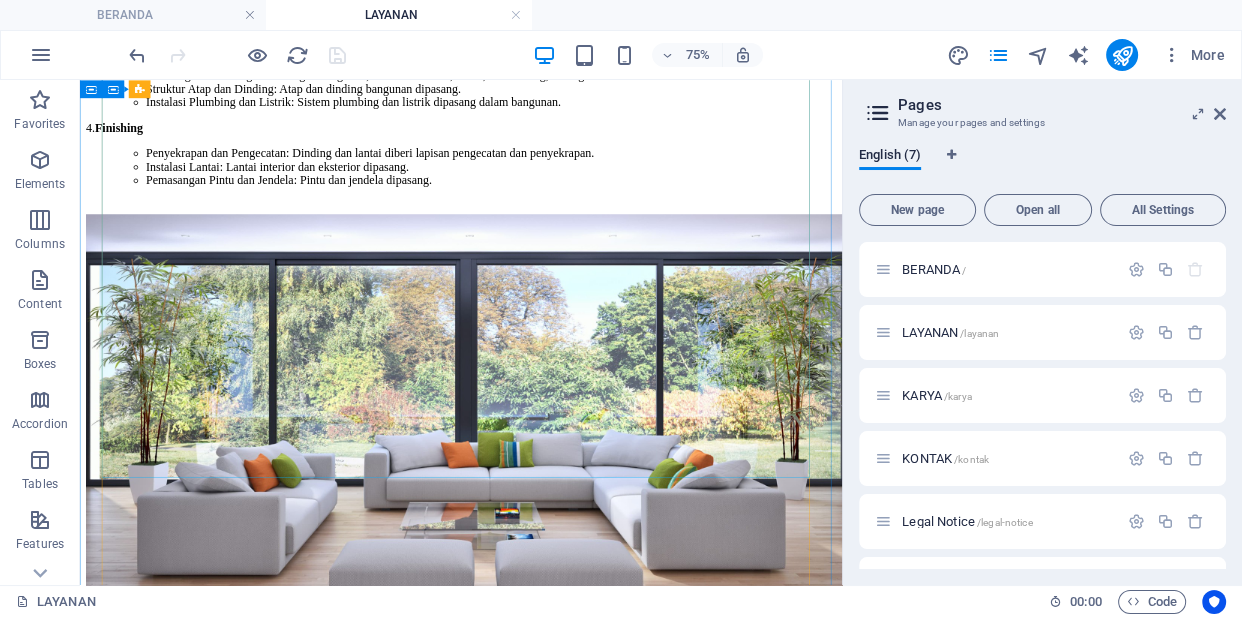 scroll, scrollTop: 4378, scrollLeft: 0, axis: vertical 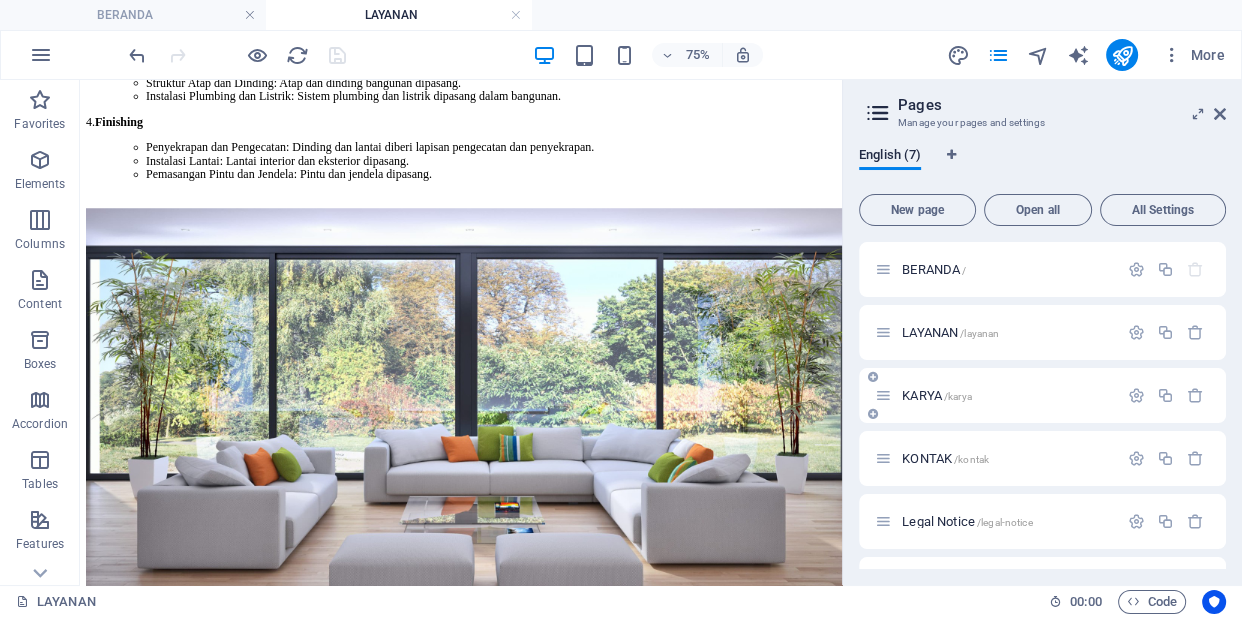 click on "KARYA /karya" at bounding box center (937, 395) 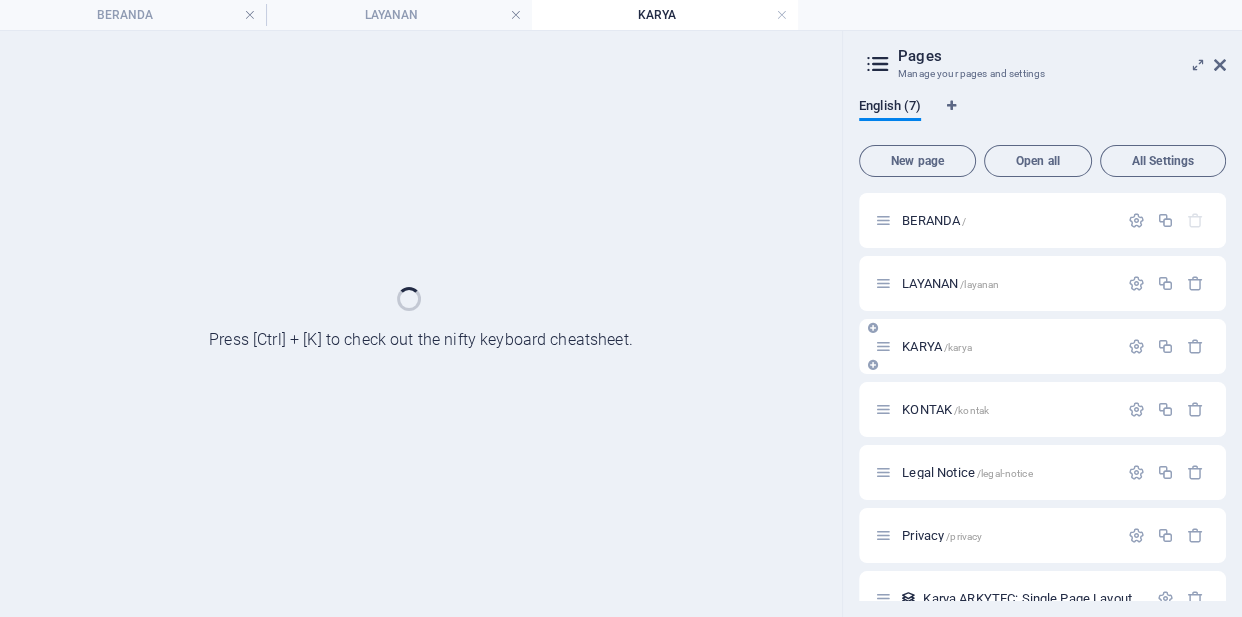 scroll, scrollTop: 0, scrollLeft: 0, axis: both 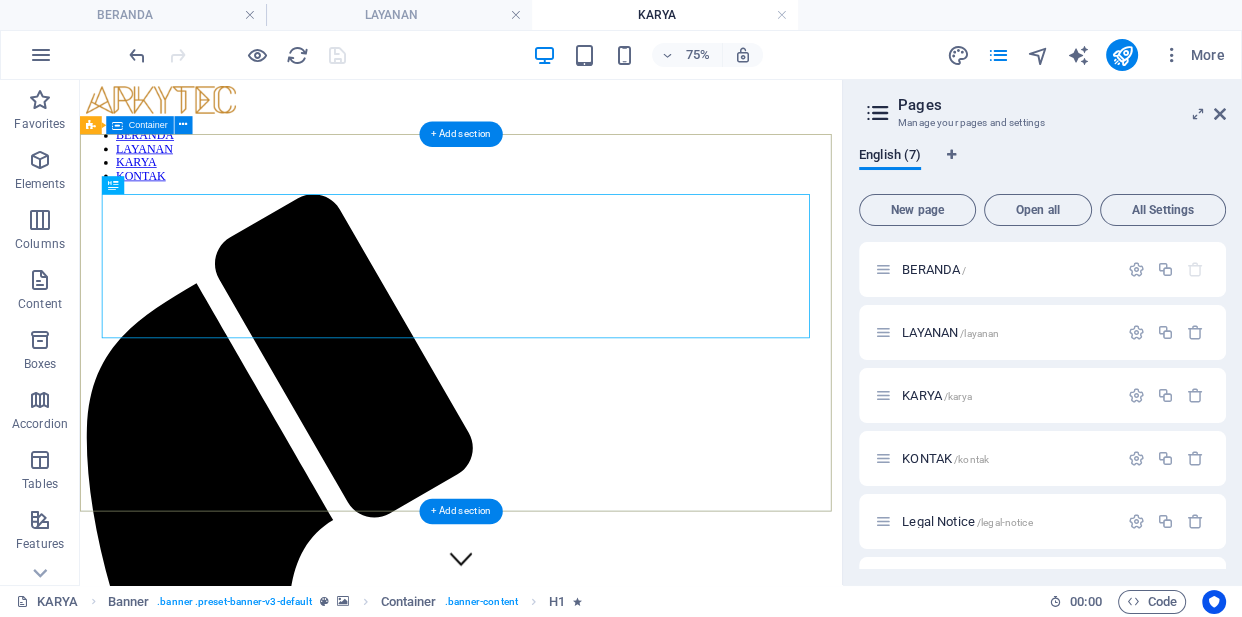 click on "Perpaduan Serasi Pengalaman dan Keahlian Keindahan, kenyamanan dan kualitas sebuah bangunan tak lepas dari pengalaman dan keahlian  teamwork  yang terlibat dalam setiap detail tahap pembangunannya. Arkytec didirikan dan dibangun oleh para ahli di bidangnya, berpadu dengan serasi dan penuh harmoni mewujudkan impian Anda. Learn more" at bounding box center [588, 2151] 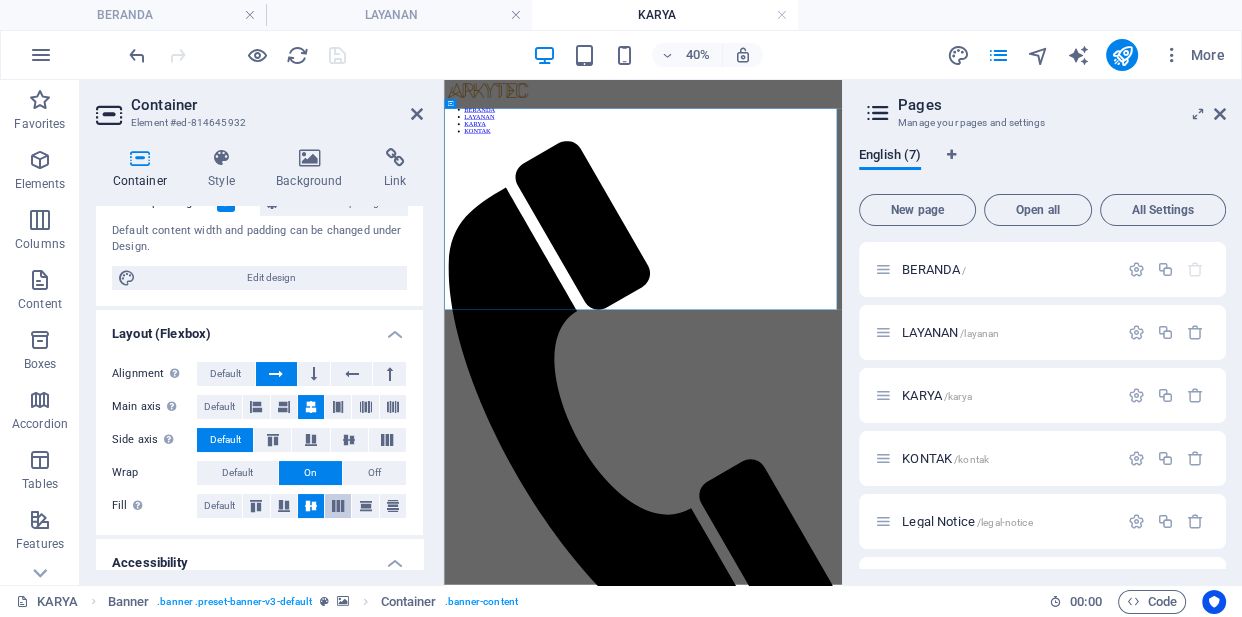scroll, scrollTop: 141, scrollLeft: 0, axis: vertical 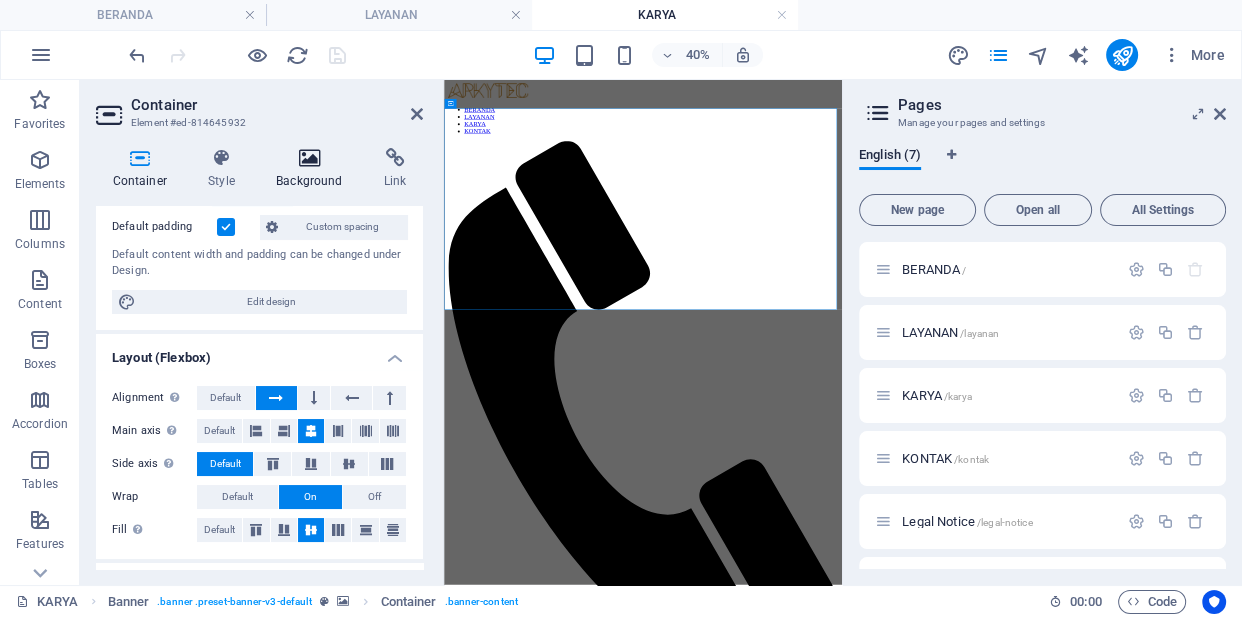 click at bounding box center [310, 158] 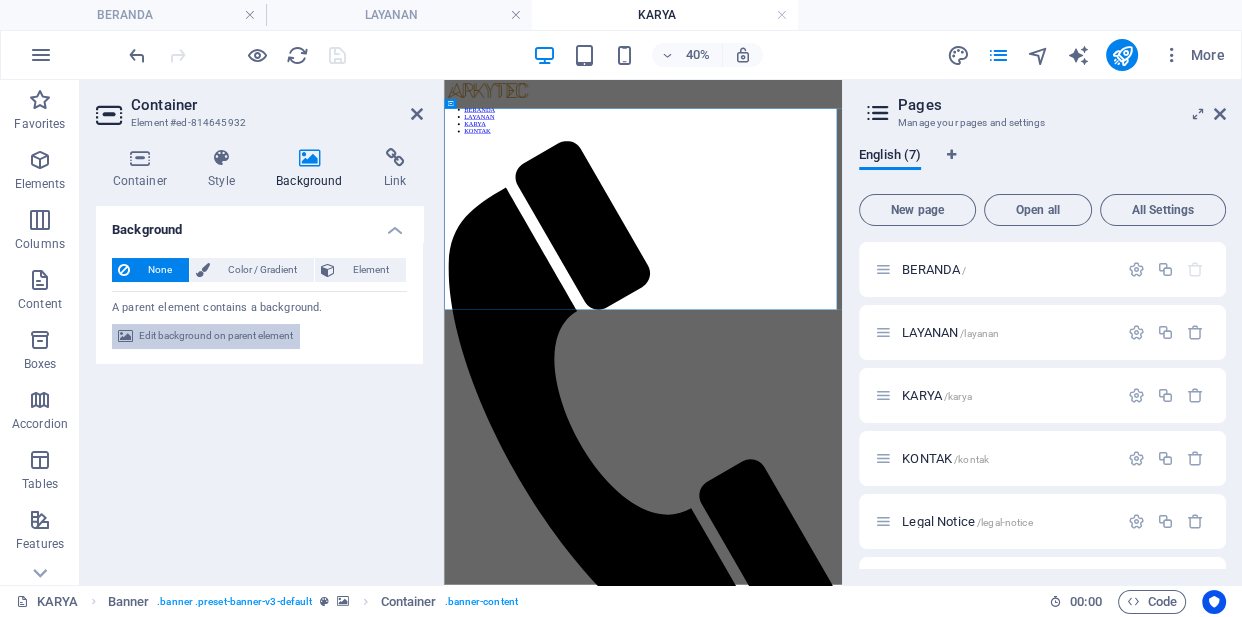 click on "Edit background on parent element" at bounding box center (216, 336) 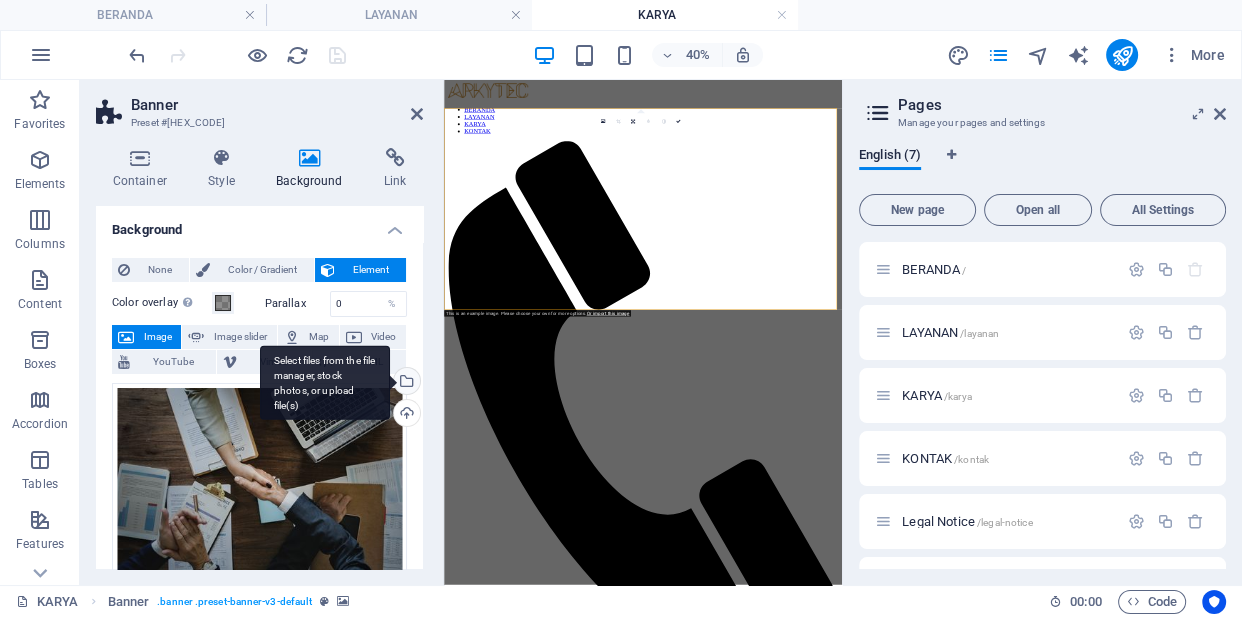 click on "Select files from the file manager, stock photos, or upload file(s)" at bounding box center (405, 383) 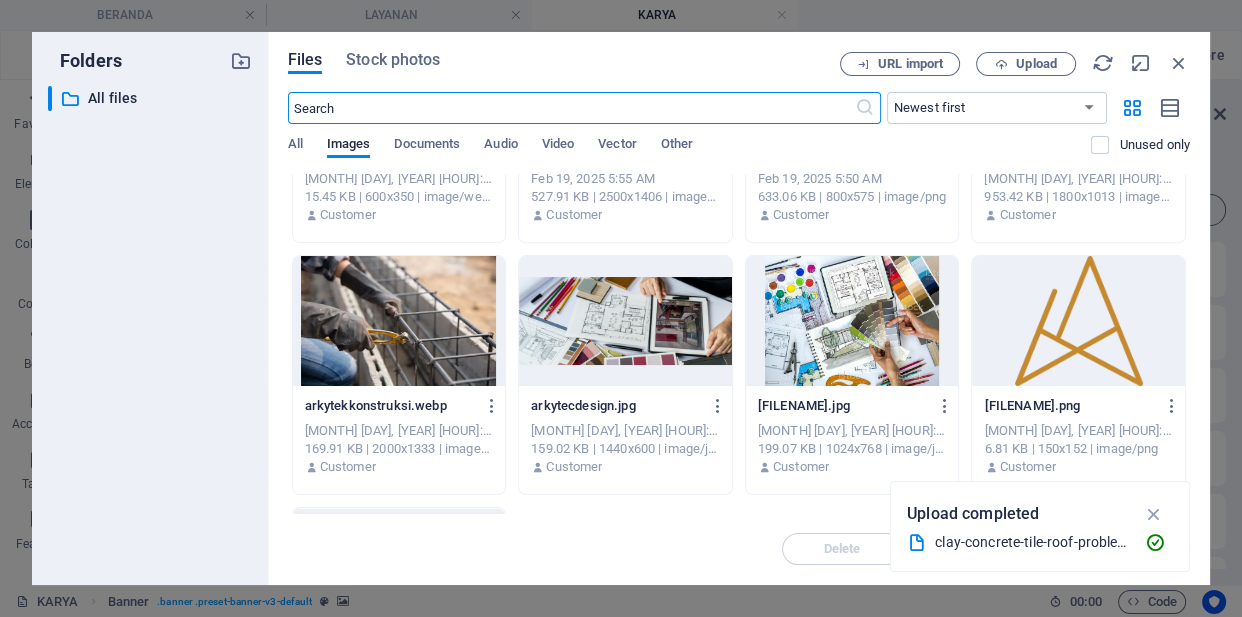 scroll, scrollTop: 2437, scrollLeft: 0, axis: vertical 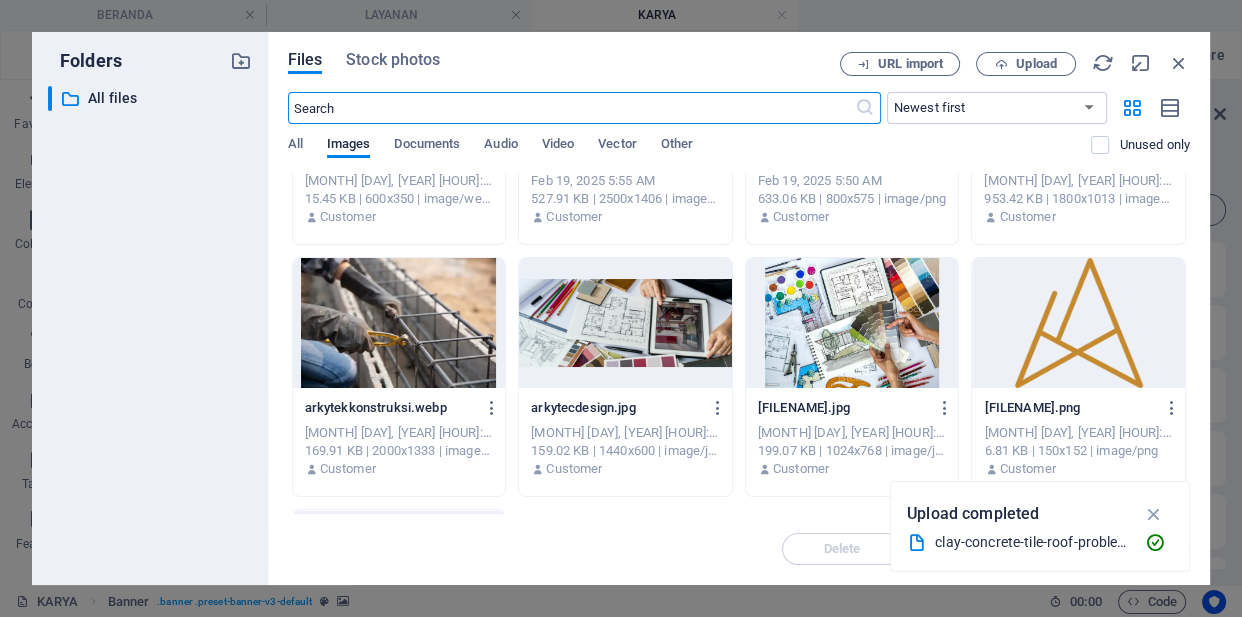 click at bounding box center (625, 323) 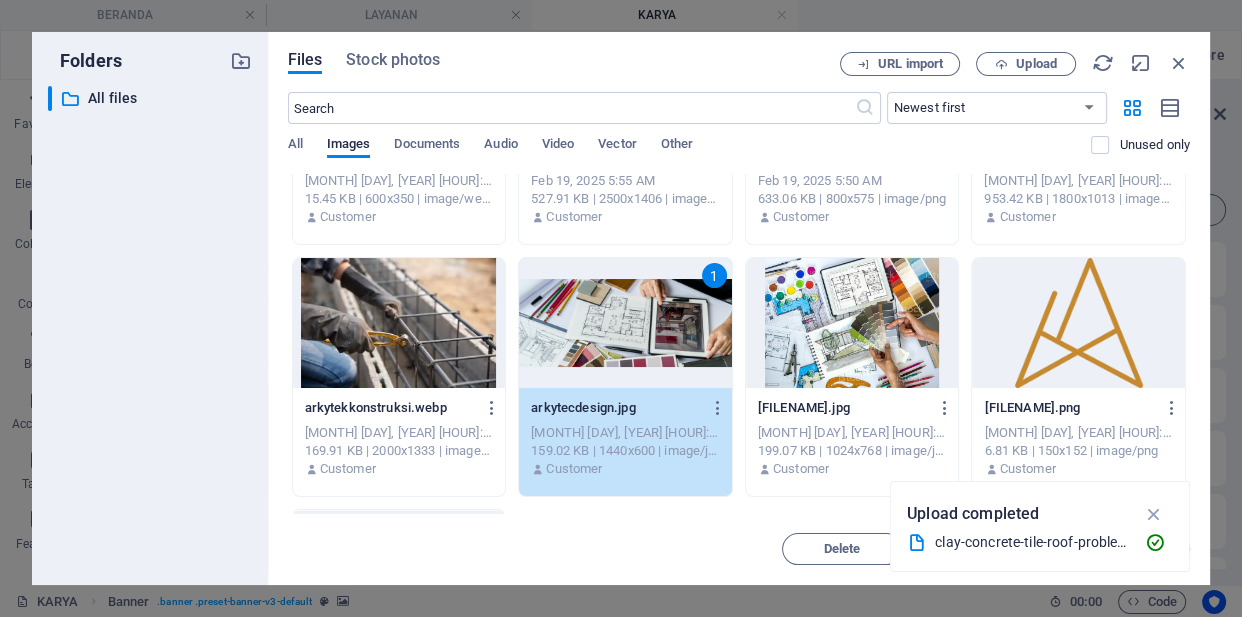 click on "1" at bounding box center (625, 323) 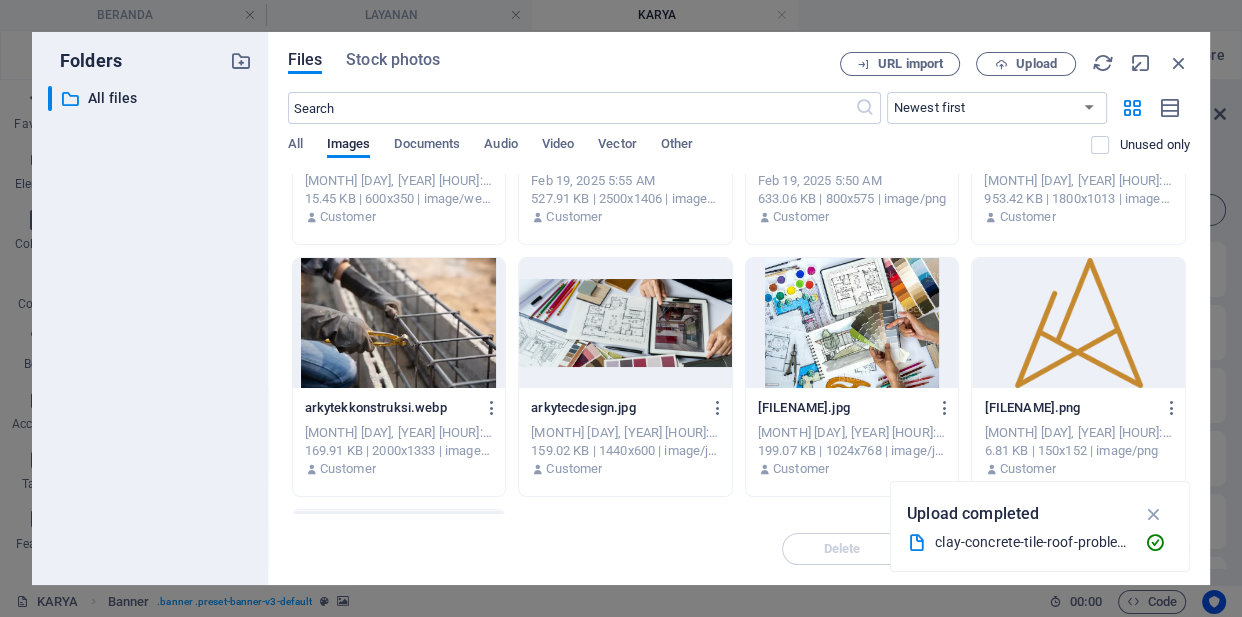 click at bounding box center [625, 323] 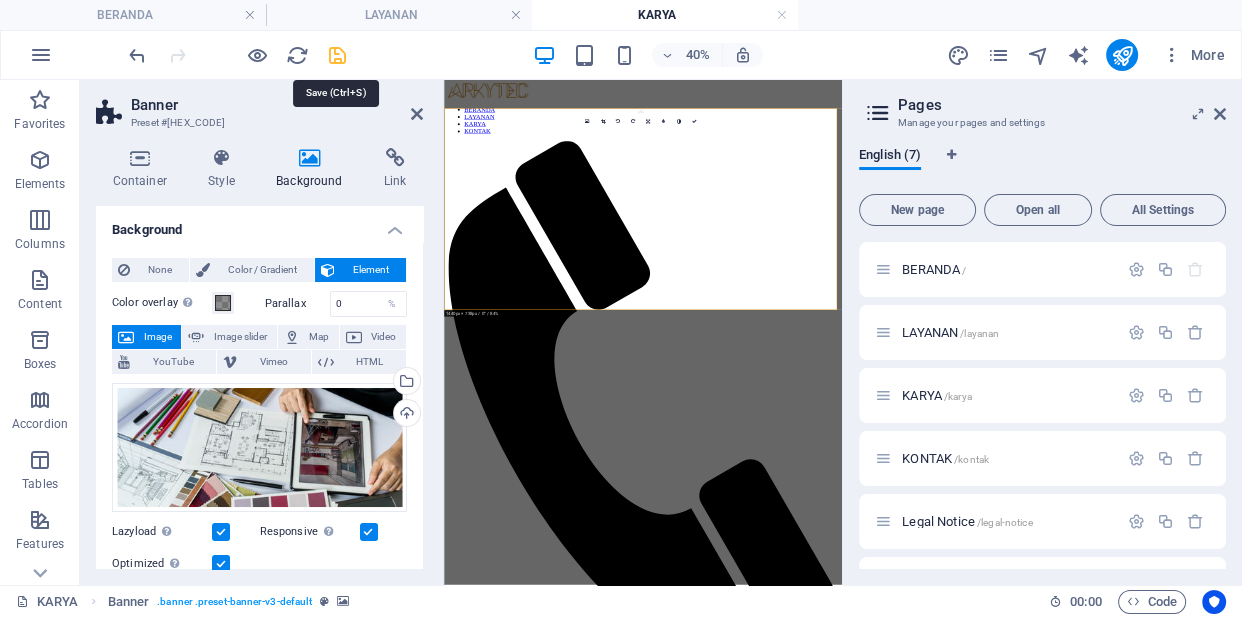 click at bounding box center (337, 55) 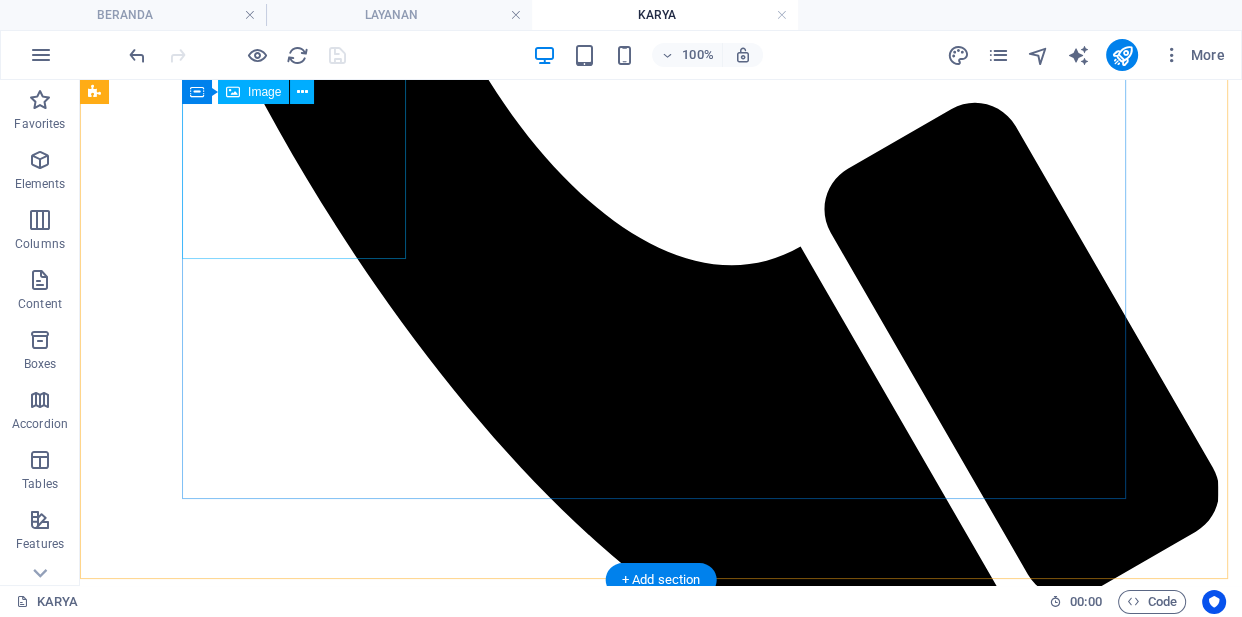 scroll, scrollTop: 1060, scrollLeft: 0, axis: vertical 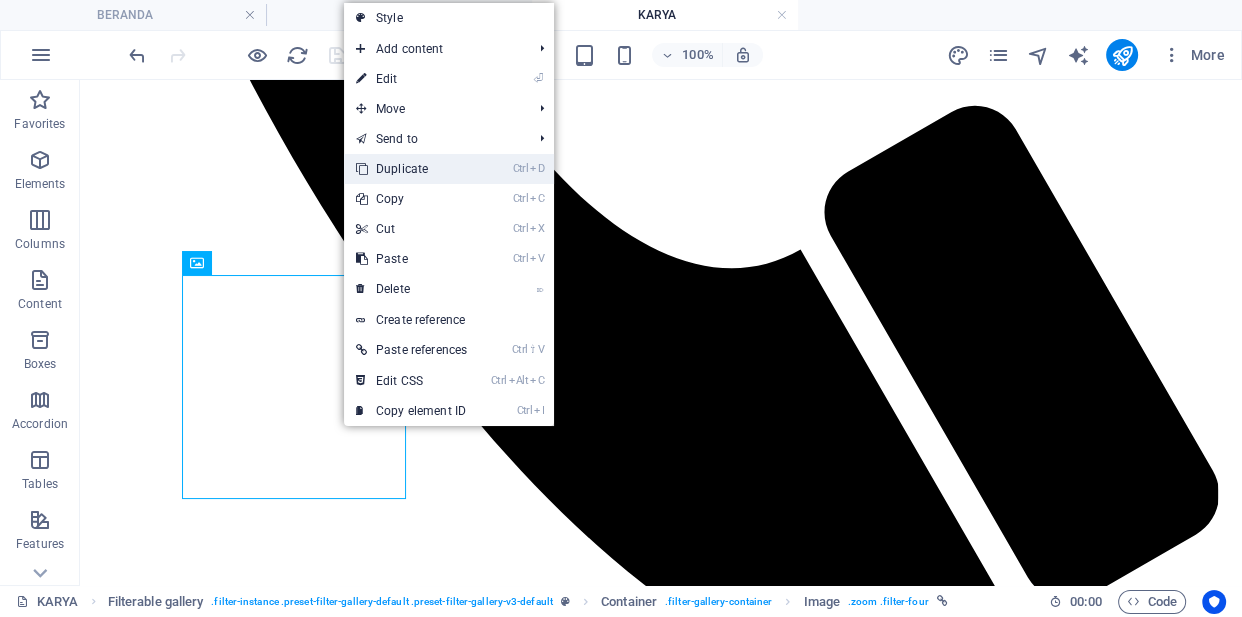 click on "Ctrl D  Duplicate" at bounding box center (411, 169) 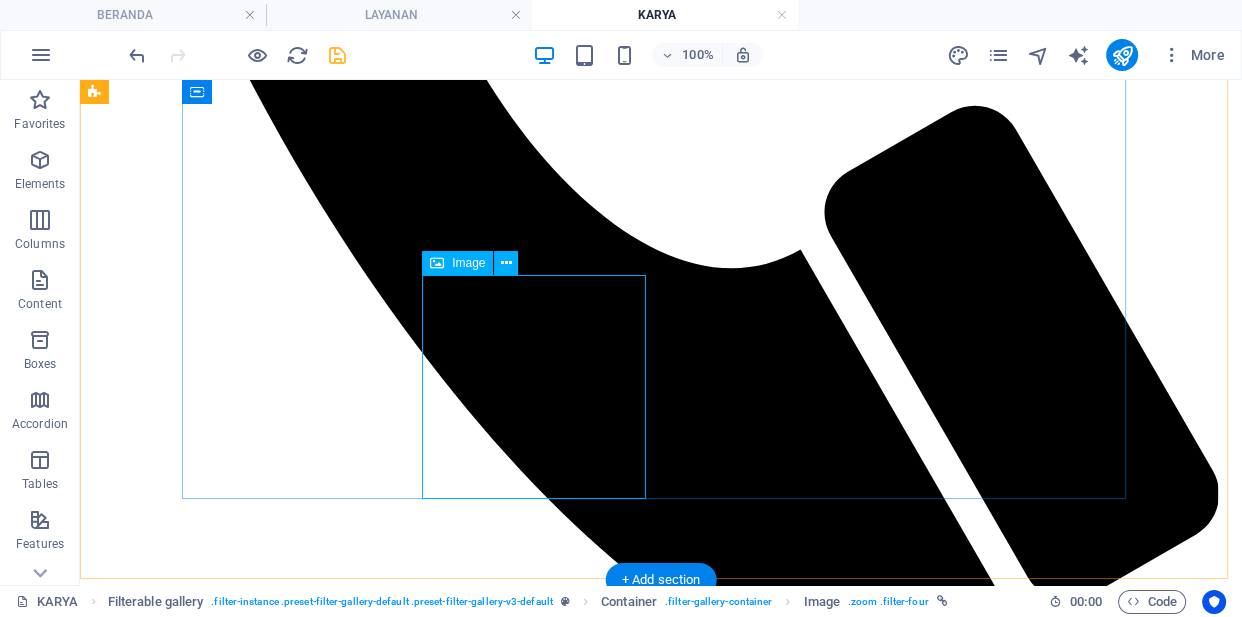 click at bounding box center (661, 12494) 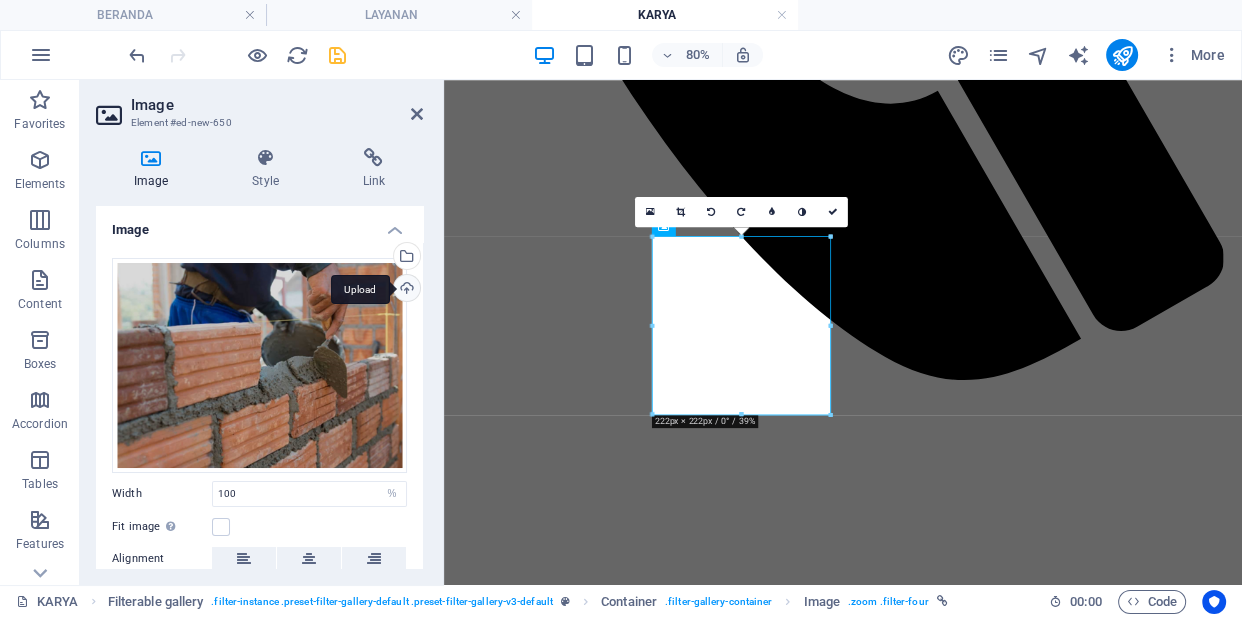 click on "Upload" at bounding box center [405, 290] 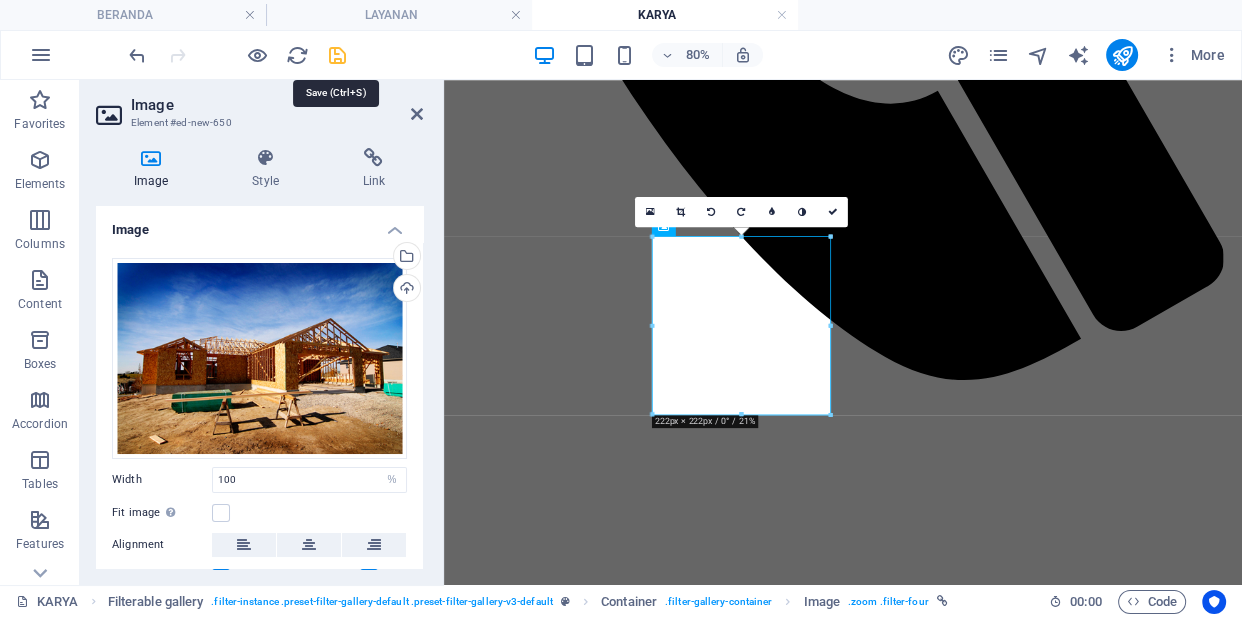 click at bounding box center [337, 55] 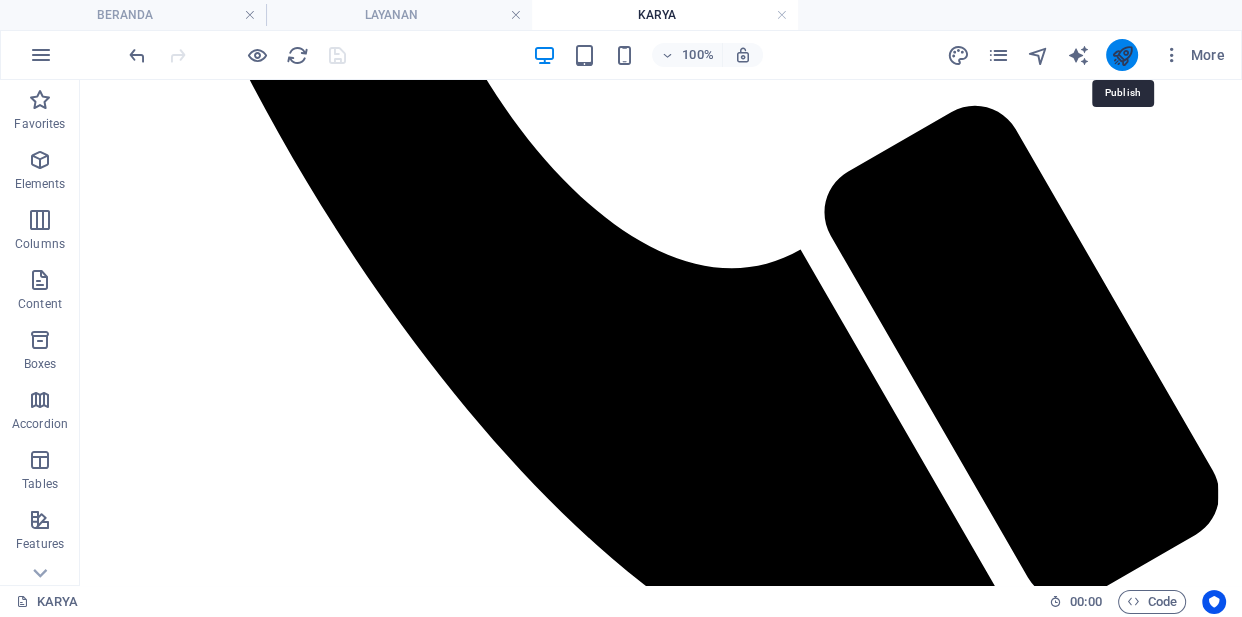 click at bounding box center (1121, 55) 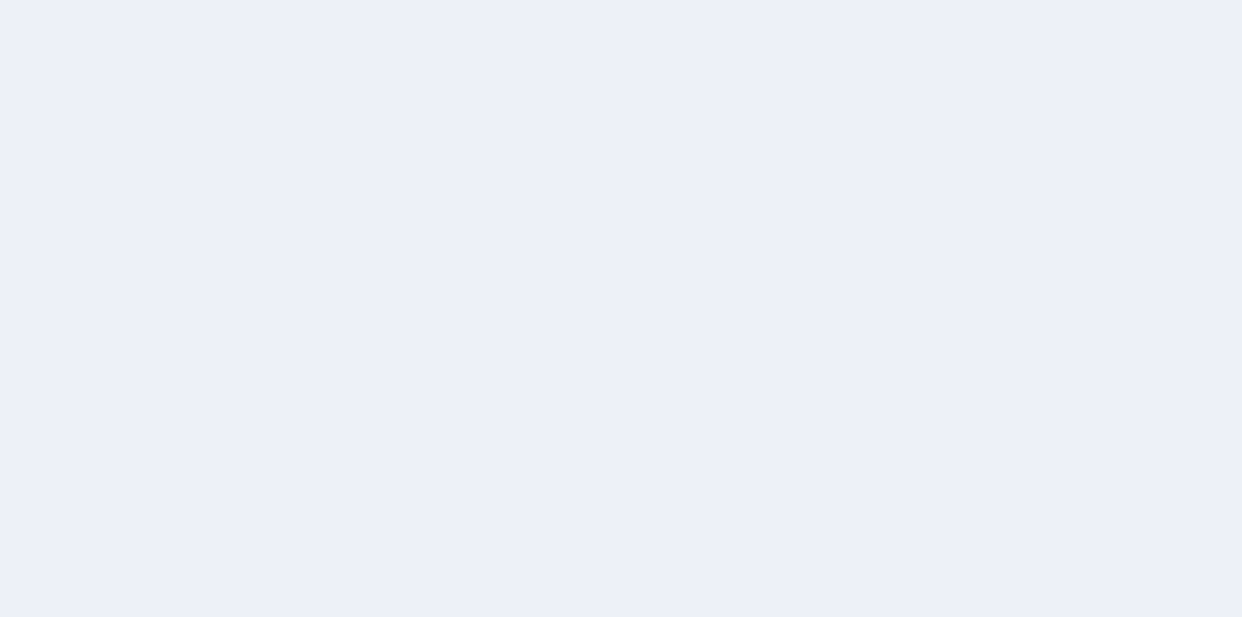 scroll, scrollTop: 0, scrollLeft: 0, axis: both 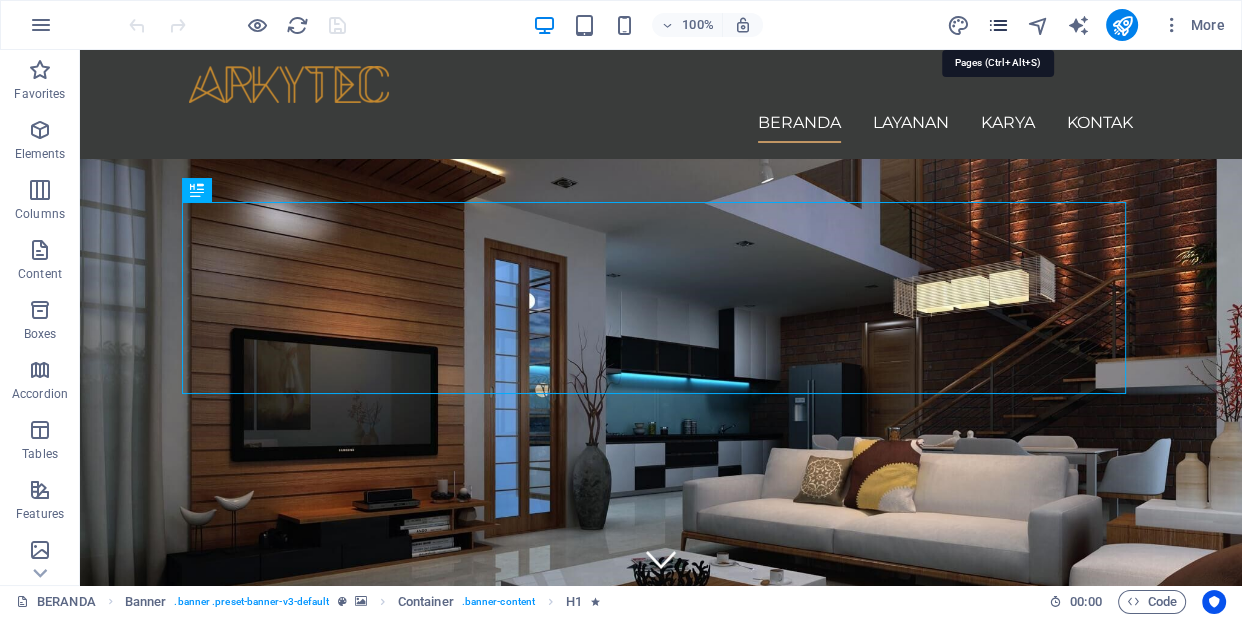 click at bounding box center [997, 25] 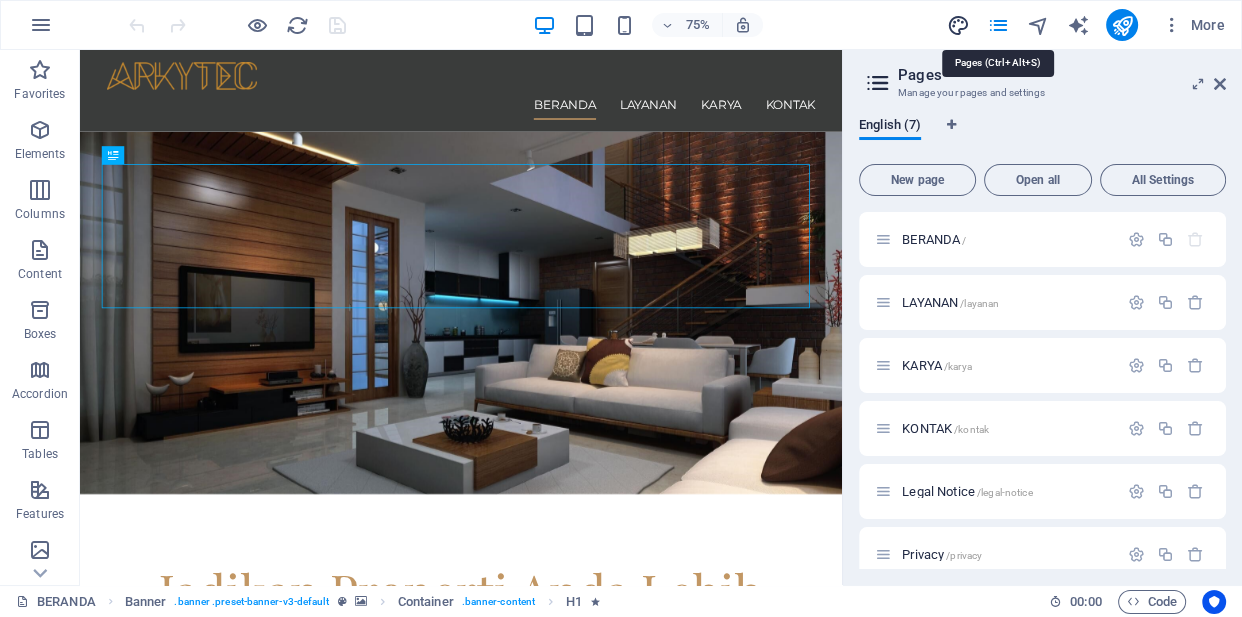 drag, startPoint x: 1003, startPoint y: 24, endPoint x: 967, endPoint y: 26, distance: 36.05551 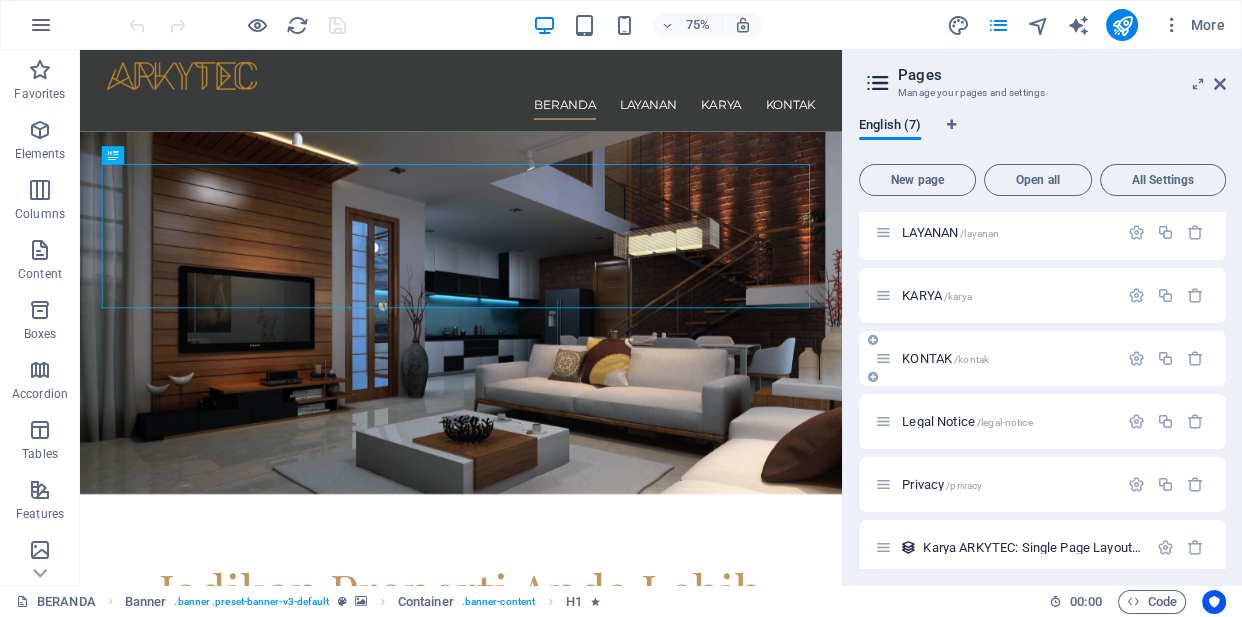 scroll, scrollTop: 83, scrollLeft: 0, axis: vertical 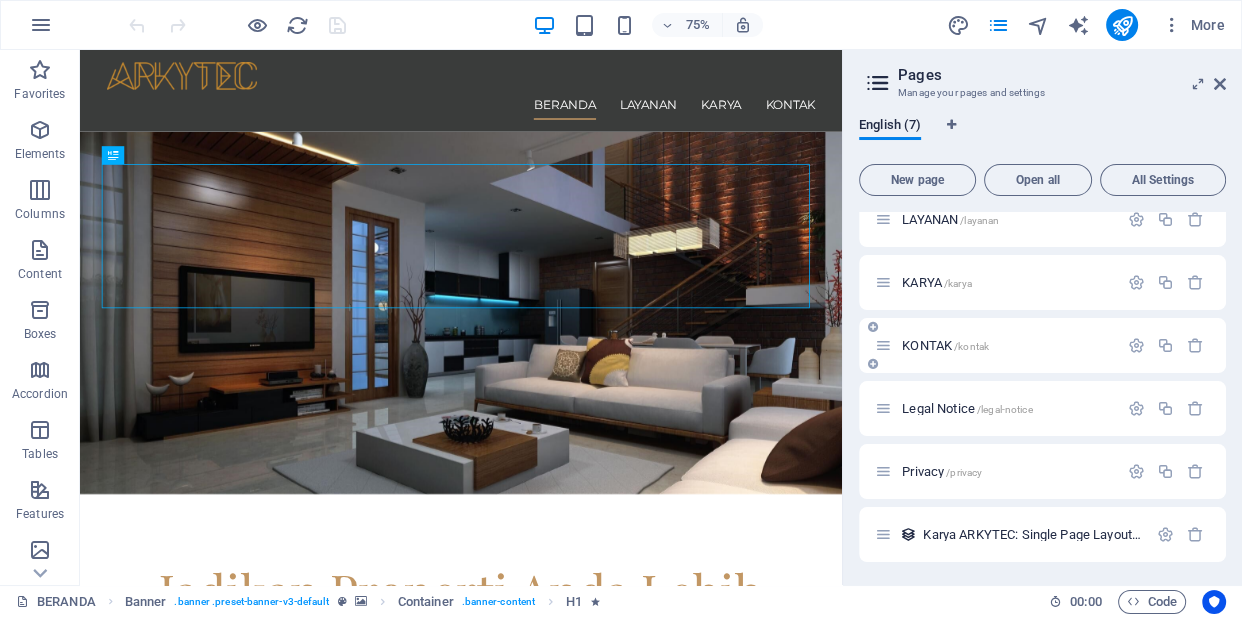 click on "KONTAK /kontak" at bounding box center [945, 345] 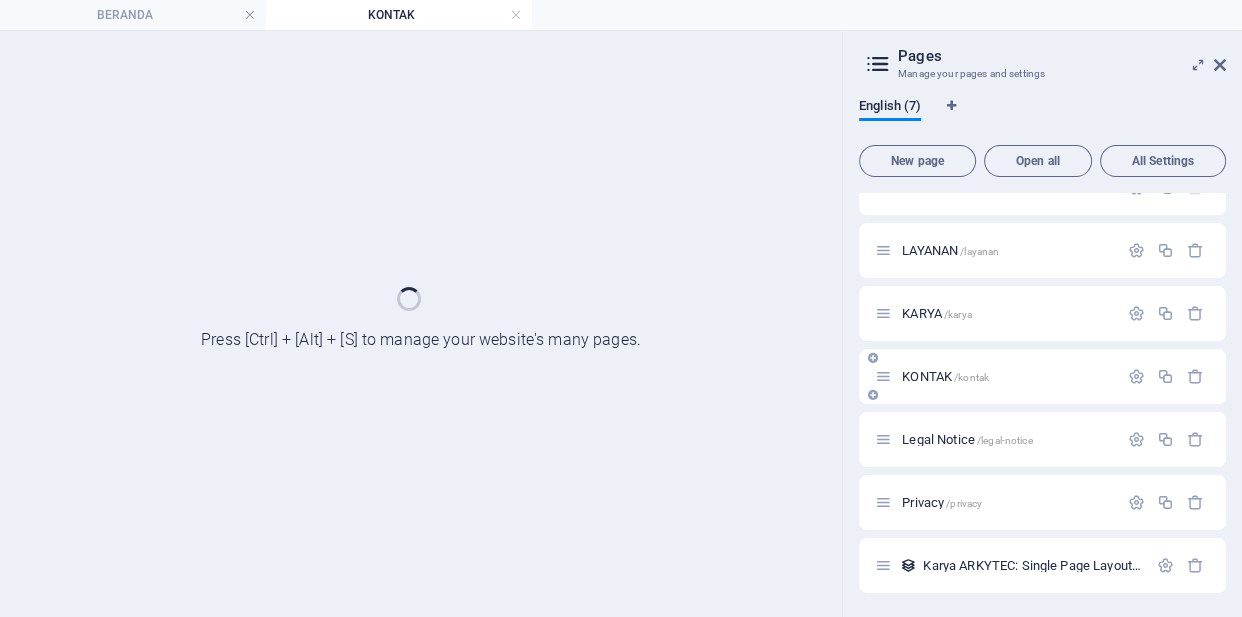 scroll, scrollTop: 32, scrollLeft: 0, axis: vertical 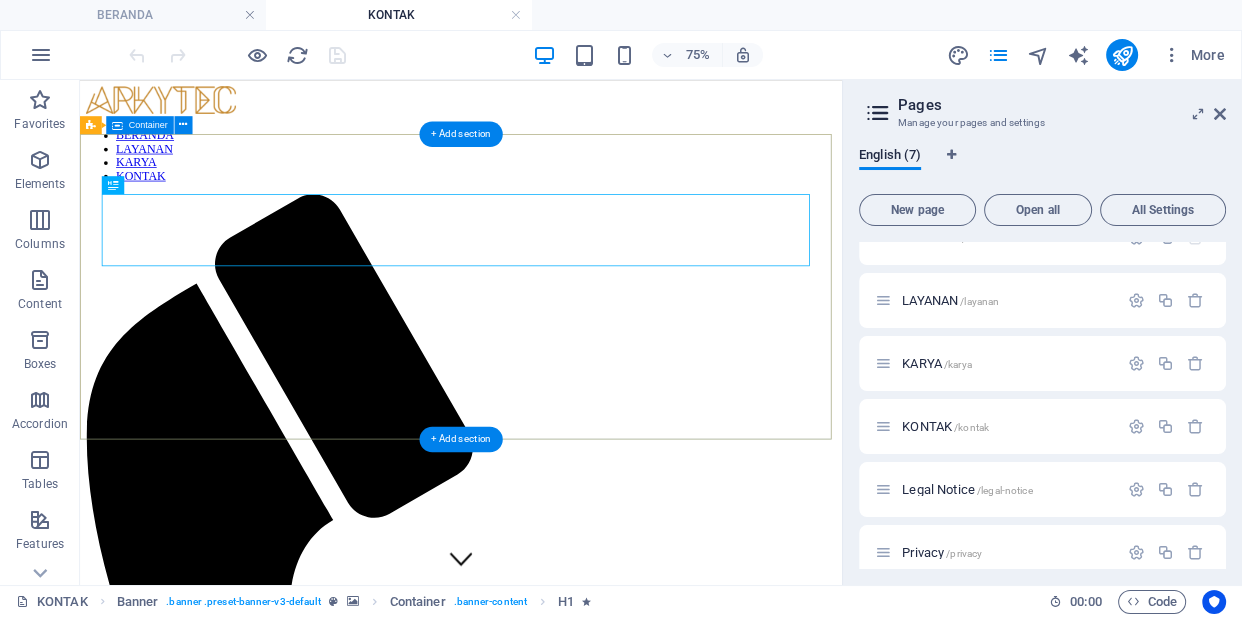 click on "Kontak ARKYTEC Tidak perlu bimbang atau ragu dalam merencanakan dan membangun properti Anda. Silakan kontak ARKYTEC sekarang juga dan dapatkan layanan eksklusif, profesional dan berpengalaman. Learn more" at bounding box center [588, 2072] 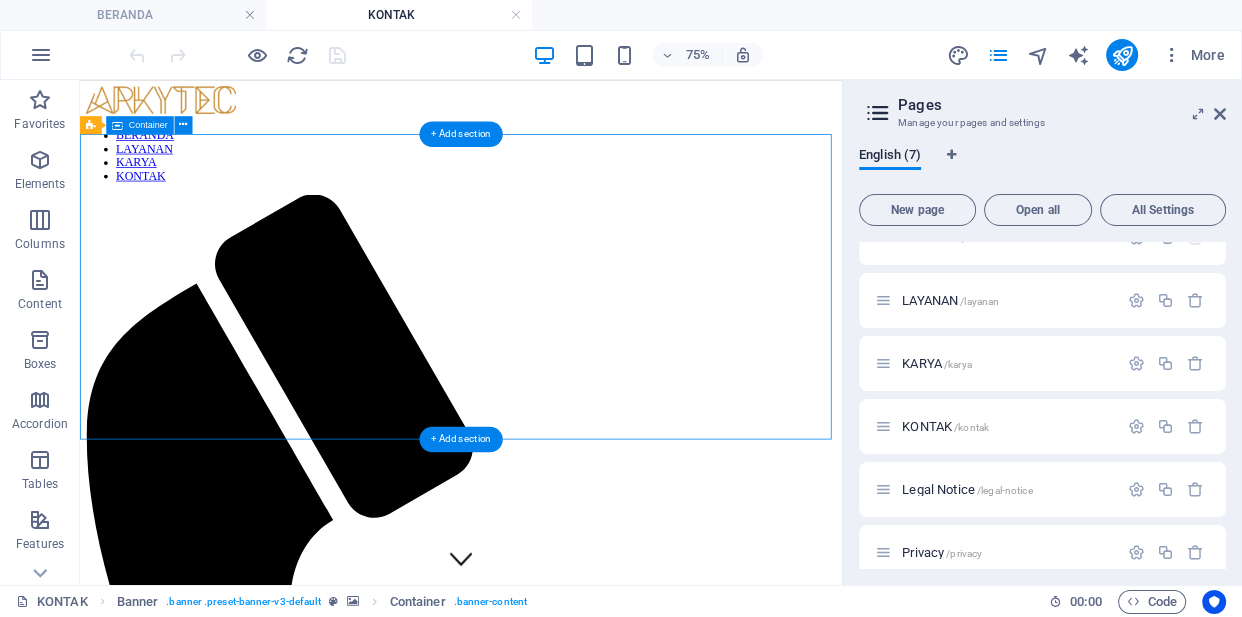 click on "Kontak ARKYTEC Tidak perlu bimbang atau ragu dalam merencanakan dan membangun properti Anda. Silakan kontak ARKYTEC sekarang juga dan dapatkan layanan eksklusif, profesional dan berpengalaman. Learn more" at bounding box center [588, 2072] 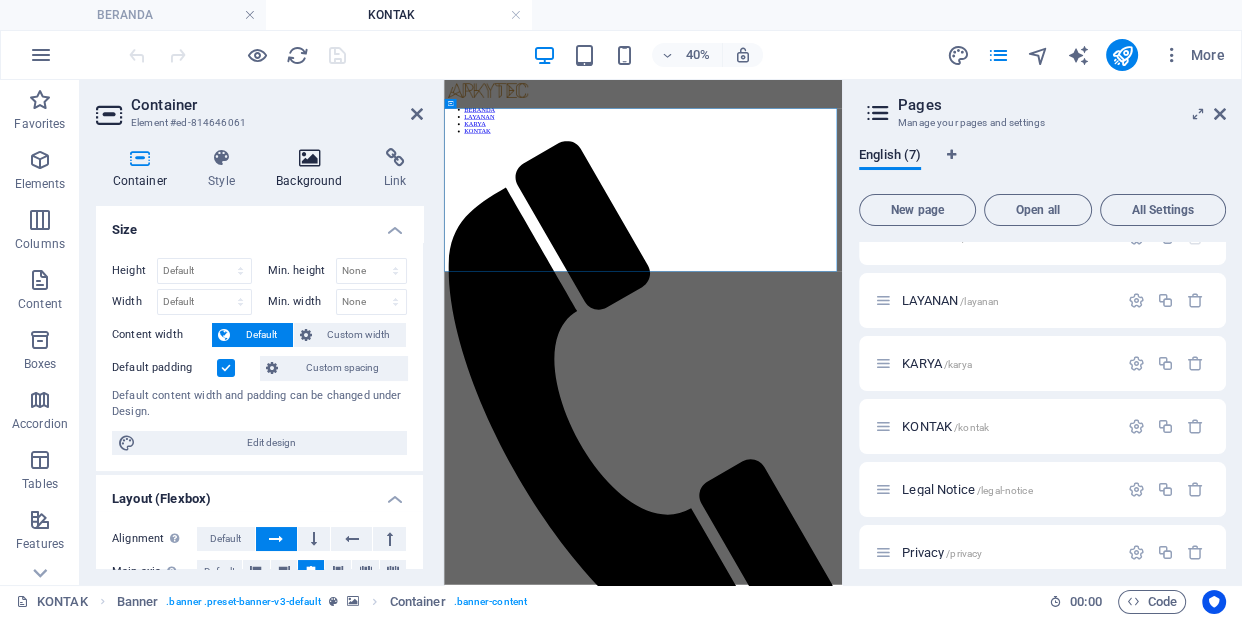 click on "Background" at bounding box center [314, 169] 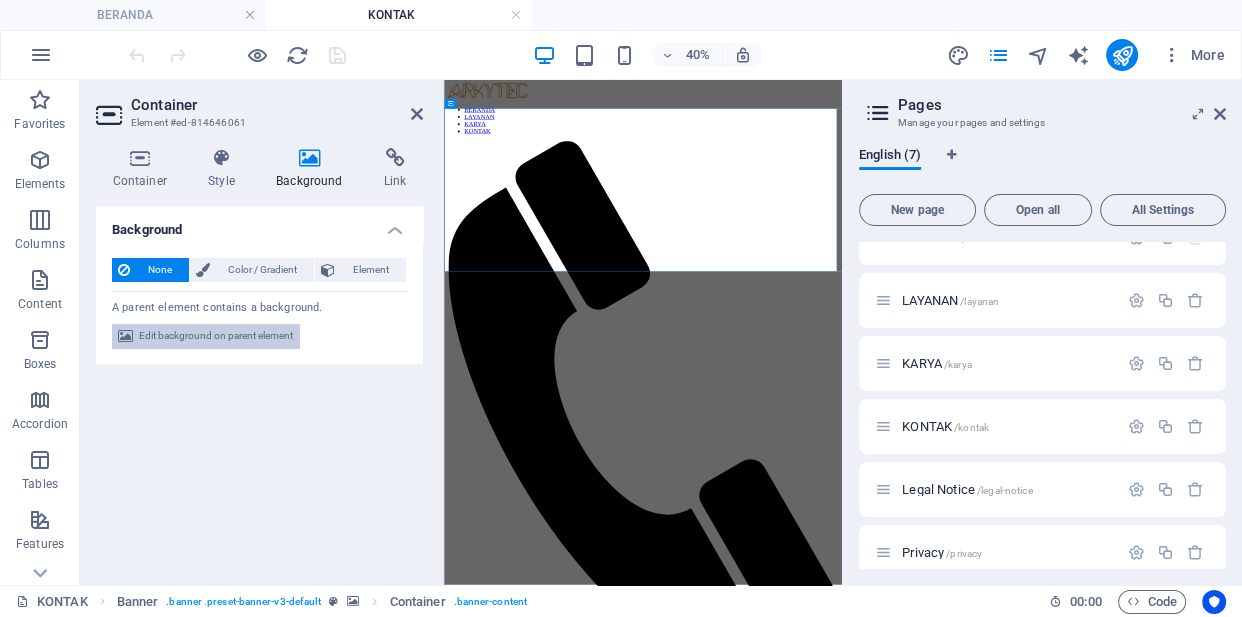 click on "Edit background on parent element" at bounding box center (216, 336) 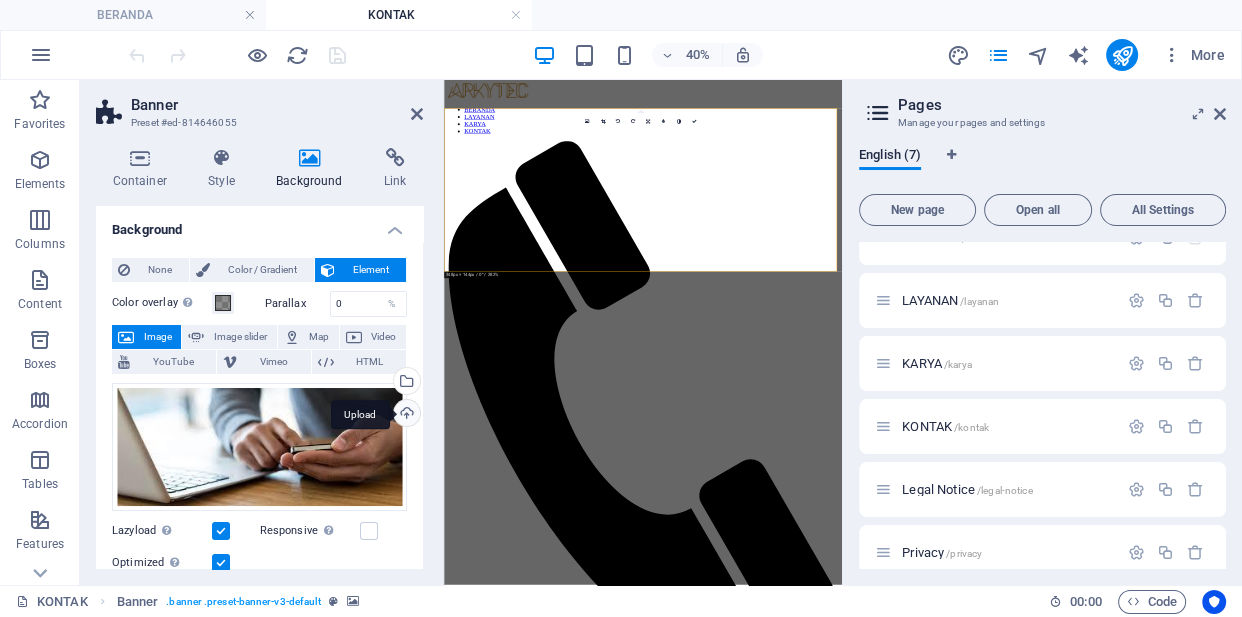 click on "Upload" at bounding box center [405, 415] 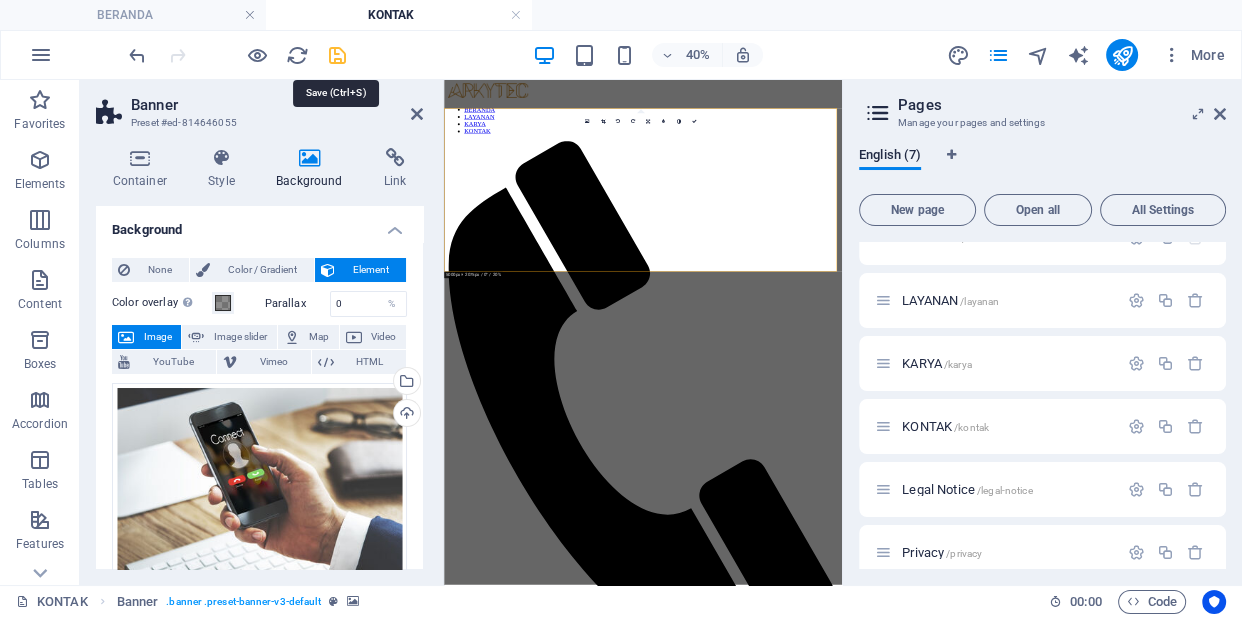 click at bounding box center [337, 55] 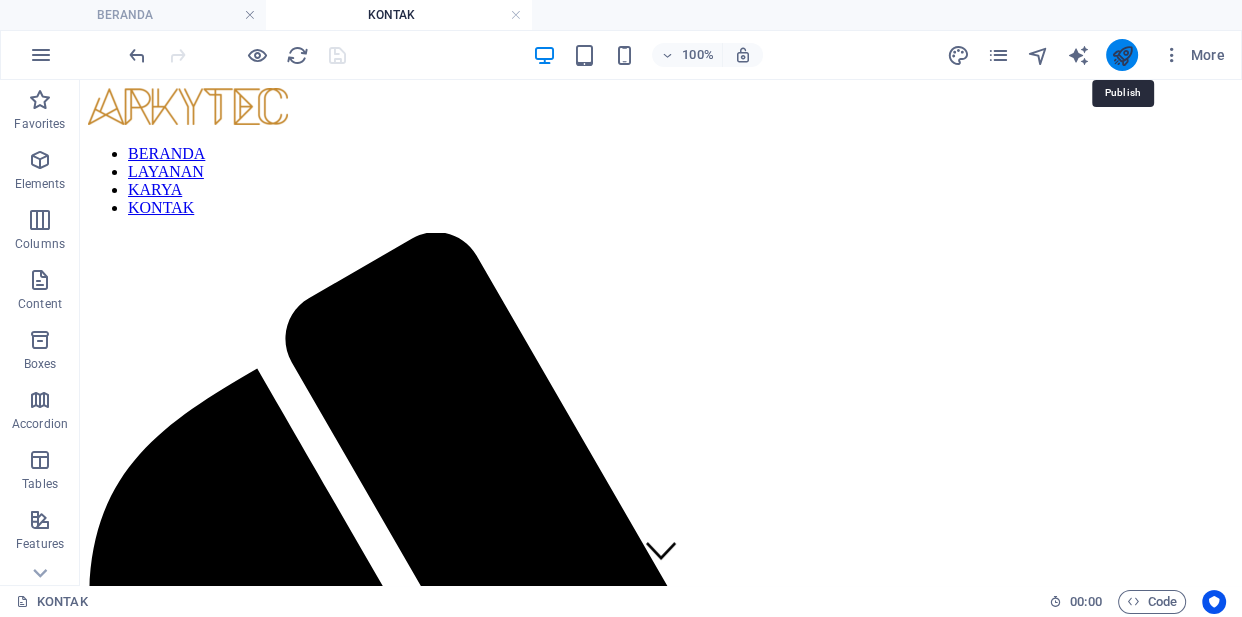 click at bounding box center (1121, 55) 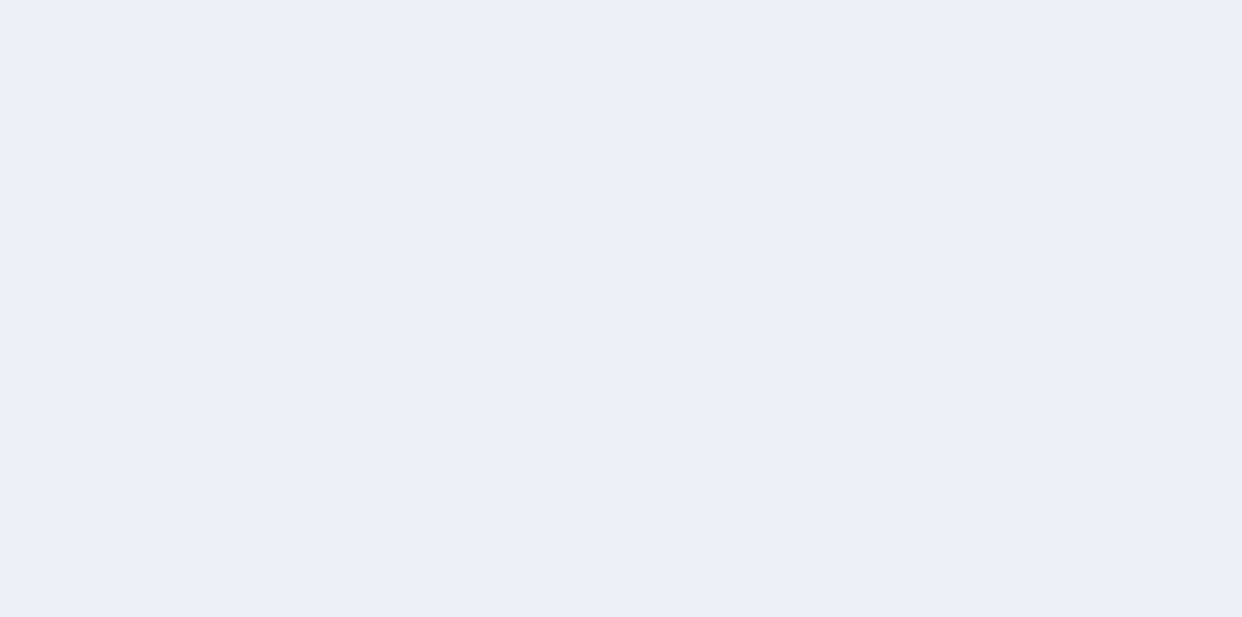 scroll, scrollTop: 0, scrollLeft: 0, axis: both 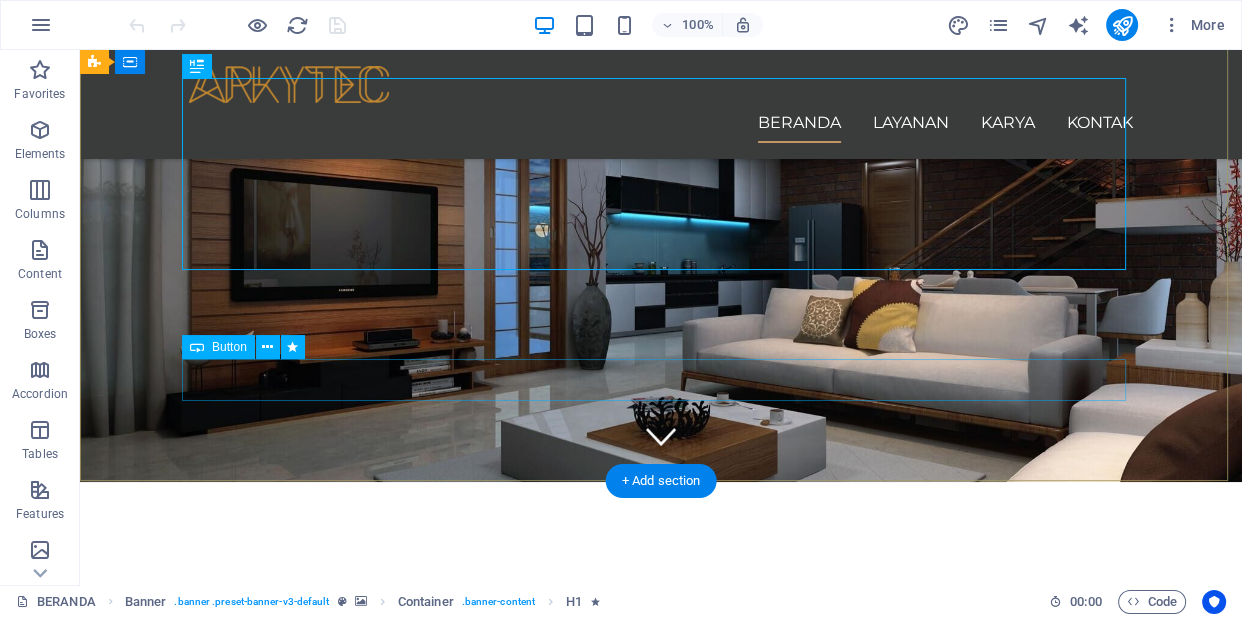 click on "Learn more" at bounding box center (661, 864) 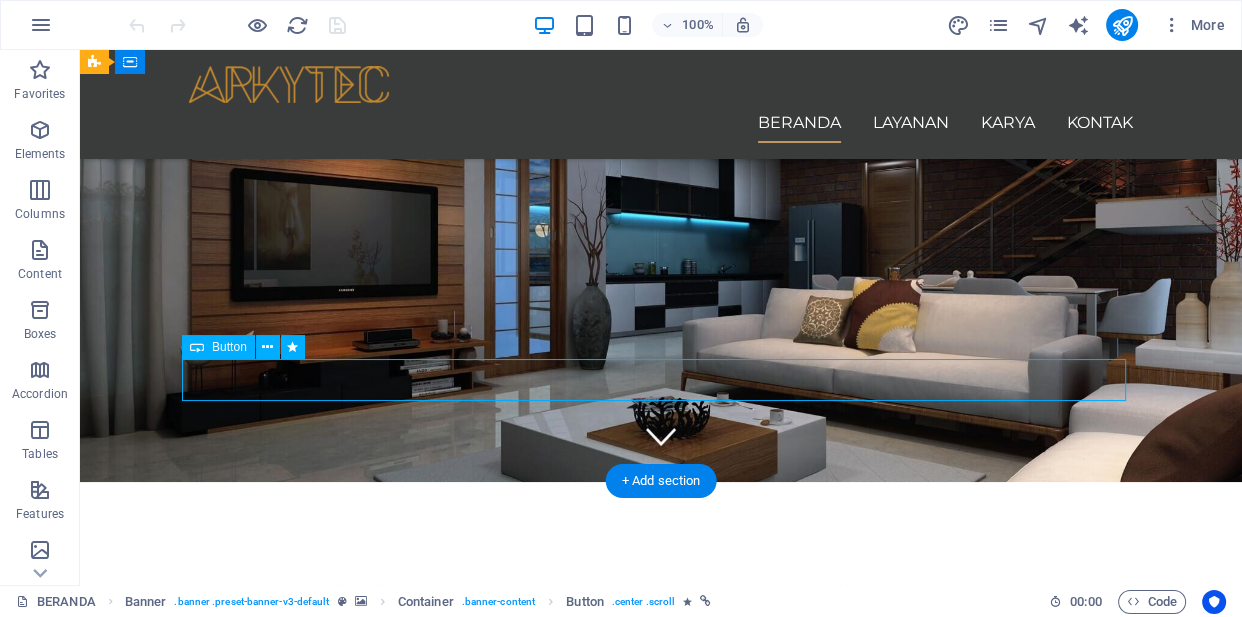 click on "Learn more" at bounding box center [661, 864] 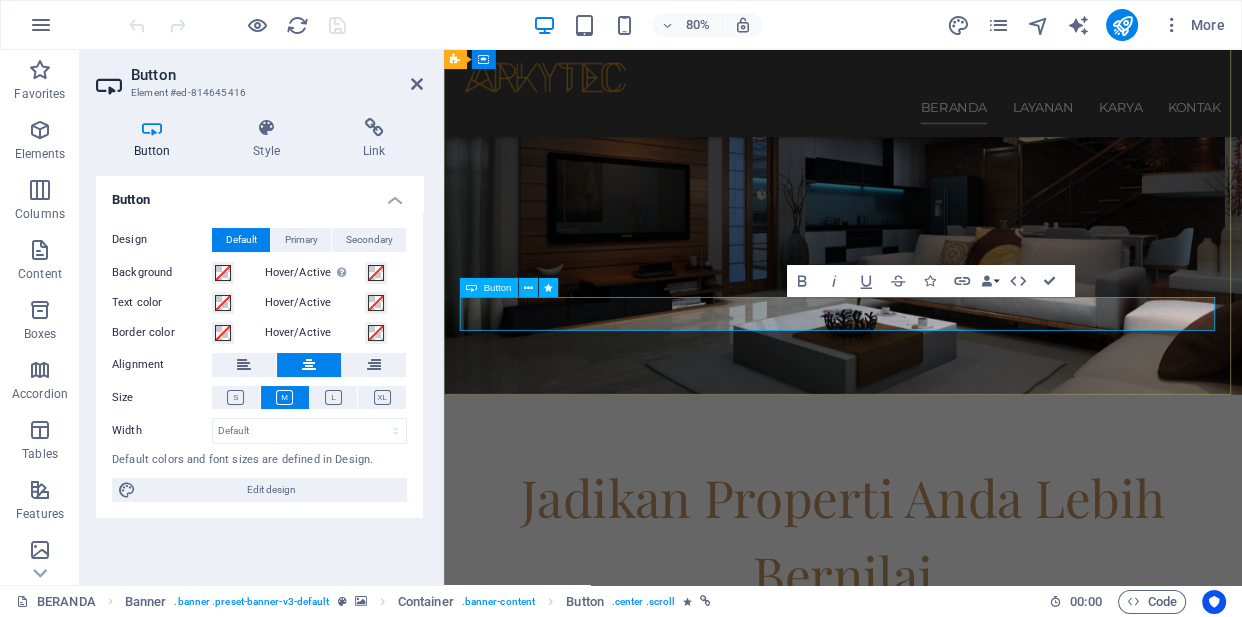 type 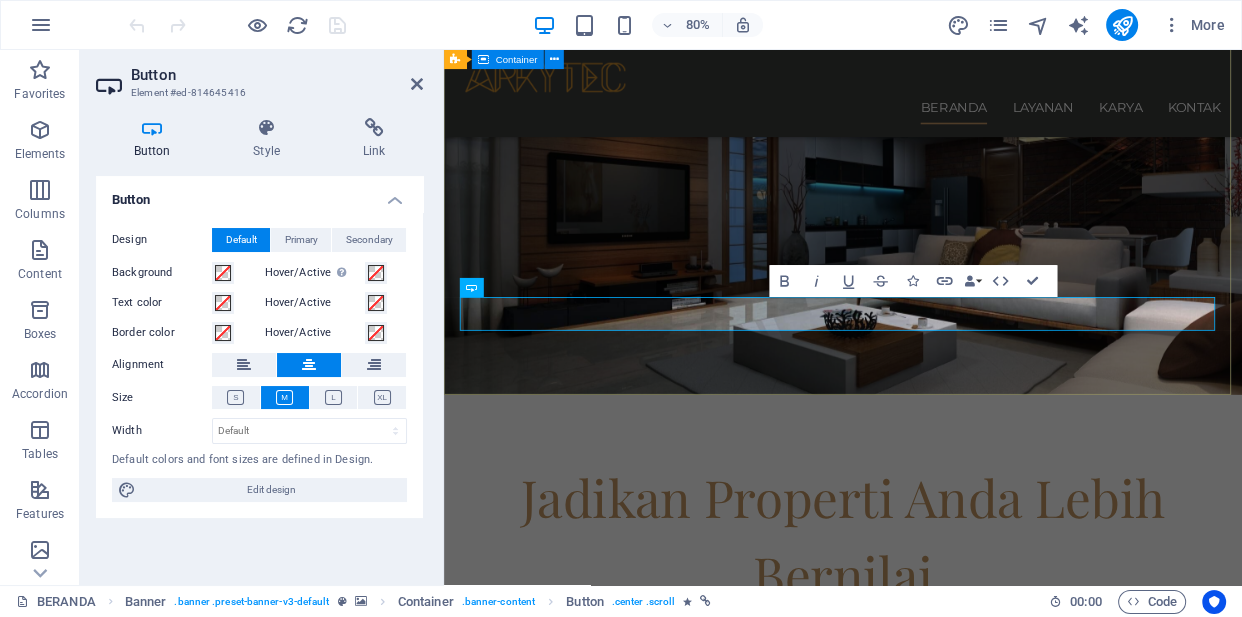 click on "Jadikan Properti Anda Lebih Bernilai Arkytec siap membantu untuk mengubah properti Anda menjadi lebih bernilai, mulai dari perencanaan, desain, konstruksi hingga finishing, Arkytec telah berpengalaman di bidang arsitektur, interior dan landscape. Kontak ARKYTEC" at bounding box center [943, 723] 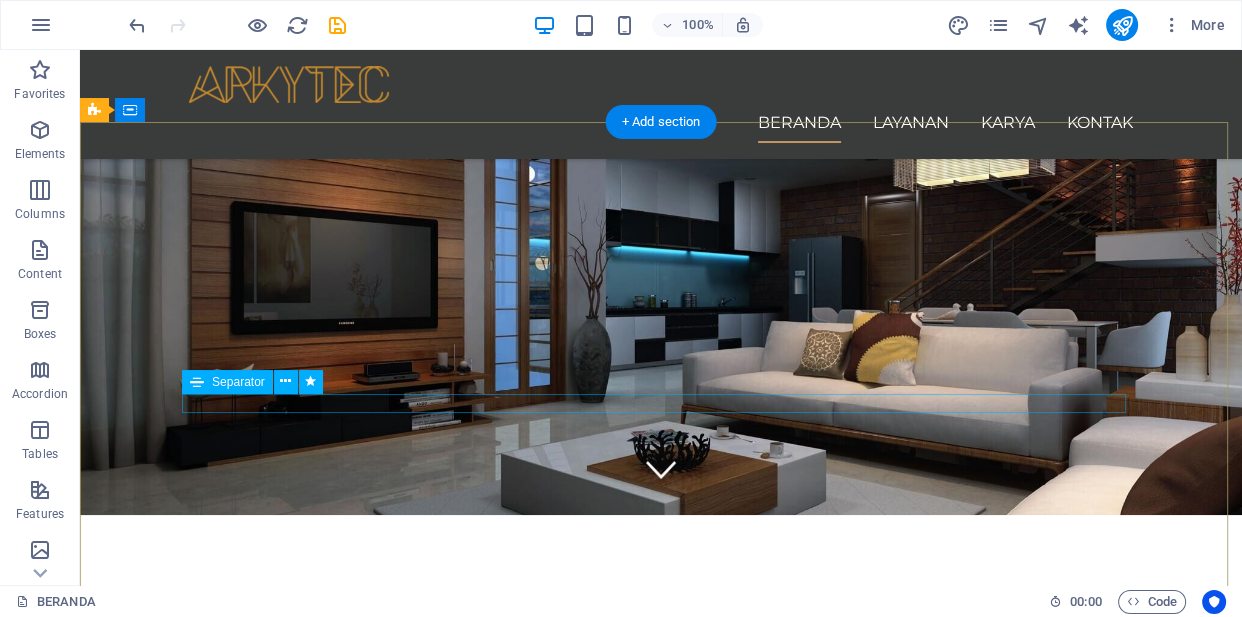 scroll, scrollTop: 0, scrollLeft: 0, axis: both 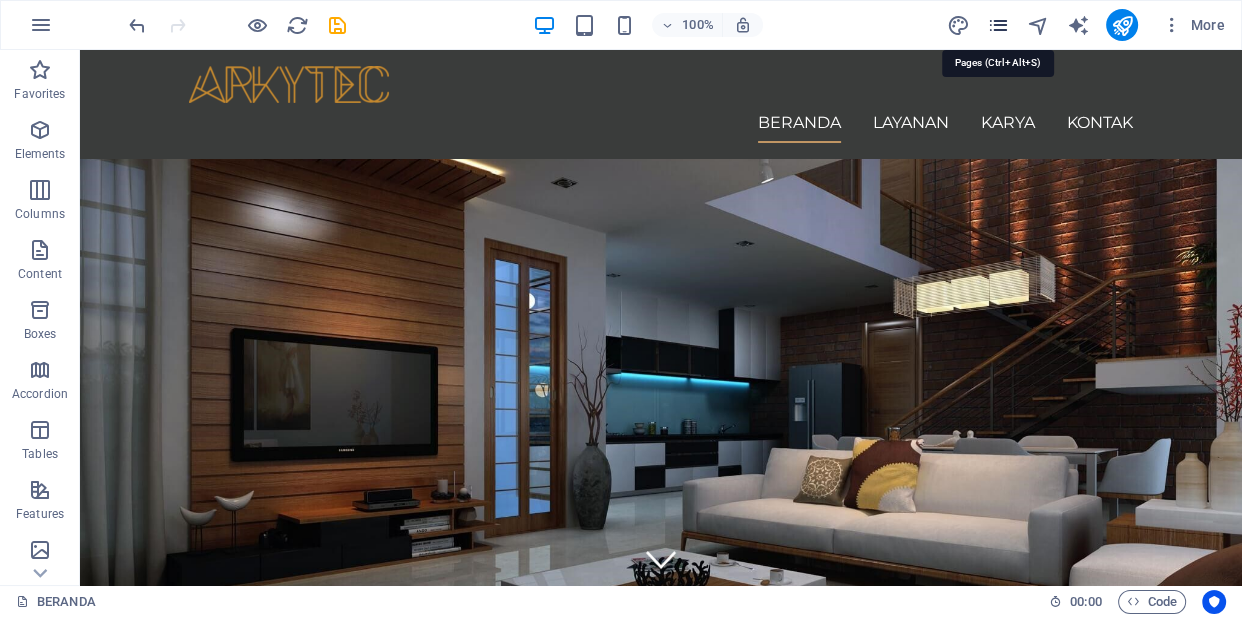 click at bounding box center (997, 25) 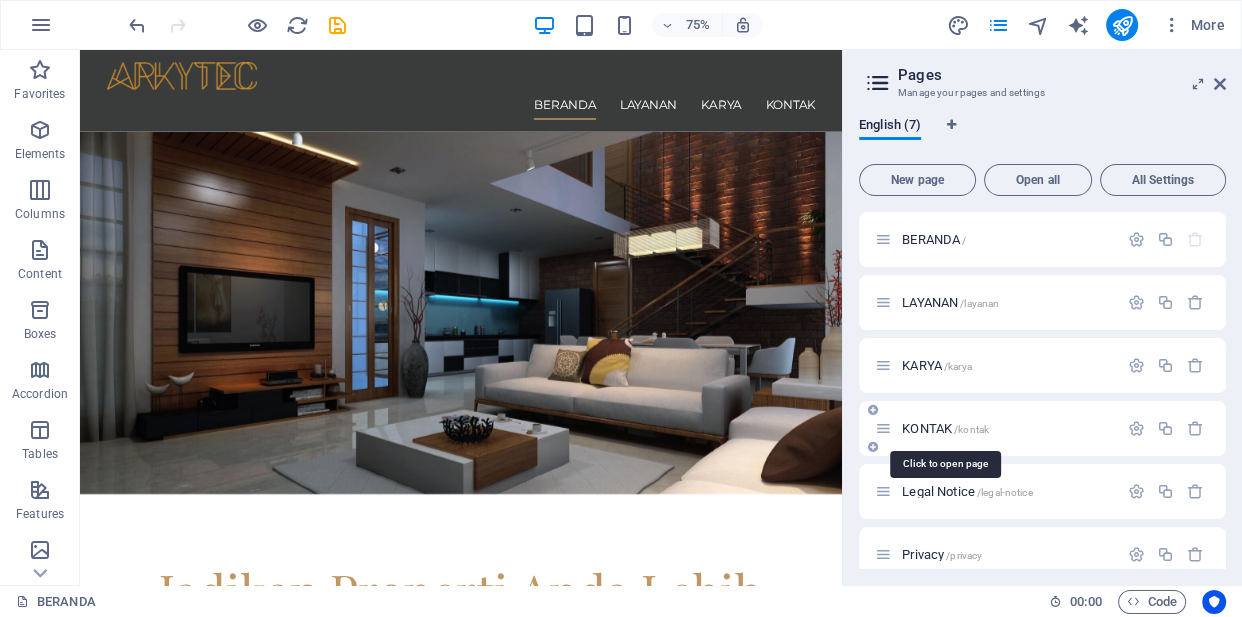 click on "KONTAK /kontak" at bounding box center (945, 428) 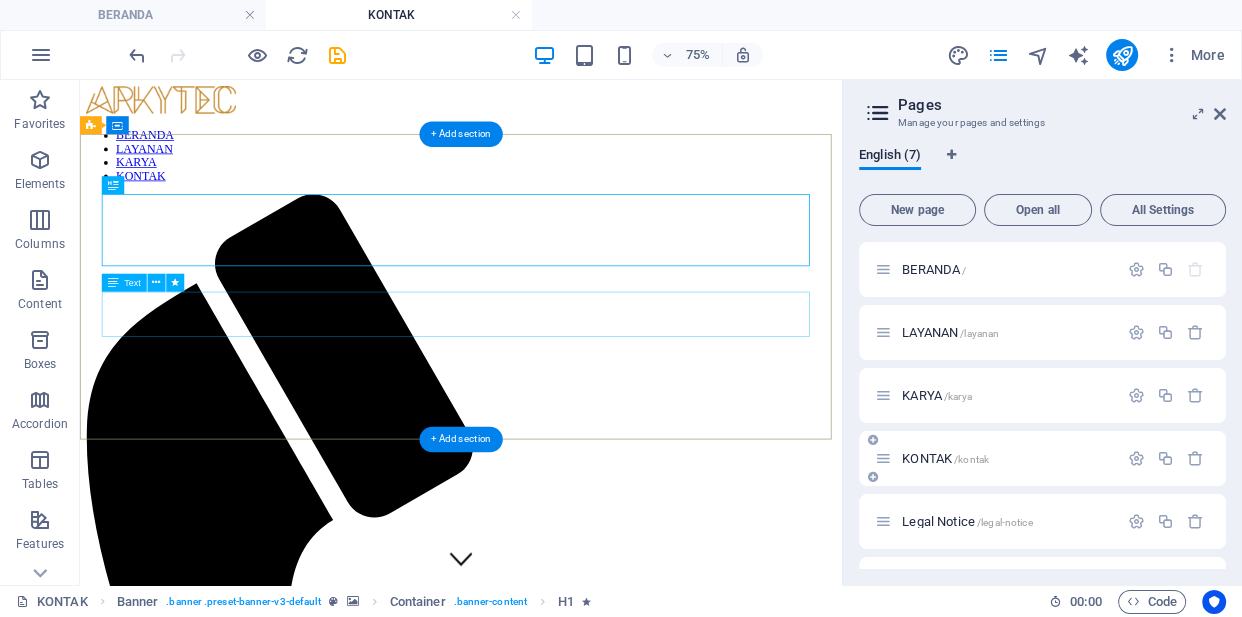 scroll, scrollTop: 0, scrollLeft: 0, axis: both 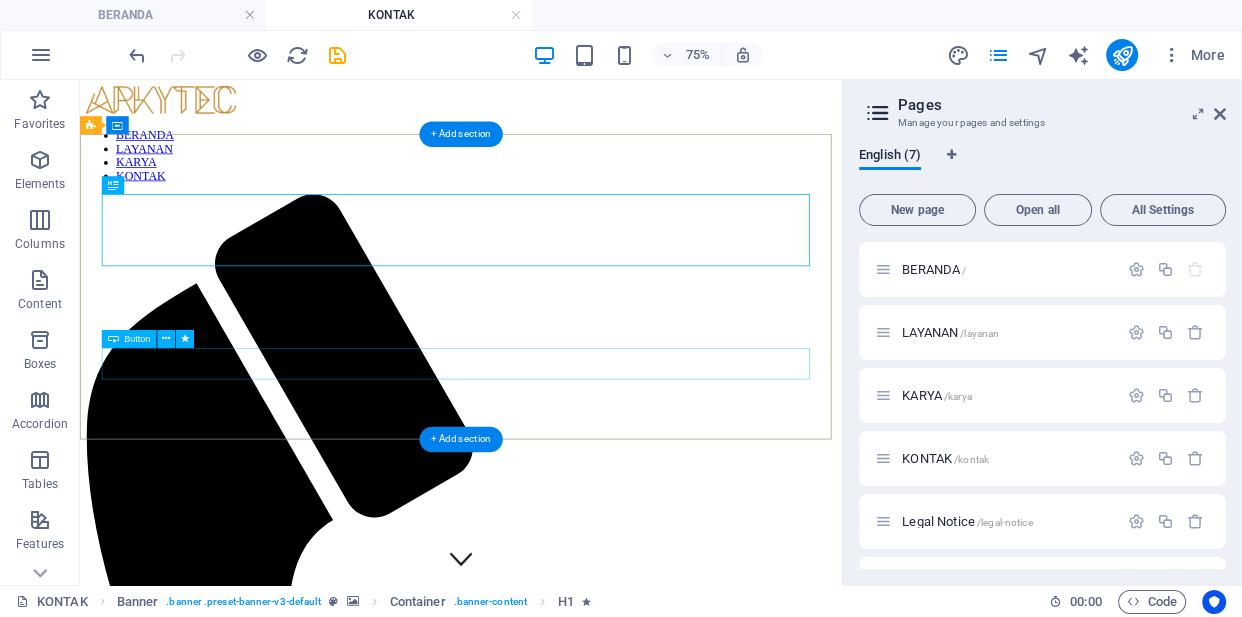 click on "Learn more" at bounding box center (588, 2184) 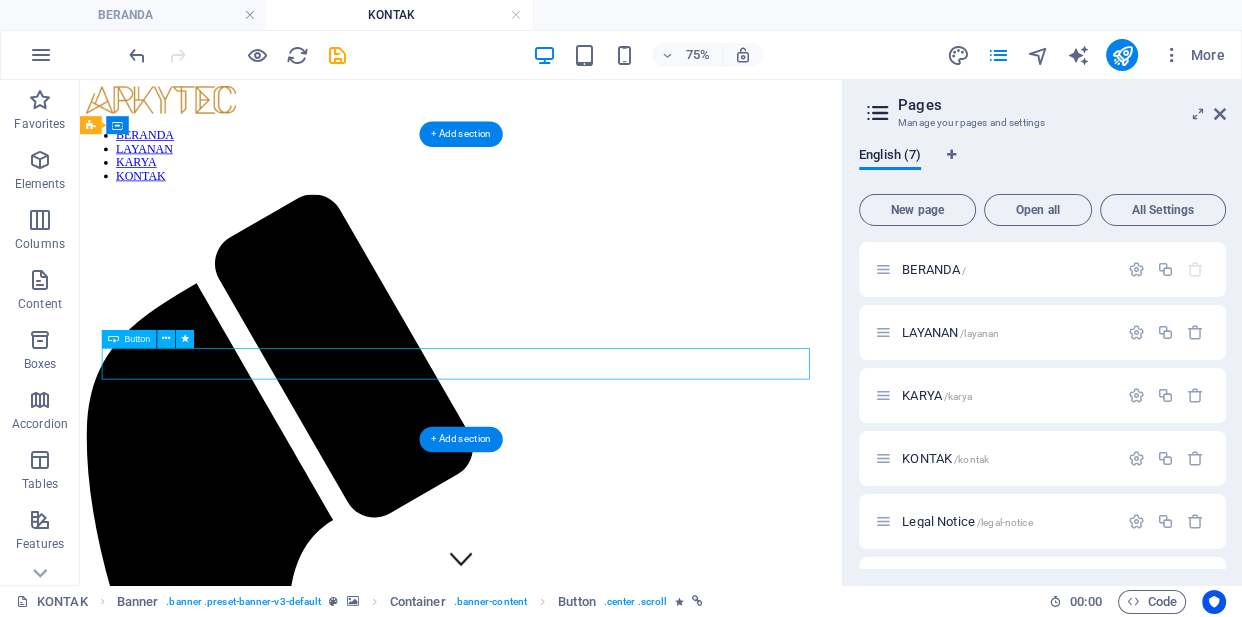 click on "Learn more" at bounding box center (588, 2184) 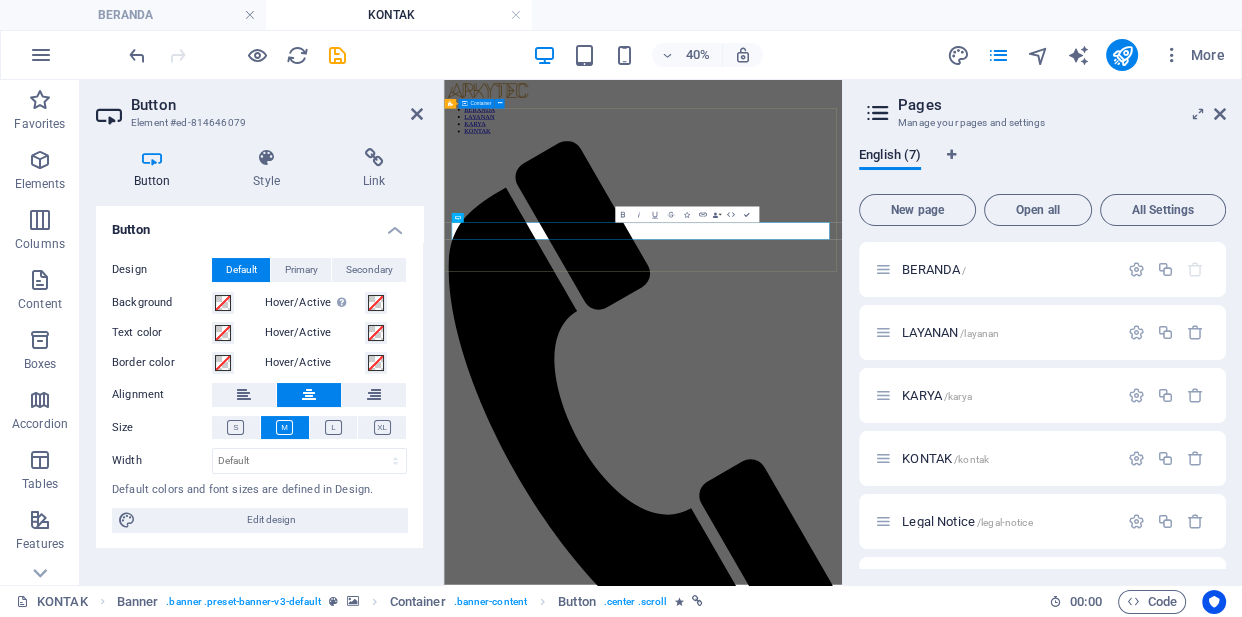 type 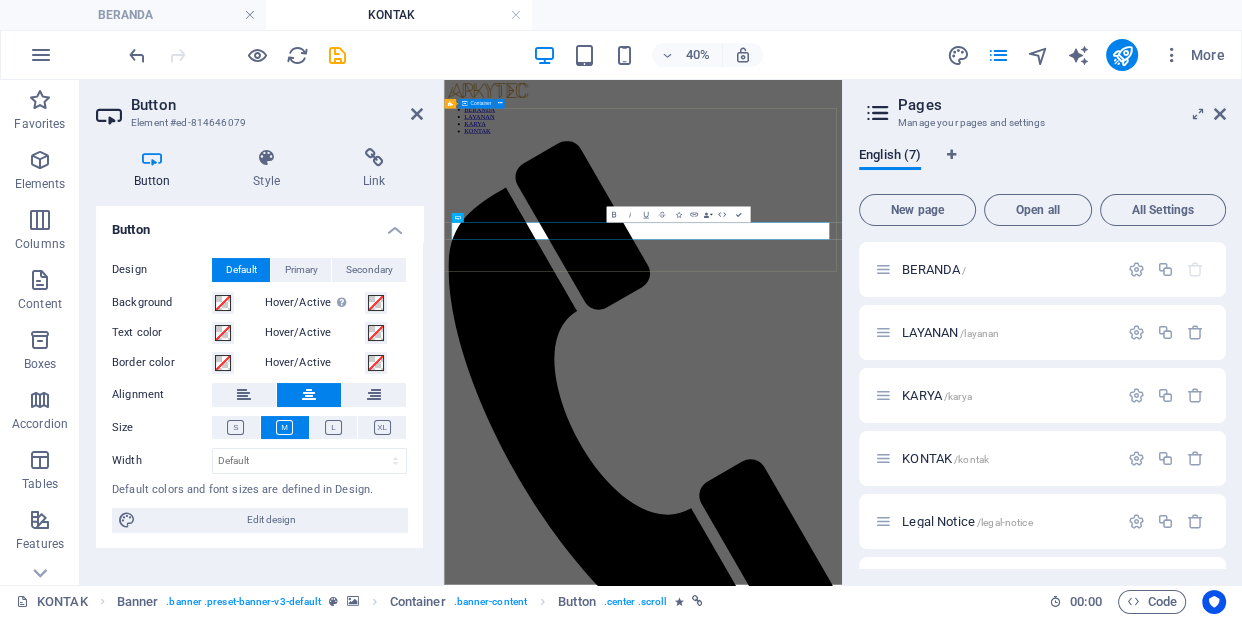 click on "Kontak ARKYTEC Tidak perlu bimbang atau ragu dalam merencanakan dan membangun properti Anda. Silakan kontak ARKYTEC sekarang juga dan dapatkan layanan eksklusif, profesional dan berpengalaman. Kontak ARKYTEC" at bounding box center [941, 2044] 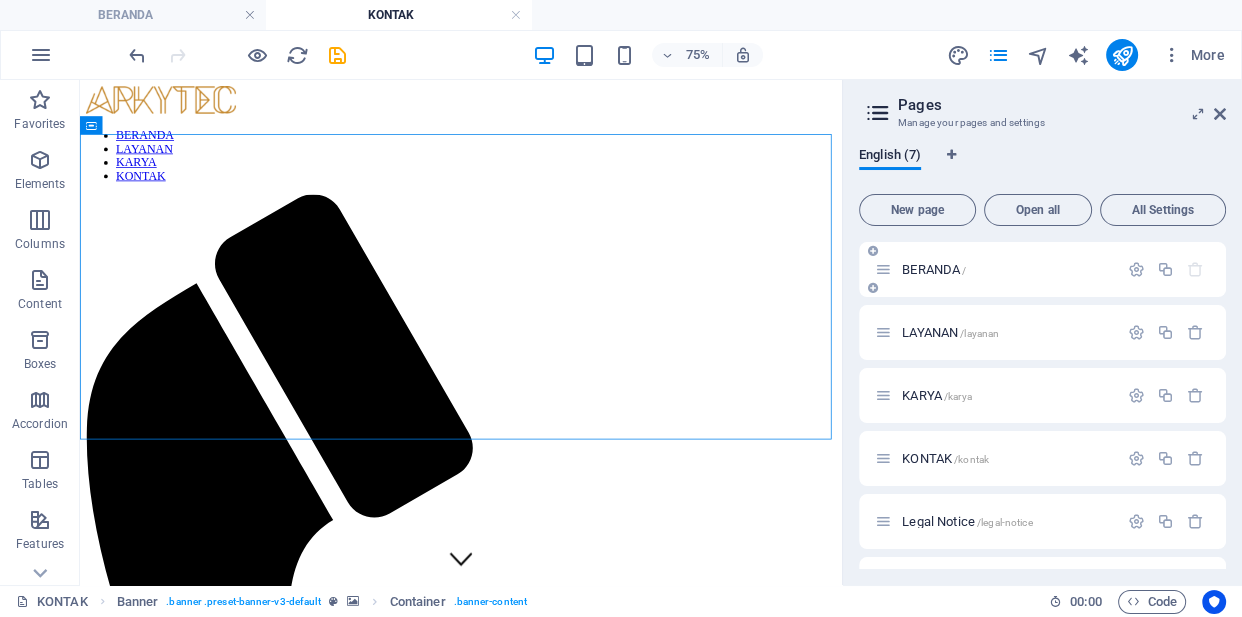 click on "BERANDA /" at bounding box center (934, 269) 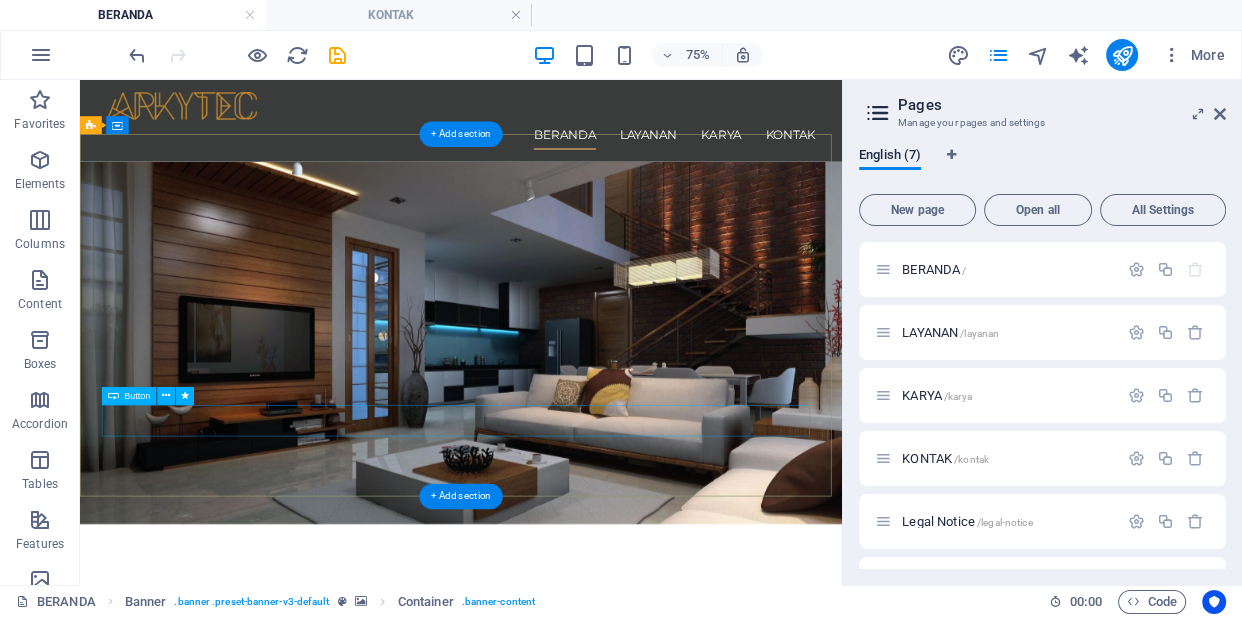 click on "Kontak ARKYTEC" at bounding box center [588, 1054] 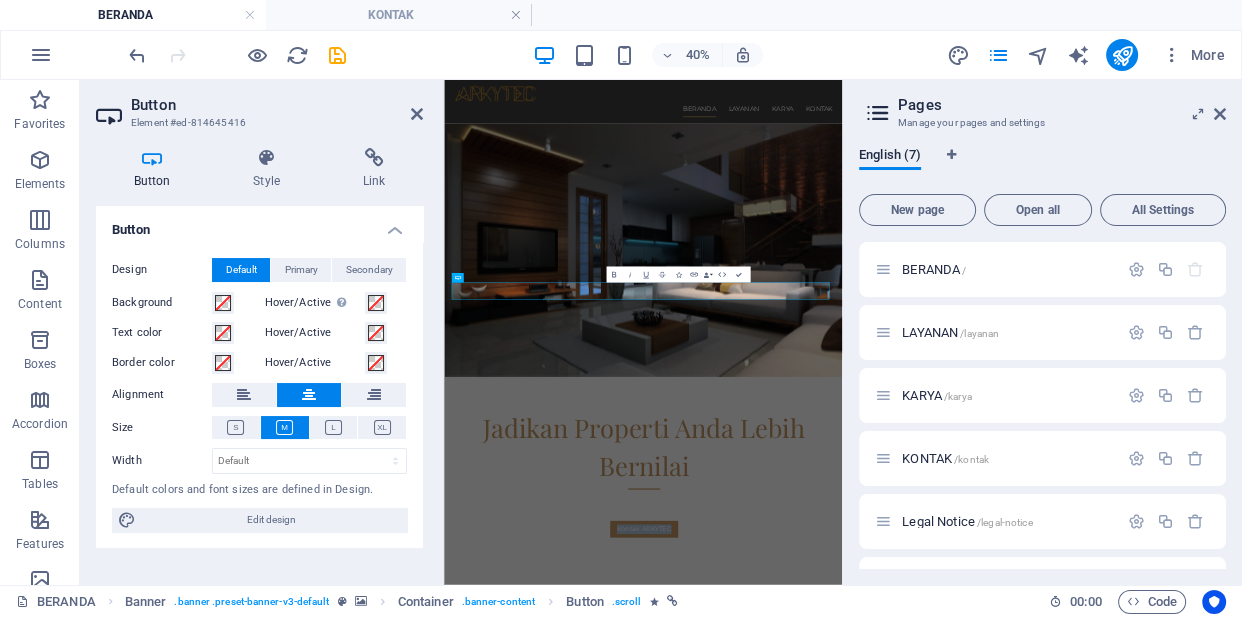 type 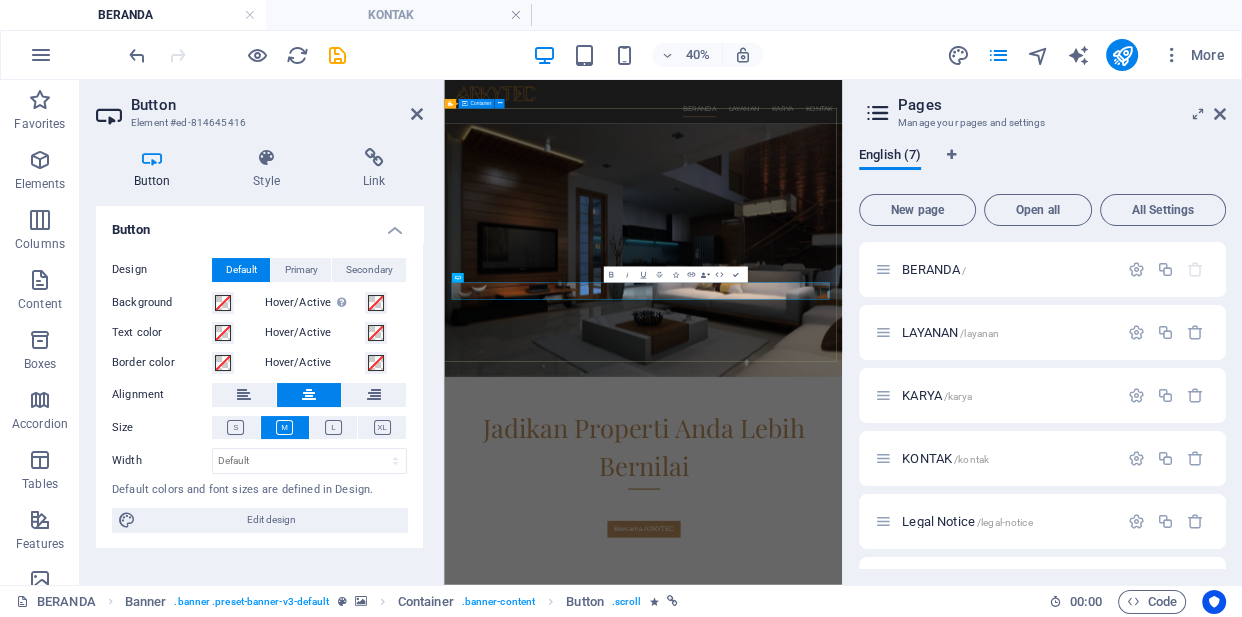 click on "Jadikan Properti Anda Lebih Bernilai Arkytec siap membantu untuk mengubah properti Anda menjadi lebih bernilai, mulai dari perencanaan, desain, konstruksi hingga finishing, Arkytec telah berpengalaman di bidang arsitektur, interior dan  landscape. Bersama ARKYTEC" at bounding box center (941, 1062) 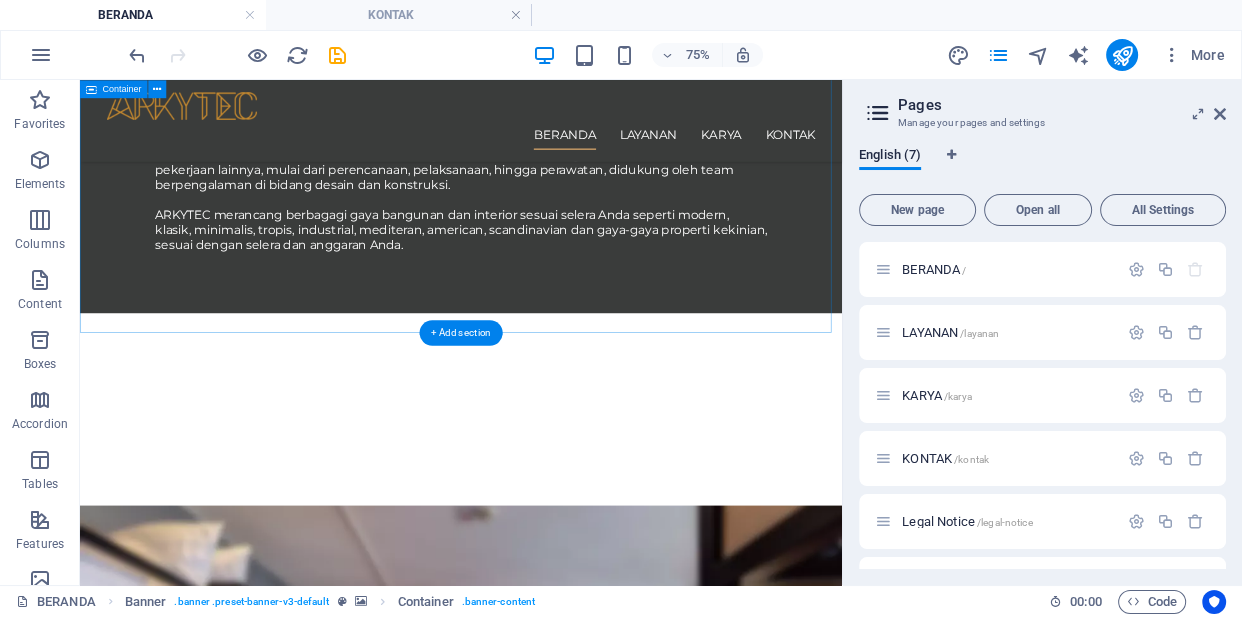 scroll, scrollTop: 1846, scrollLeft: 0, axis: vertical 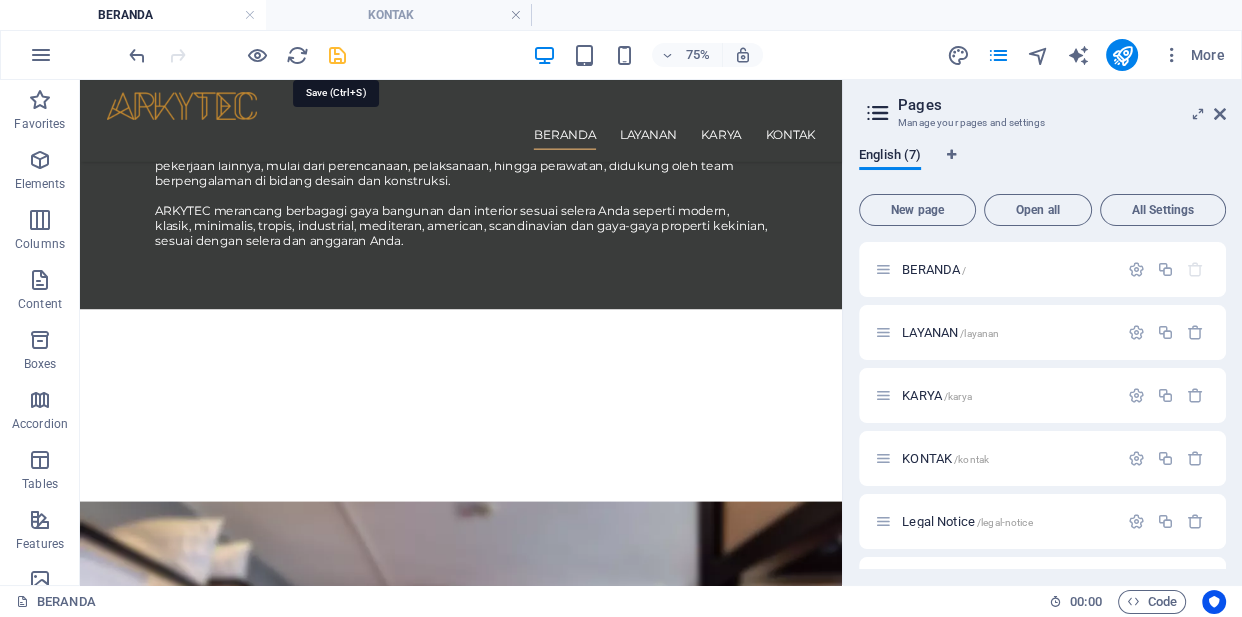 click at bounding box center (337, 55) 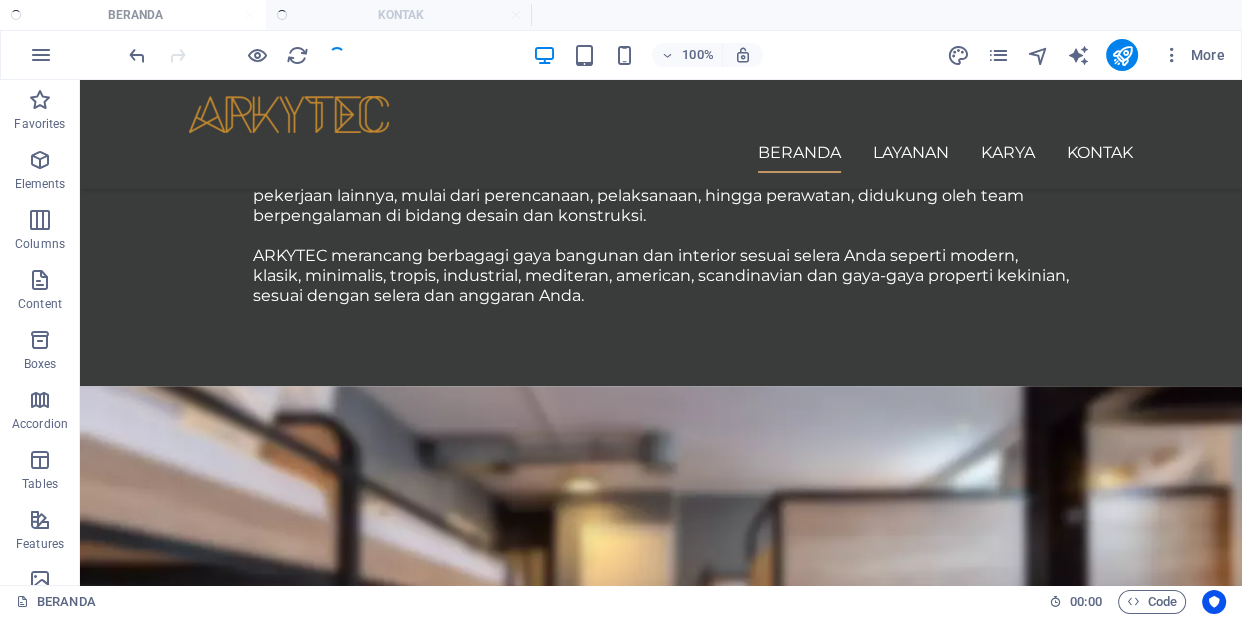 scroll, scrollTop: 1786, scrollLeft: 0, axis: vertical 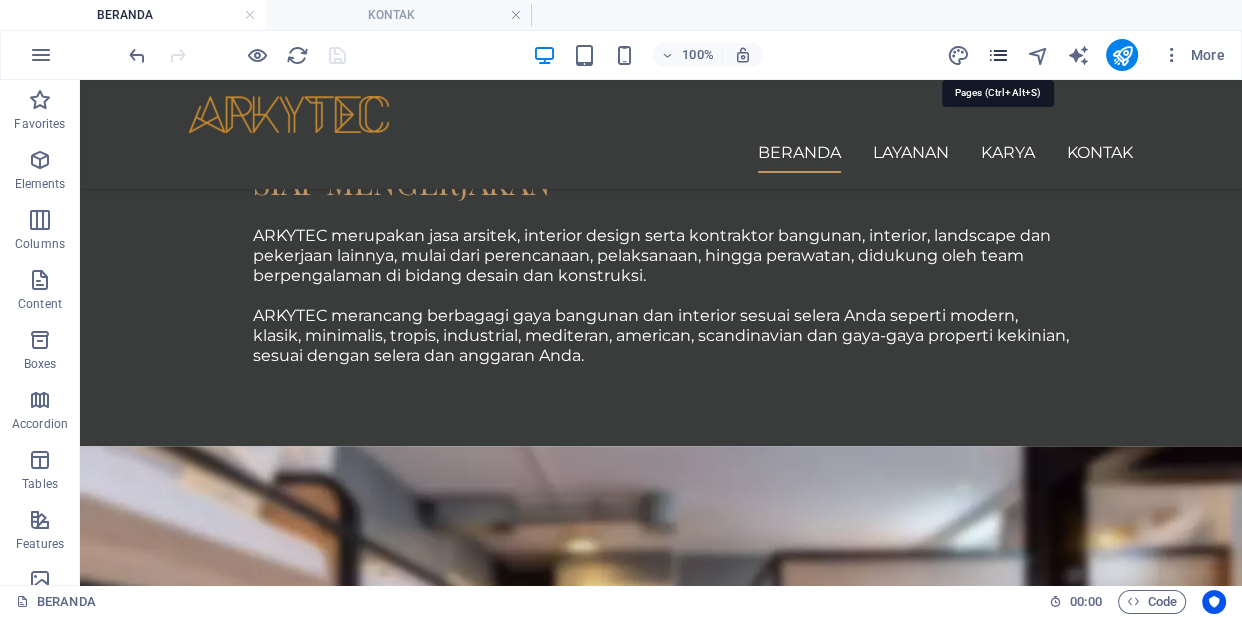 click at bounding box center (997, 55) 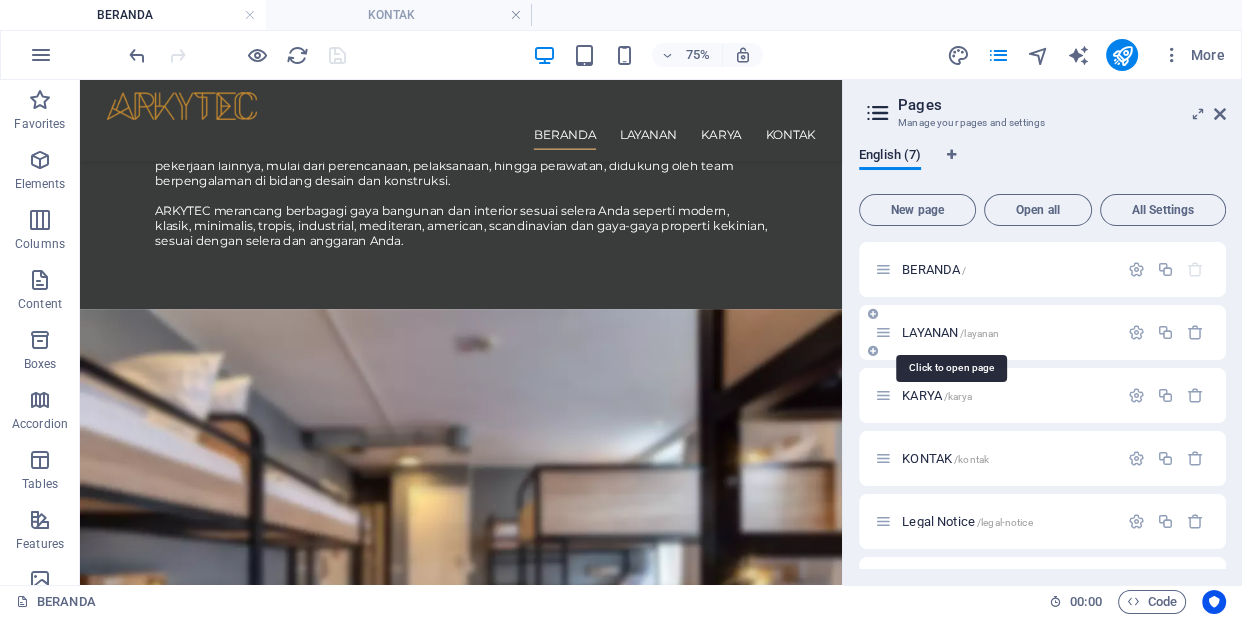 click on "LAYANAN /layanan" at bounding box center [950, 332] 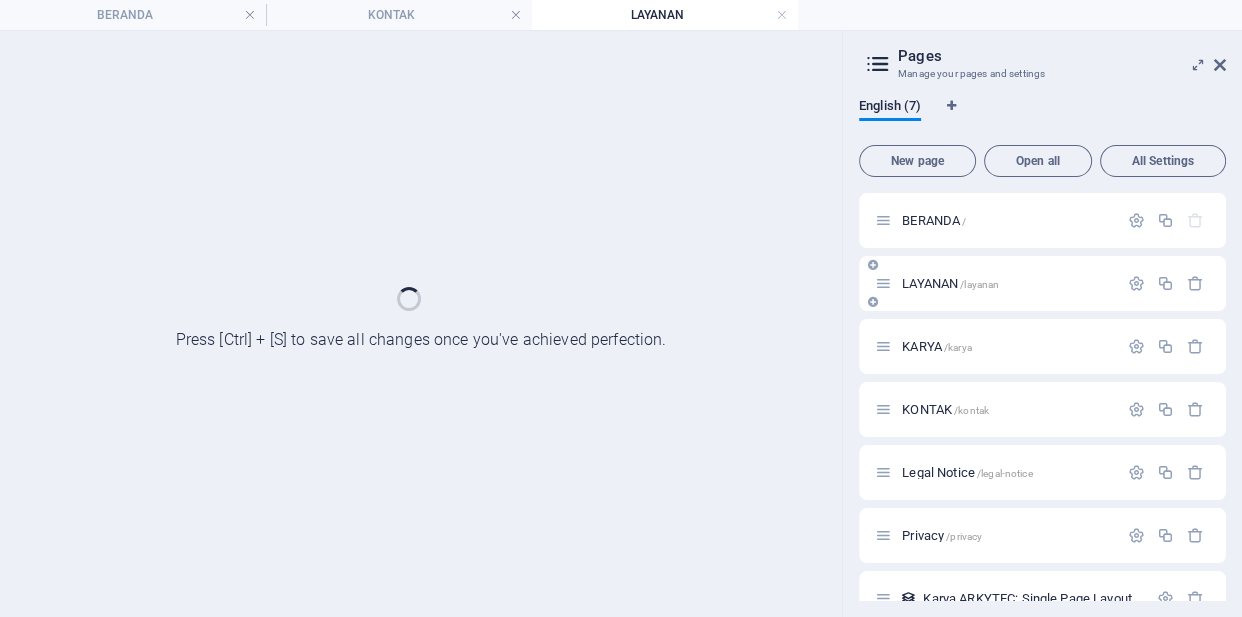 scroll, scrollTop: 0, scrollLeft: 0, axis: both 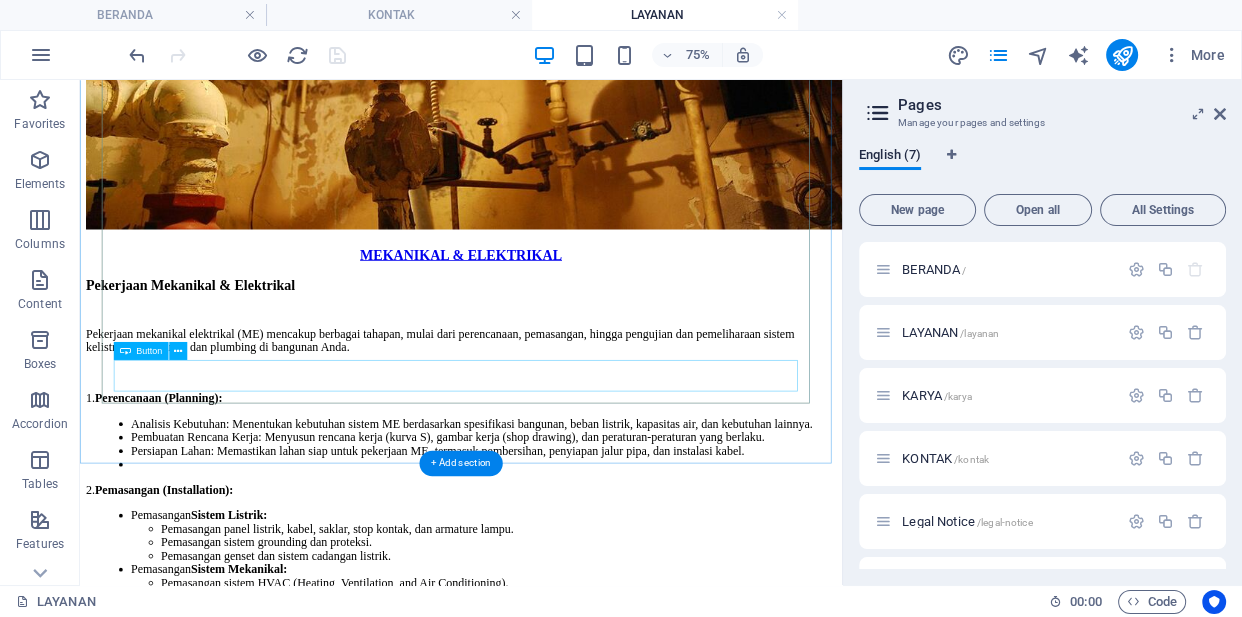 click on "Lihat Profil ARKYTEC" at bounding box center (588, 2592) 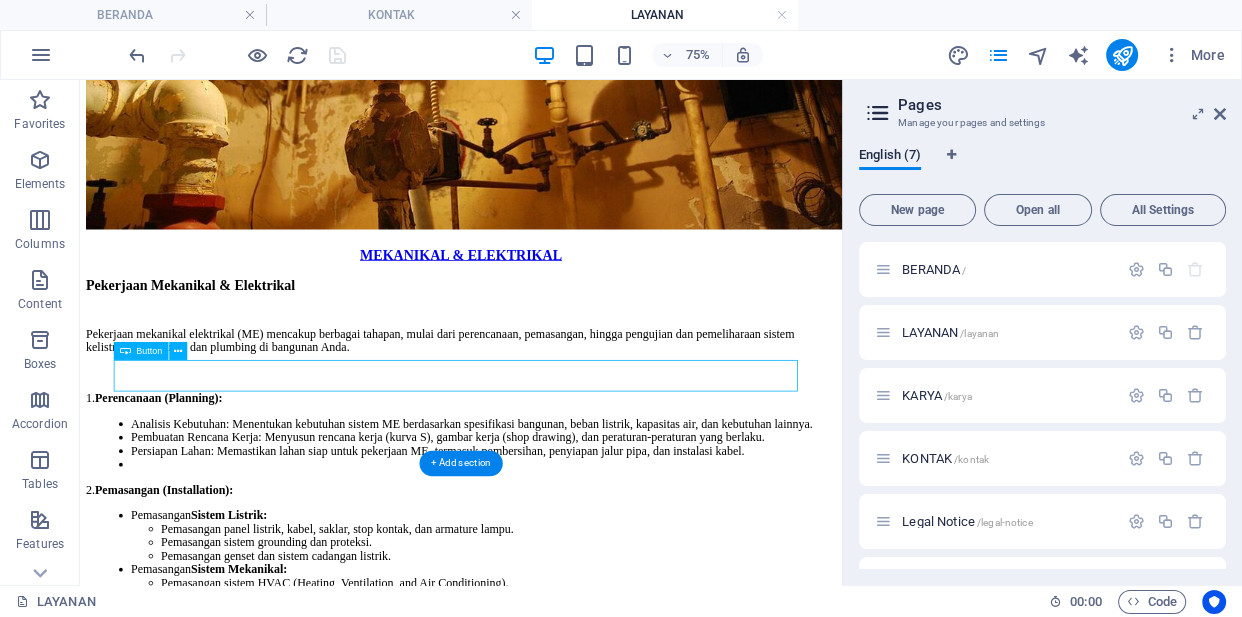 click on "Lihat Profil ARKYTEC" at bounding box center [588, 2592] 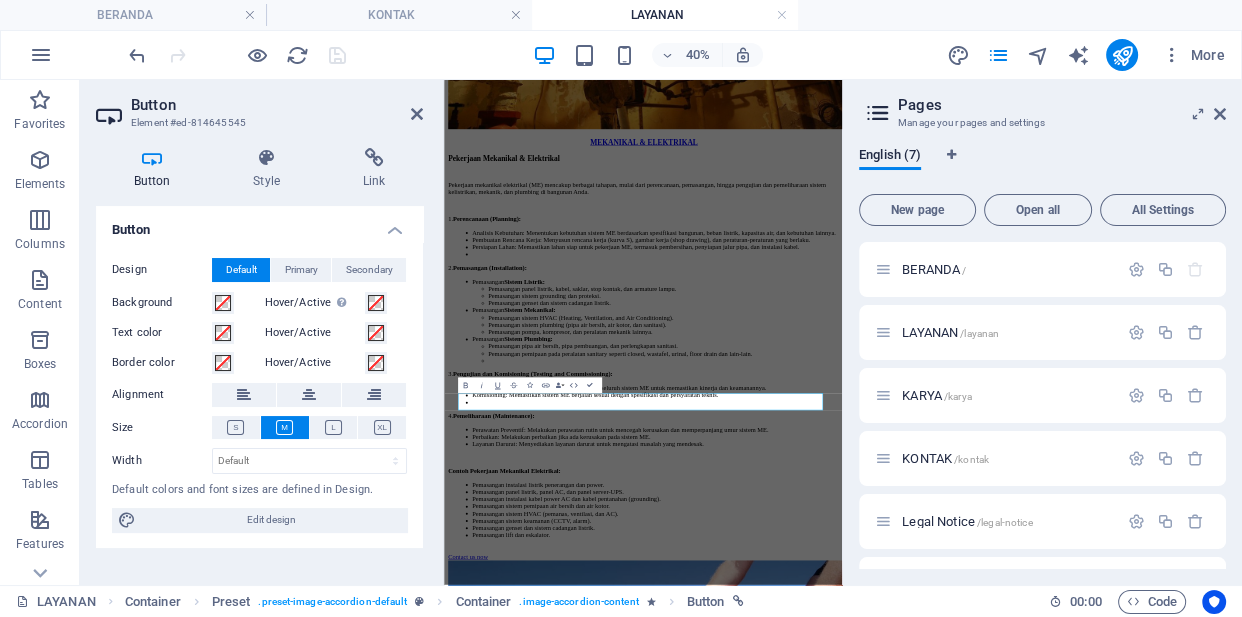 scroll, scrollTop: 6223, scrollLeft: 0, axis: vertical 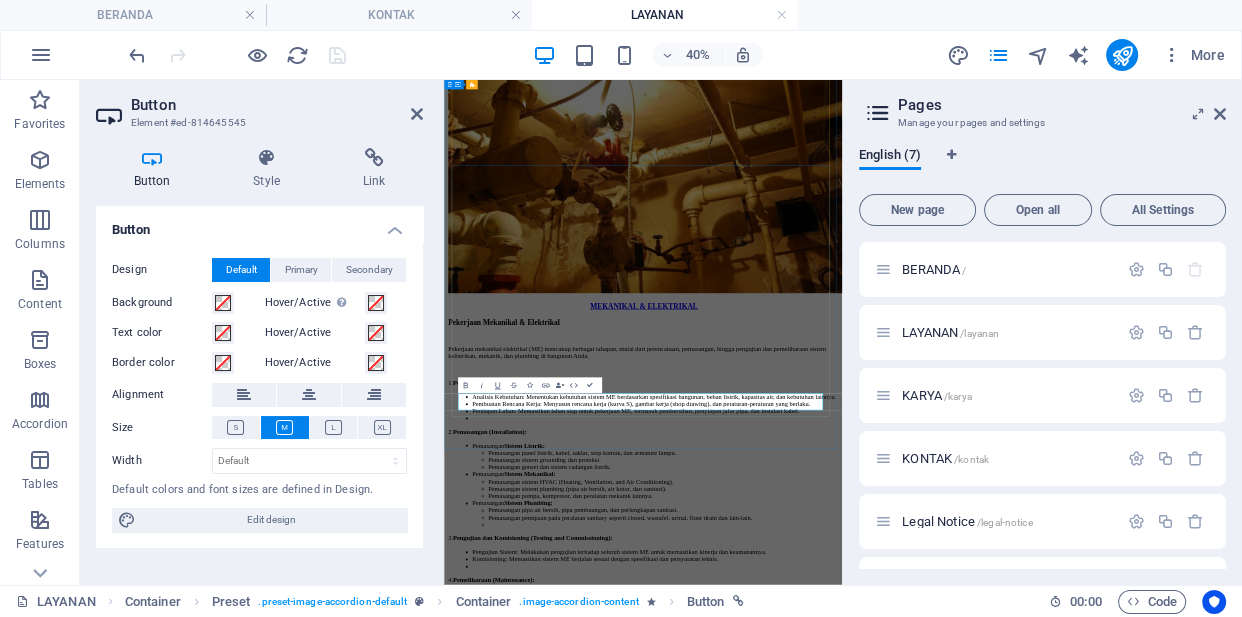 click on "Lihat Profil ARKYTEC" at bounding box center [528, 2914] 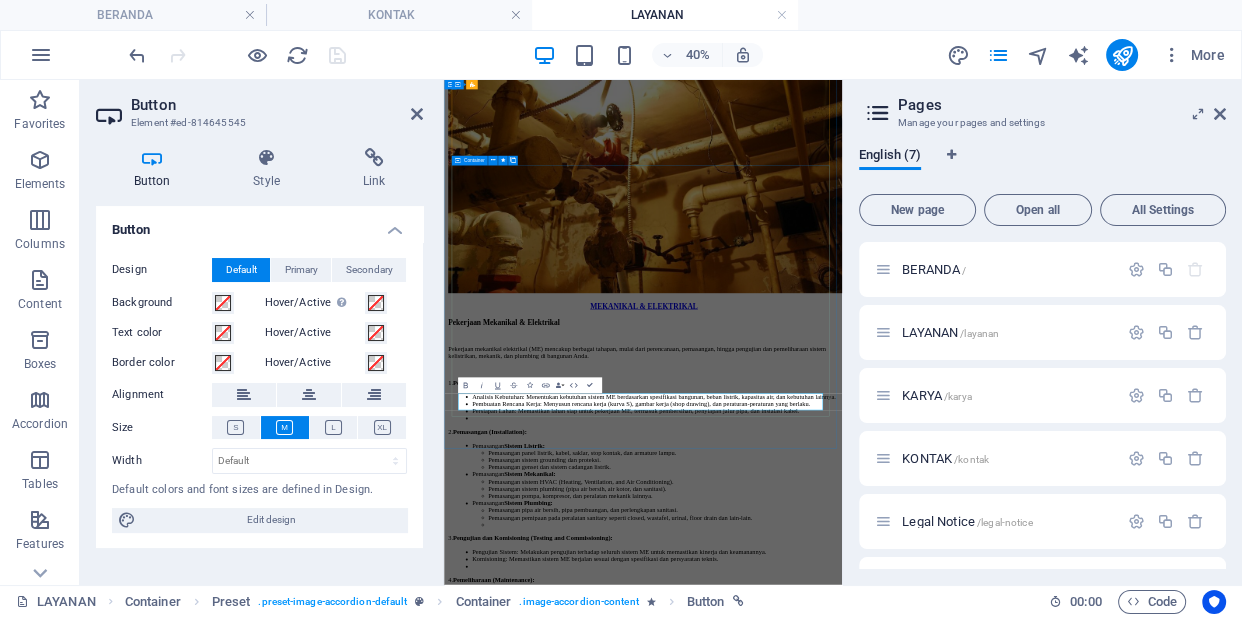 type 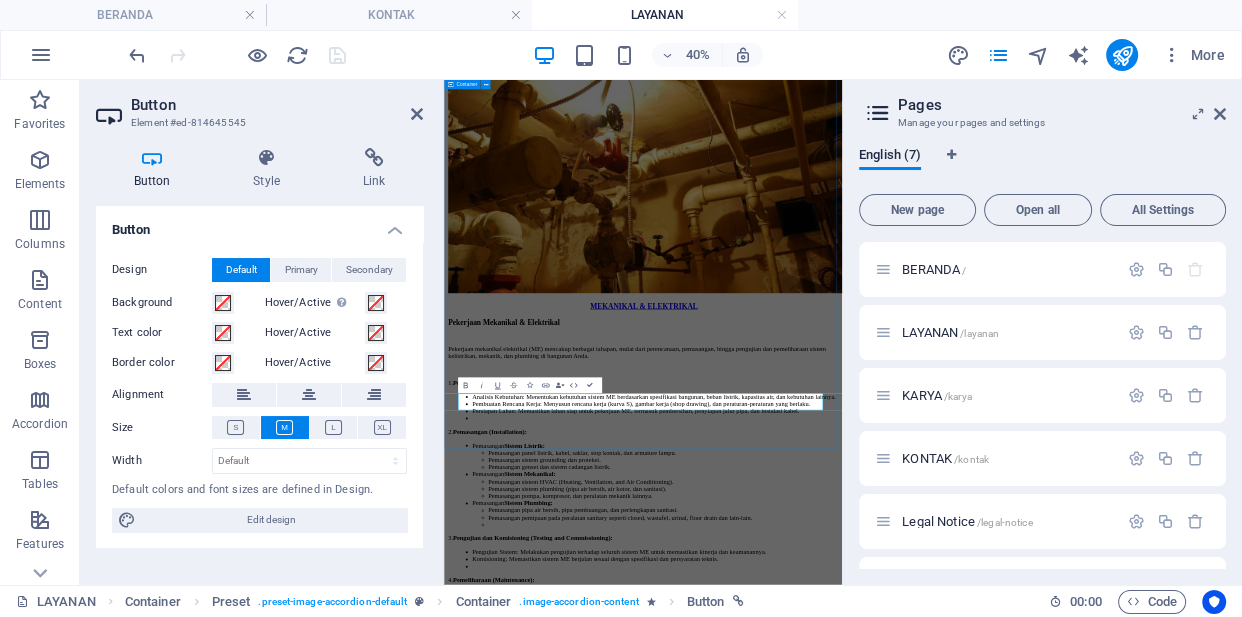 click on "LAYANAN ARKYTEC DESAIN & PERENCANAAN Desain & Perencanaan Perencanaan dan desain bangunan adalah hal yang perlu dilakukan. Tujuannya yaitu untuk meminimalisir budget yang membengkak sebelum mulai membangun. Sehingga Anda bisa menjadikan perencanaan sebagai panduan untuk mengatur berapa biaya pembangunannya. Apabila Anda mengetahui apa tahapan perencanaan pembangunan gedung, proses konstruksi akan berjalan lancar. Sehingga dalam proses pembangunannya, tidak ada budget yang sia-sia karena bangunannya sudah sesuai dengan apa yang diinginkan. 1.  Perencanaan Proyek: Perencanaan Awal: Menyusun konsep dan rencana proyek, termasuk analisis kebutuhan, studi kelayakan, dan estimasi biaya.  Perencanaan Teknis: Membuat desain, gambar kerja, dan spesifikasi teknis bangunan.  Perencanaan Sumber Daya: Menyusun rencana pengadaan material, tenaga kerja, dan peralatan.  Perencanaan Jadwal: Membuat jadwal pelaksanaan proyek yang realistis.  2.  Perizinan: KONSTRUKSI & BANGUNAN Pekerjaan Konstruksi & Bangunan 1. 2. 3. 4." at bounding box center [941, -508] 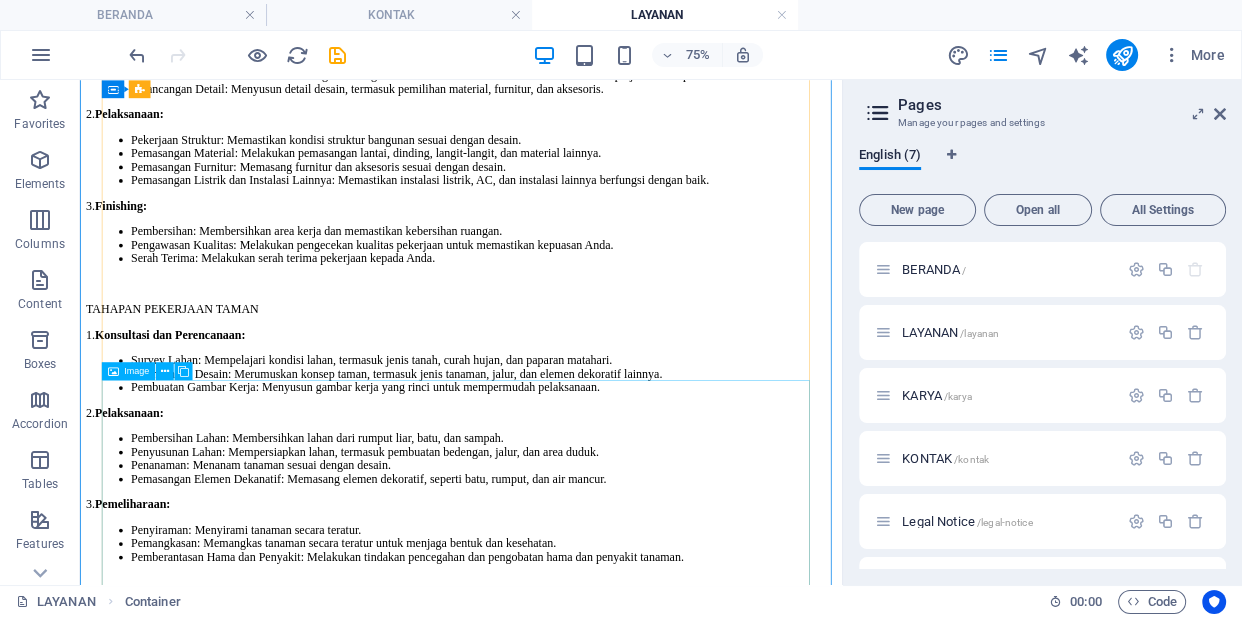 scroll, scrollTop: 5491, scrollLeft: 0, axis: vertical 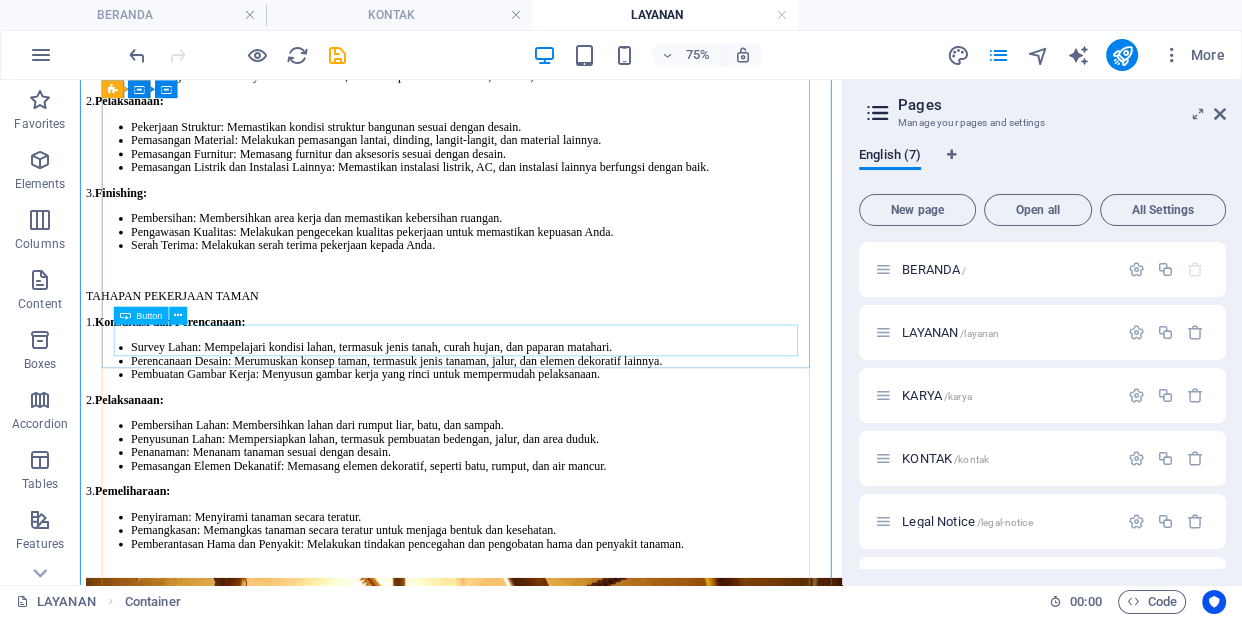 click on "Contact us now" at bounding box center [588, 2491] 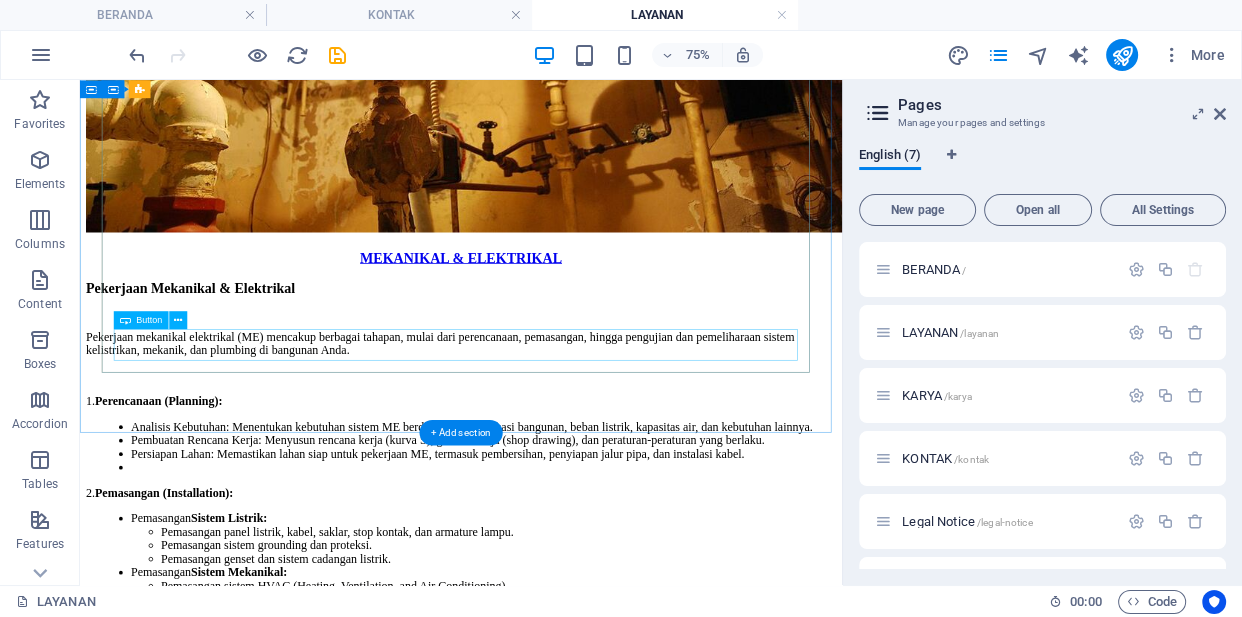 scroll, scrollTop: 6633, scrollLeft: 0, axis: vertical 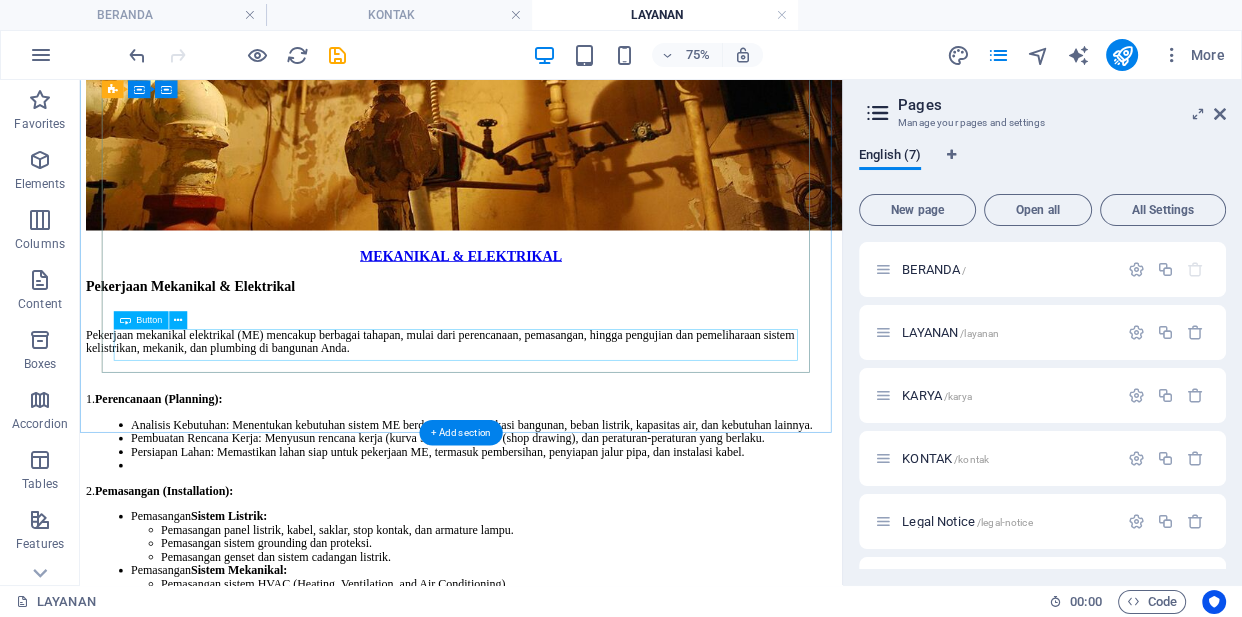 click on "Lihat Karya ARKYTEC" at bounding box center [588, 2575] 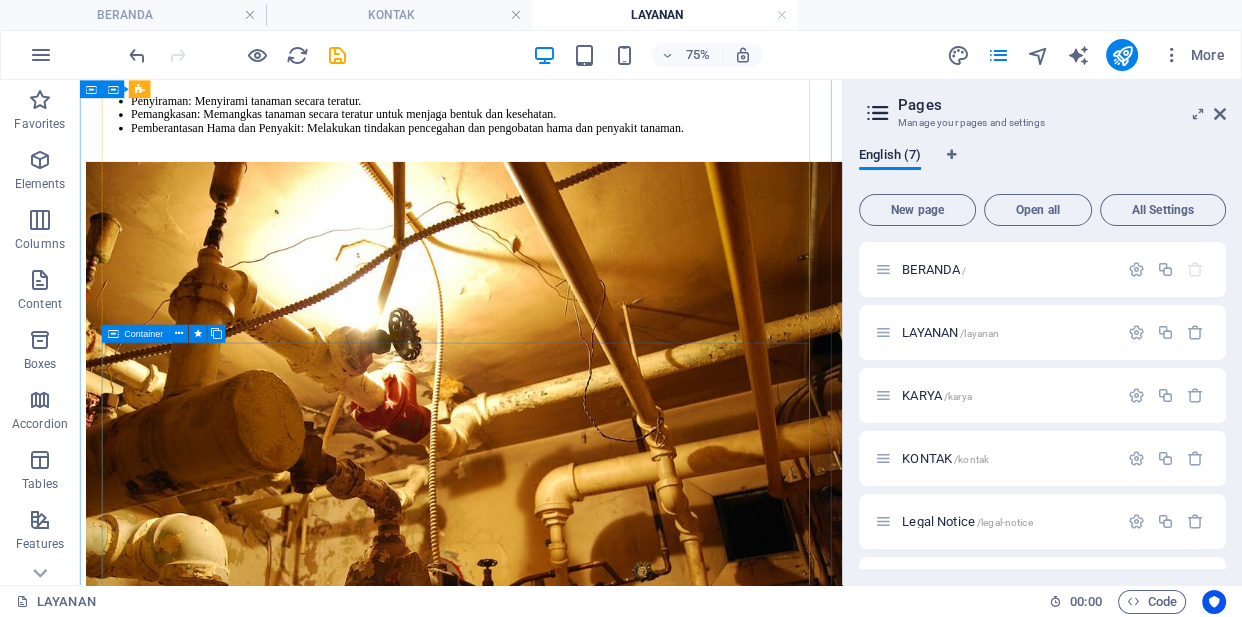 scroll, scrollTop: 6045, scrollLeft: 0, axis: vertical 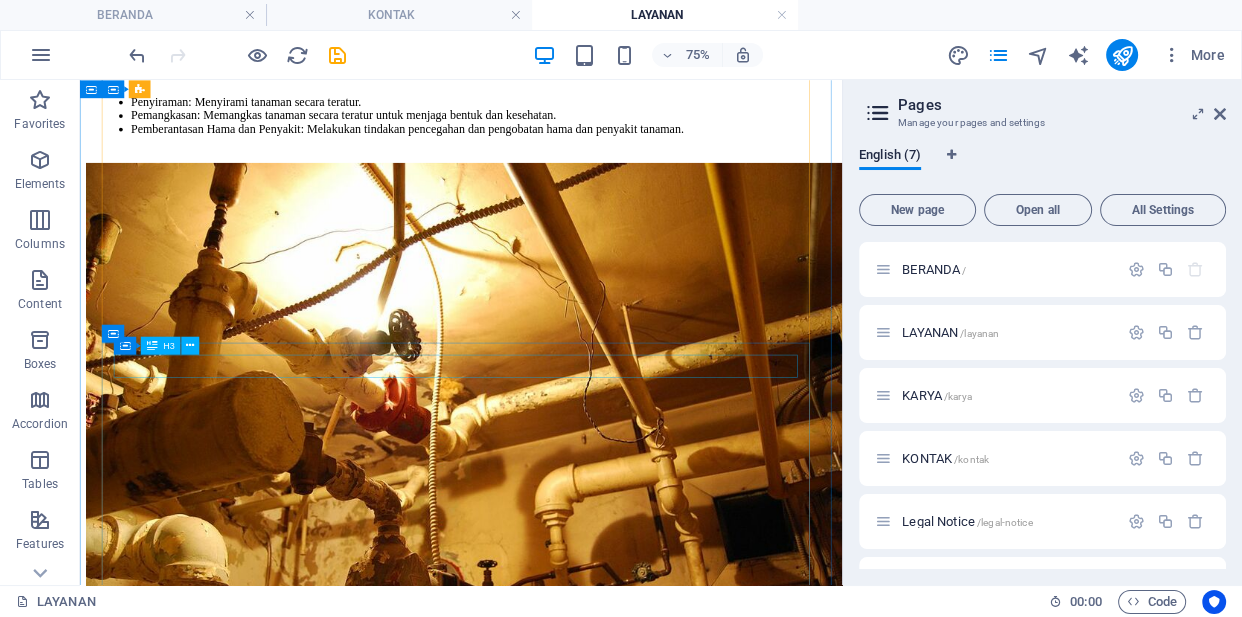 click on "Pengelolaan & Perawatan" at bounding box center [588, 2572] 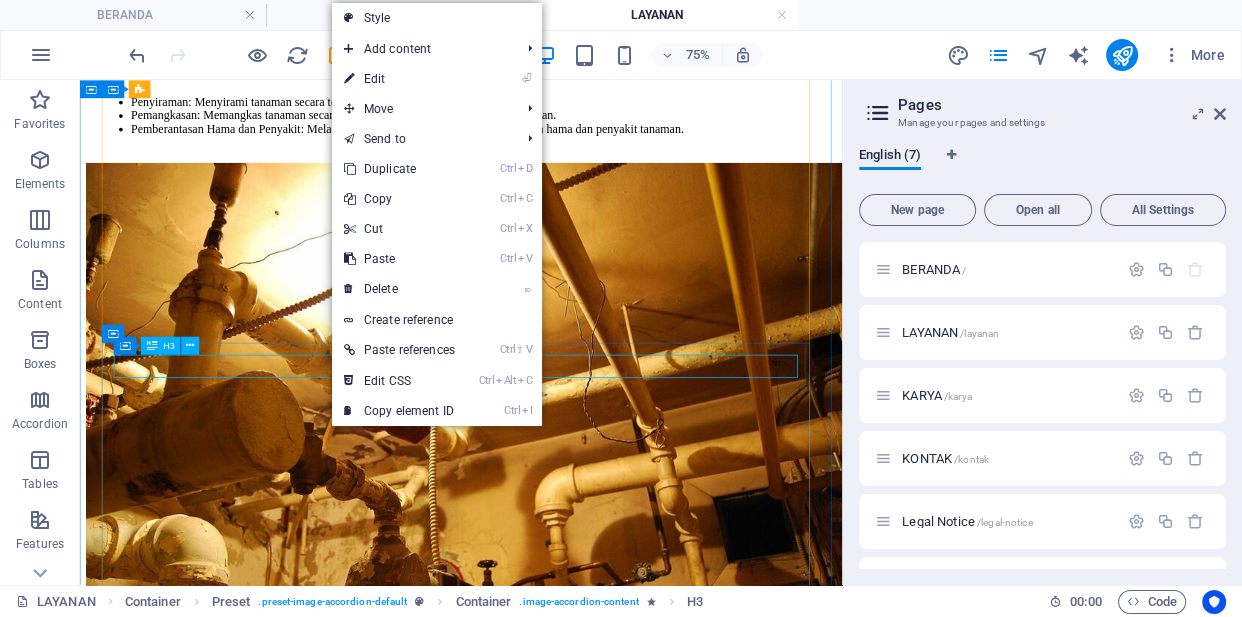 click on "H3" at bounding box center (169, 345) 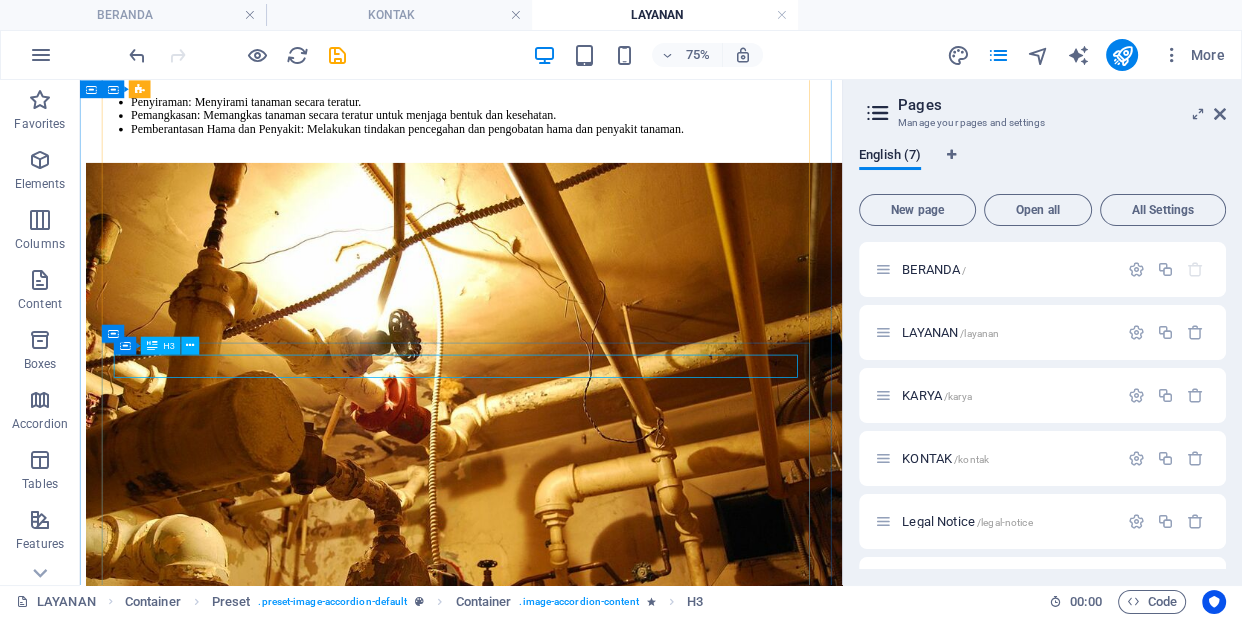 click on "H3" at bounding box center [161, 345] 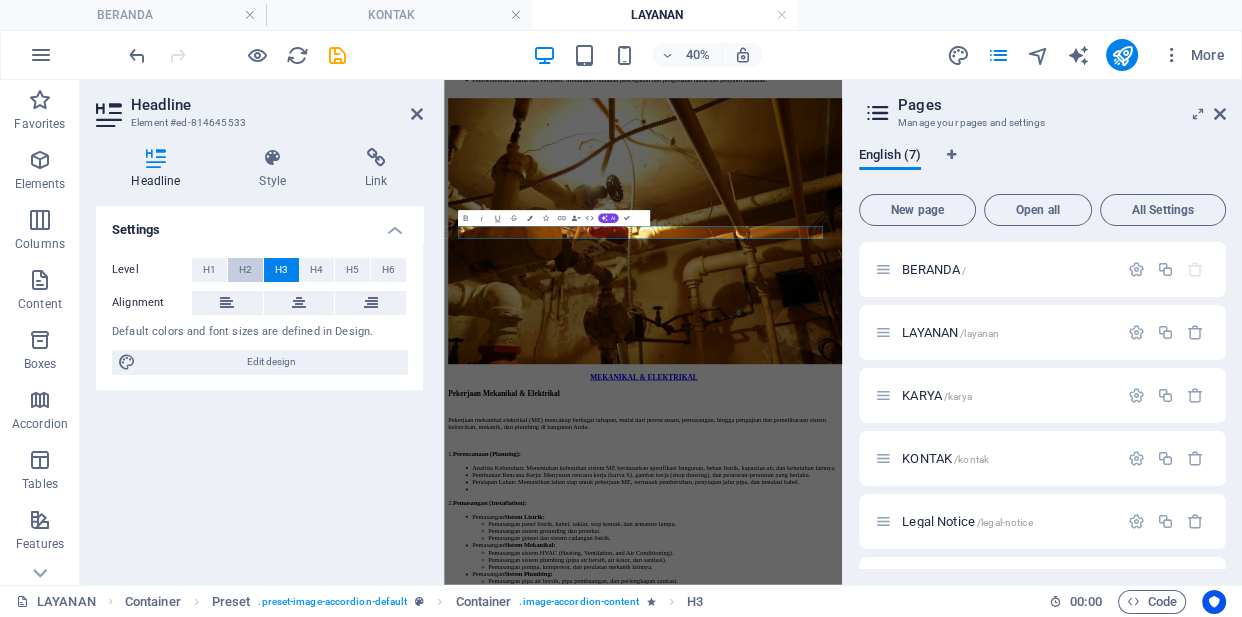 click on "H2" at bounding box center (245, 270) 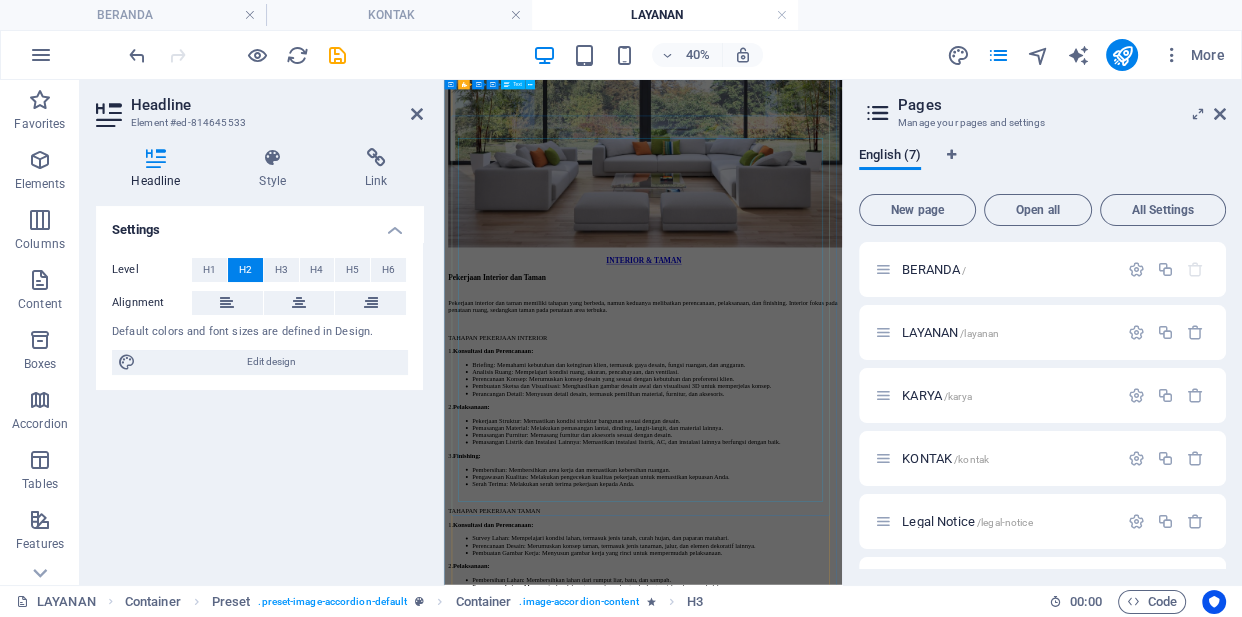 scroll, scrollTop: 4636, scrollLeft: 0, axis: vertical 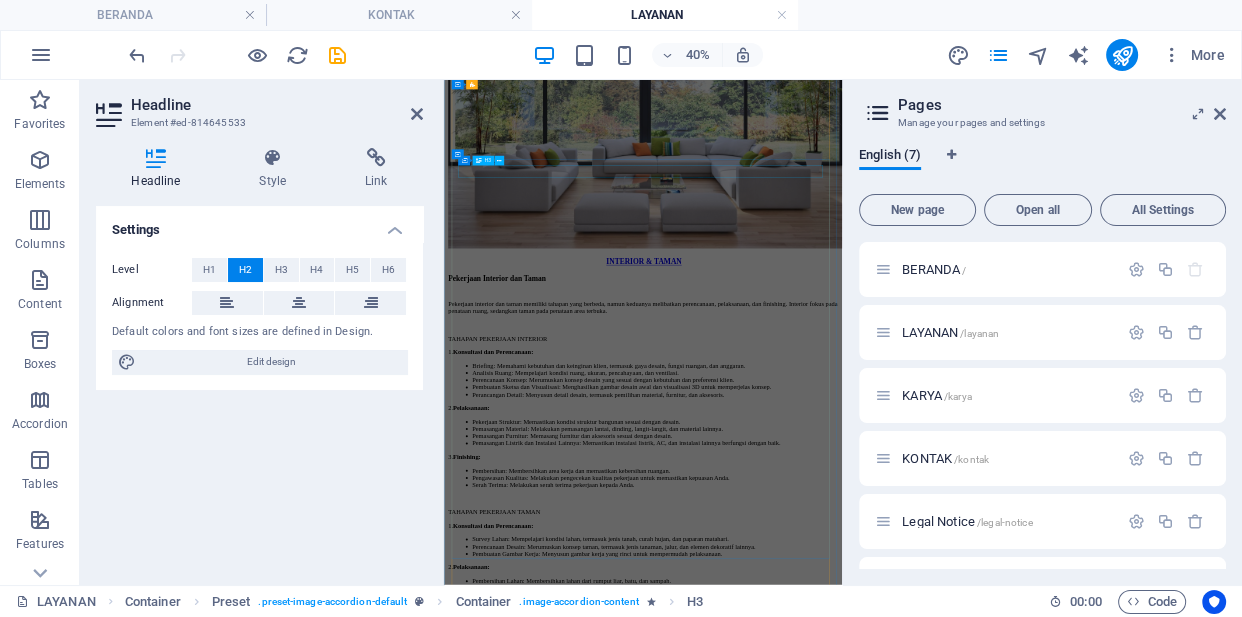 click on "Pekerjaan Mekanikal & Elektrikal" at bounding box center [941, 2275] 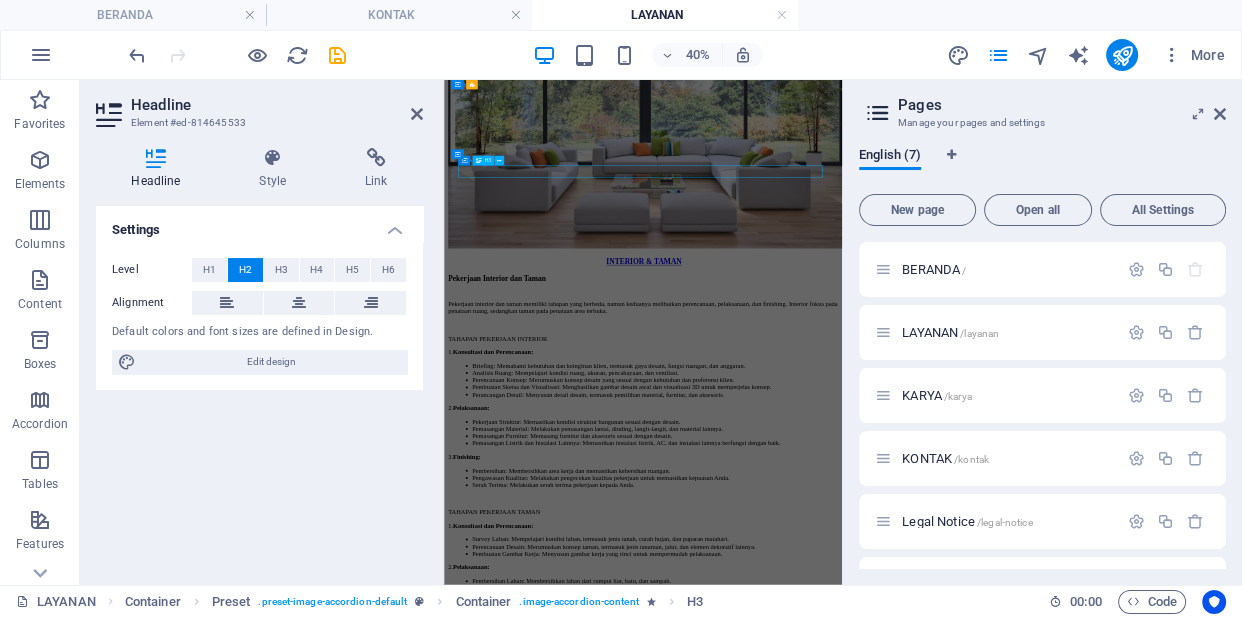 click on "Pekerjaan Mekanikal & Elektrikal" at bounding box center (941, 2275) 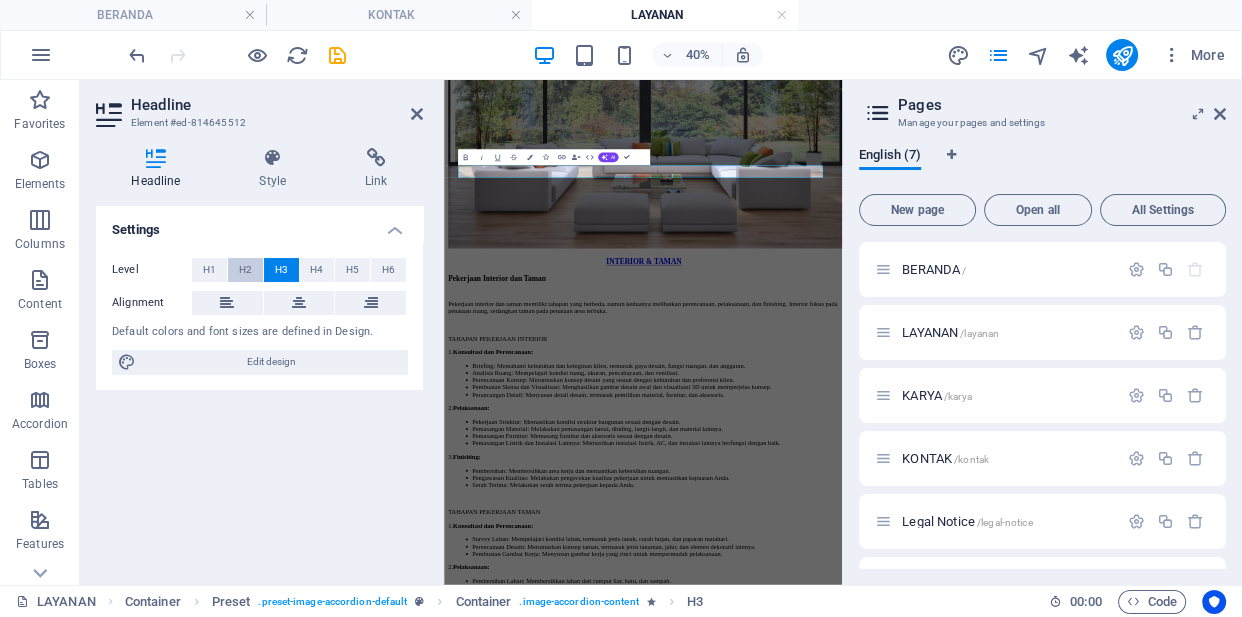 click on "H2" at bounding box center [245, 270] 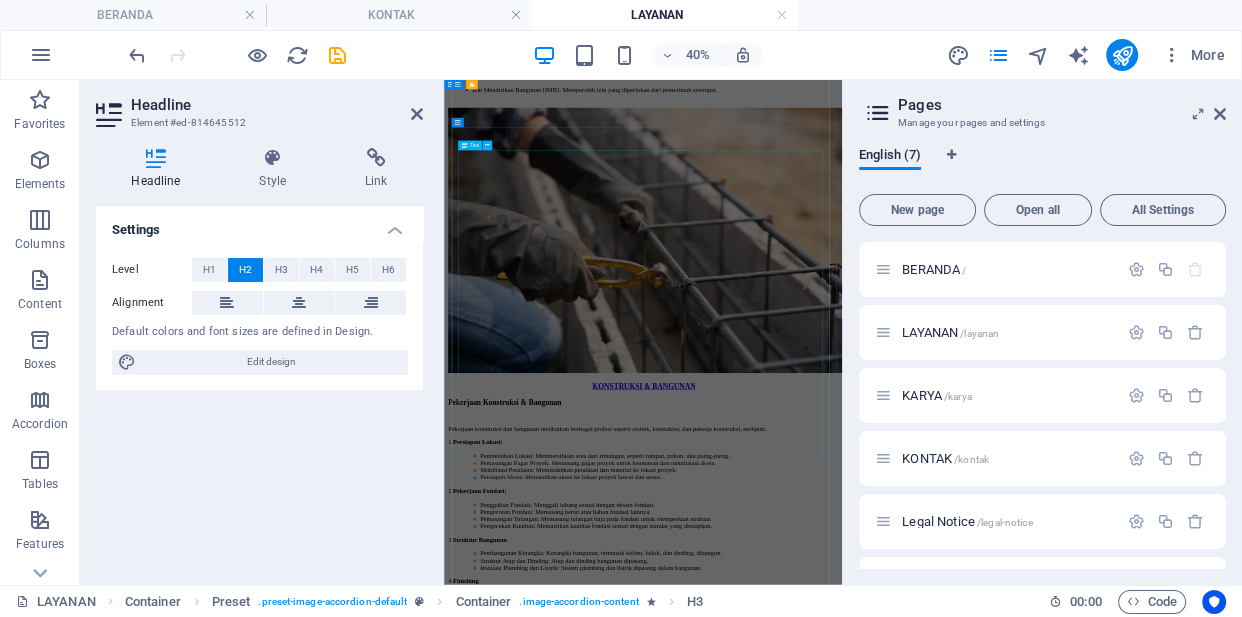 scroll, scrollTop: 2939, scrollLeft: 0, axis: vertical 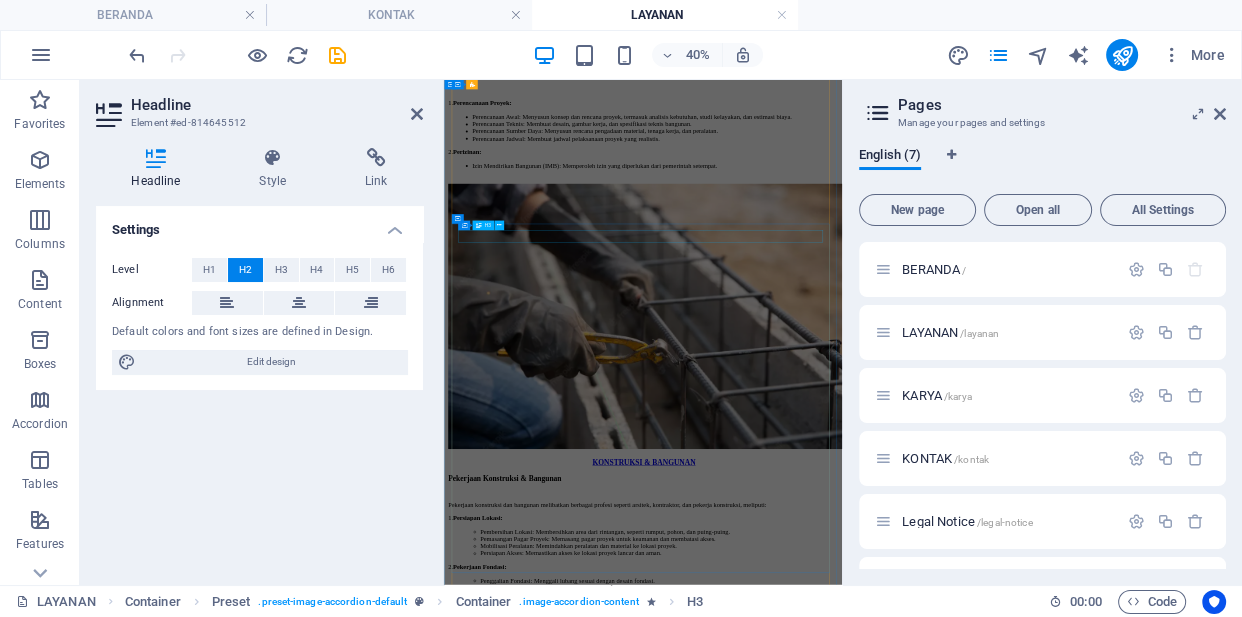 click on "Pekerjaan Interior dan Taman" at bounding box center [941, 2273] 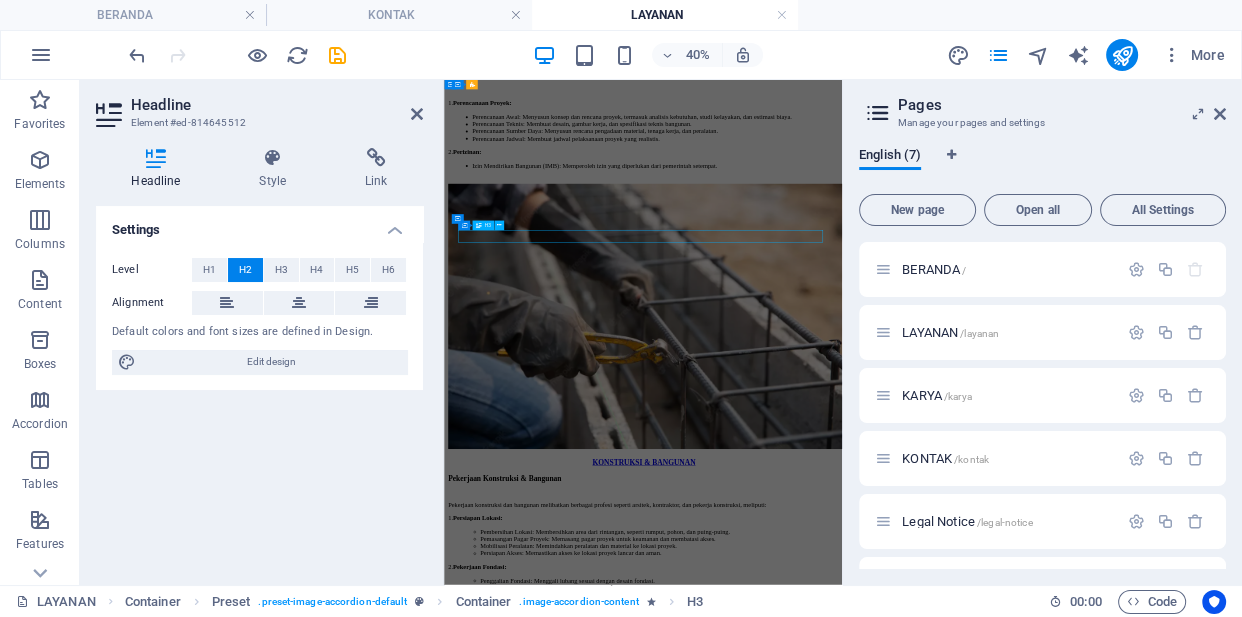 click on "Pekerjaan Interior dan Taman" at bounding box center (941, 2273) 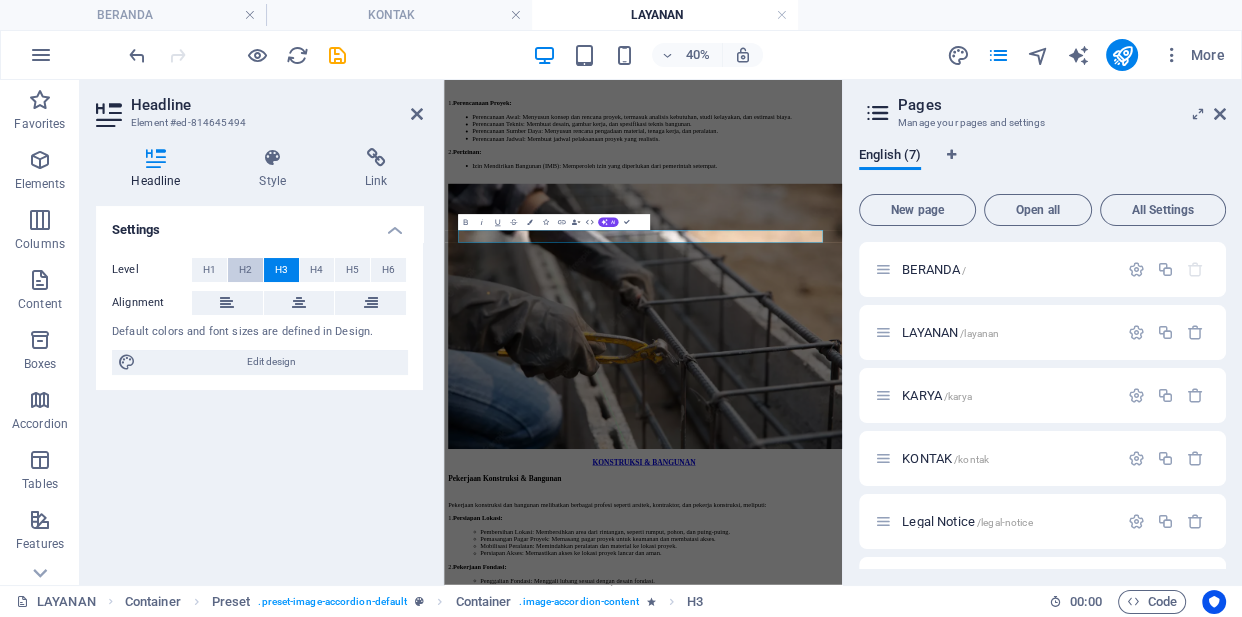click on "H2" at bounding box center [245, 270] 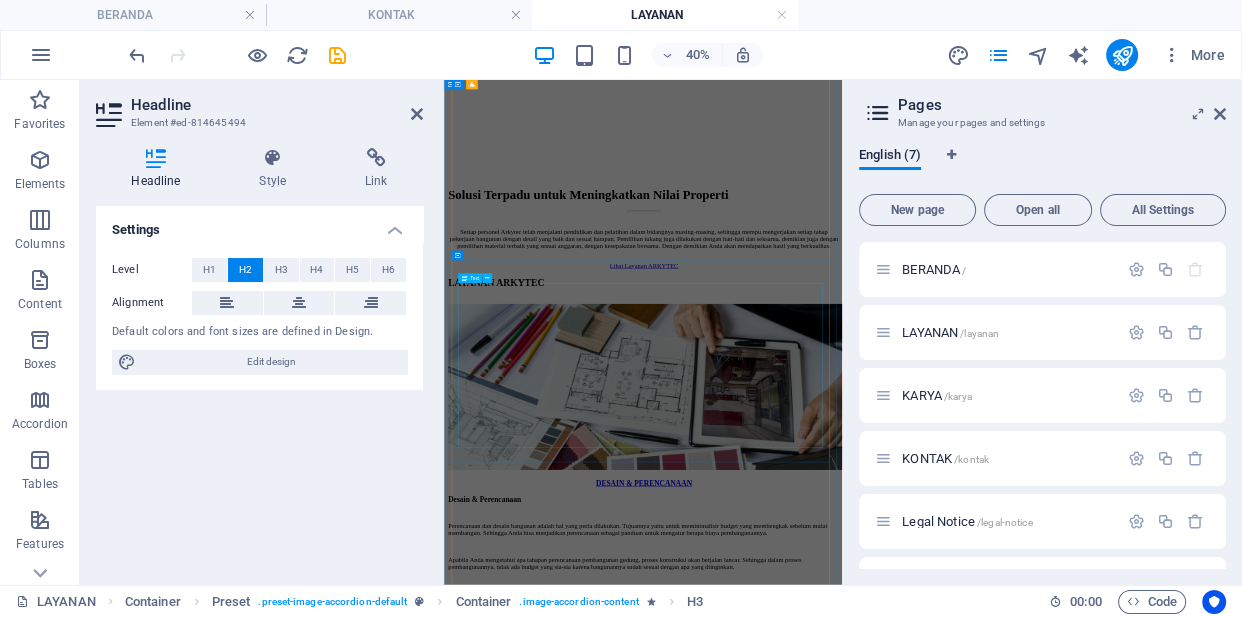 scroll, scrollTop: 1683, scrollLeft: 0, axis: vertical 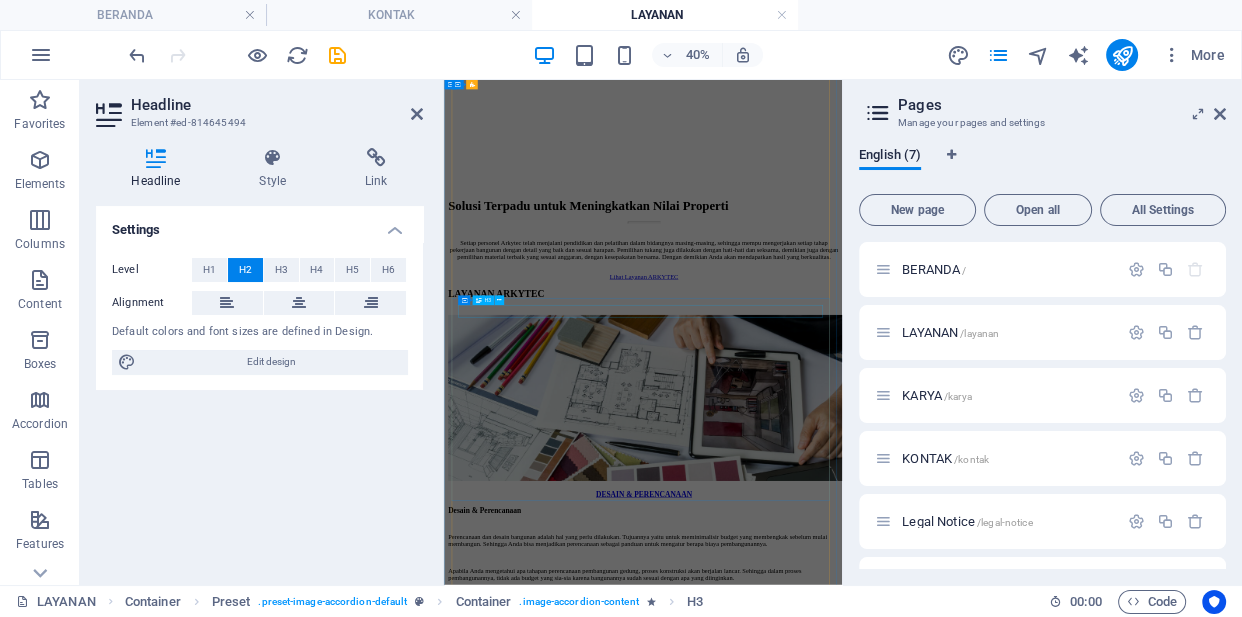 click on "Pekerjaan Konstruksi & Bangunan" at bounding box center [941, 2334] 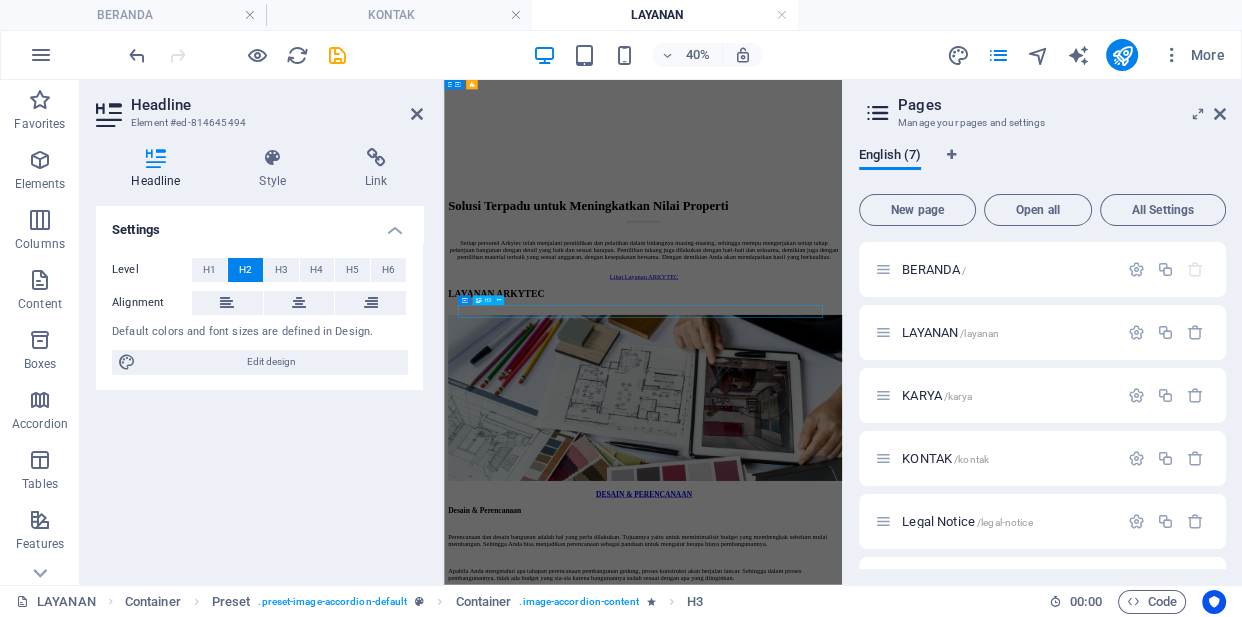 click on "Pekerjaan Konstruksi & Bangunan" at bounding box center [941, 2334] 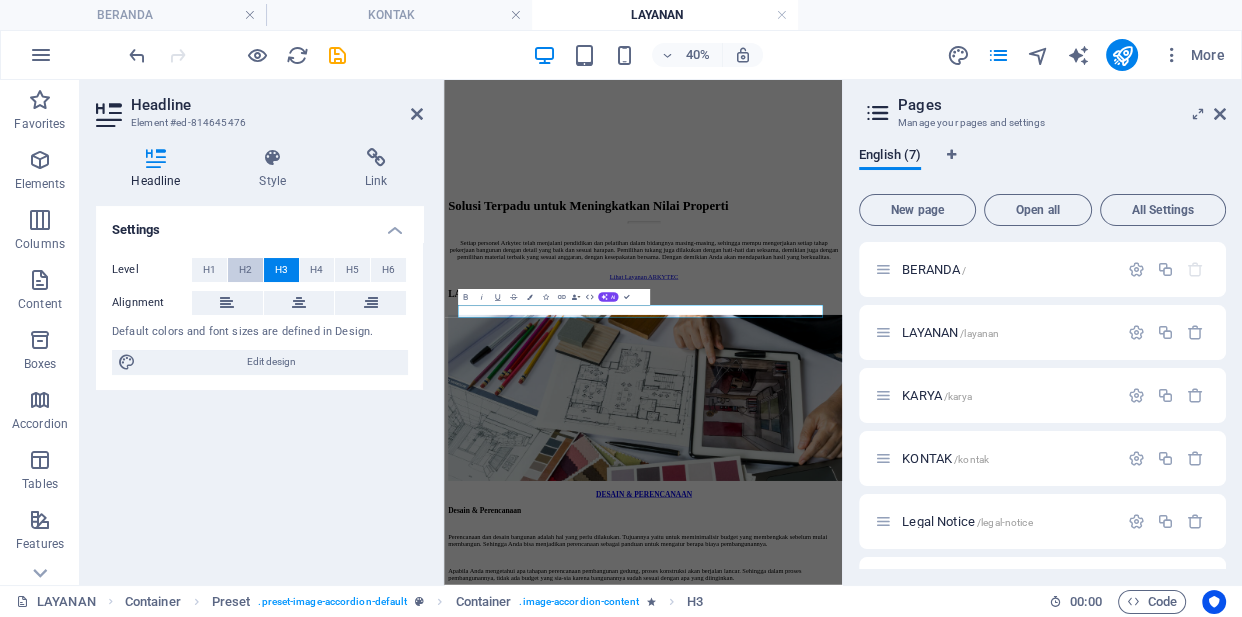 click on "H2" at bounding box center (245, 270) 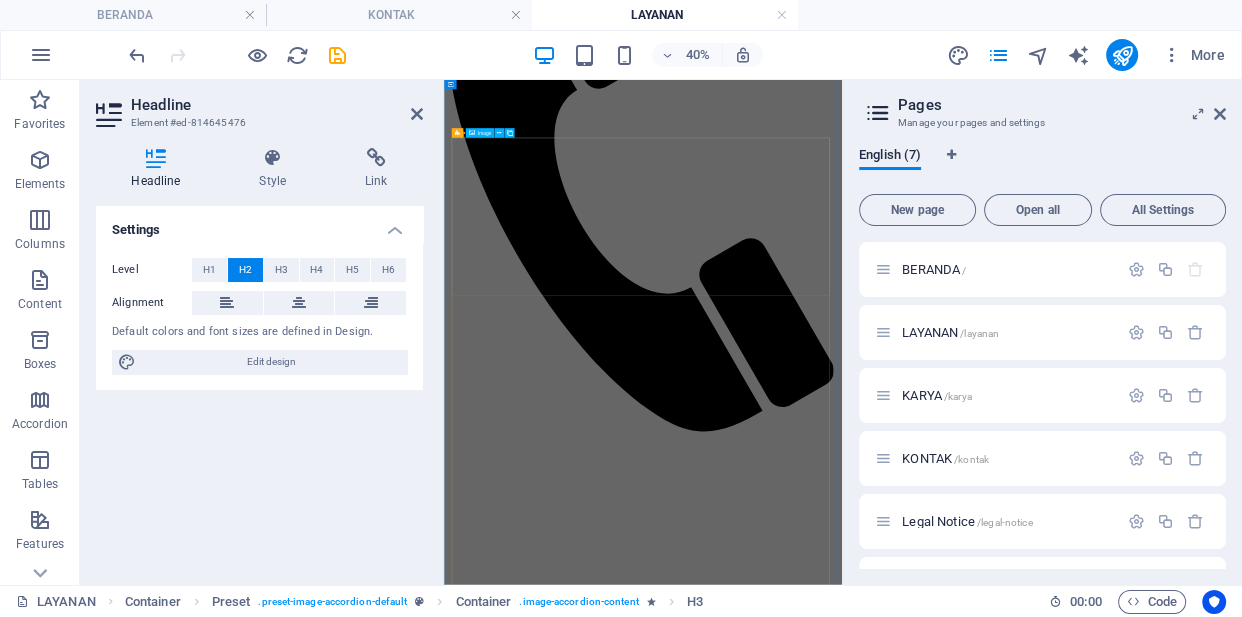 scroll, scrollTop: 528, scrollLeft: 0, axis: vertical 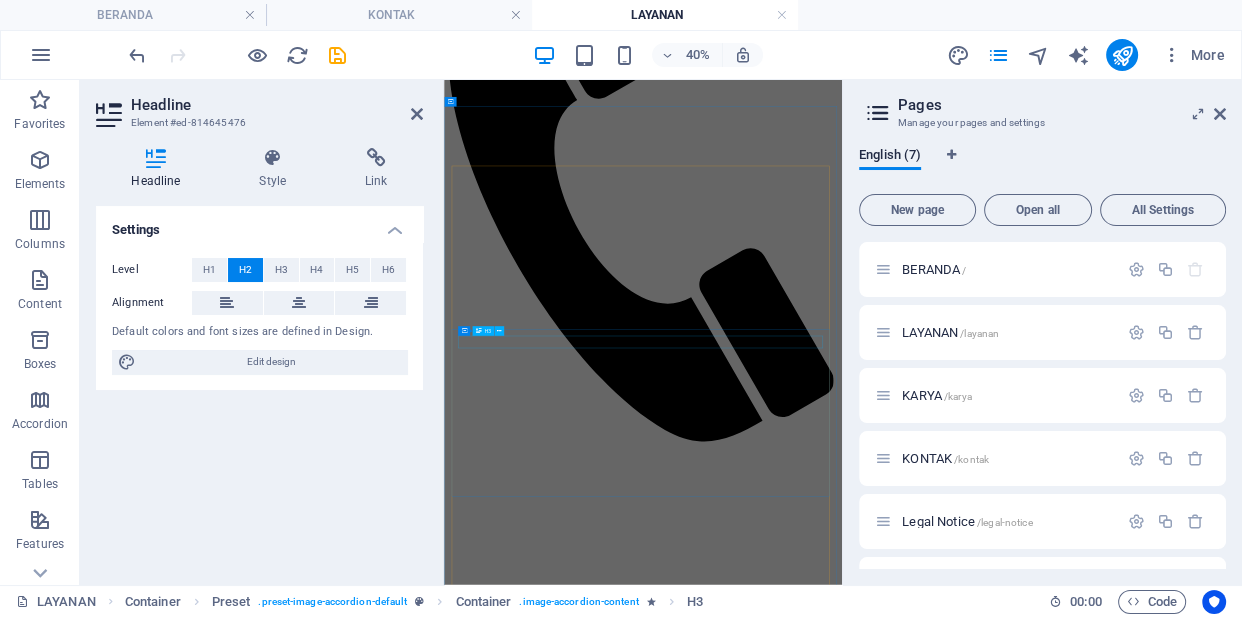 click on "Desain & Perencanaan" at bounding box center (941, 2314) 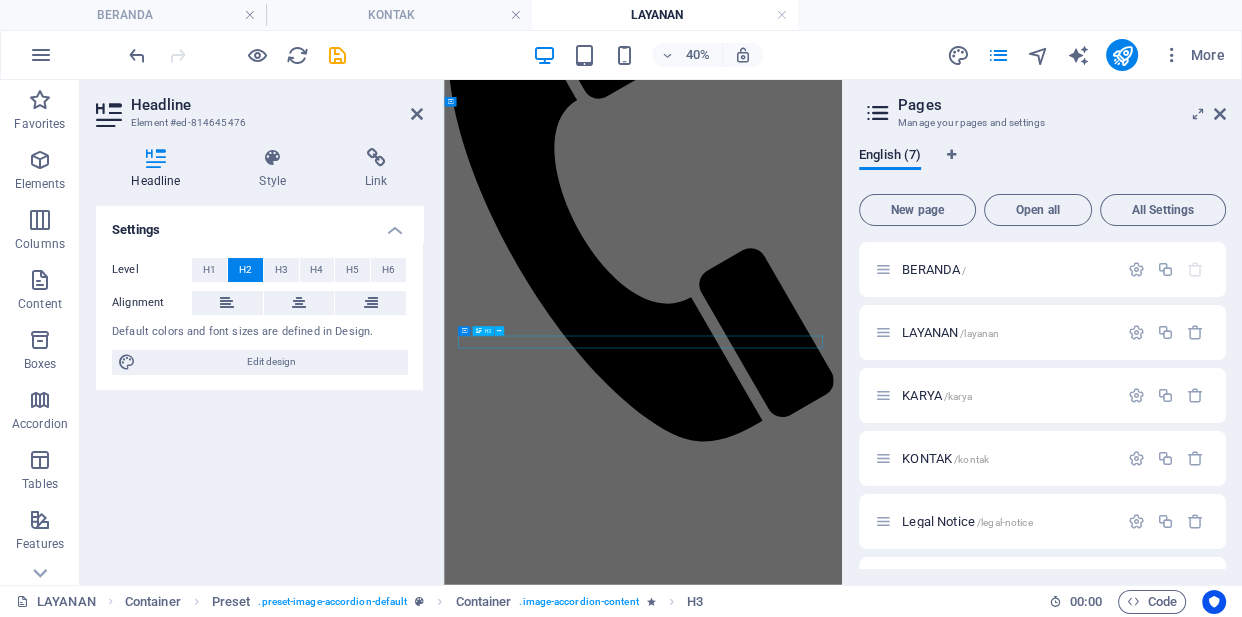 click on "Desain & Perencanaan" at bounding box center (941, 2314) 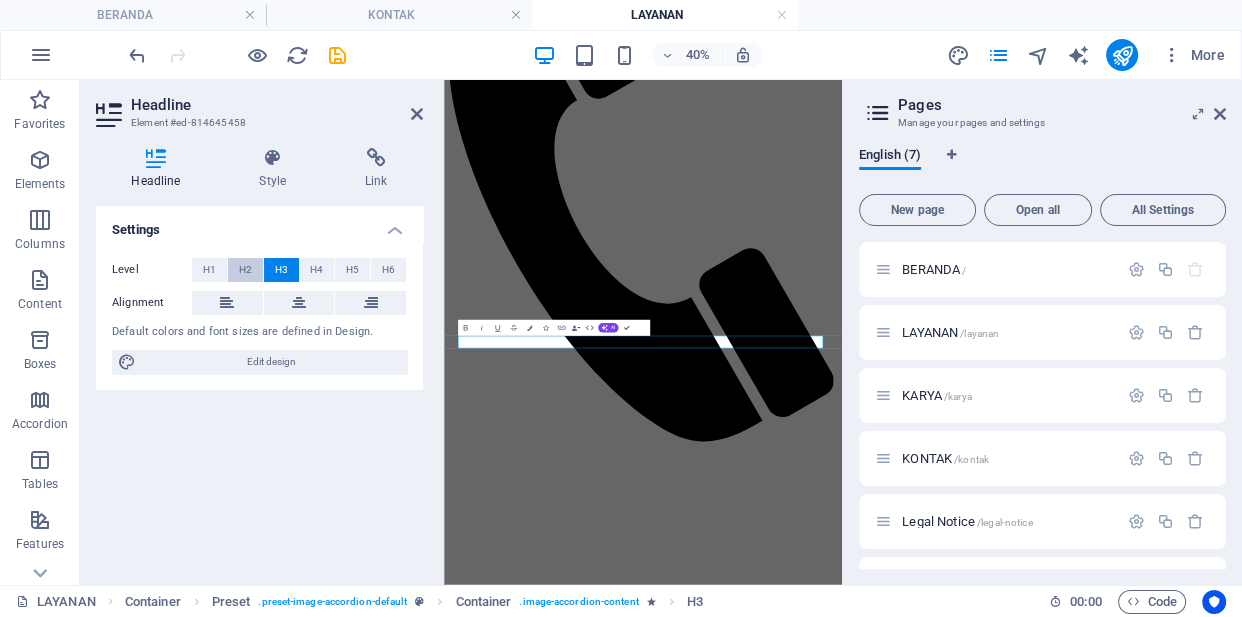 click on "H2" at bounding box center (245, 270) 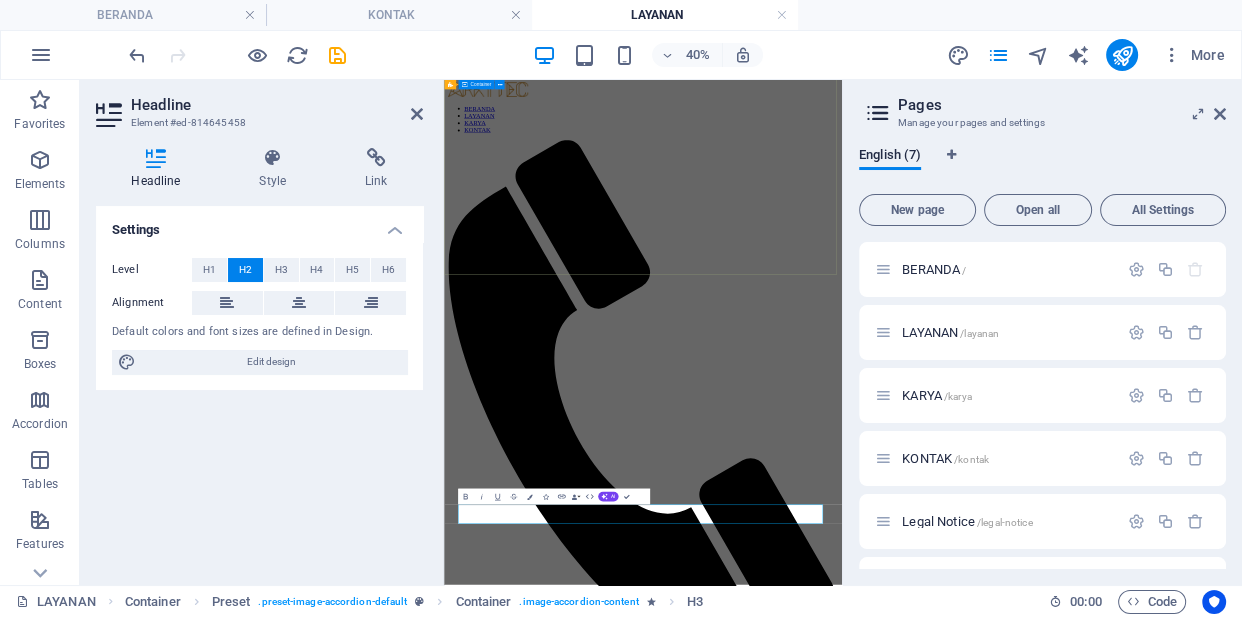 scroll, scrollTop: 0, scrollLeft: 0, axis: both 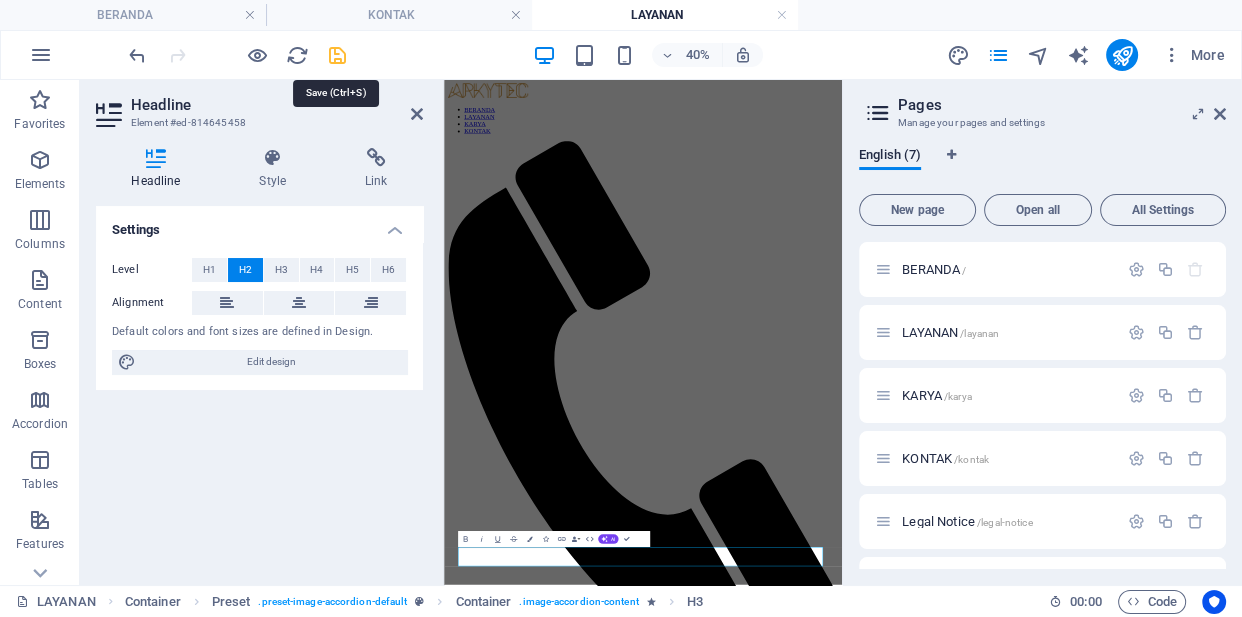 click at bounding box center (337, 55) 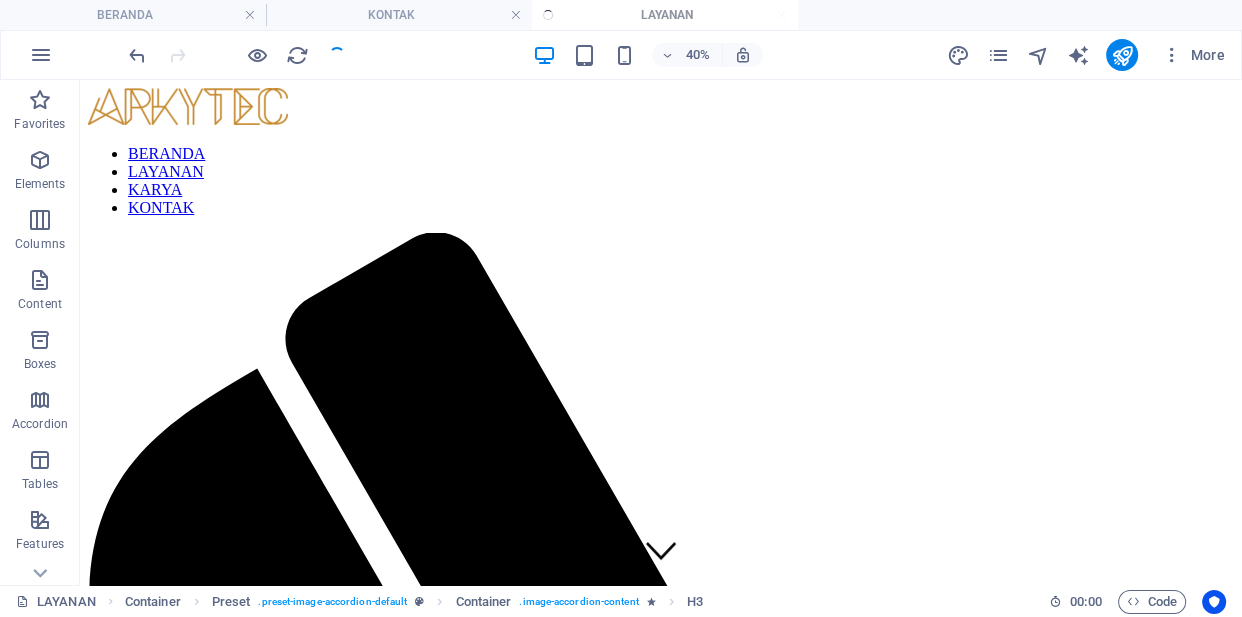 scroll, scrollTop: 876, scrollLeft: 0, axis: vertical 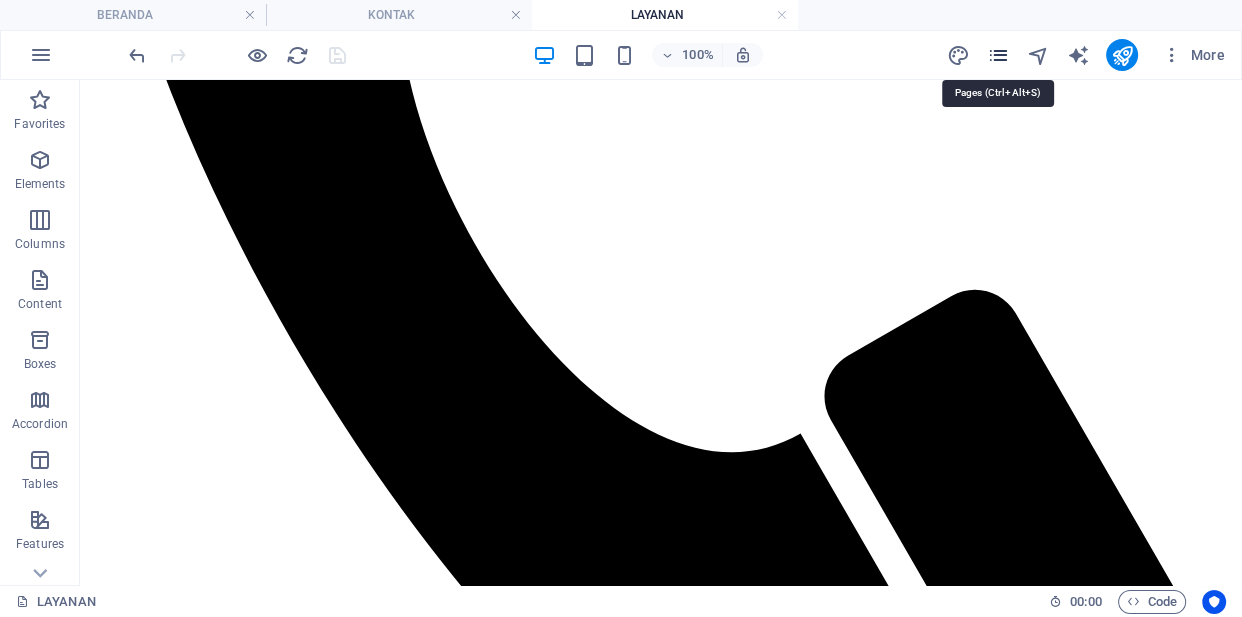 click at bounding box center (997, 55) 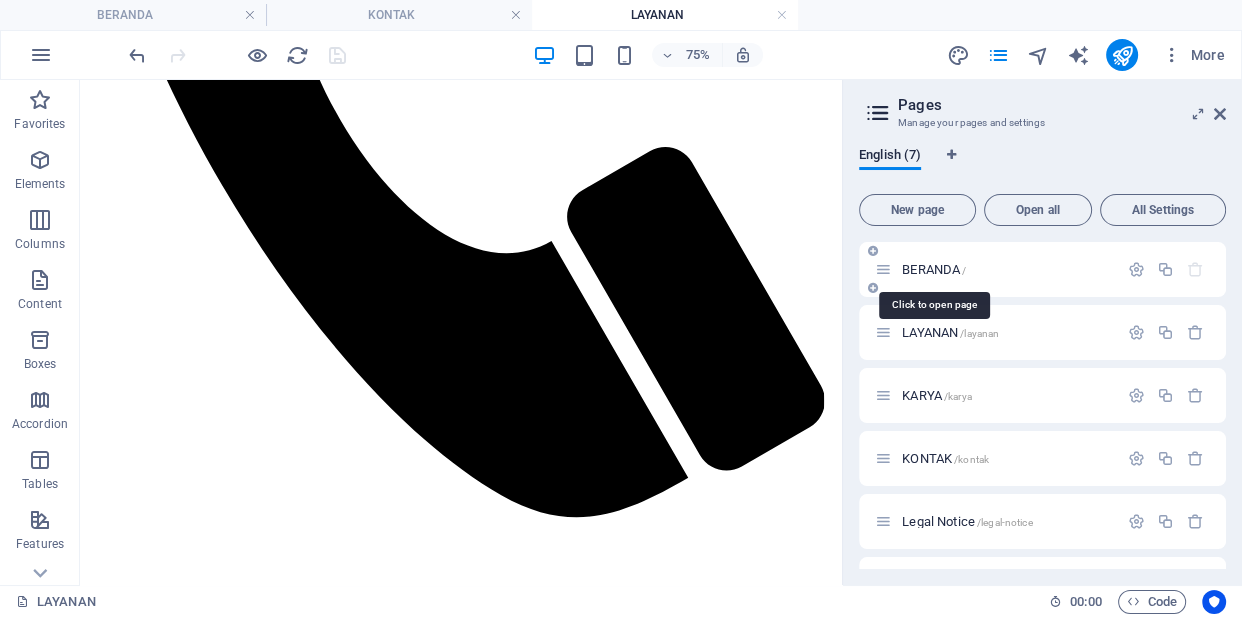 click on "BERANDA /" at bounding box center [934, 269] 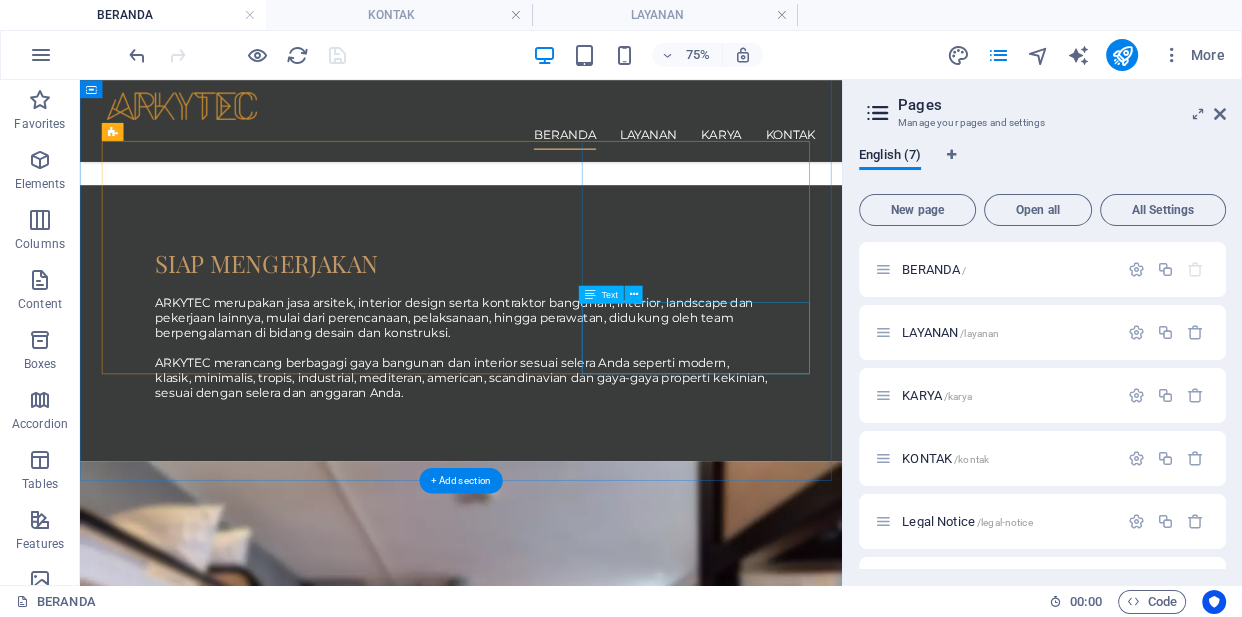 scroll, scrollTop: 1641, scrollLeft: 0, axis: vertical 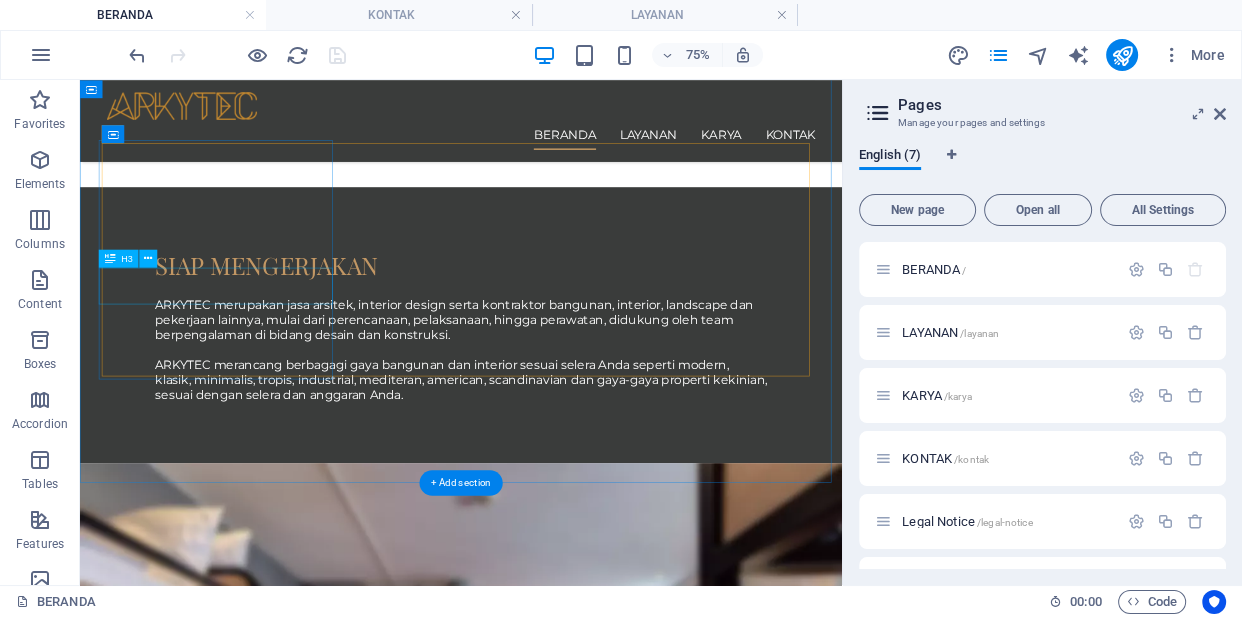 click on "Pastikan Selera & Anggaran" at bounding box center (588, 2651) 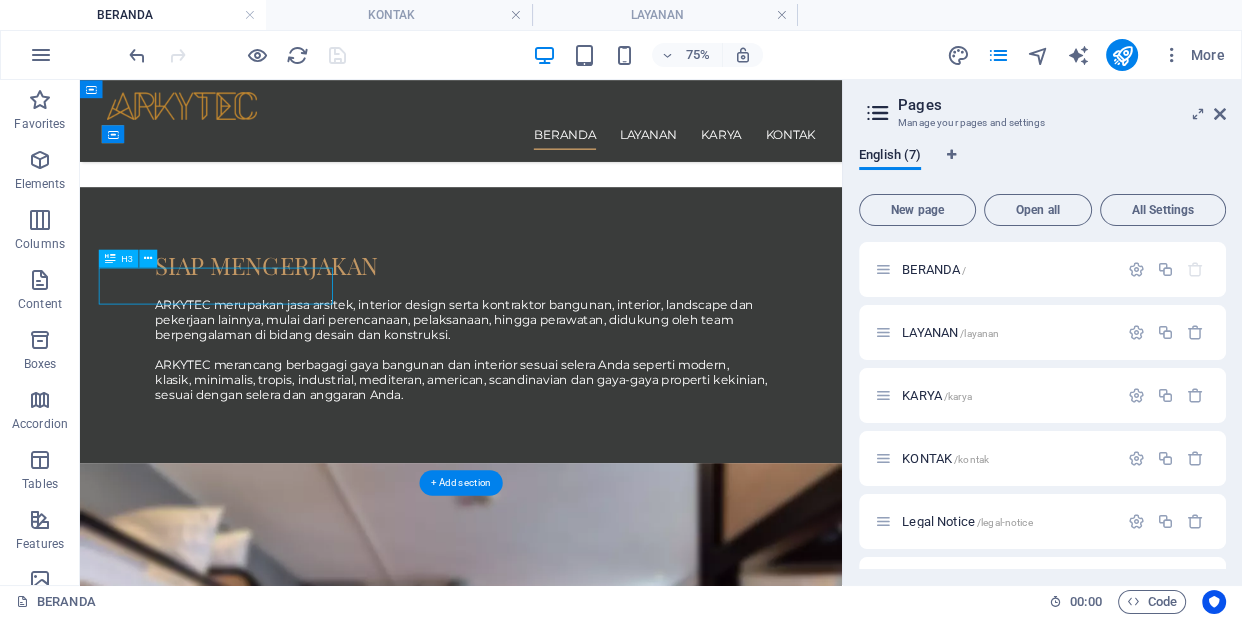 click on "Pastikan Selera & Anggaran" at bounding box center [588, 2651] 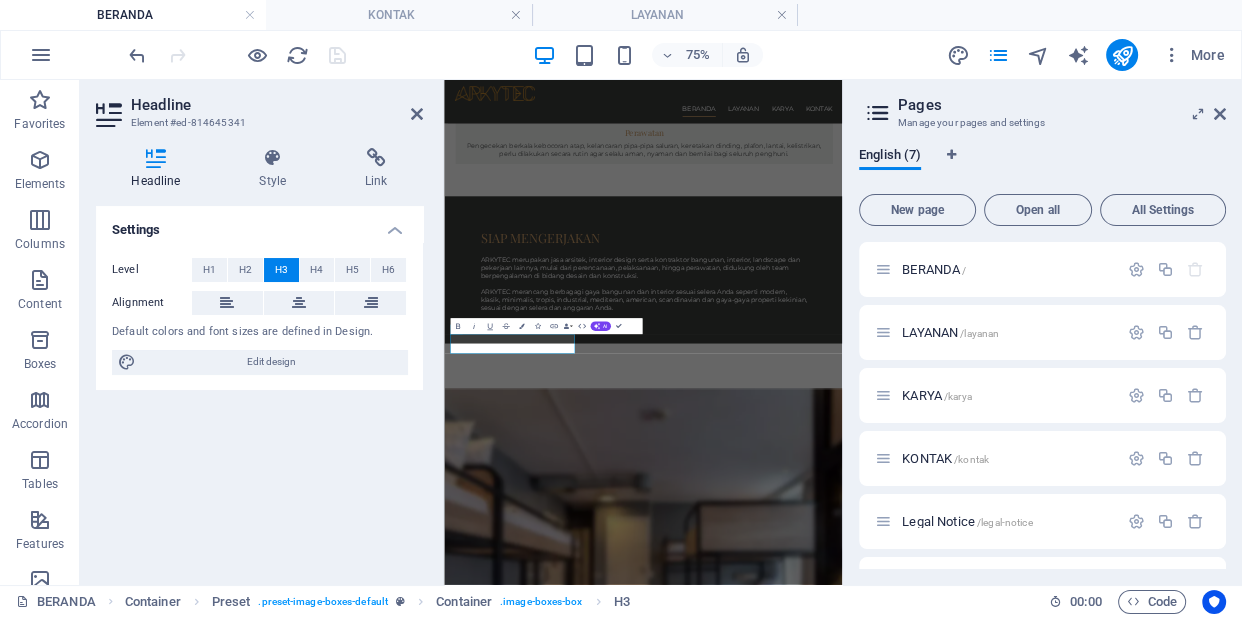 scroll, scrollTop: 1425, scrollLeft: 0, axis: vertical 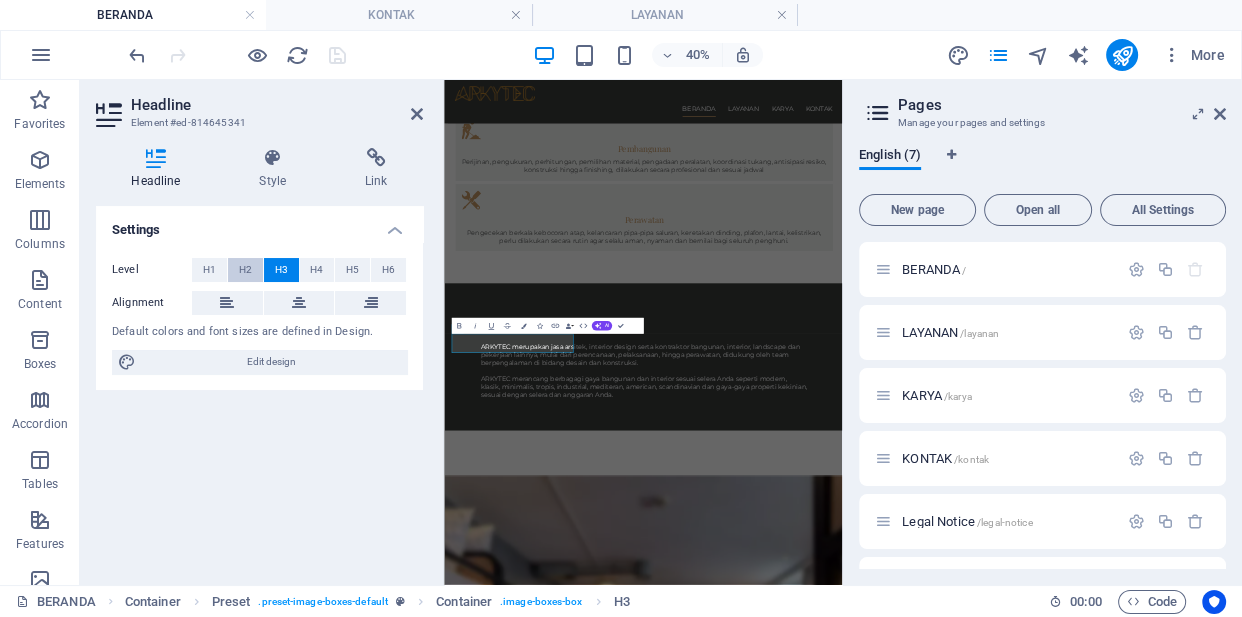 click on "H2" at bounding box center (245, 270) 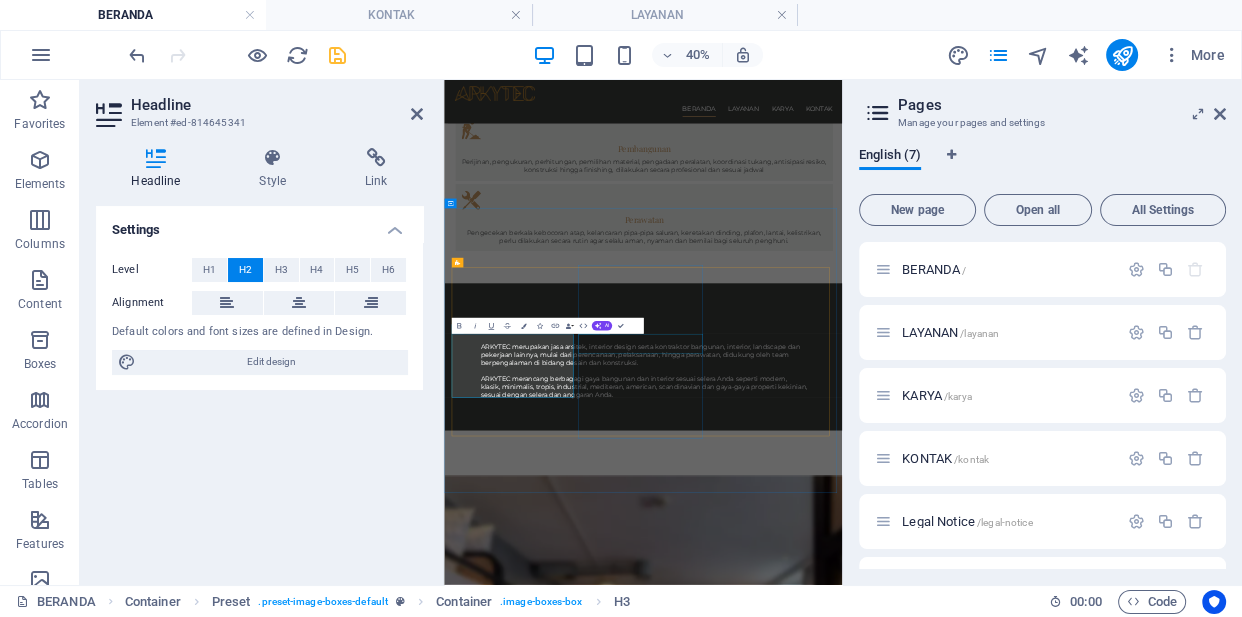 click on "Pilih Arsitek/Kontraktor" at bounding box center [942, 3634] 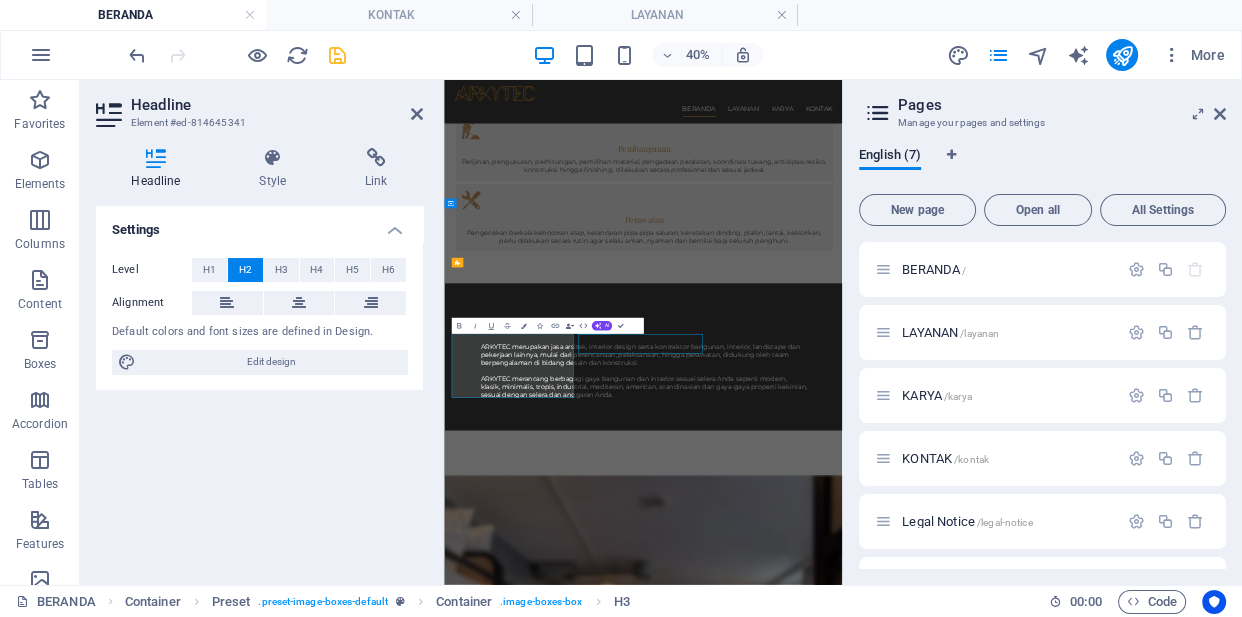 click on "Pilih Arsitek/Kontraktor" at bounding box center [942, 3634] 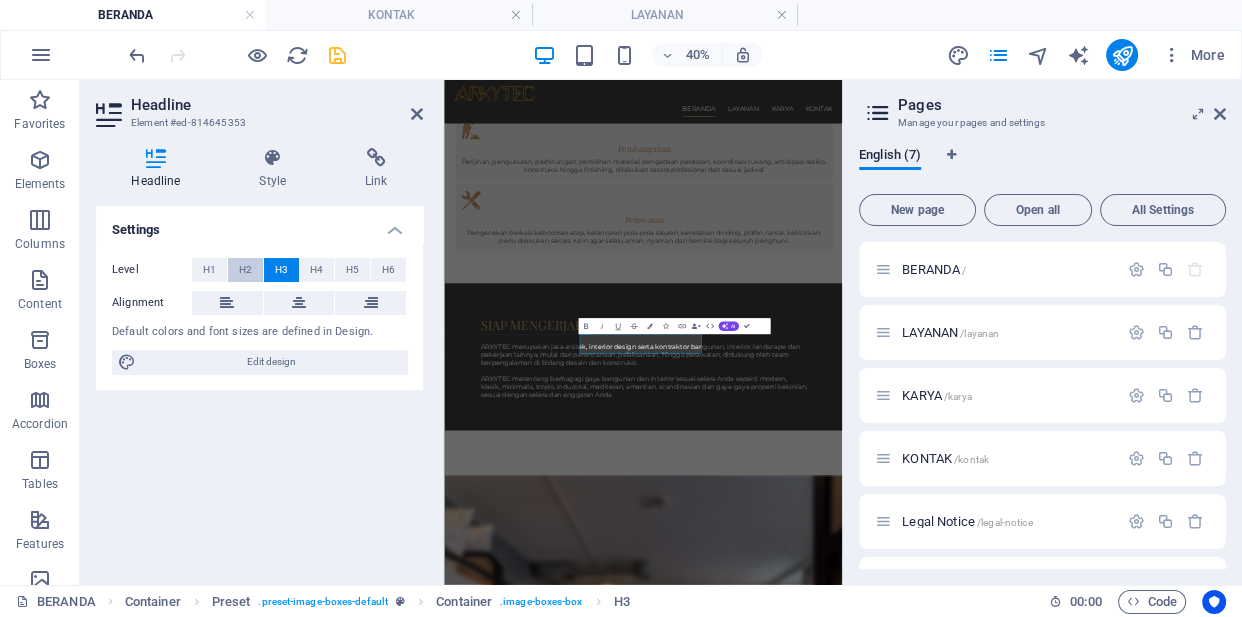 click on "H2" at bounding box center [245, 270] 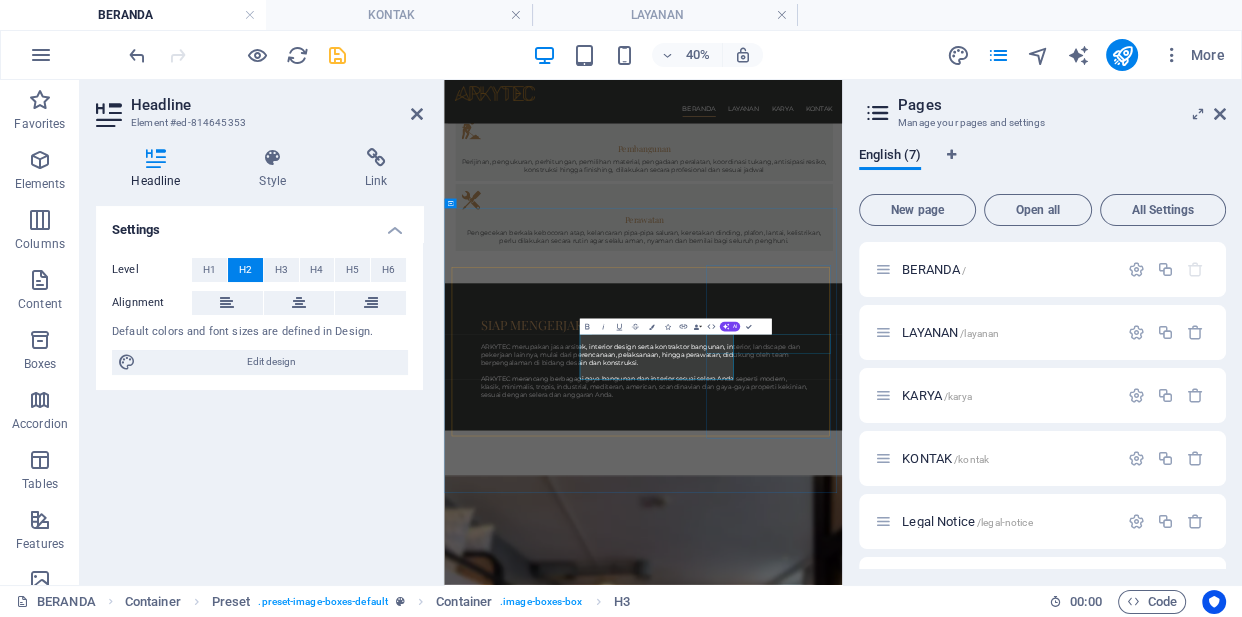 click on "Hubungi ARKYTEC" at bounding box center (942, 4332) 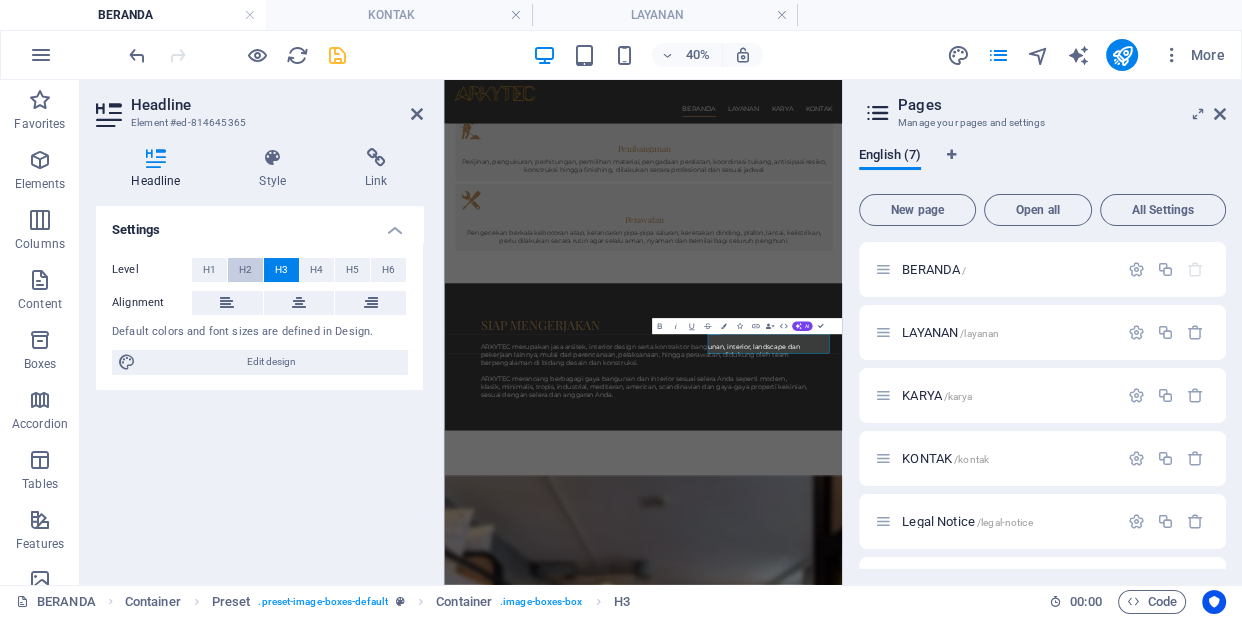 click on "H2" at bounding box center (245, 270) 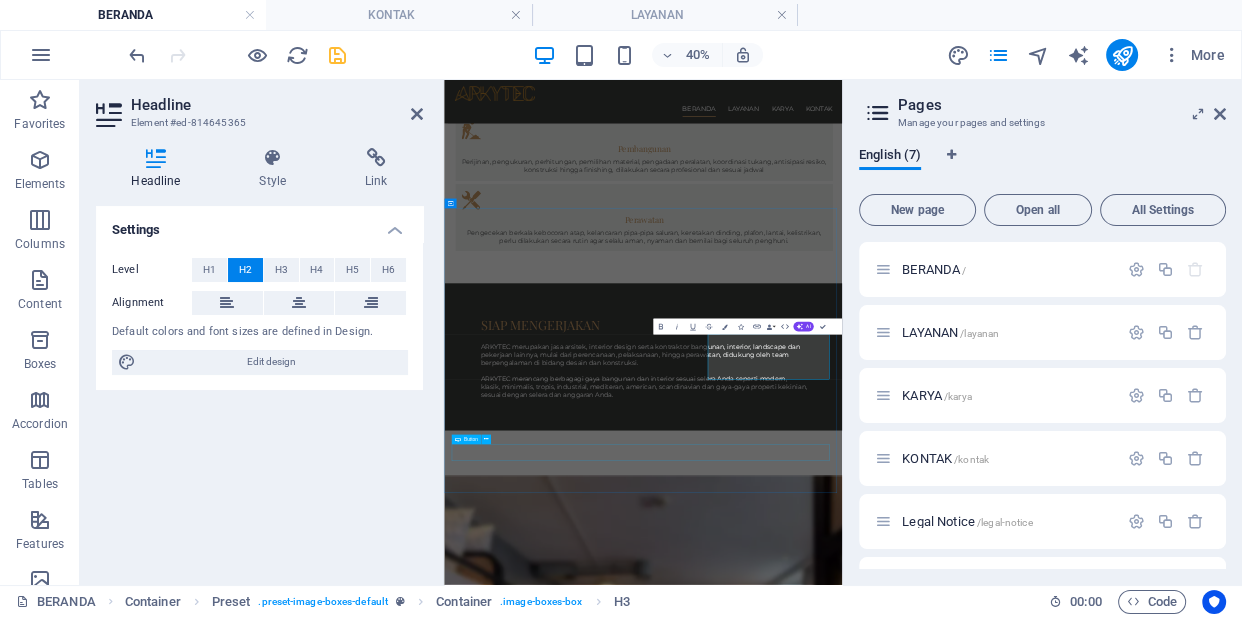 click on "Lihat Layanan ARKYTEC" at bounding box center [942, 4464] 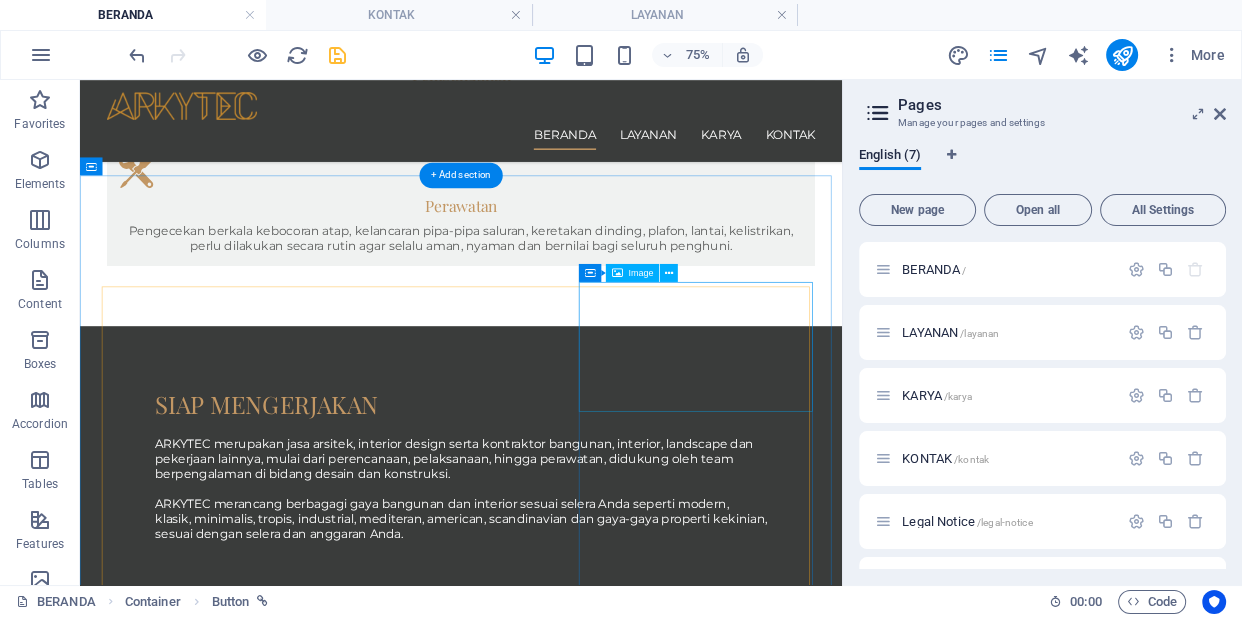 scroll, scrollTop: 1448, scrollLeft: 0, axis: vertical 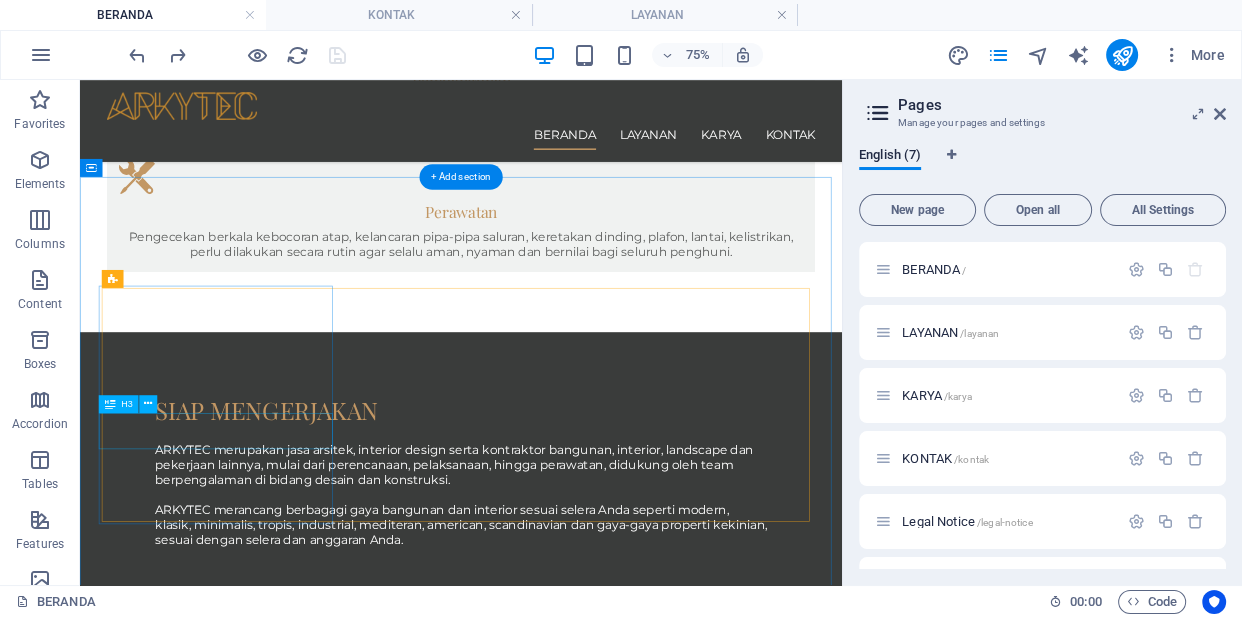 click on "Pastikan Selera & Anggaran" at bounding box center (588, 2844) 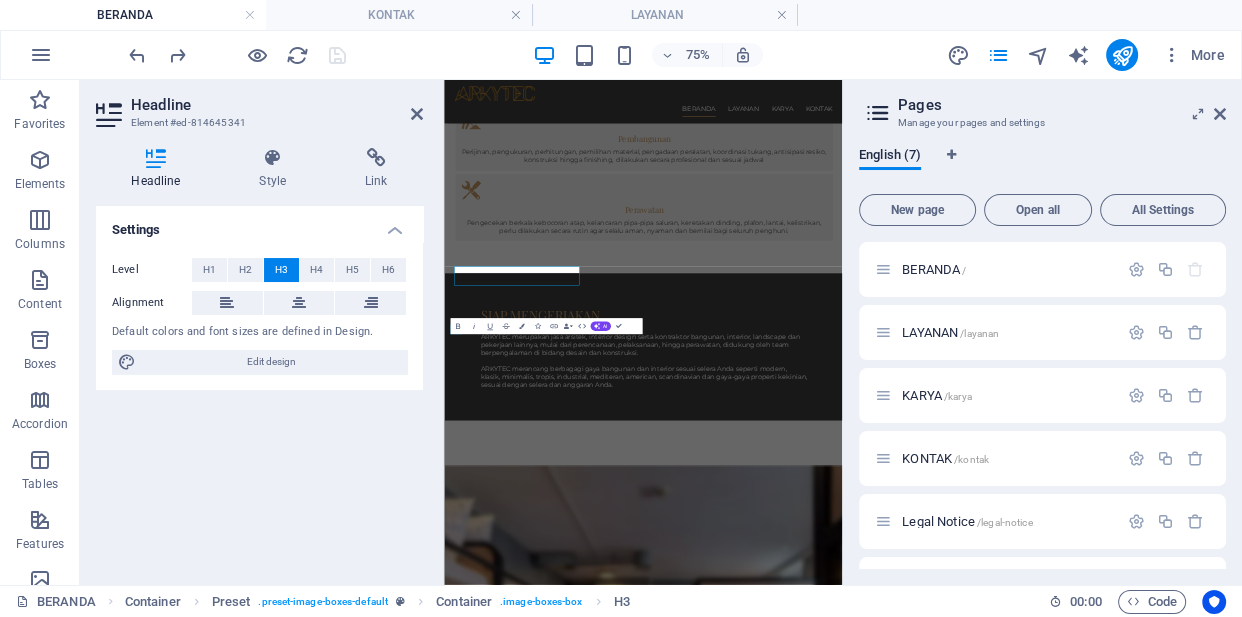 scroll, scrollTop: 1425, scrollLeft: 0, axis: vertical 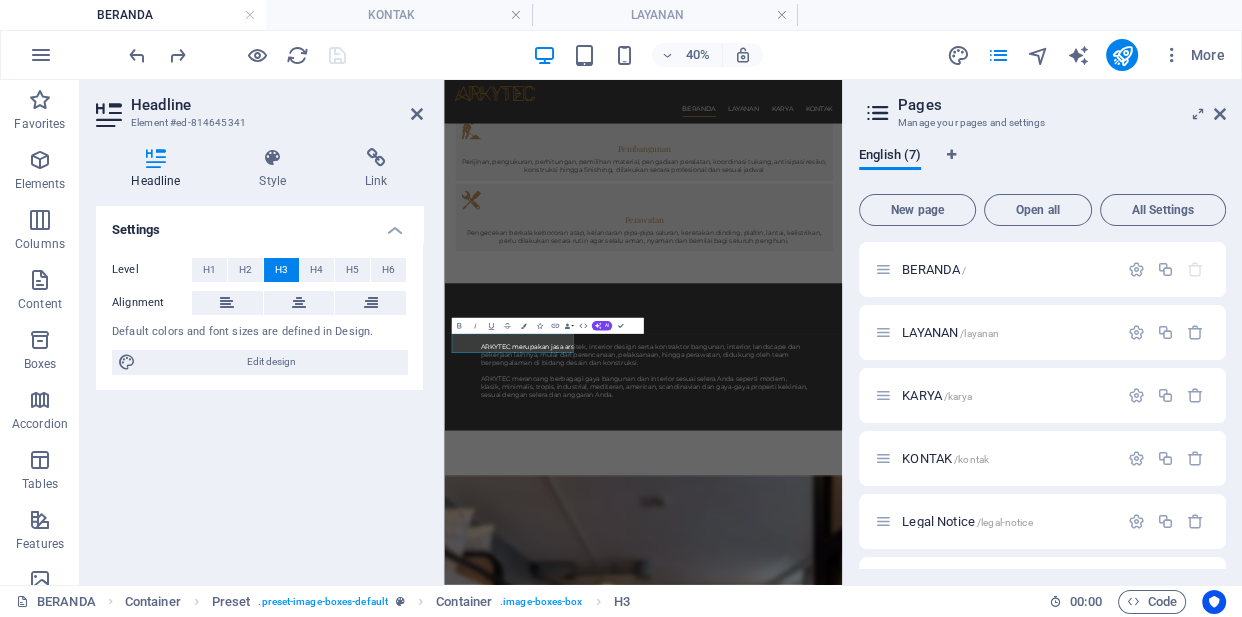 click on "Settings Level H1 H2 H3 H4 H5 H6 Alignment Default colors and font sizes are defined in Design. Edit design" at bounding box center [259, 387] 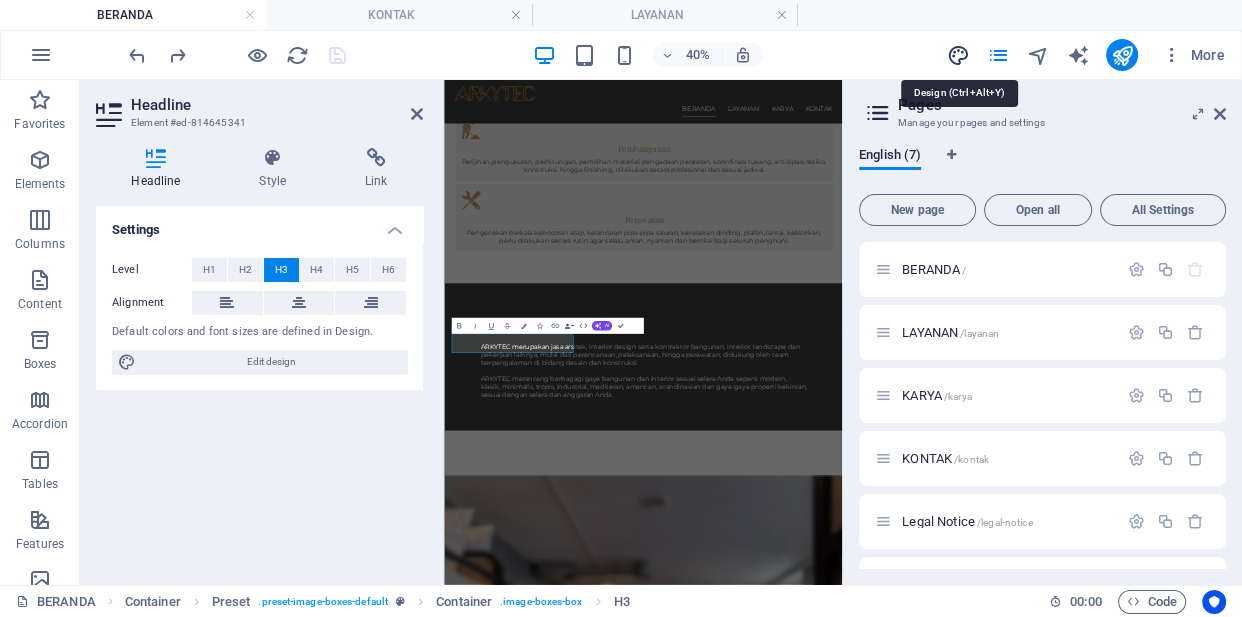 click at bounding box center (957, 55) 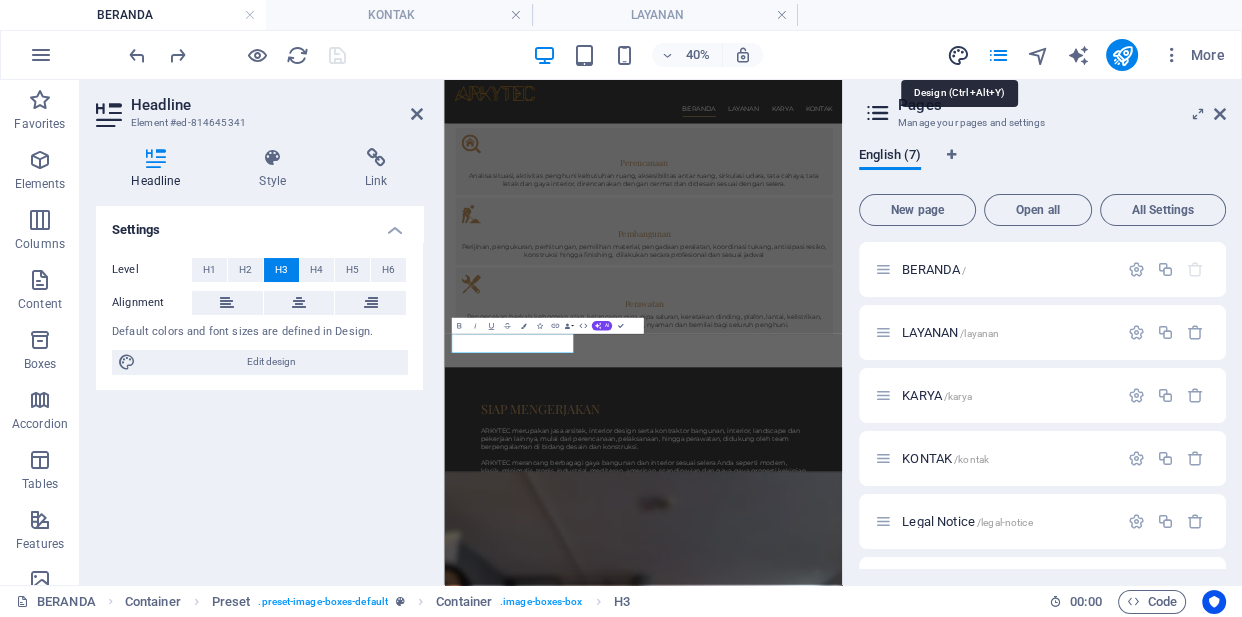 select on "px" 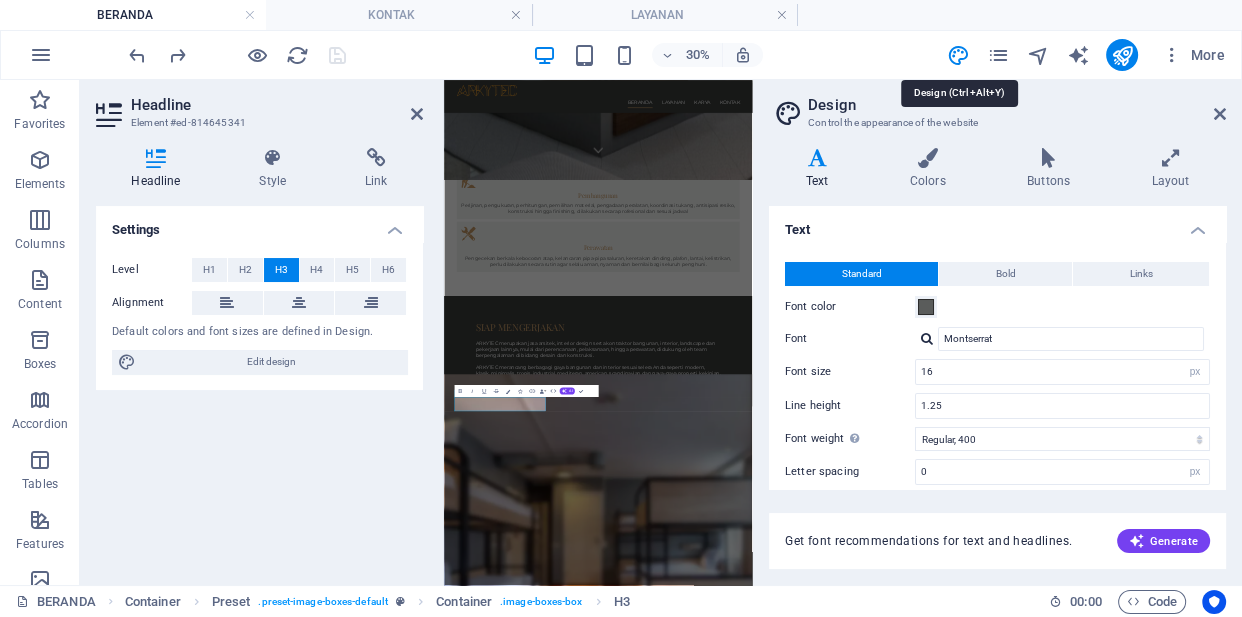 scroll, scrollTop: 1195, scrollLeft: 0, axis: vertical 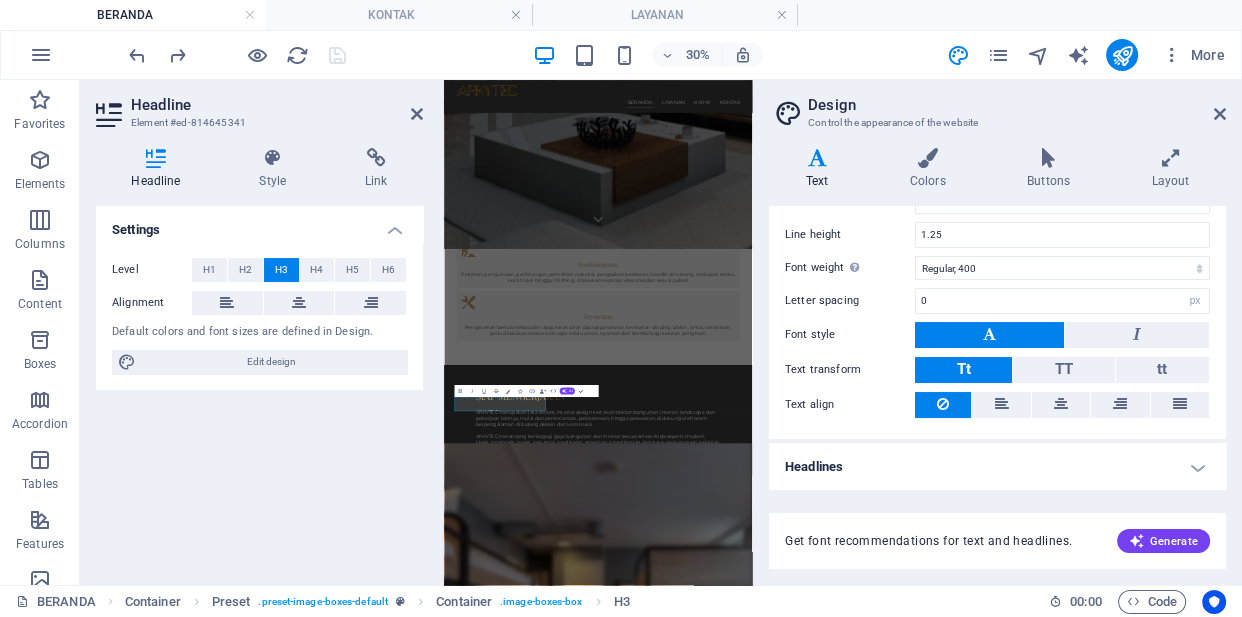 click on "Headlines" at bounding box center (997, 467) 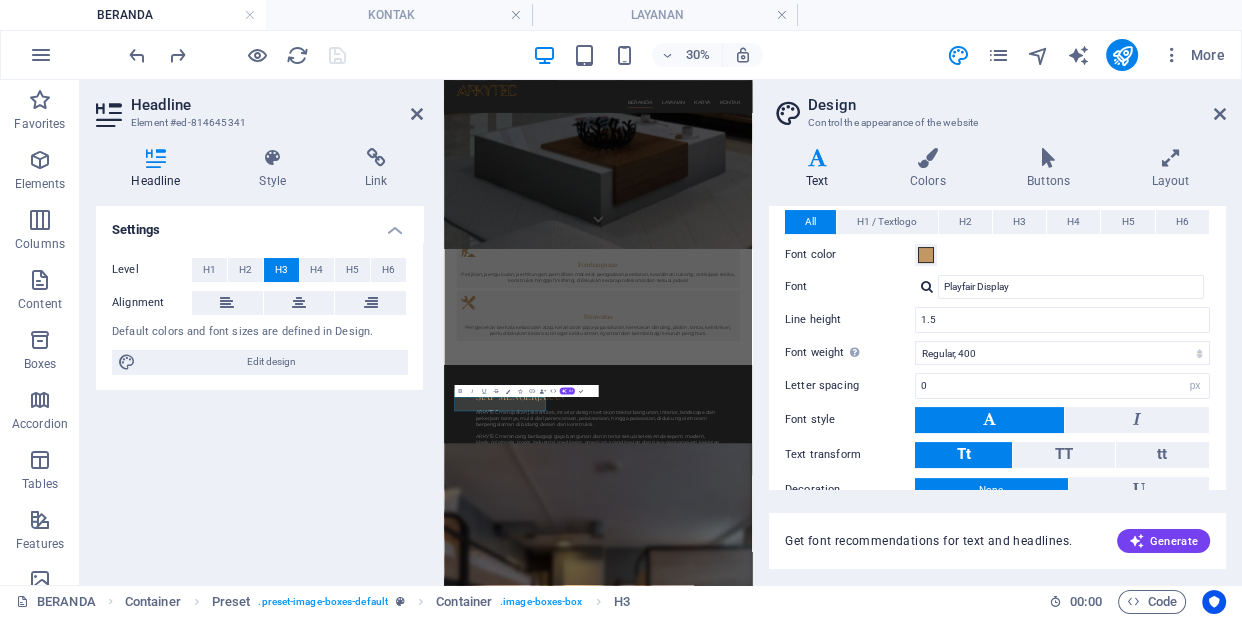 scroll, scrollTop: 448, scrollLeft: 0, axis: vertical 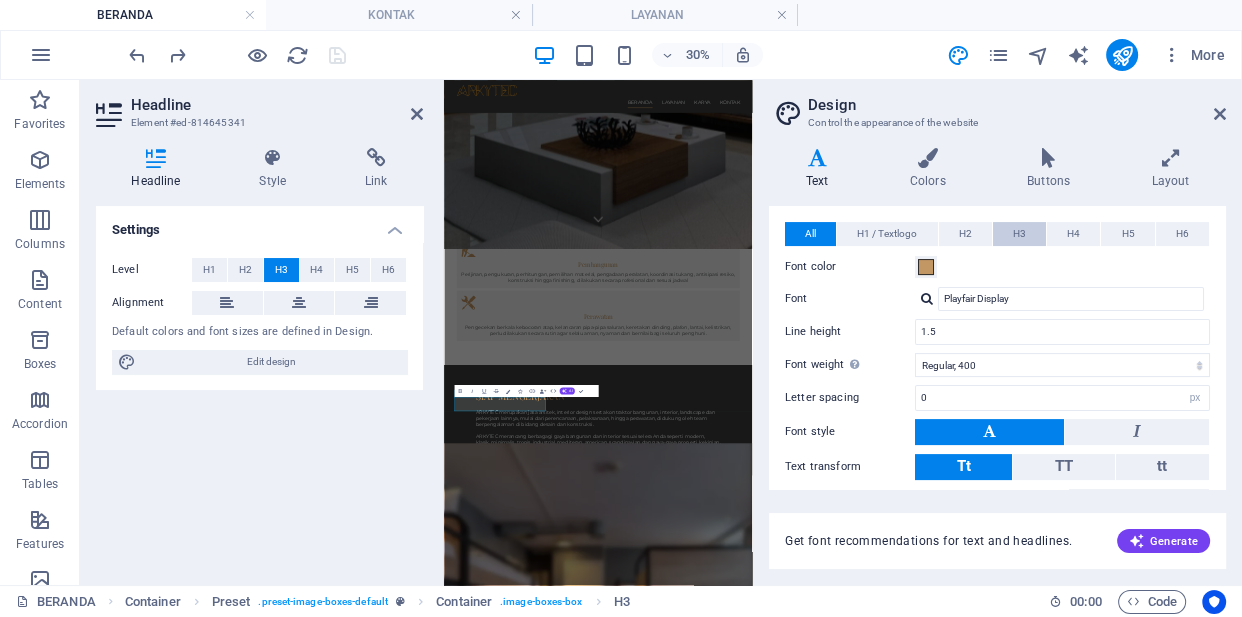 click on "H3" at bounding box center [1019, 234] 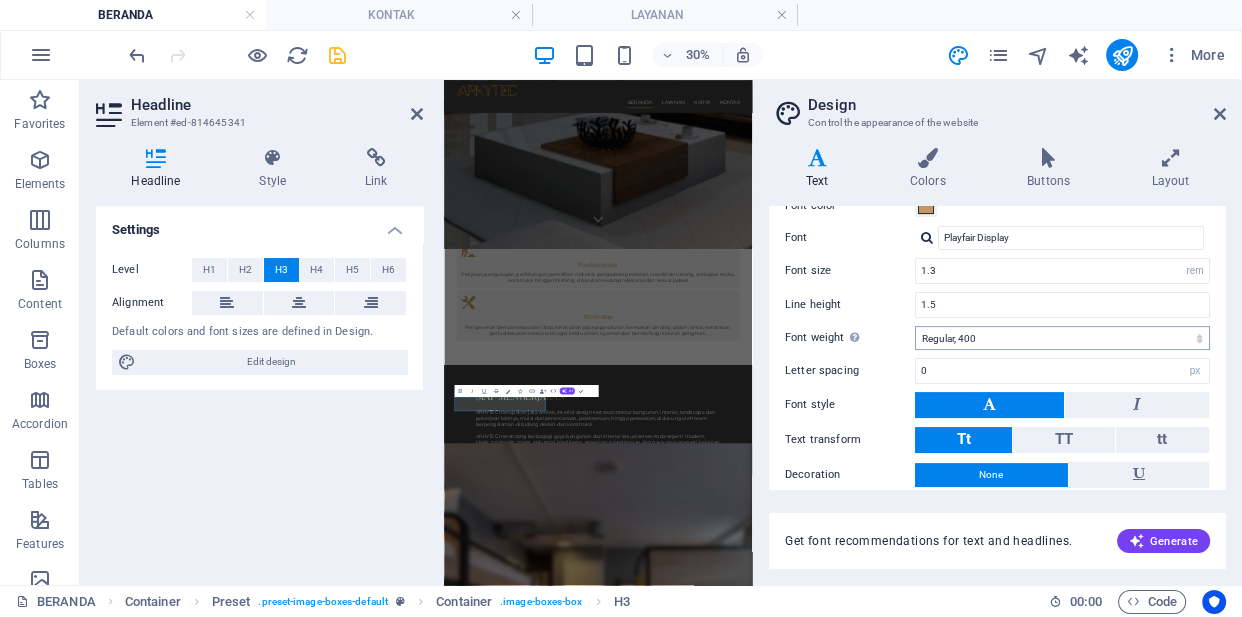 scroll, scrollTop: 506, scrollLeft: 0, axis: vertical 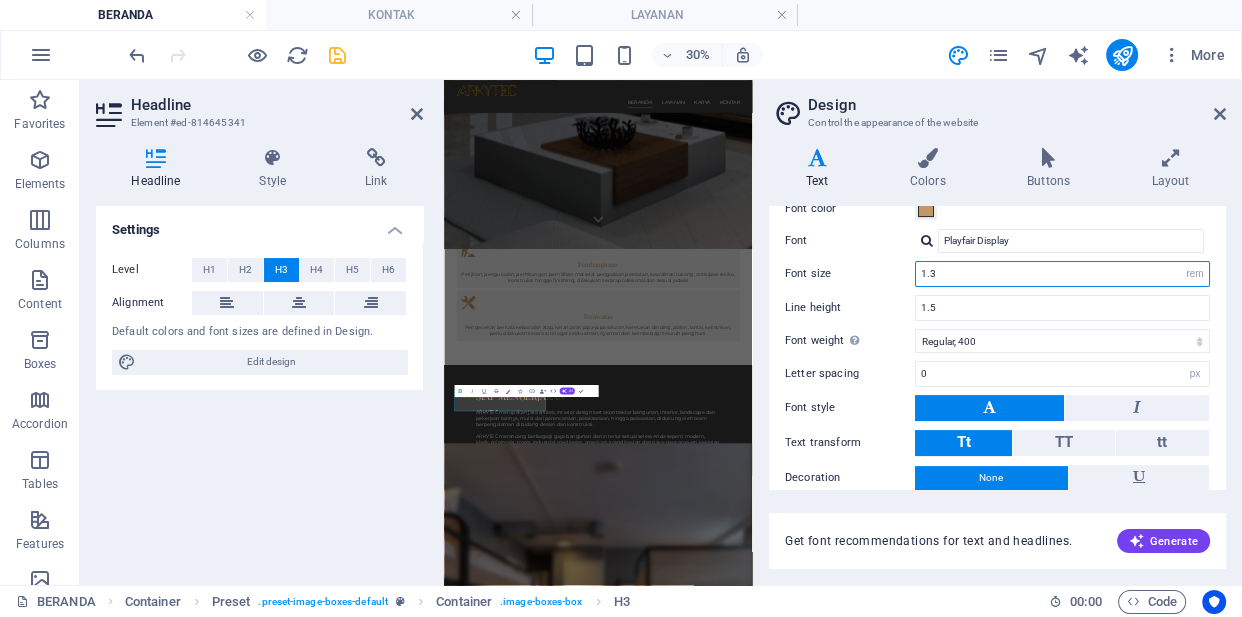 click on "1.3" at bounding box center [1062, 274] 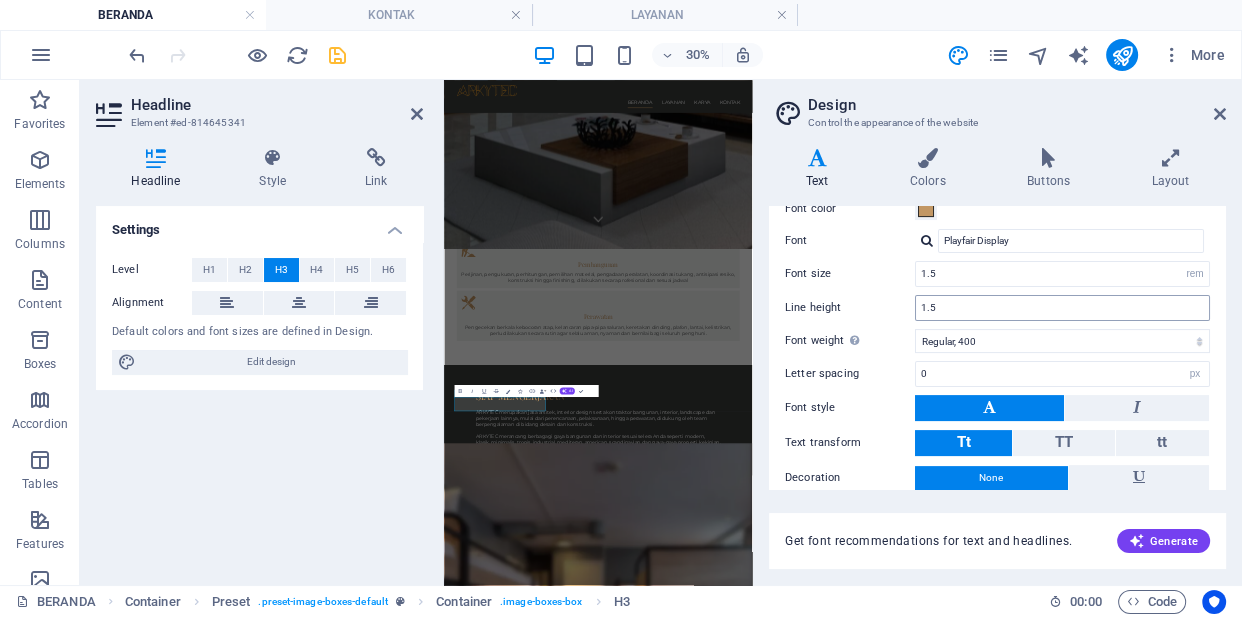 click on "1.5" at bounding box center (1062, 308) 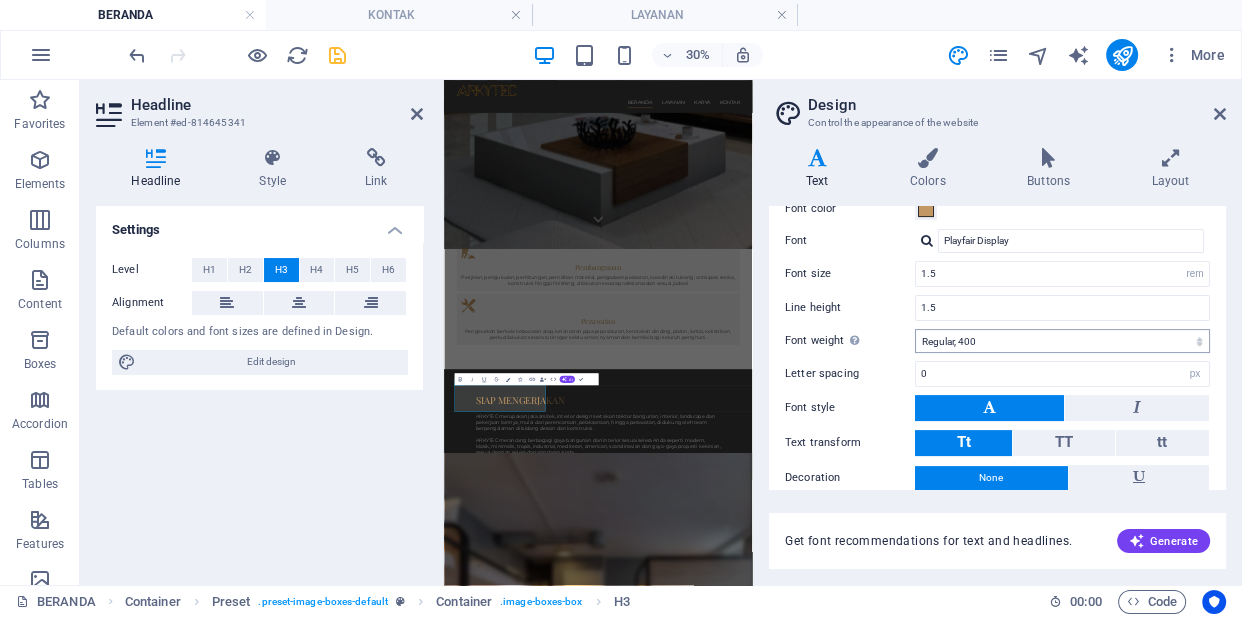 scroll, scrollTop: 1239, scrollLeft: 0, axis: vertical 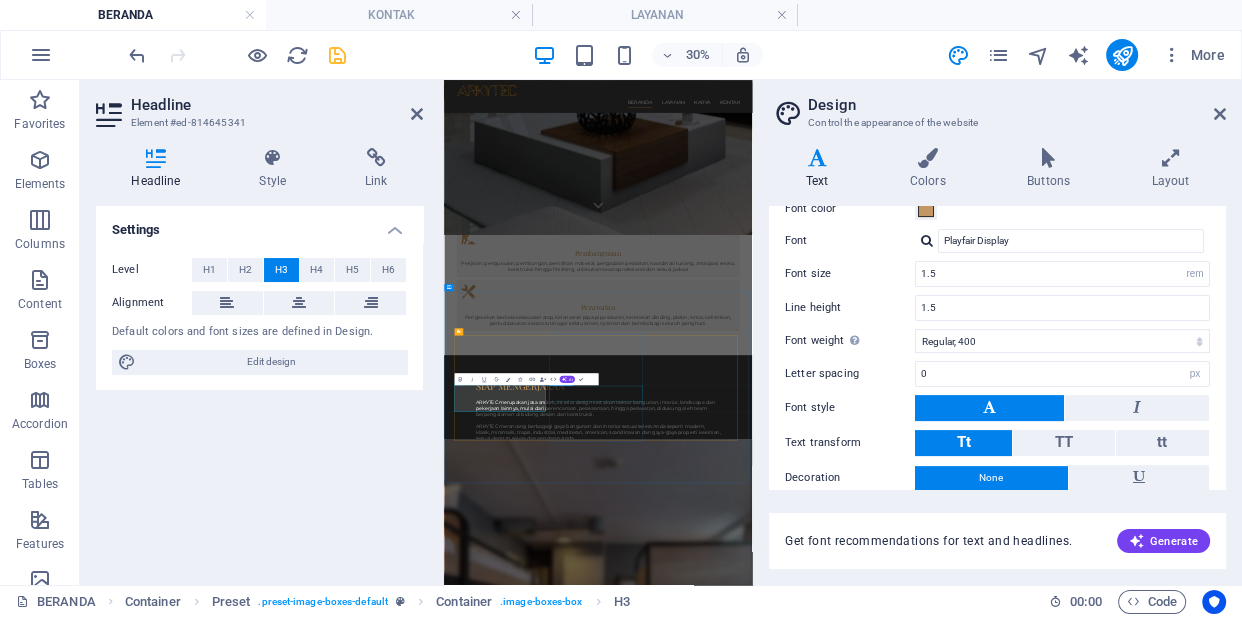 click on "Pilih Arsitek/Kontraktor" at bounding box center [958, 4253] 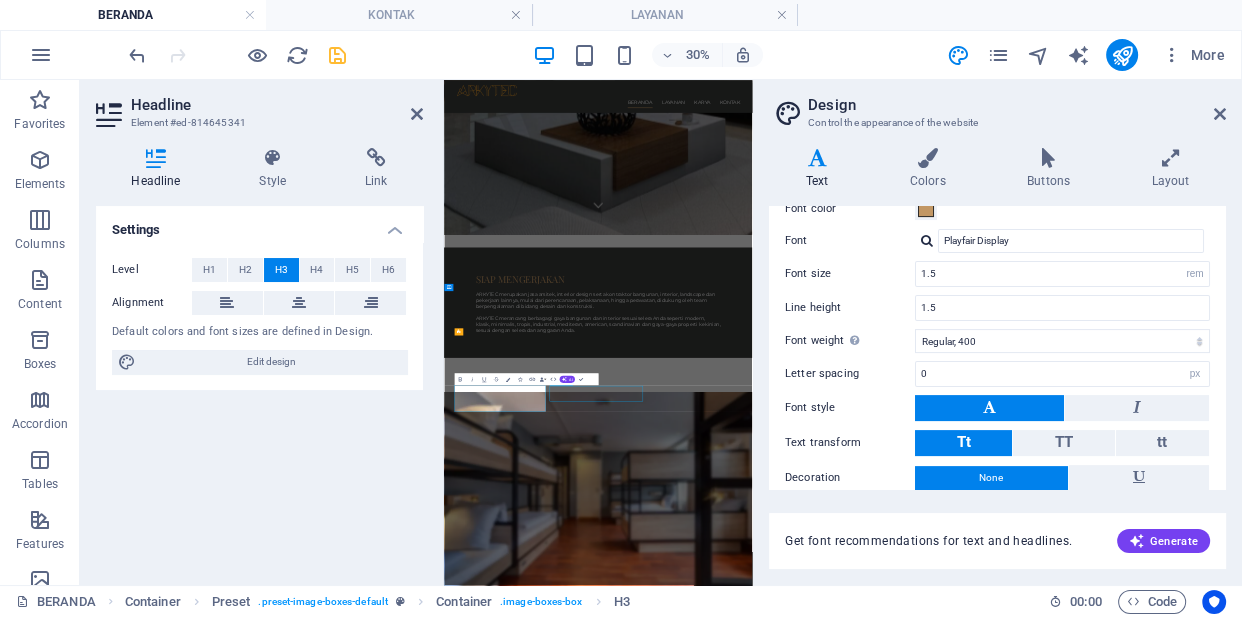 scroll, scrollTop: 1280, scrollLeft: 0, axis: vertical 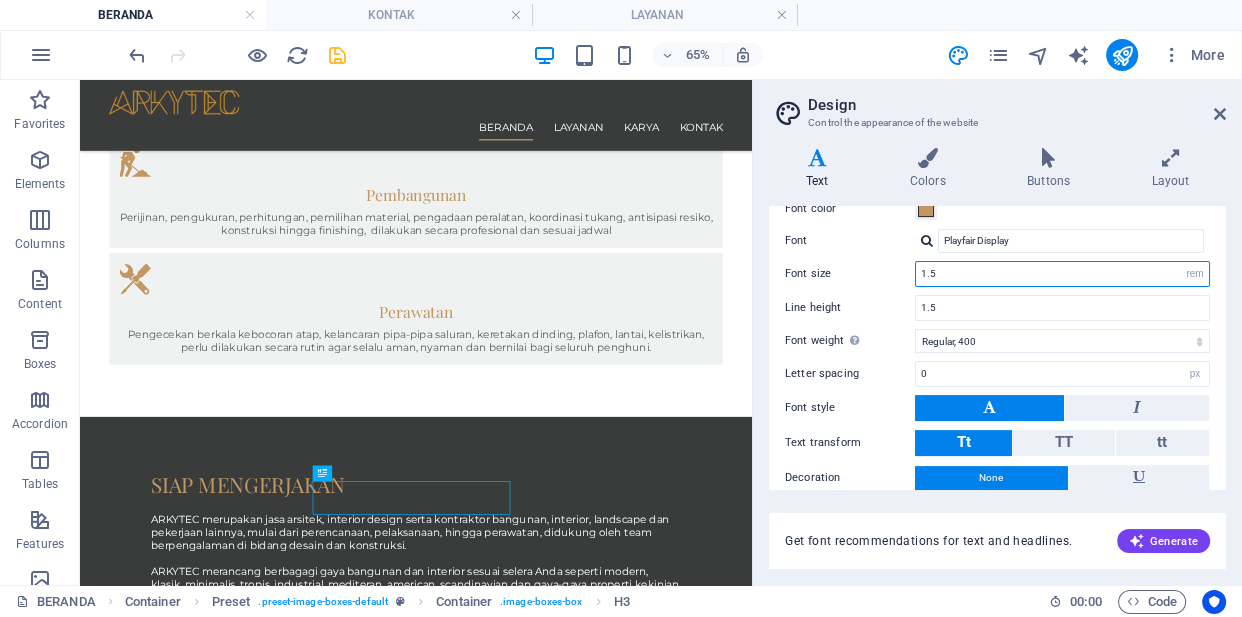 drag, startPoint x: 944, startPoint y: 280, endPoint x: 894, endPoint y: 274, distance: 50.358715 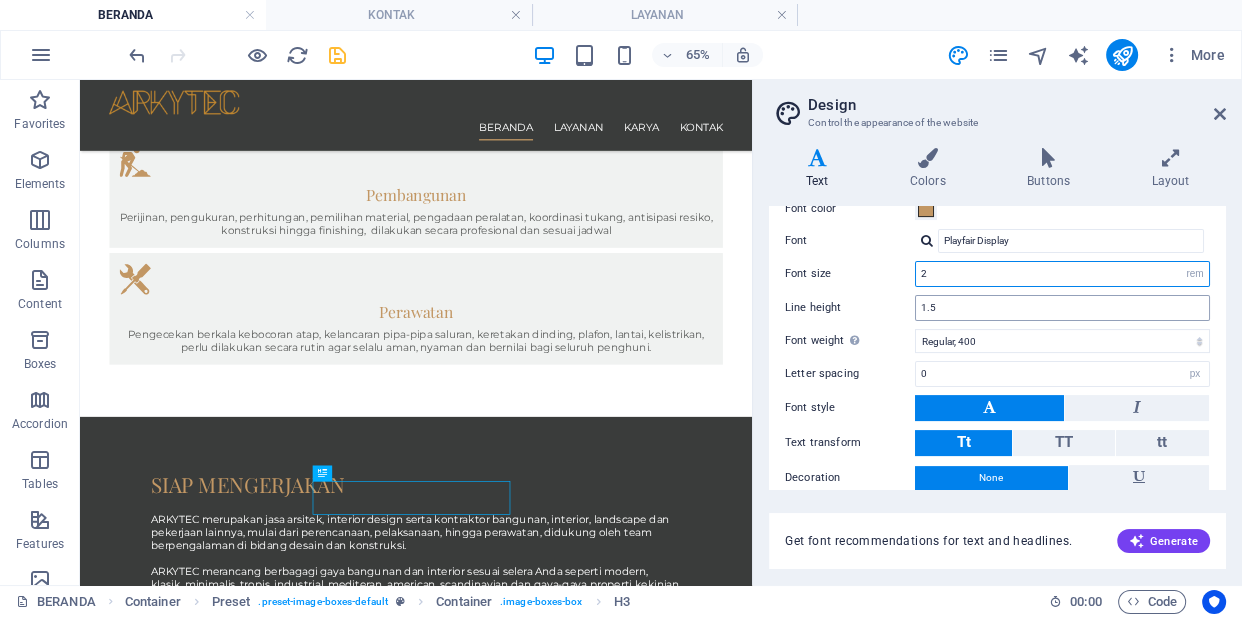 type on "2" 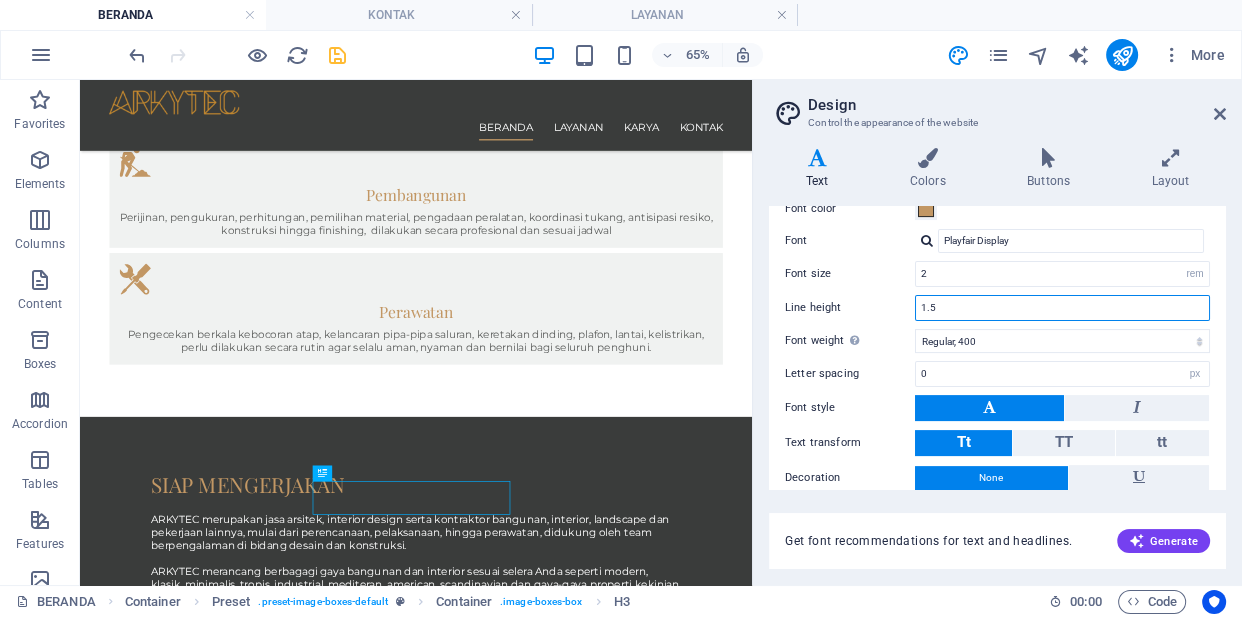 click on "1.5" at bounding box center [1062, 308] 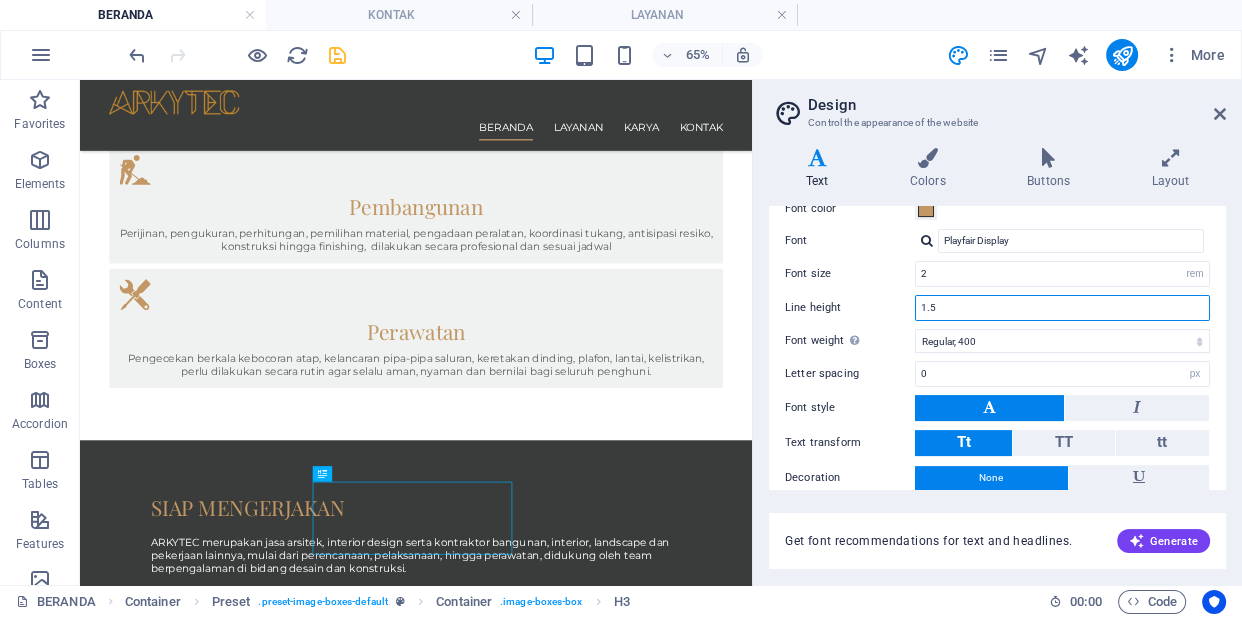 scroll, scrollTop: 1292, scrollLeft: 0, axis: vertical 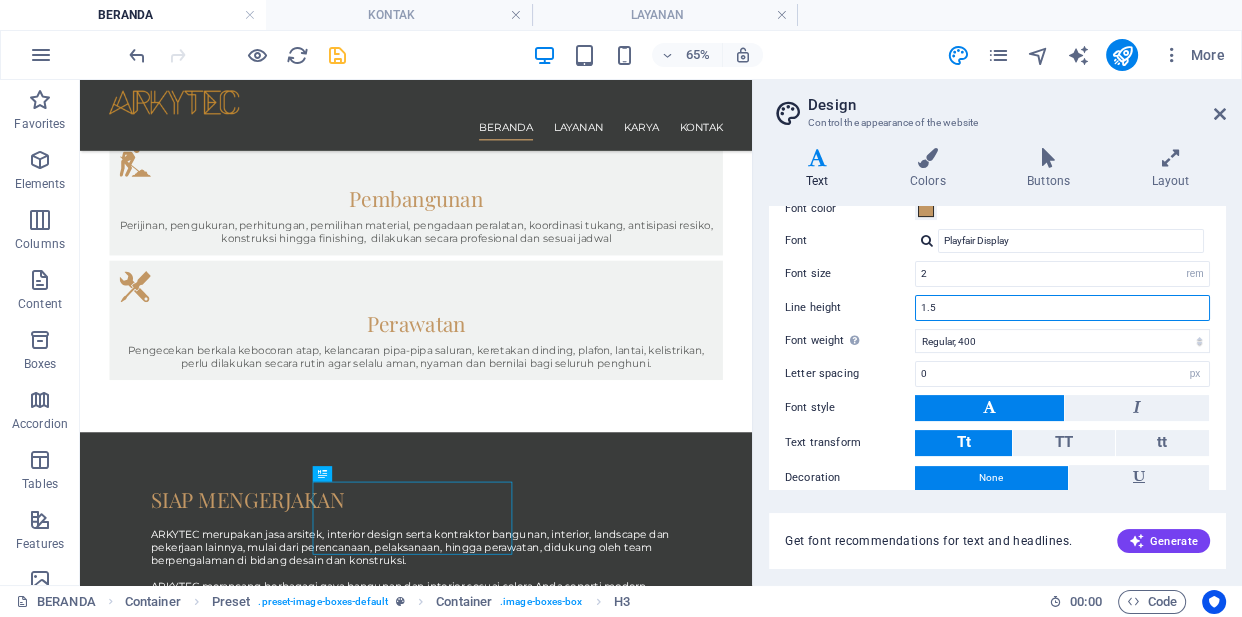 click on "1.5" at bounding box center (1062, 308) 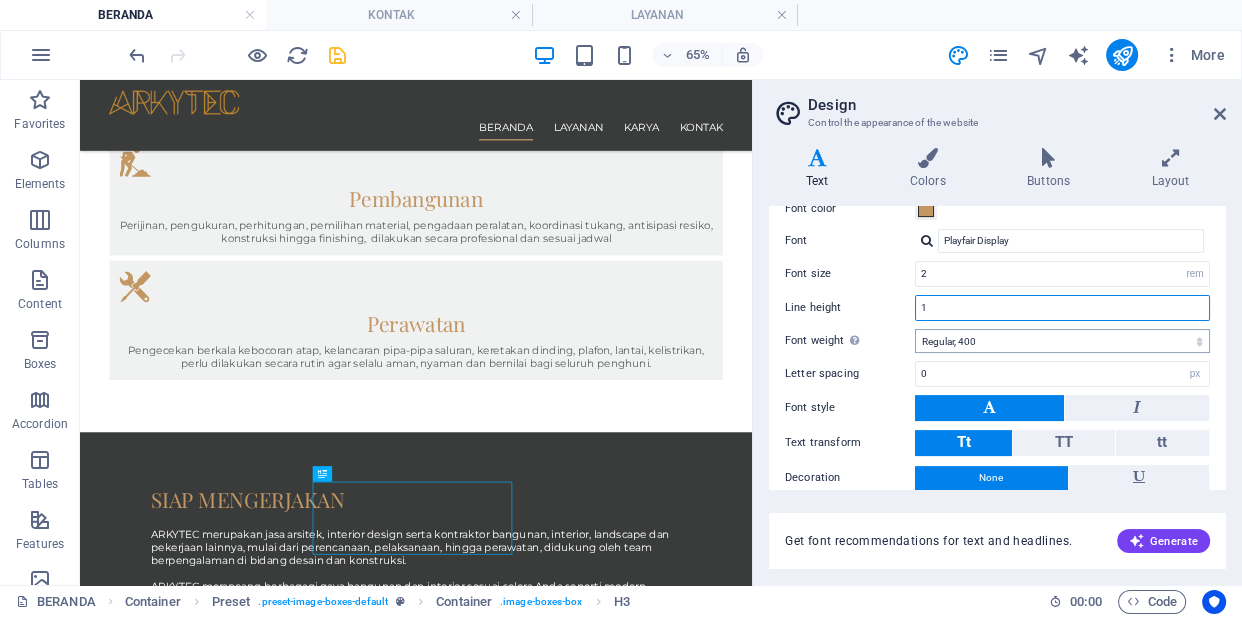 type on "1" 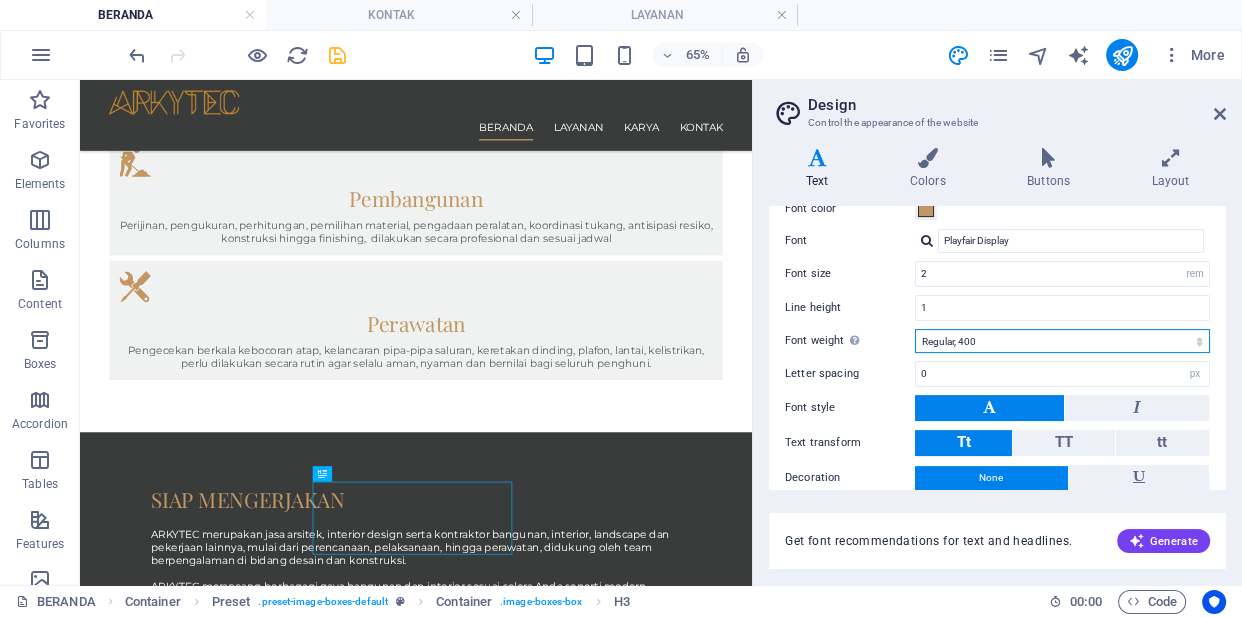 click on "Thin, 100 Extra-light, 200 Light, 300 Regular, 400 Medium, 500 Semi-bold, 600 Bold, 700 Extra-bold, 800 Black, 900" at bounding box center (1062, 341) 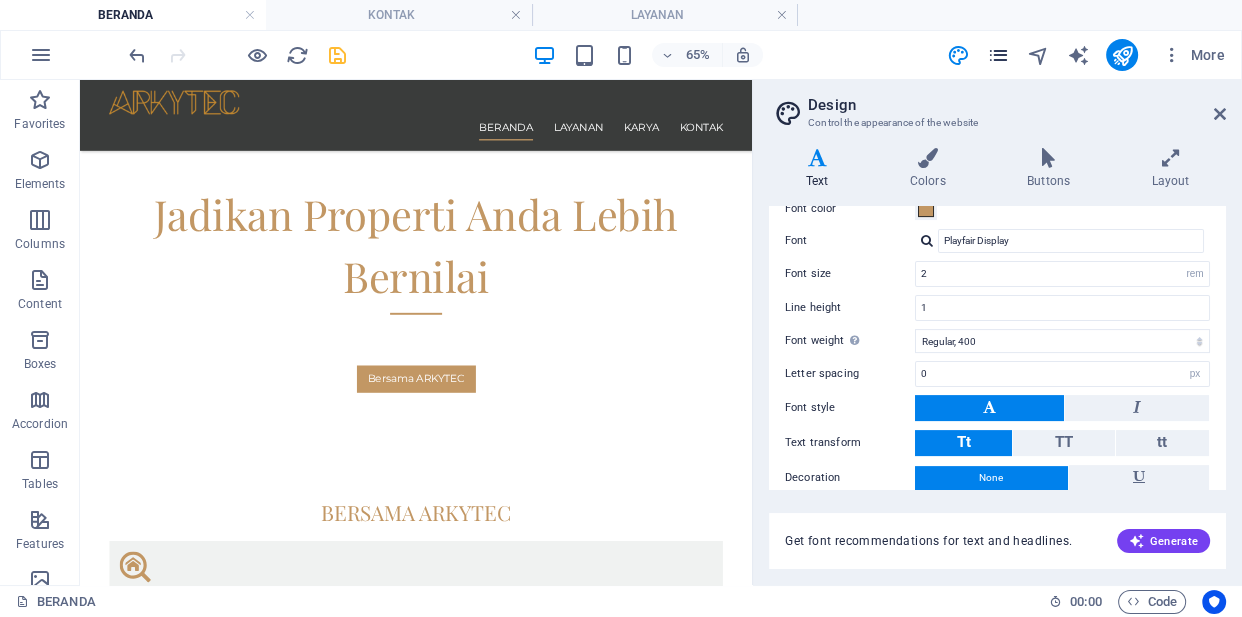 scroll, scrollTop: 473, scrollLeft: 0, axis: vertical 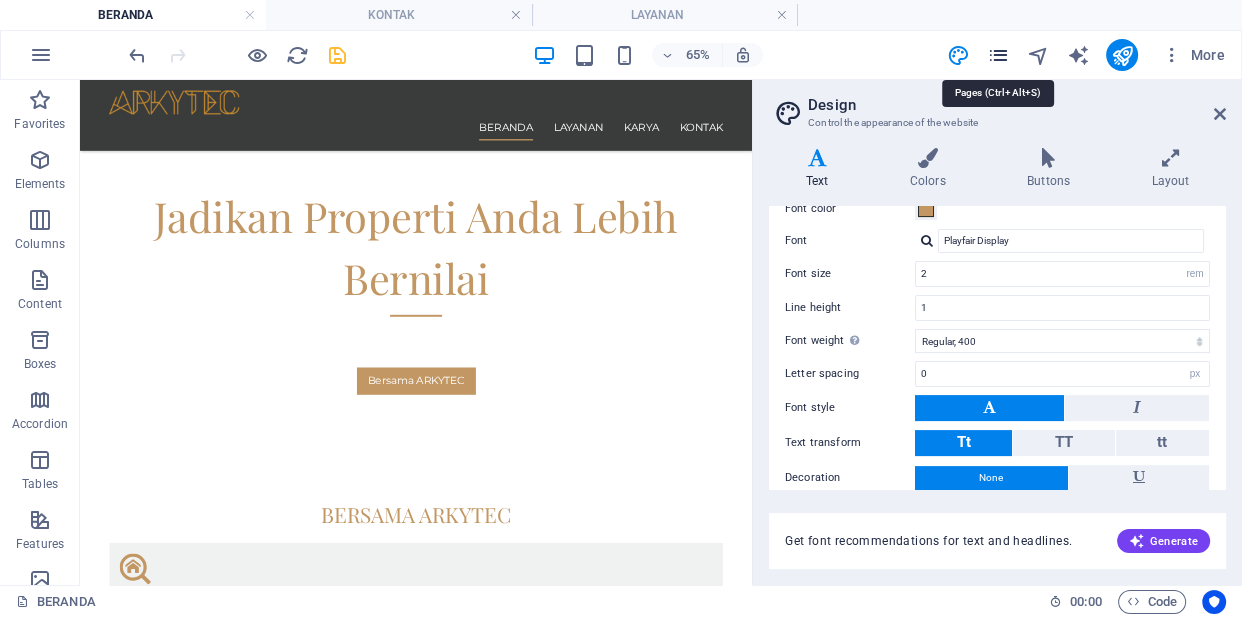 click at bounding box center (997, 55) 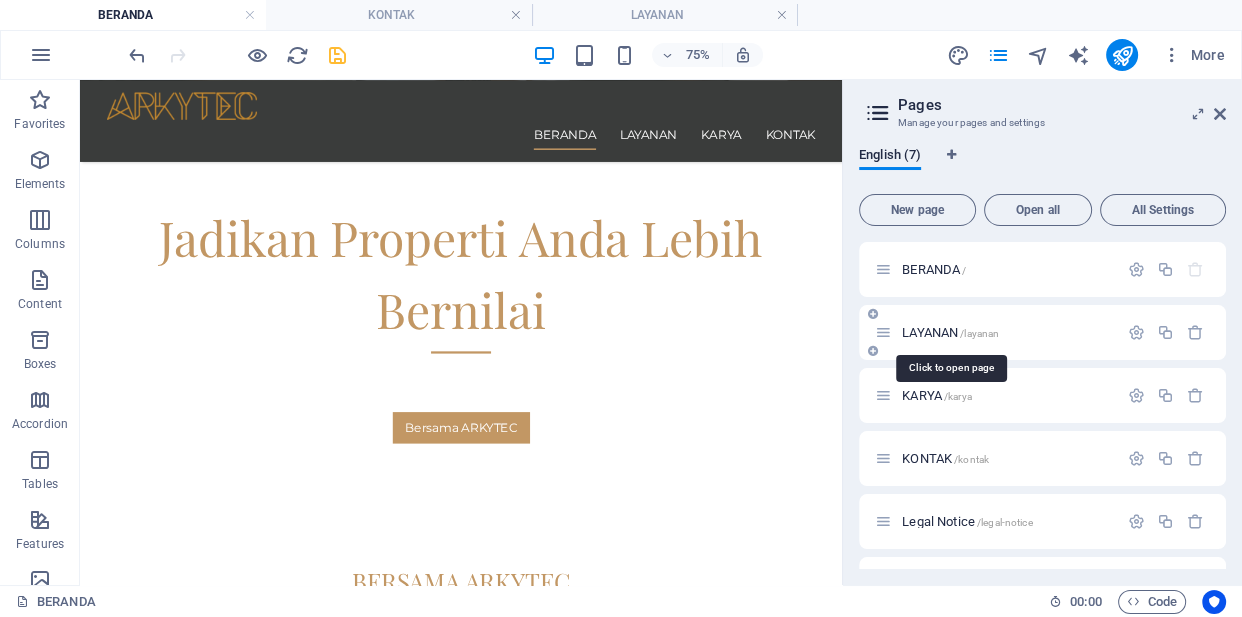 click on "LAYANAN /layanan" at bounding box center [950, 332] 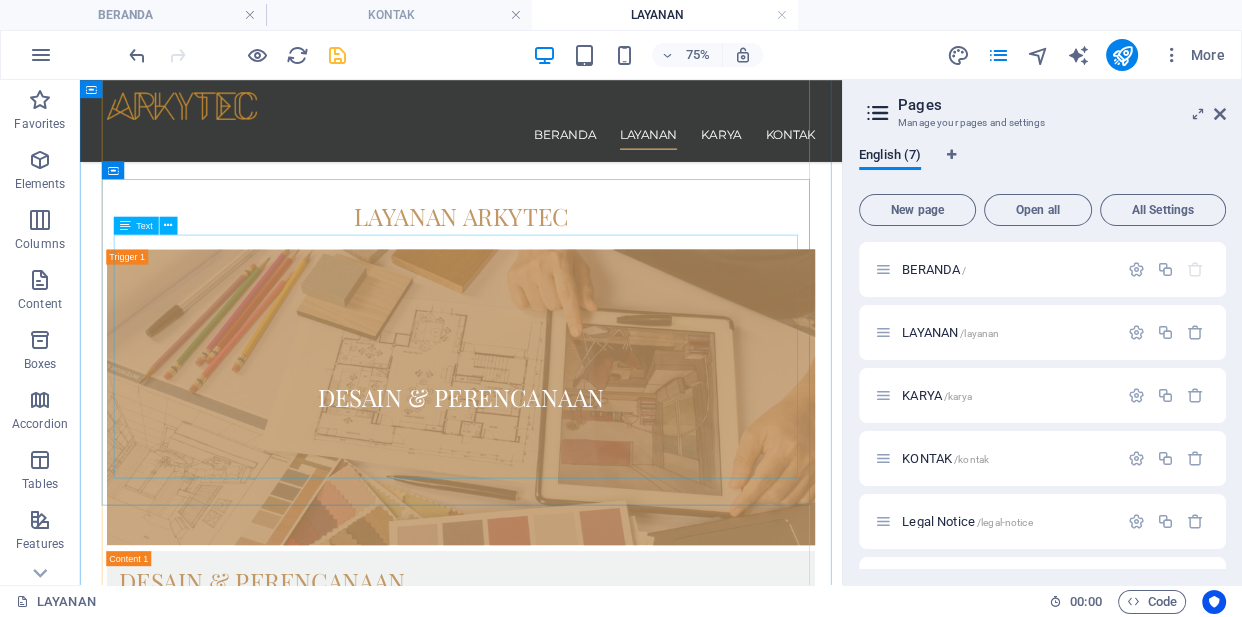 scroll, scrollTop: 1076, scrollLeft: 0, axis: vertical 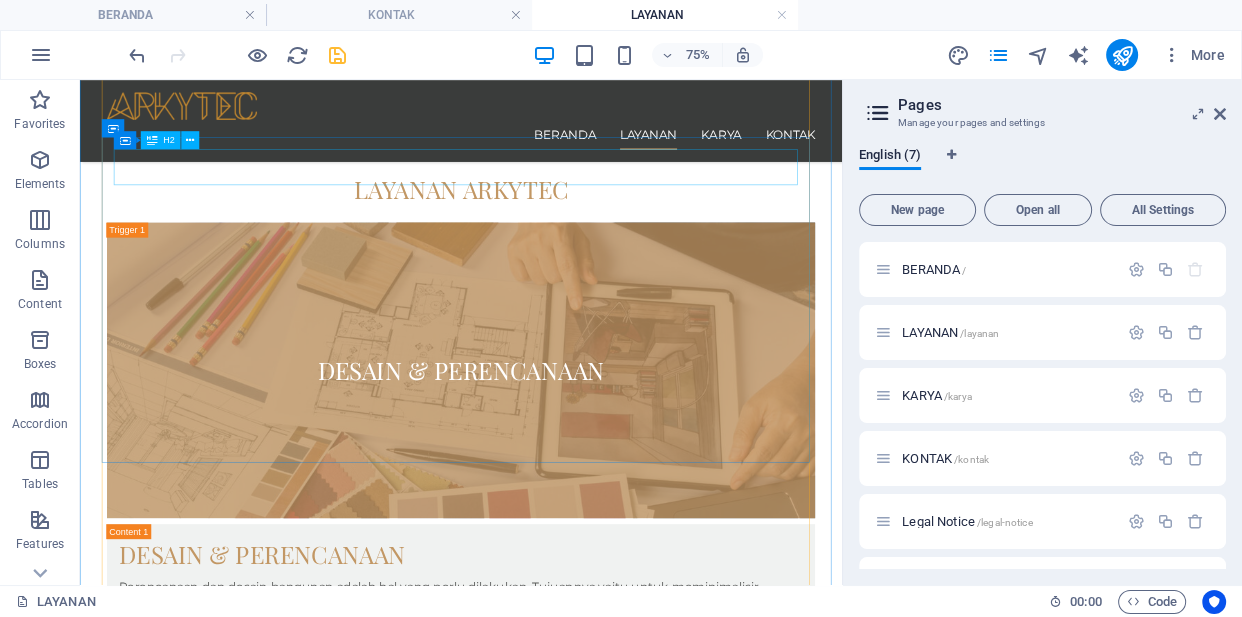 click on "Desain & Perencanaan" at bounding box center [588, 712] 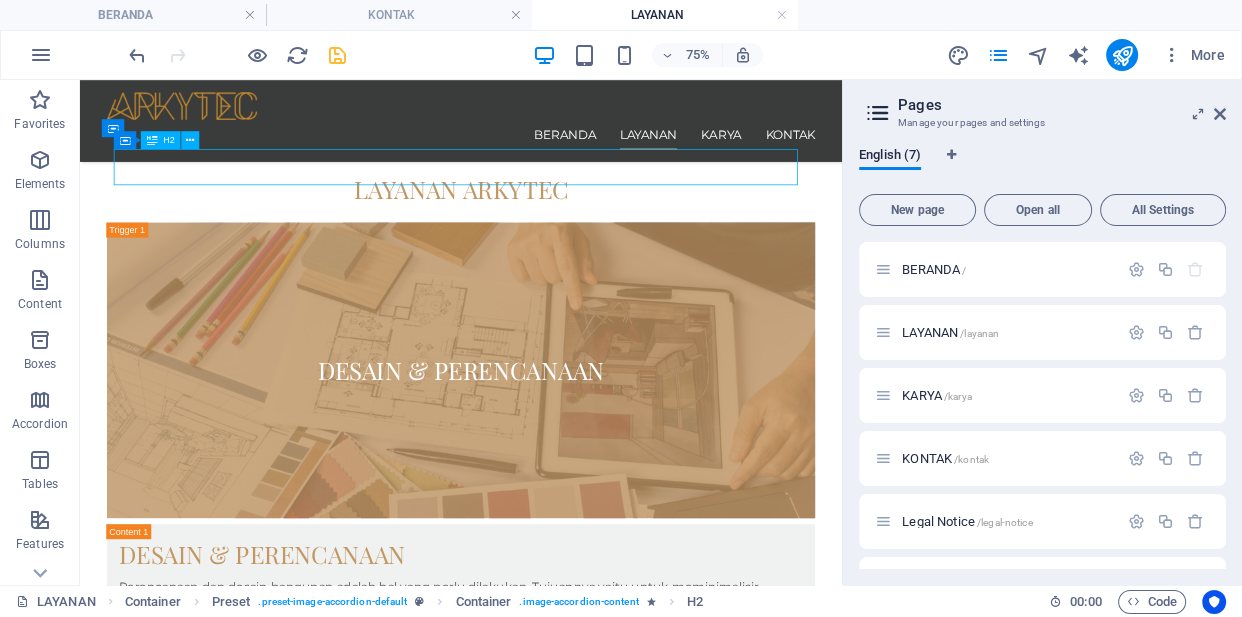 click on "Desain & Perencanaan" at bounding box center [588, 712] 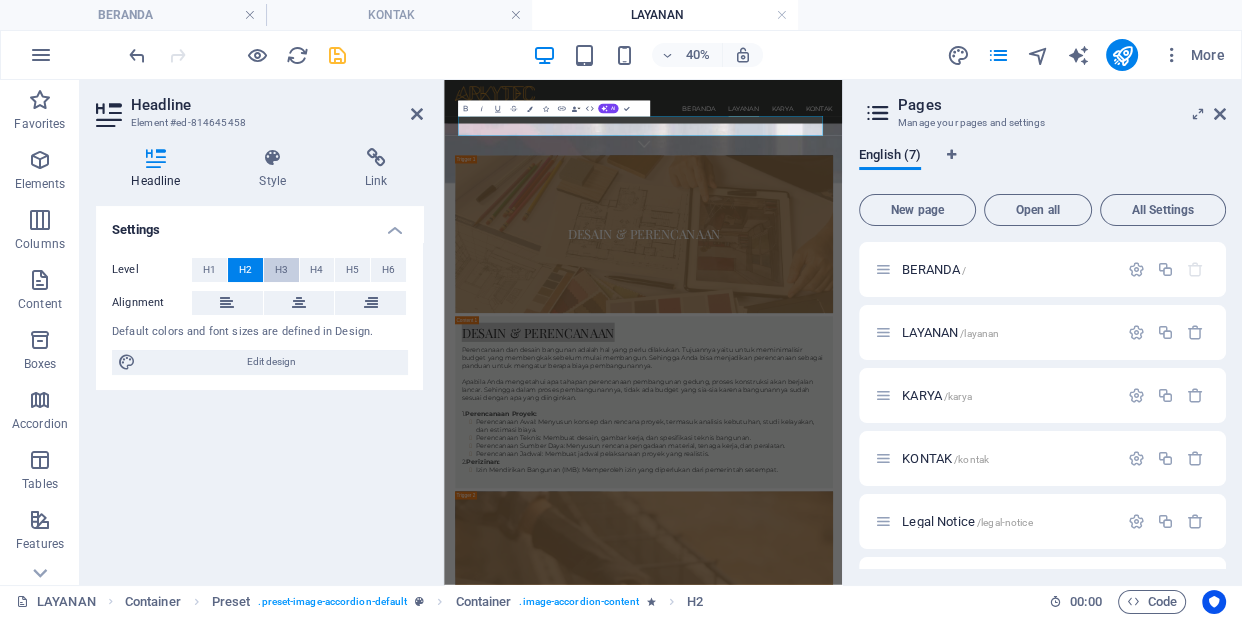 click on "H3" at bounding box center (281, 270) 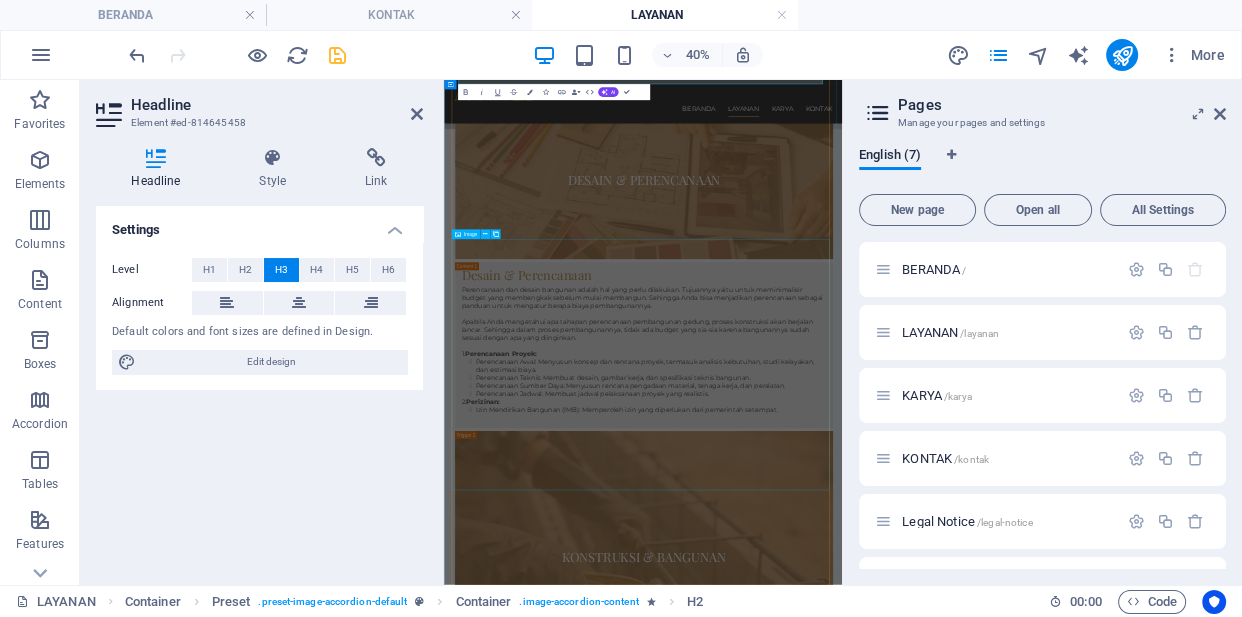 scroll, scrollTop: 1240, scrollLeft: 0, axis: vertical 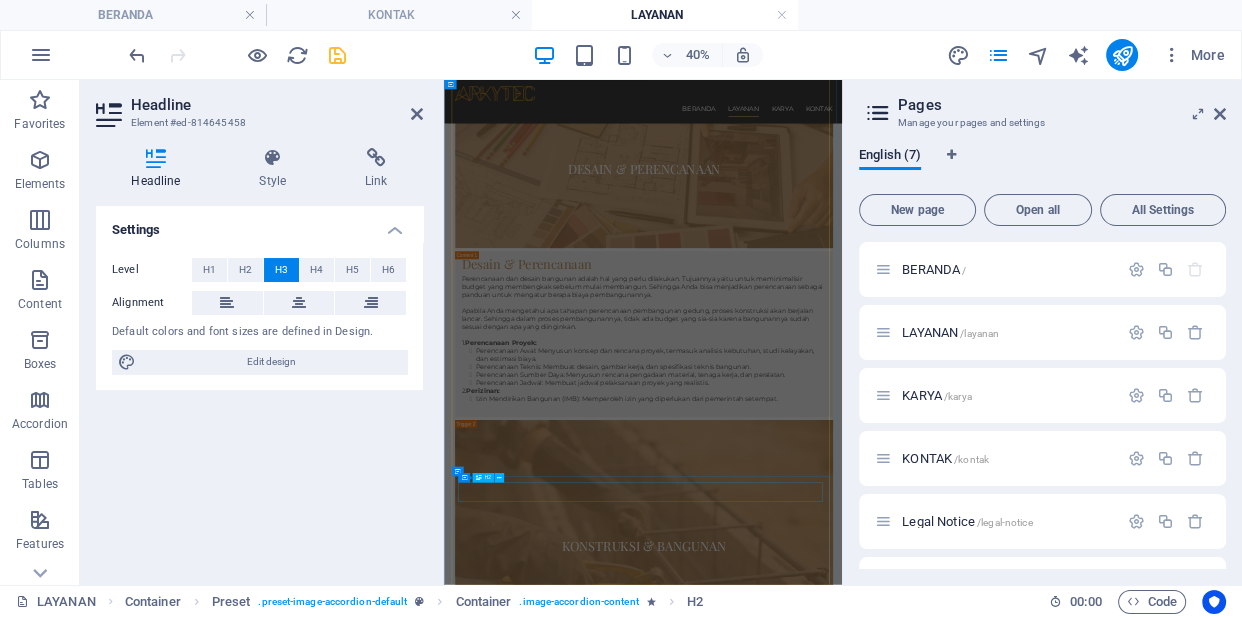 click on "Pekerjaan Konstruksi & Bangunan" at bounding box center (942, 1606) 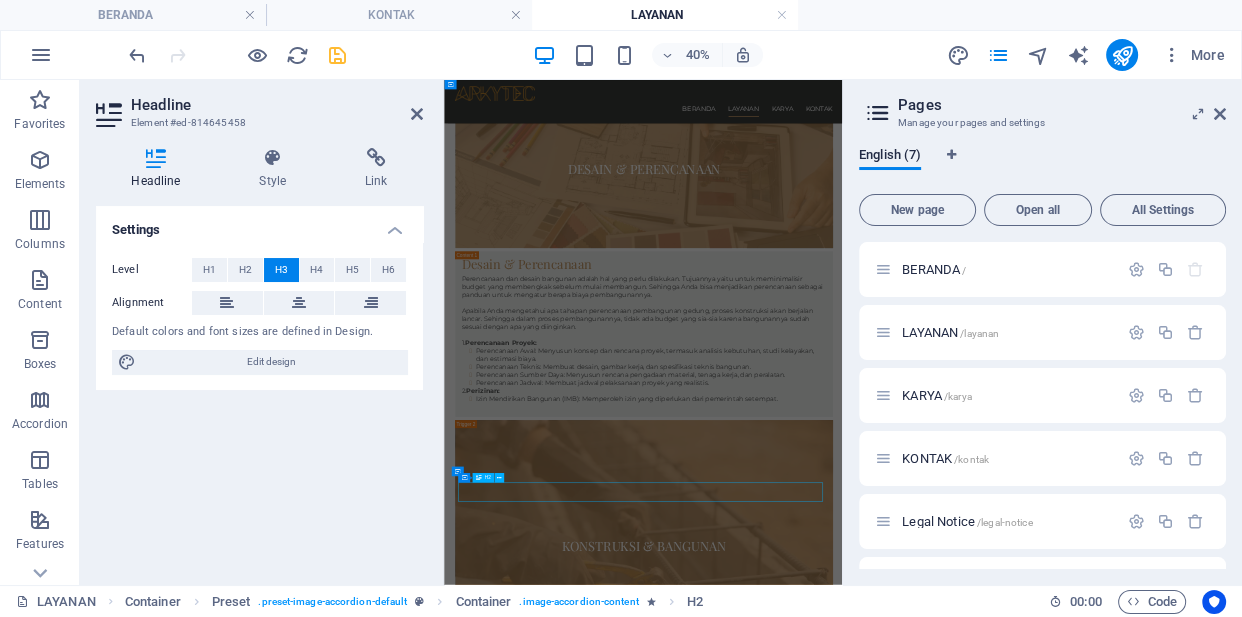 click on "Pekerjaan Konstruksi & Bangunan" at bounding box center (942, 1606) 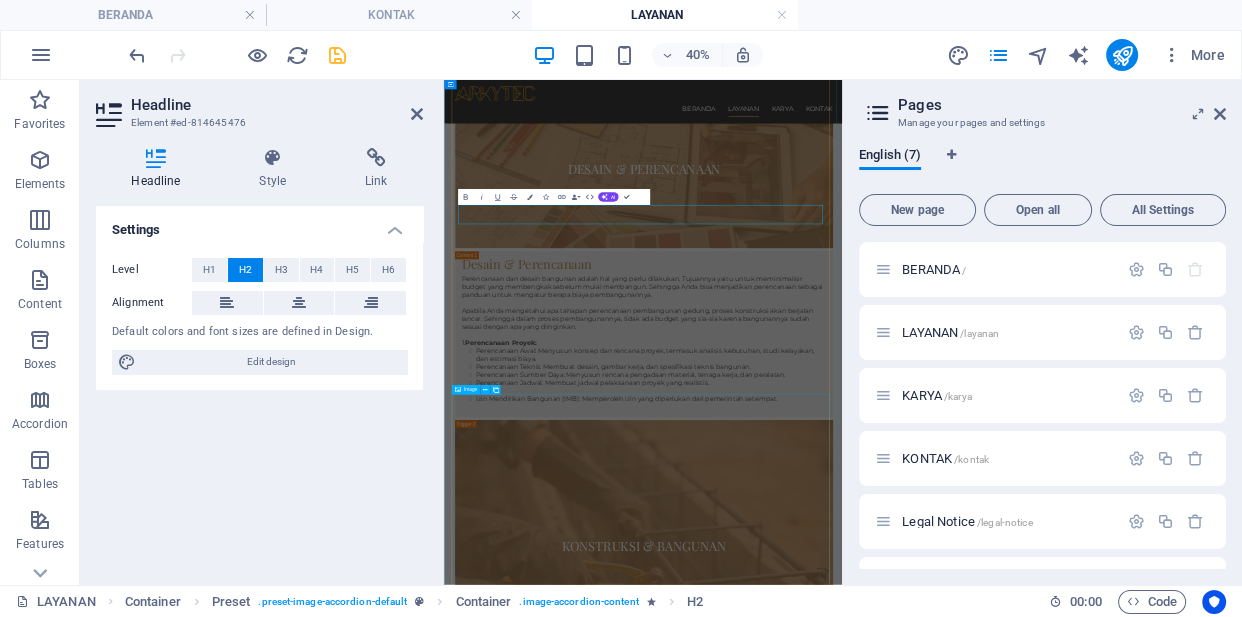 scroll, scrollTop: 1934, scrollLeft: 0, axis: vertical 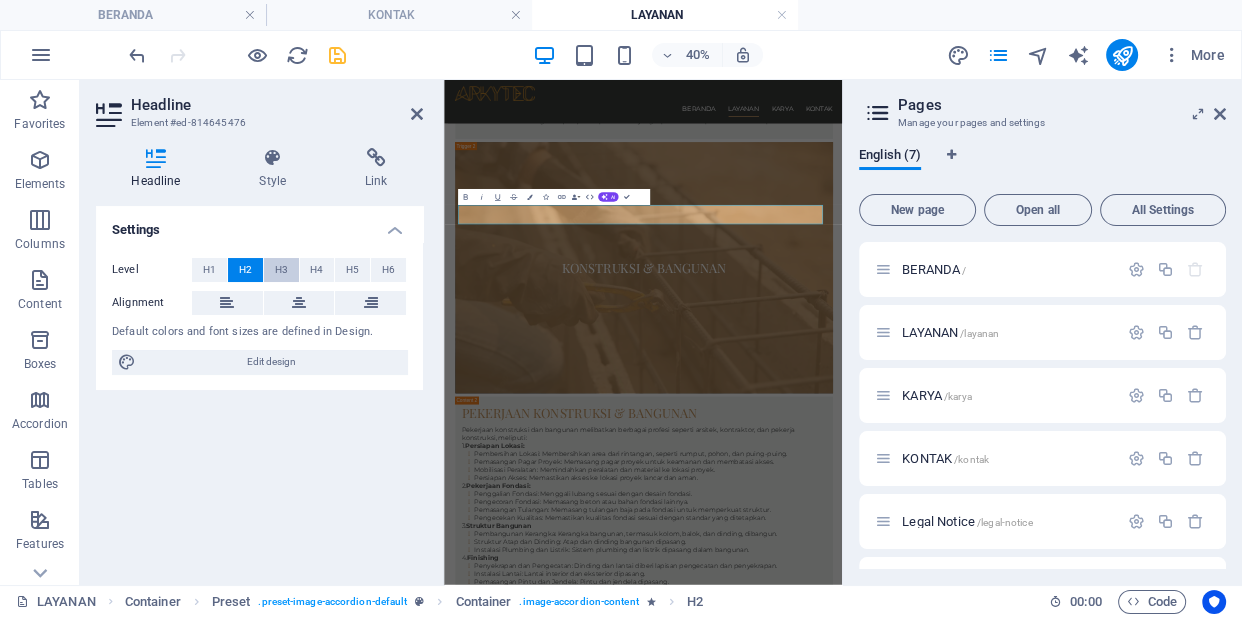 click on "H3" at bounding box center (281, 270) 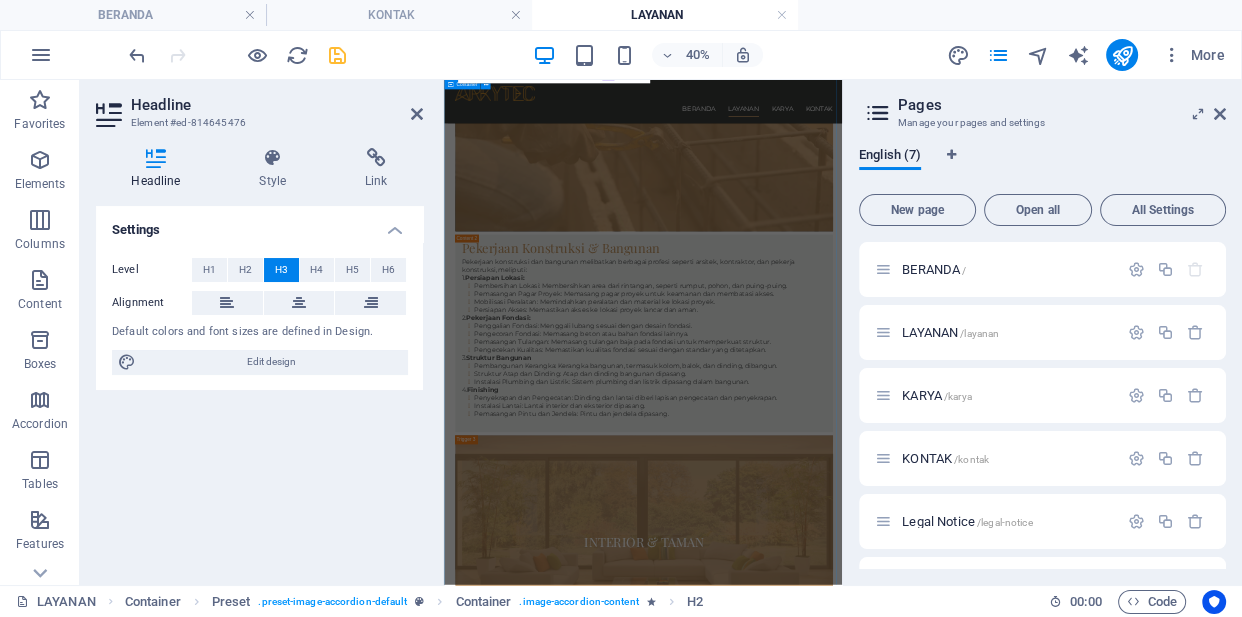 scroll, scrollTop: 2340, scrollLeft: 0, axis: vertical 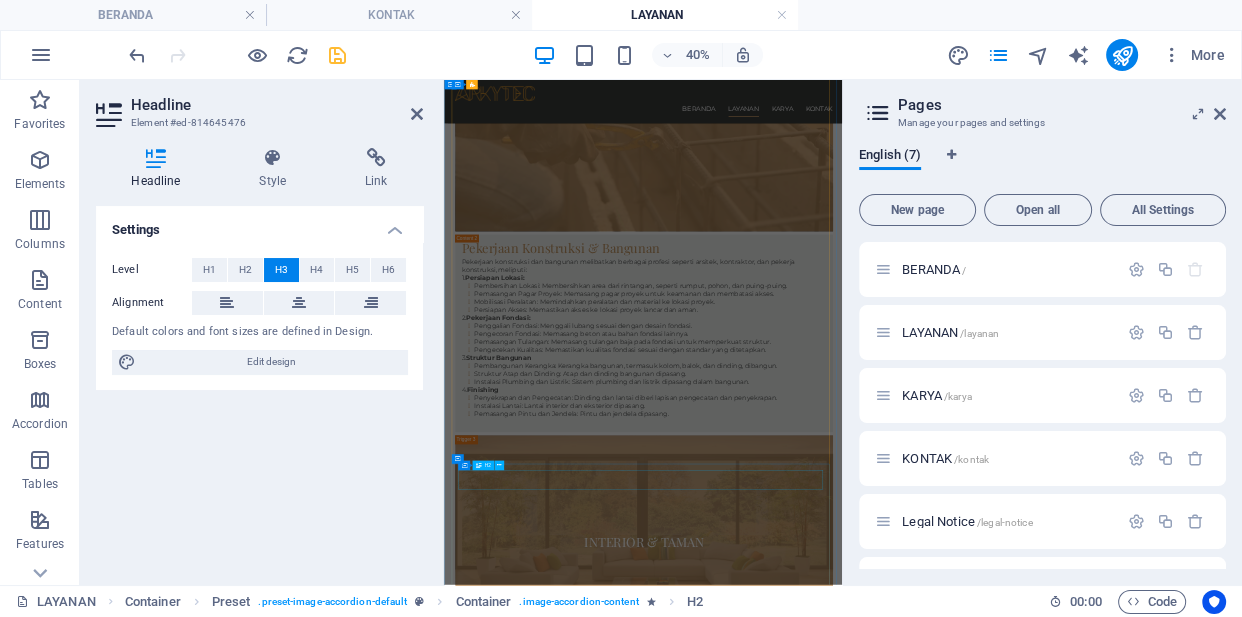 drag, startPoint x: 618, startPoint y: 1089, endPoint x: 1022, endPoint y: 619, distance: 619.77094 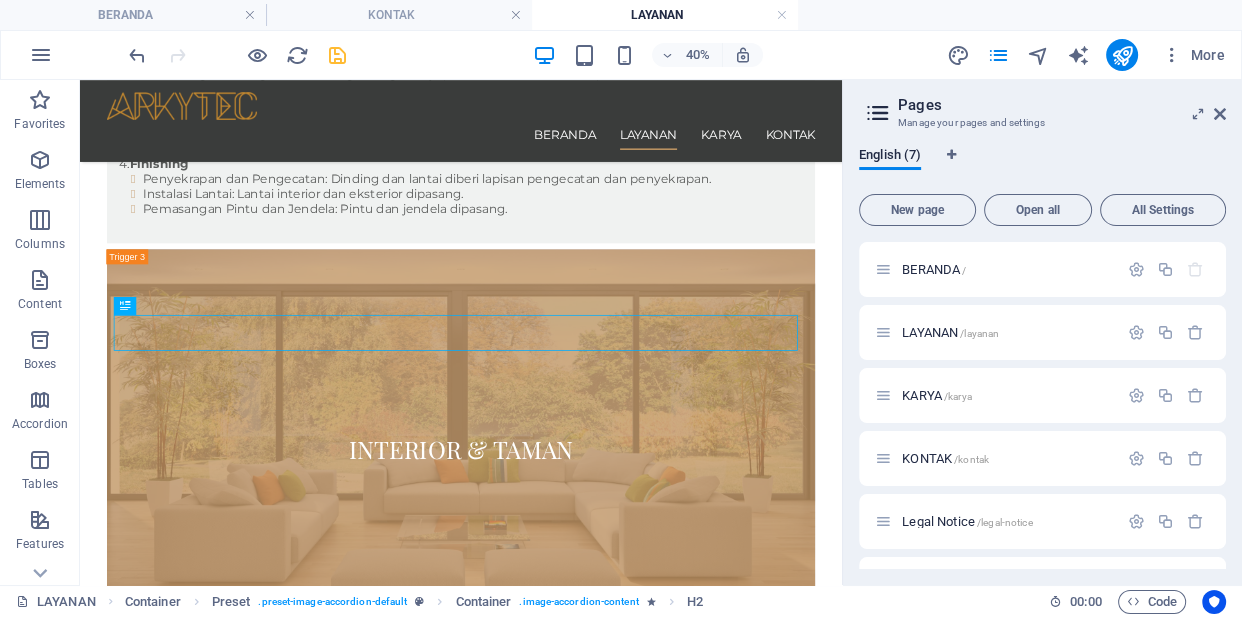 click on "Pekerjaan interior dan taman memiliki tahapan yang berbeda, namun keduanya melibatkan perencanaan, pelaksanaan, dan finishing. Interior fokus pada penataan ruang, sedangkan taman pada penataan area terbuka.  TAHAPAN PEKERJAAN INTERIOR 1.  Konsultasi dan Perencanaan: Briefing: Memahami kebutuhan dan keinginan klien, termasuk gaya desain, fungsi ruangan, dan anggaran.  Analisis Ruang: Mempelajari kondisi ruang, ukuran, pencahayaan, dan ventilasi.  Perencanaan Konsep: Merumuskan konsep desain yang sesuai dengan kebutuhan dan preferensi klien.  Pembuatan Sketsa dan Visualisasi: Menghasilkan gambar desain awal dan visualisasi 3D untuk memperjelas konsep.  Perancangan Detail: Menyusun detail desain, termasuk pemilihan material, furnitur, dan aksesoris.  2.  Pelaksanaan: Pekerjaan Struktur: Memastikan kondisi struktur bangunan sesuai dengan desain.  Pemasangan Material: Melakukan pemasangan lantai, dinding, langit-langit, dan material lainnya.  3.  Finishing: TAHAPAN PEKERJAAN TAMAN 1.  2.  Pelaksanaan: 3." at bounding box center (588, 1298) 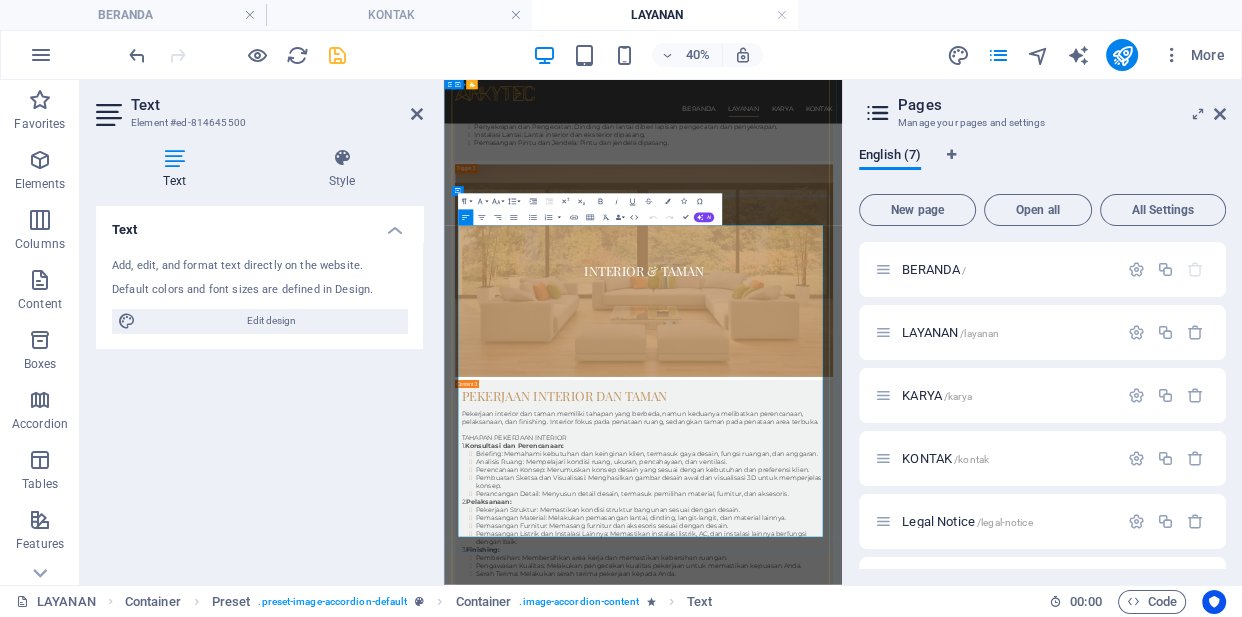 scroll, scrollTop: 3010, scrollLeft: 0, axis: vertical 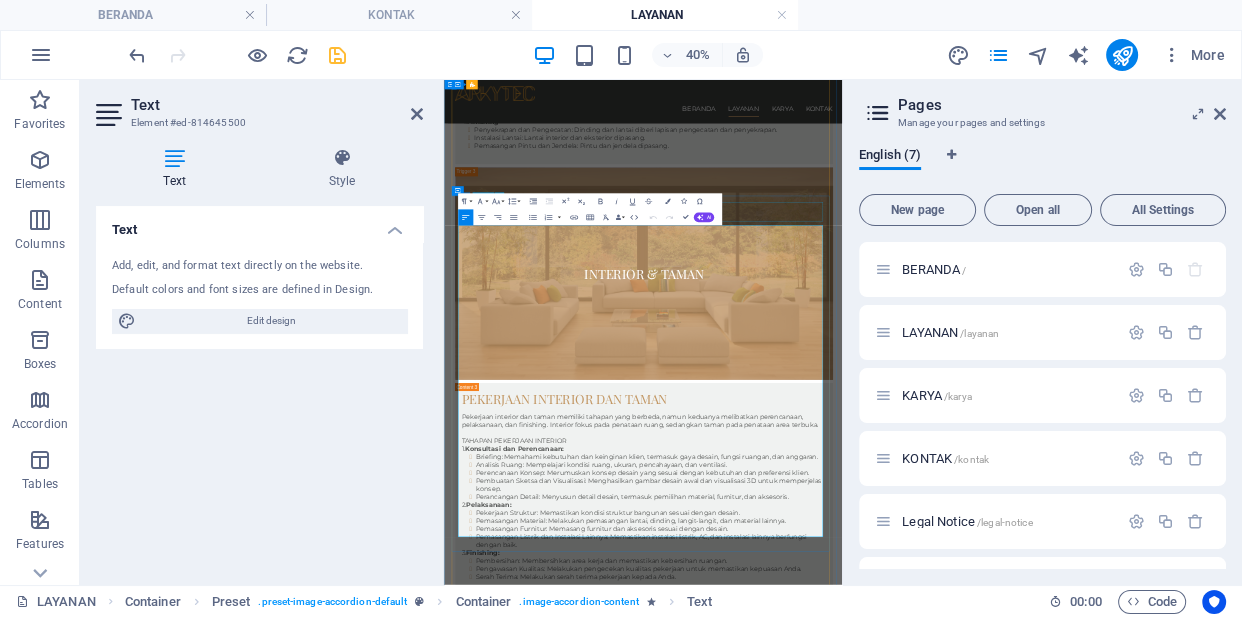 drag, startPoint x: 1245, startPoint y: 416, endPoint x: 1357, endPoint y: 259, distance: 192.85487 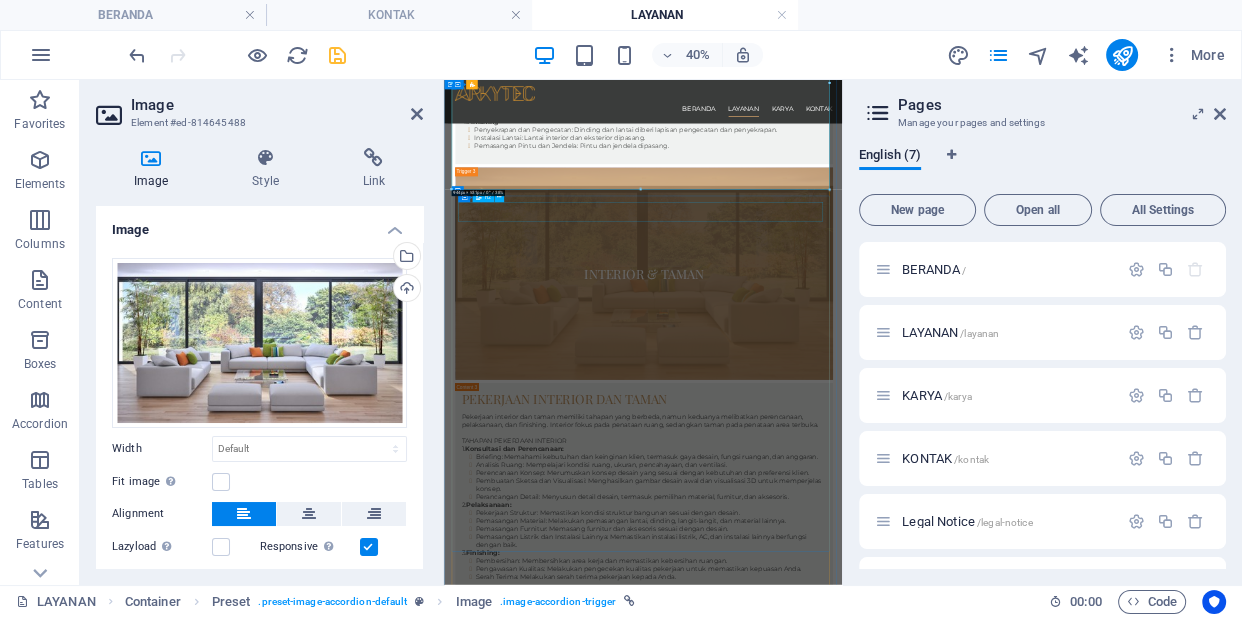 click on "Pekerjaan Interior dan Taman" at bounding box center [942, 877] 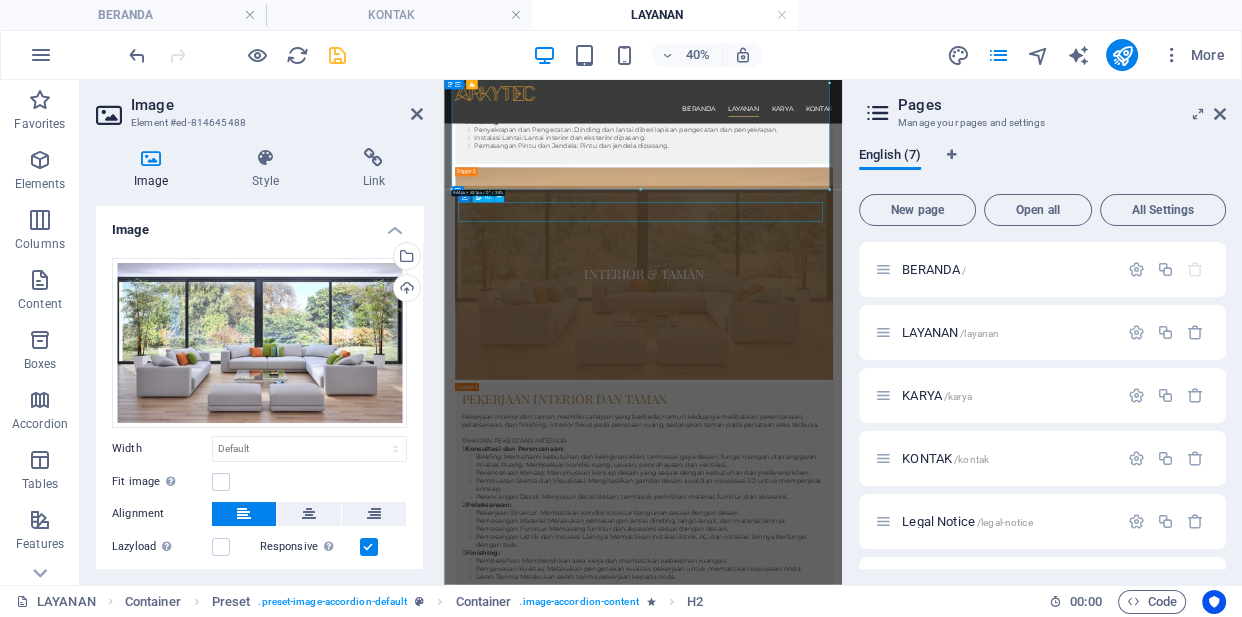 click on "Pekerjaan Interior dan Taman" at bounding box center (942, 877) 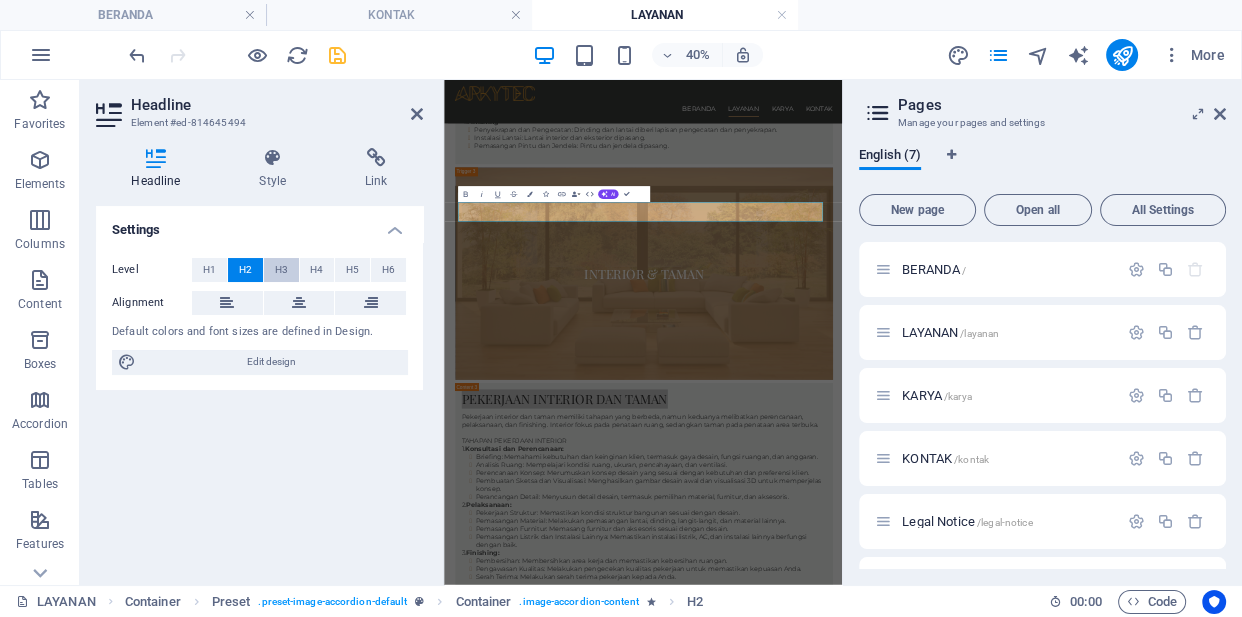 click on "H3" at bounding box center [281, 270] 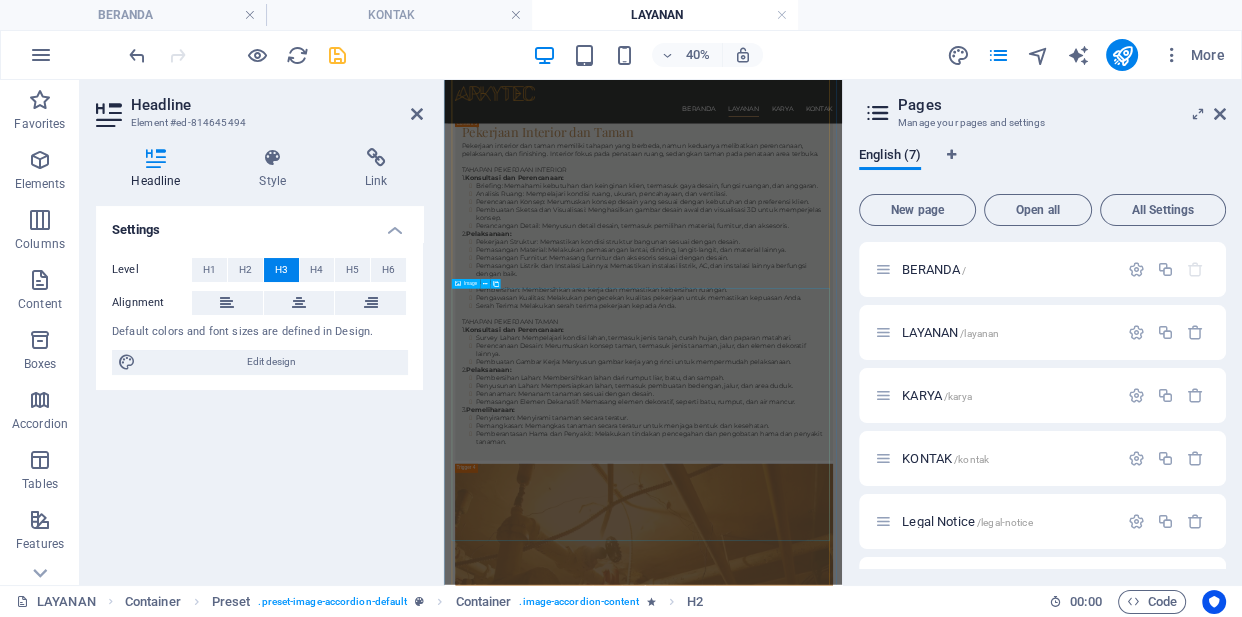 scroll, scrollTop: 3767, scrollLeft: 0, axis: vertical 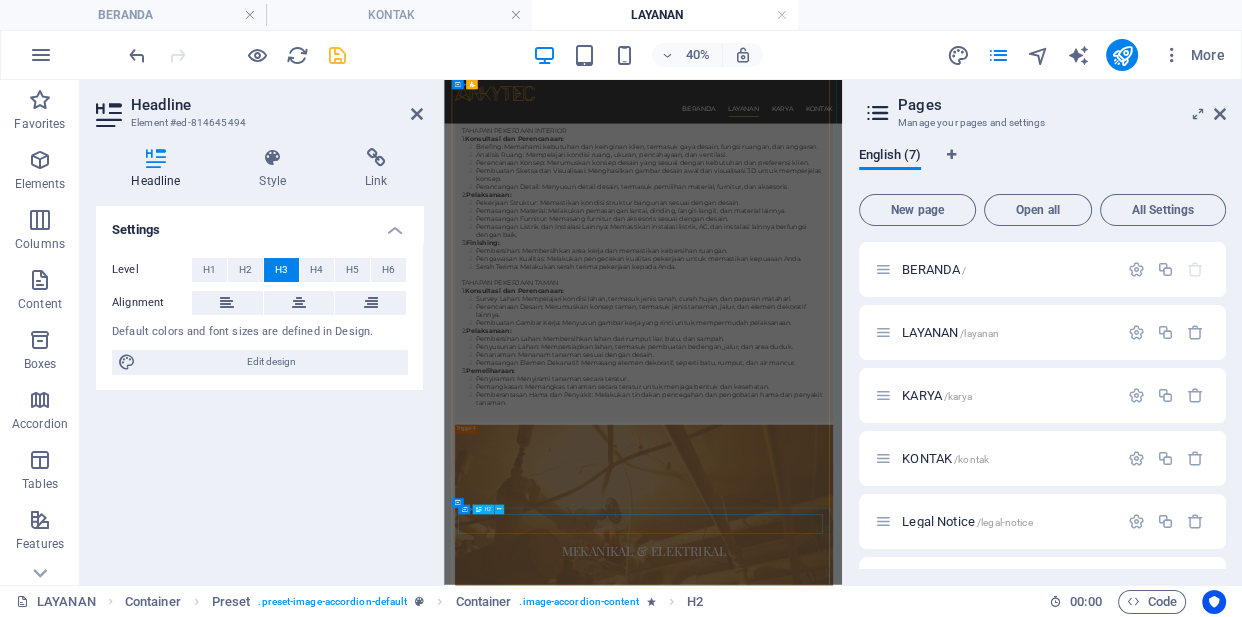 click on "Pekerjaan Mekanikal & Elektrikal" at bounding box center [942, 1621] 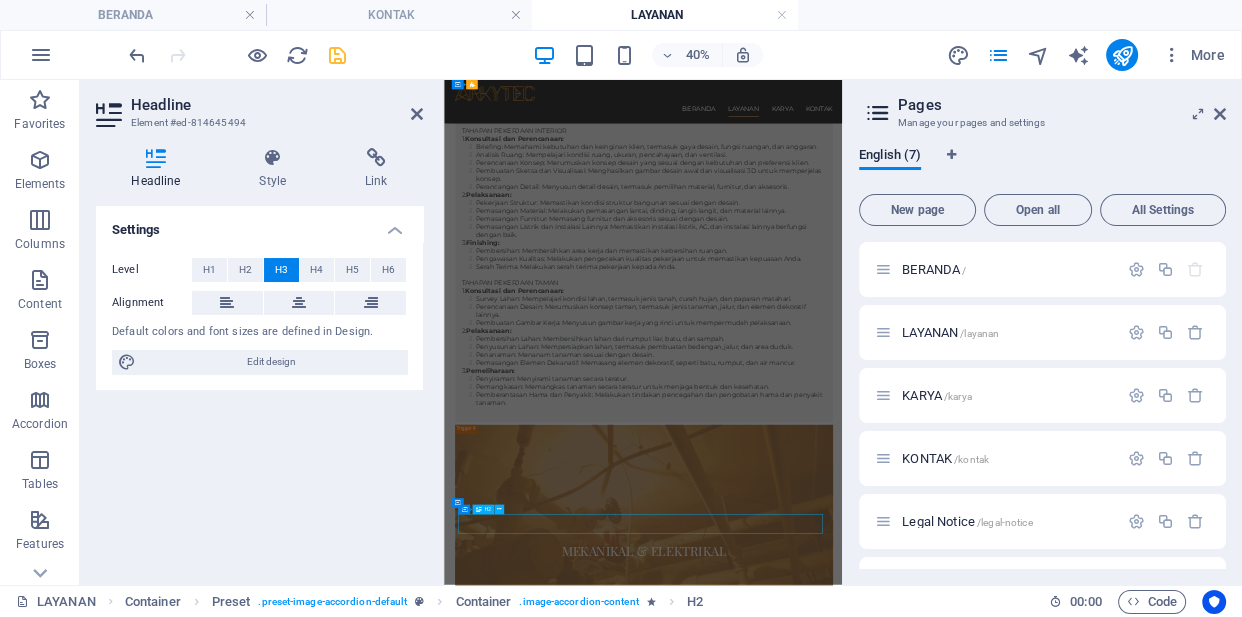 click on "Pekerjaan Mekanikal & Elektrikal" at bounding box center [942, 1621] 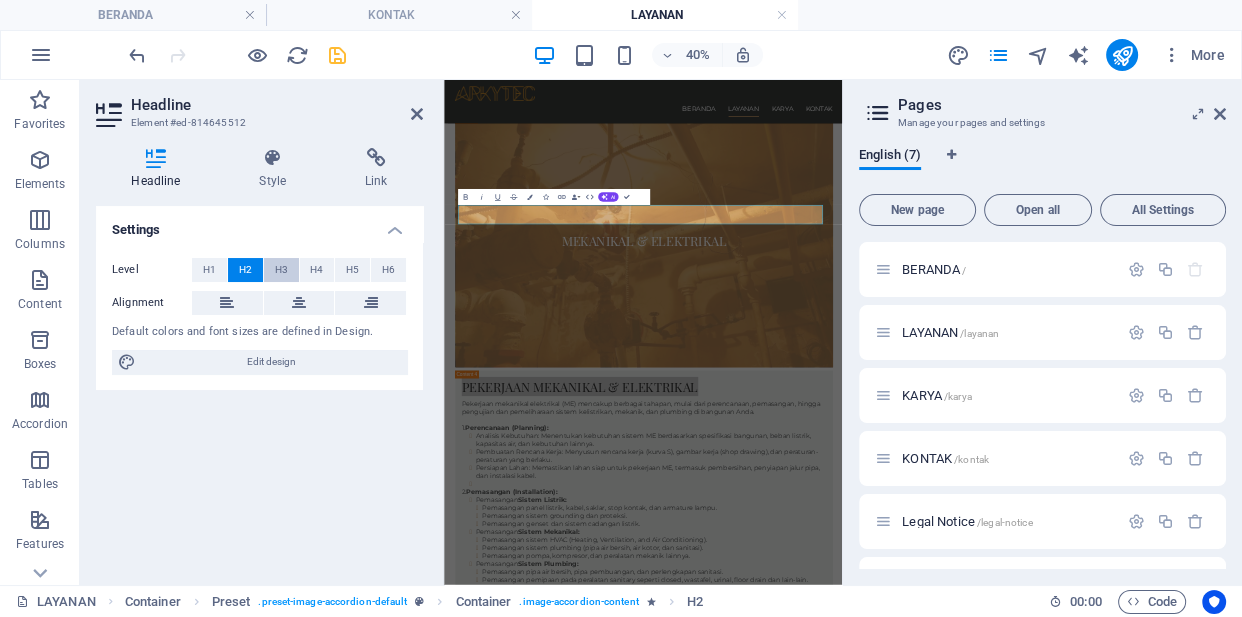 click on "H3" at bounding box center (281, 270) 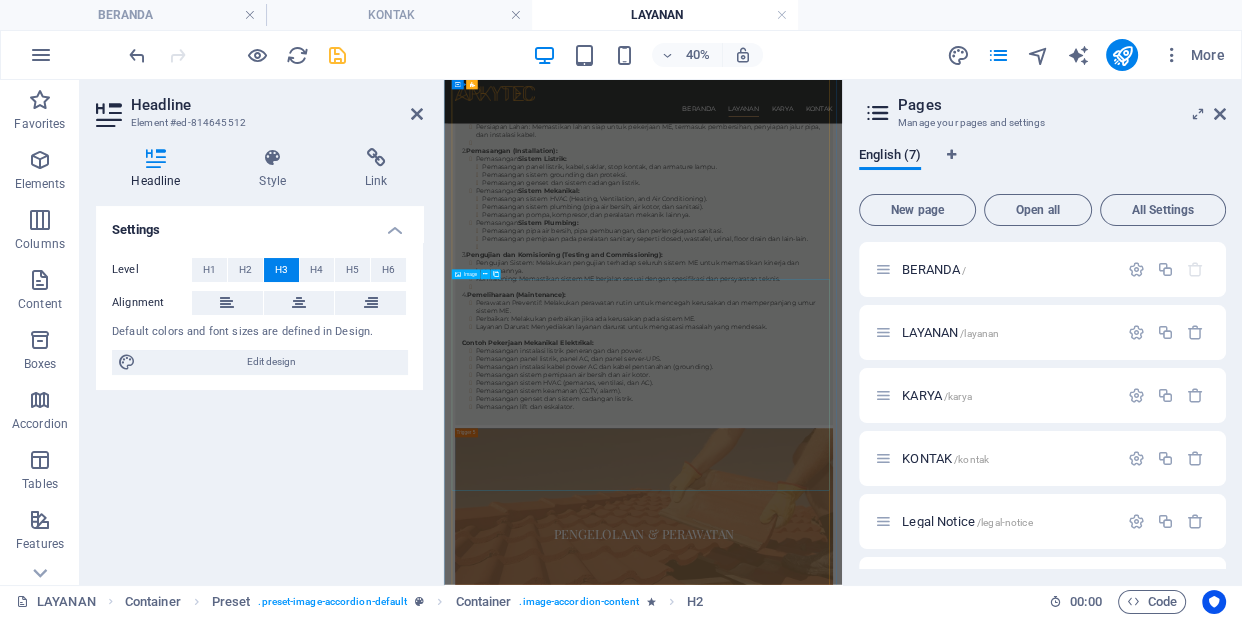 scroll, scrollTop: 5411, scrollLeft: 0, axis: vertical 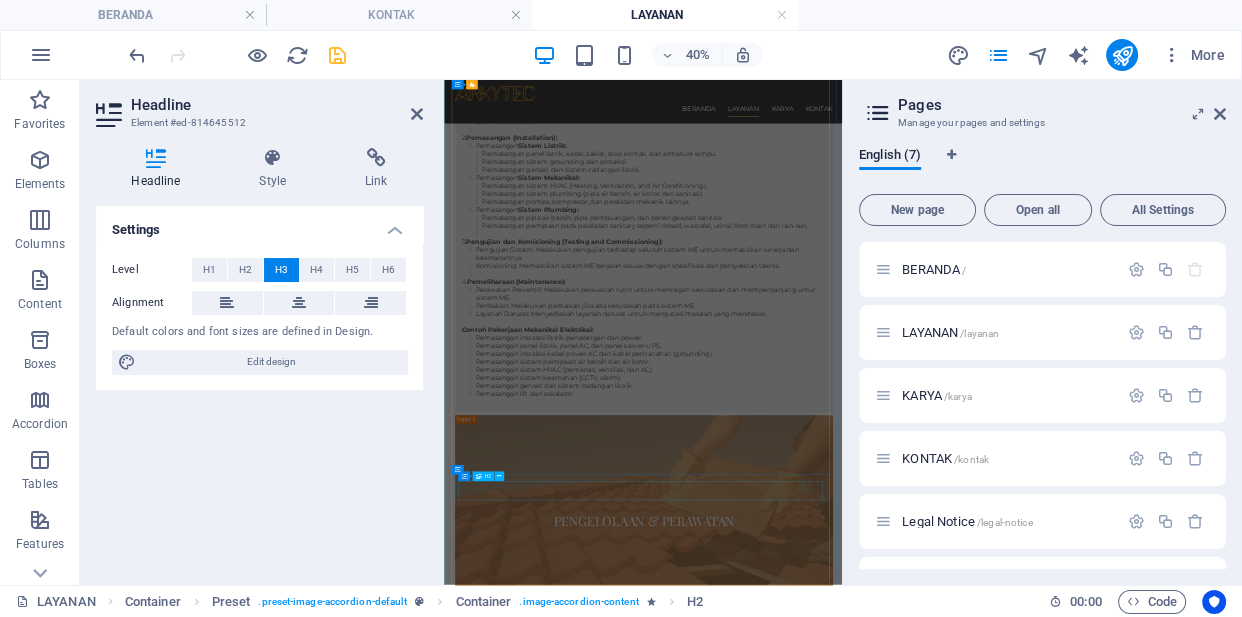 click on "Pengelolaan & Perawatan" at bounding box center (942, 1496) 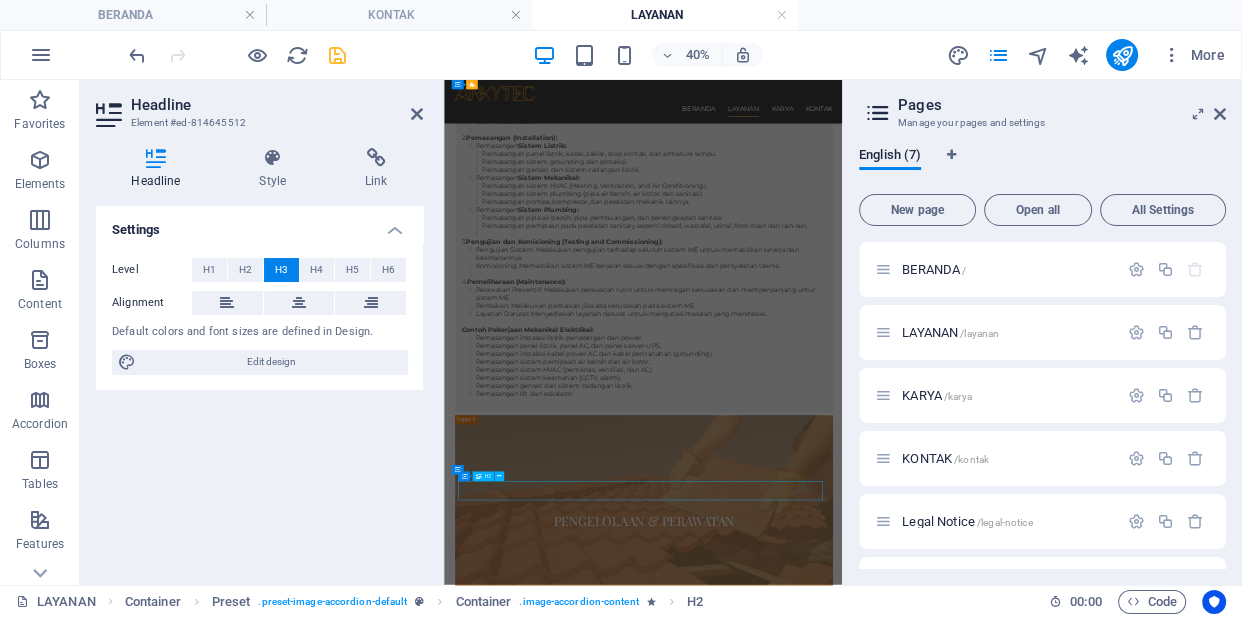 click on "Pengelolaan & Perawatan" at bounding box center [942, 1496] 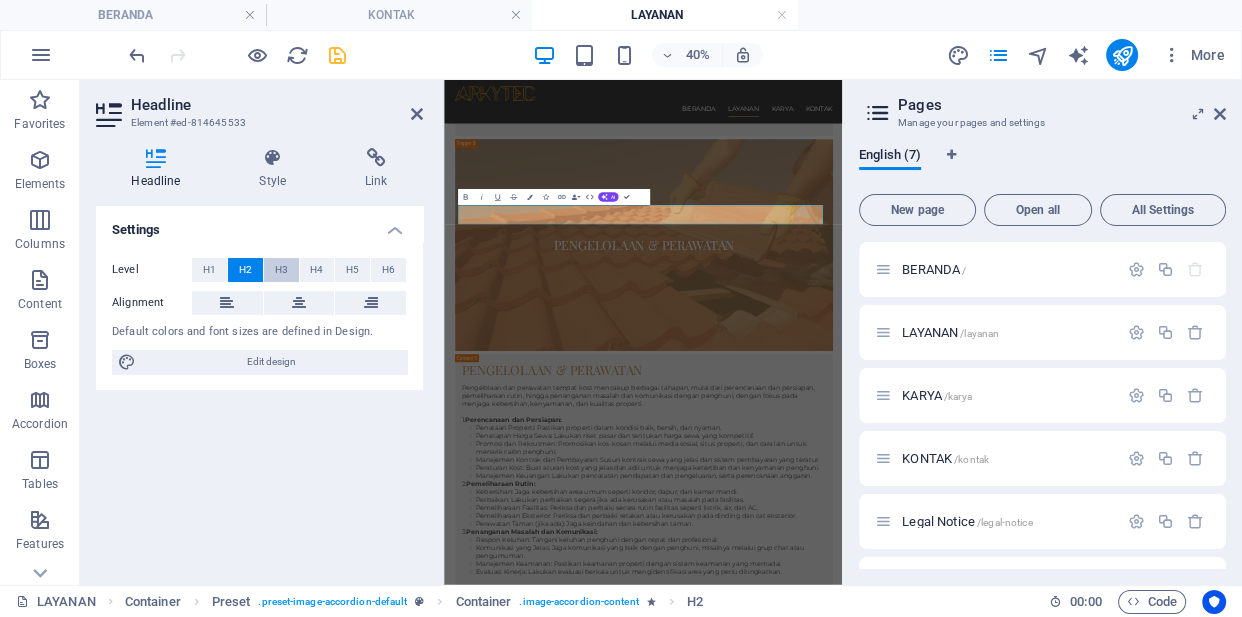 click on "H3" at bounding box center [281, 270] 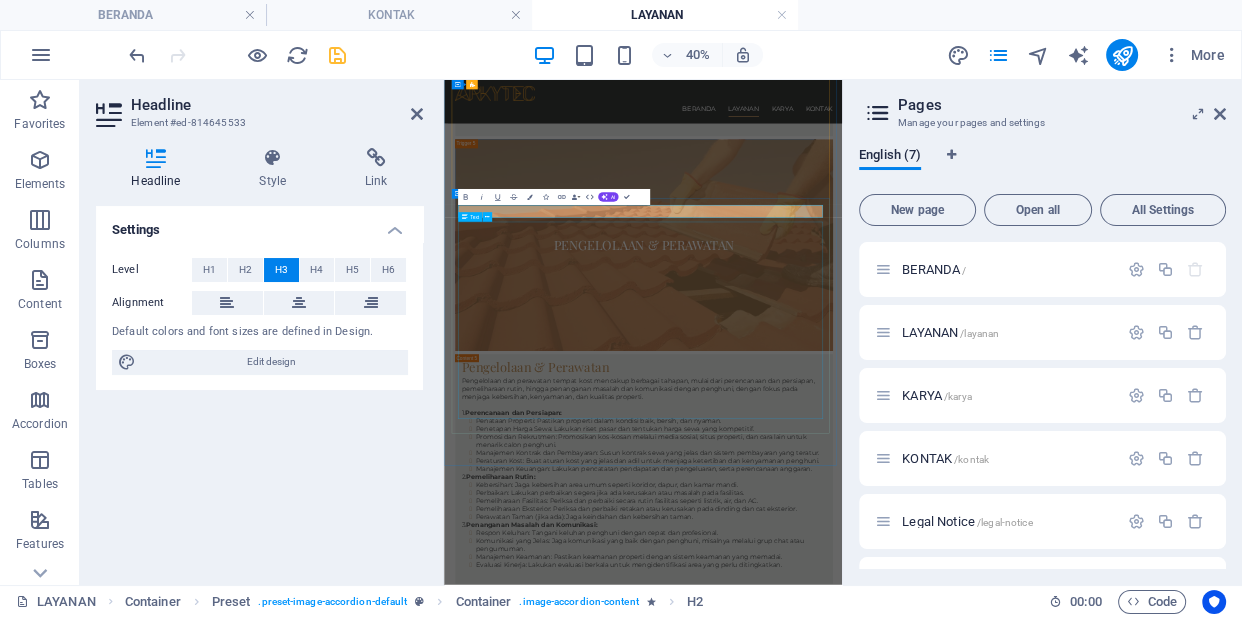 scroll, scrollTop: 6143, scrollLeft: 0, axis: vertical 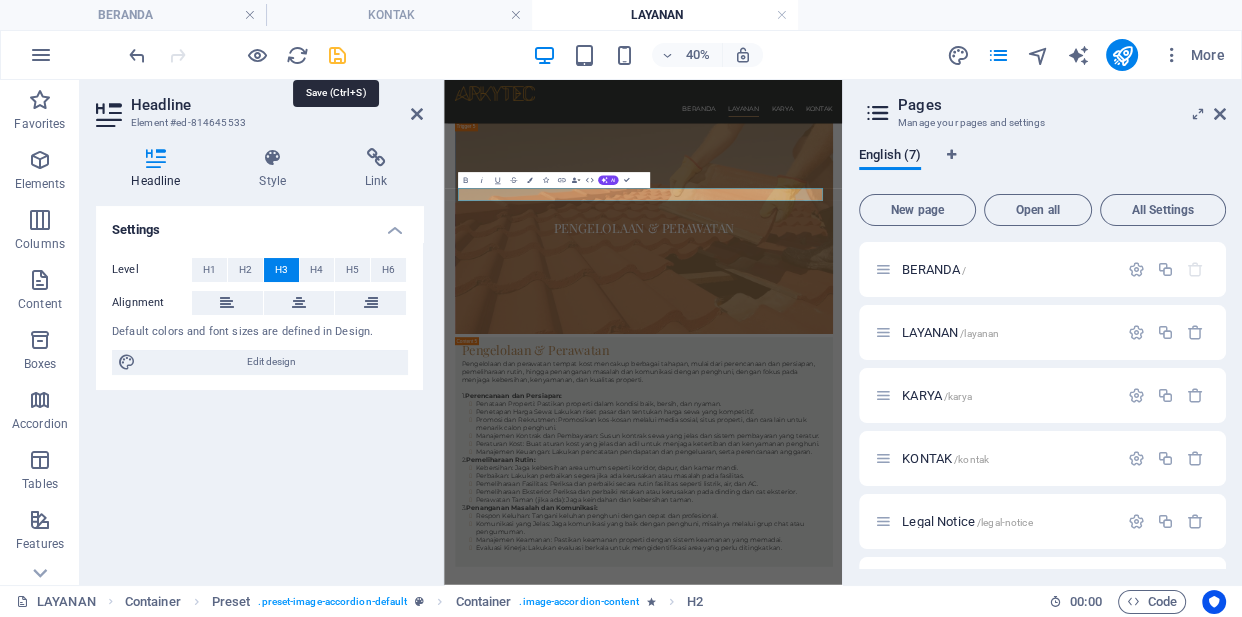 click at bounding box center [337, 55] 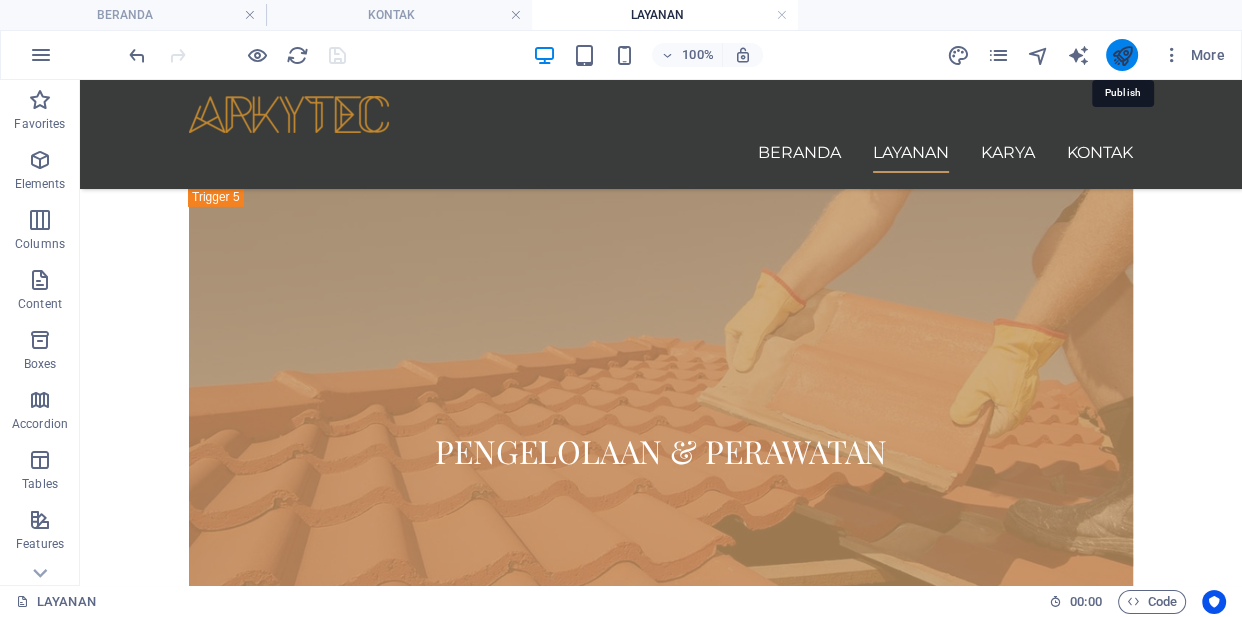 click at bounding box center [1121, 55] 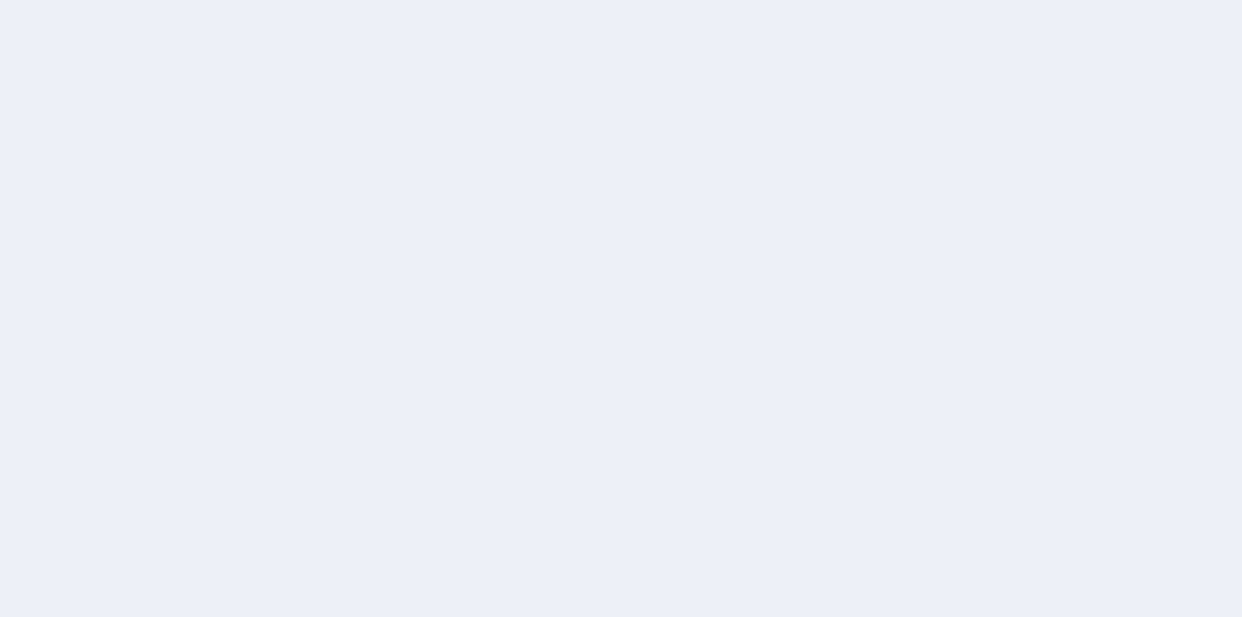 scroll, scrollTop: 0, scrollLeft: 0, axis: both 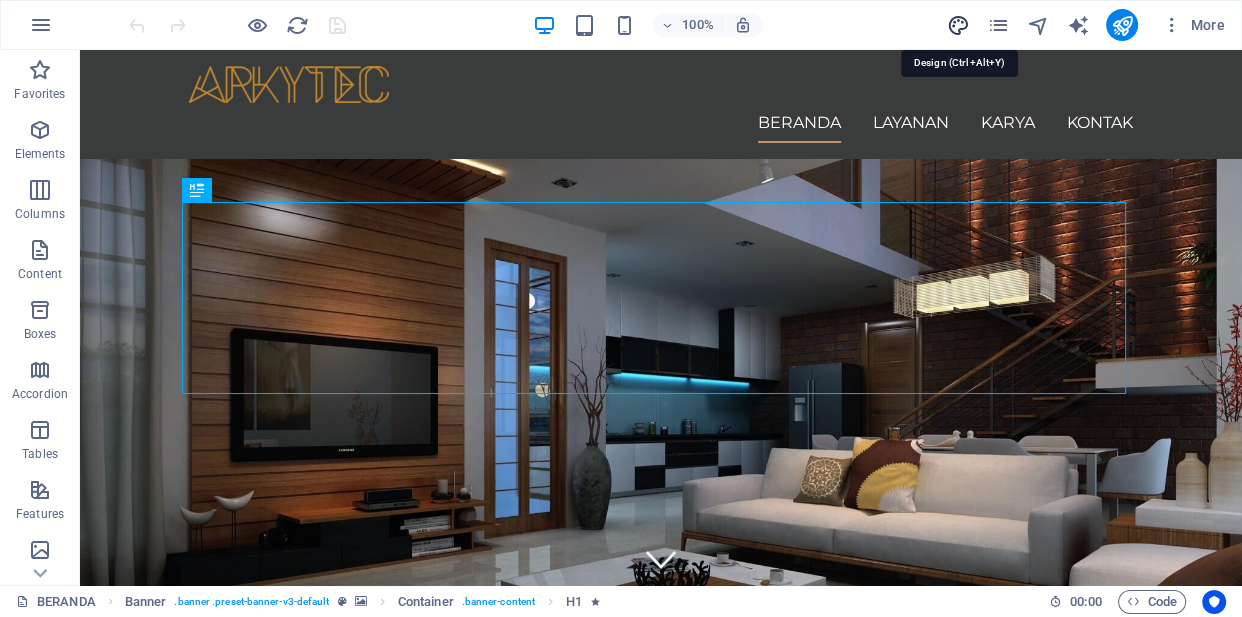 click at bounding box center [957, 25] 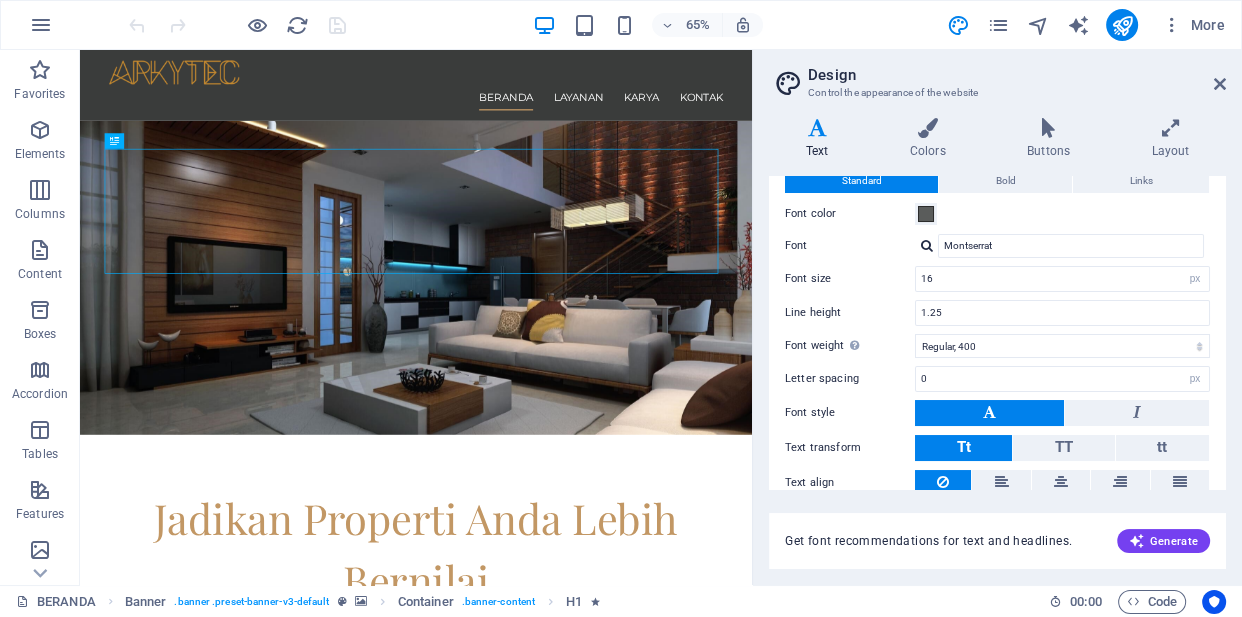 scroll, scrollTop: 141, scrollLeft: 0, axis: vertical 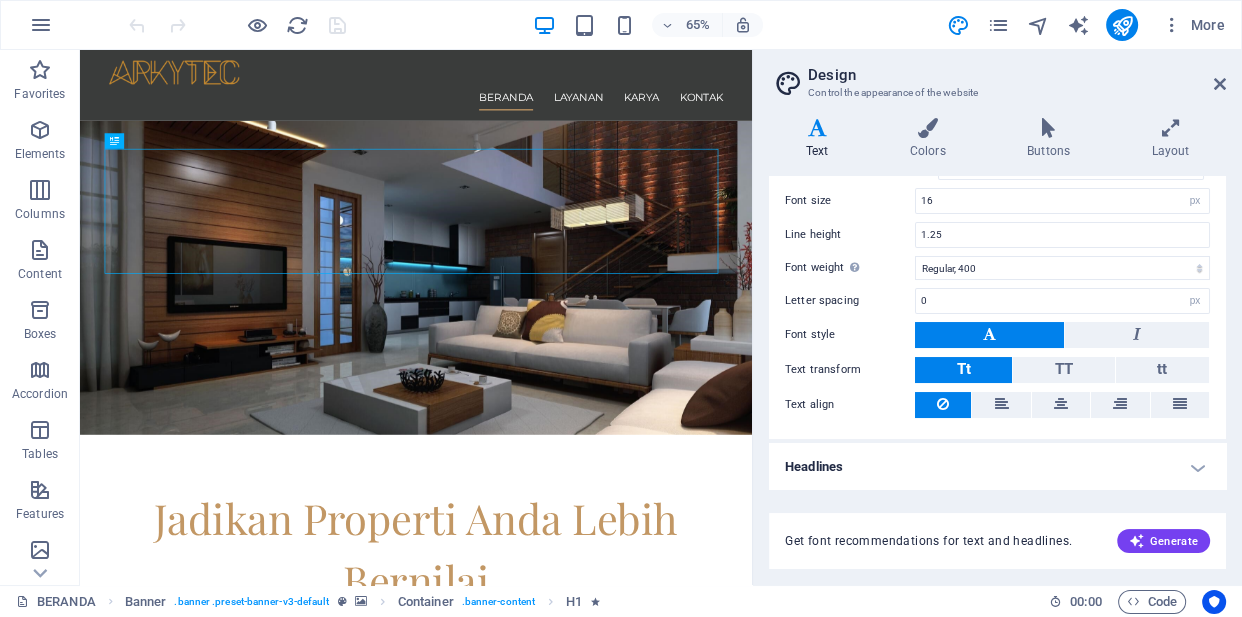 click on "Headlines" at bounding box center (997, 467) 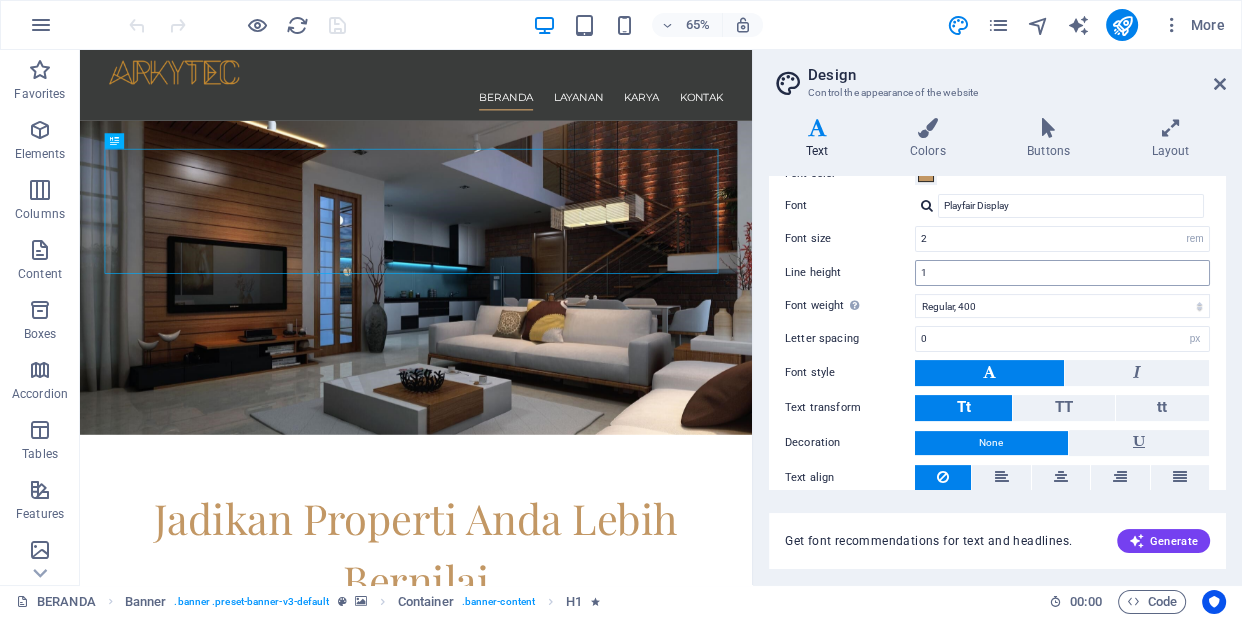 scroll, scrollTop: 510, scrollLeft: 0, axis: vertical 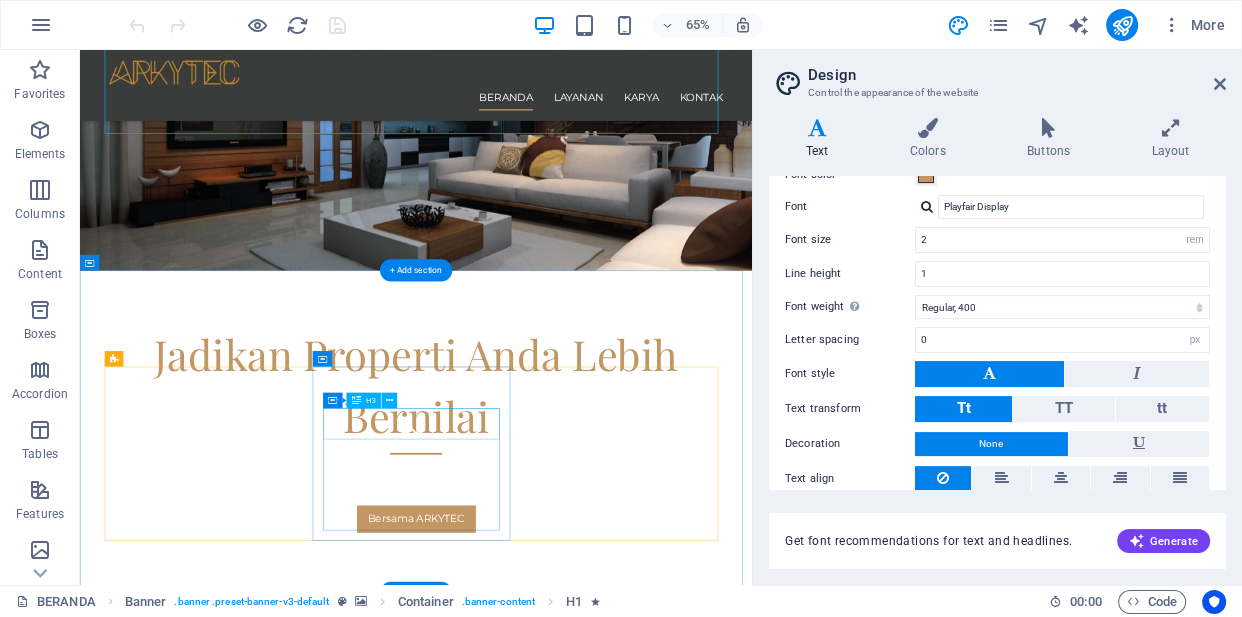 click on "Pembangunan" at bounding box center [597, 1285] 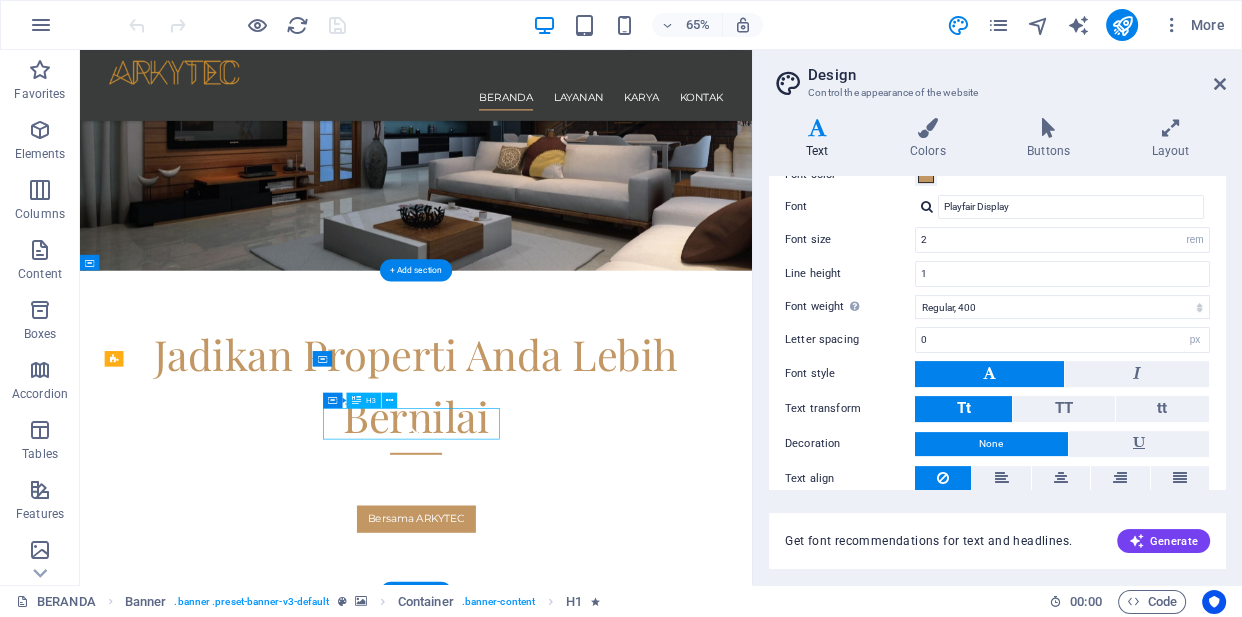 click on "Pembangunan" at bounding box center (597, 1285) 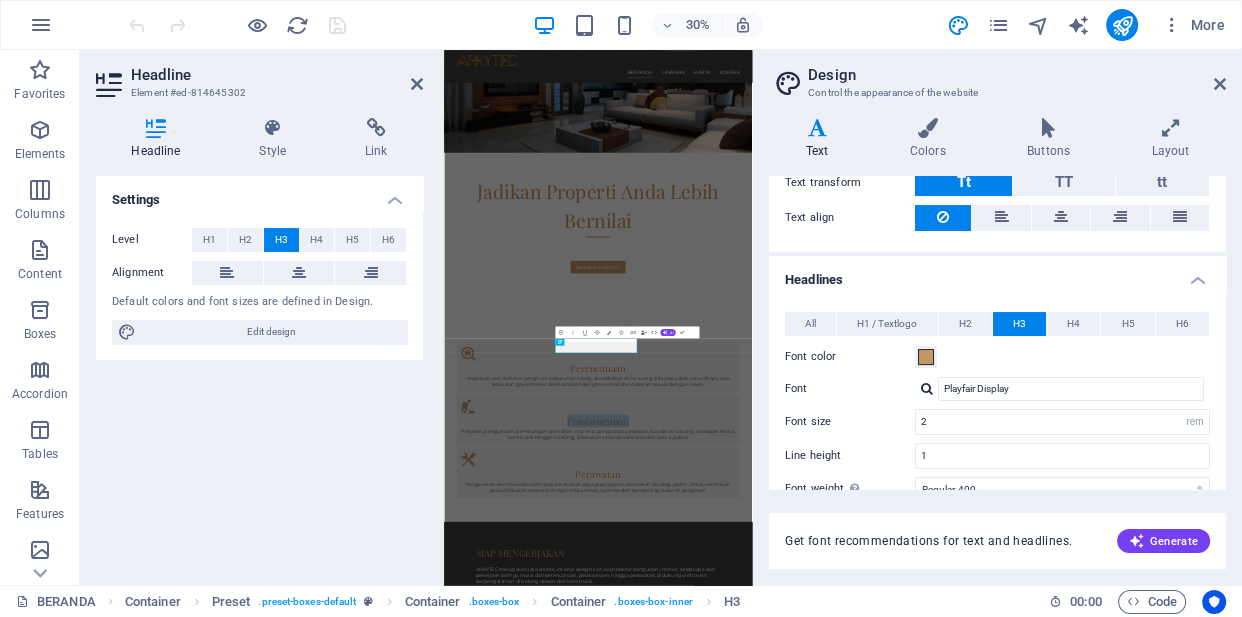 scroll, scrollTop: 300, scrollLeft: 0, axis: vertical 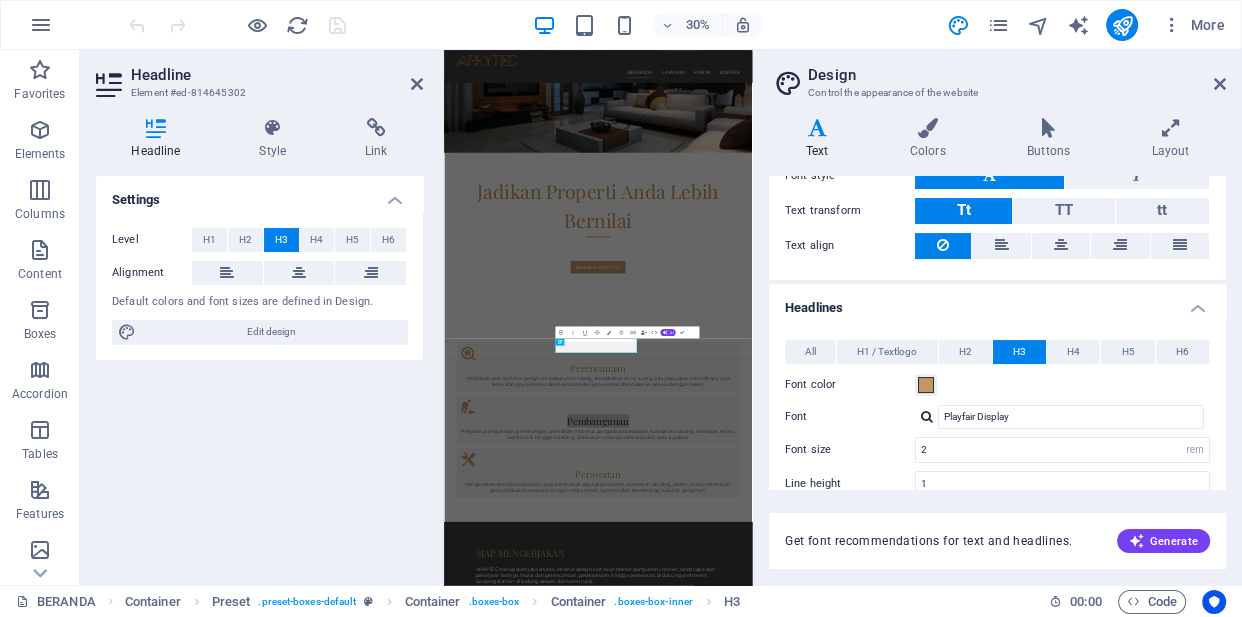 click on "Settings Level H1 H2 H3 H4 H5 H6 Alignment Default colors and font sizes are defined in Design. Edit design" at bounding box center [259, 372] 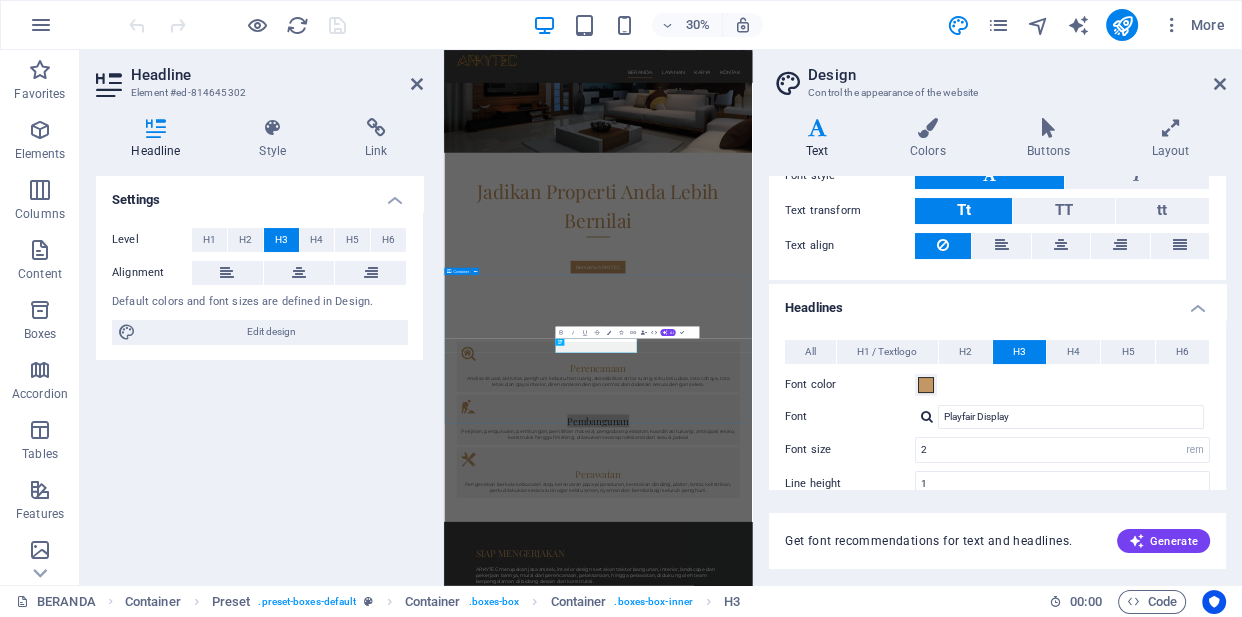 click on "BERSAMA ARKYTEC Perencanaan Analisa situasi, aktivitas penghuni kebutuhan ruang, aksesibilitas antar ruang, sirkulasi udara, tata cahaya, tata letak dan gaya interior, direncanakan dengan cermat dan didesain sesuai dengan selera. Pembangunan Perijinan, pengukuran, perhitungan, pemilihan material, pengadaan peralatan, koordinasi tukang, antisipasi resiko, konstruksi hingga finishing,  dilakukan secara profesional dan sesuai jadwal  Perawatan Pengecekan berkala kebocoran atap, kelancaran pipa-pipa saluran, keretakan dinding, plafon, lantai, kelistrikan, perlu dilakukan secara rutin agar selalu aman, nyaman dan bernilai bagi seluruh penghuni." at bounding box center [957, 1247] 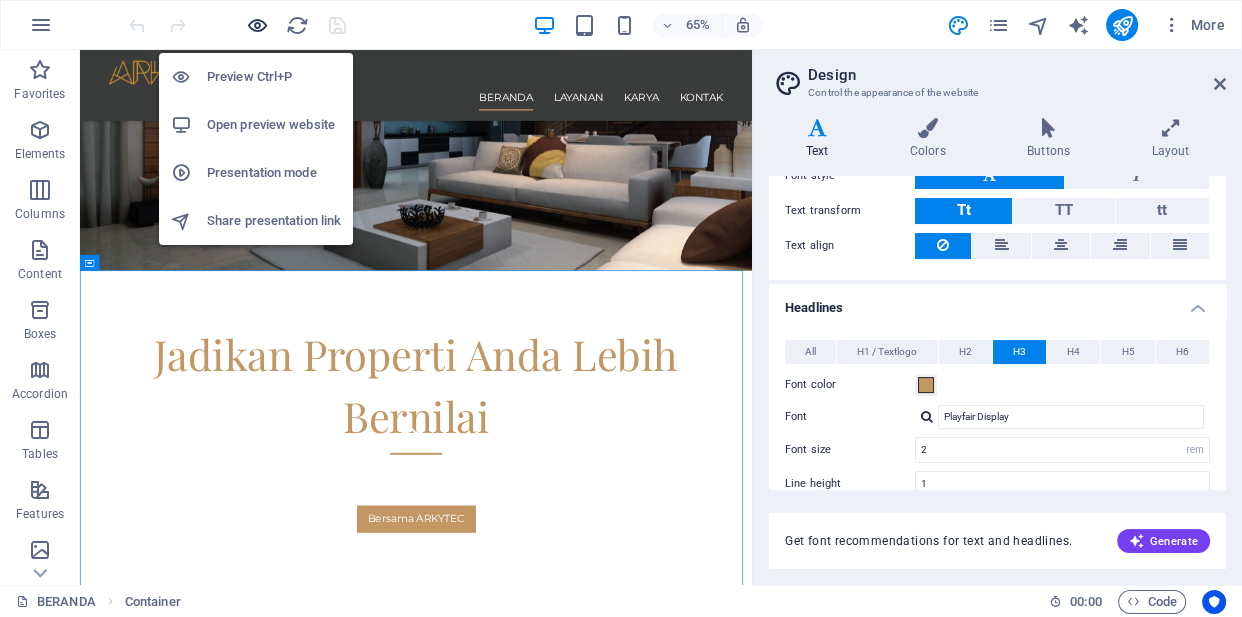 click at bounding box center [257, 25] 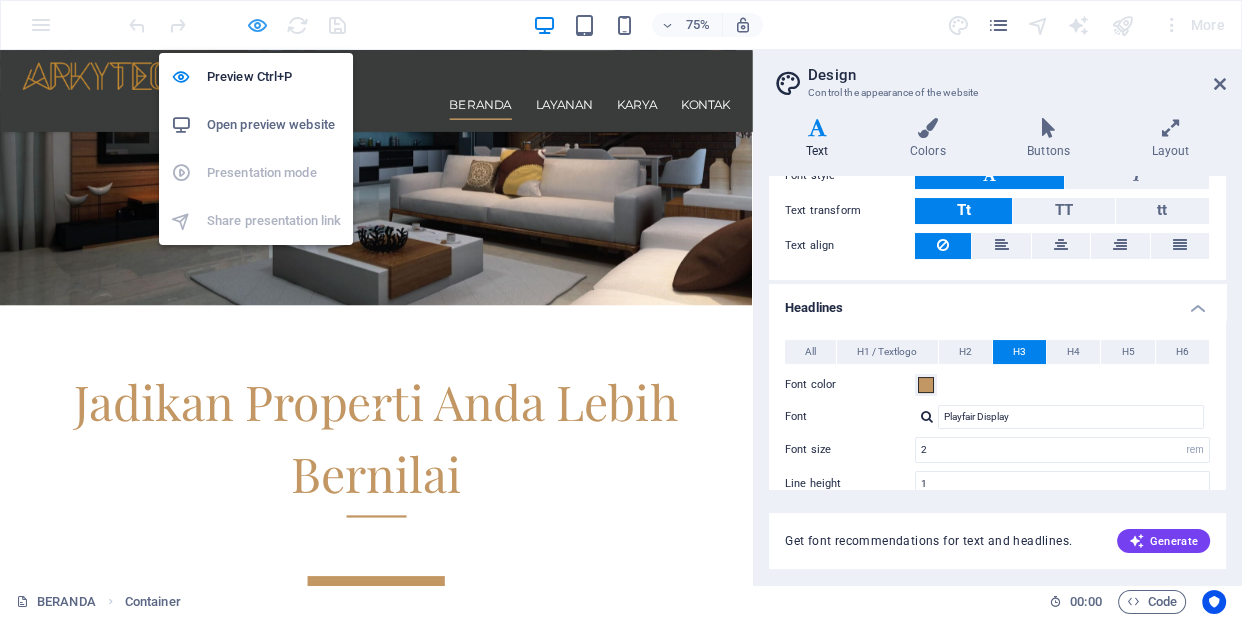 click at bounding box center (257, 25) 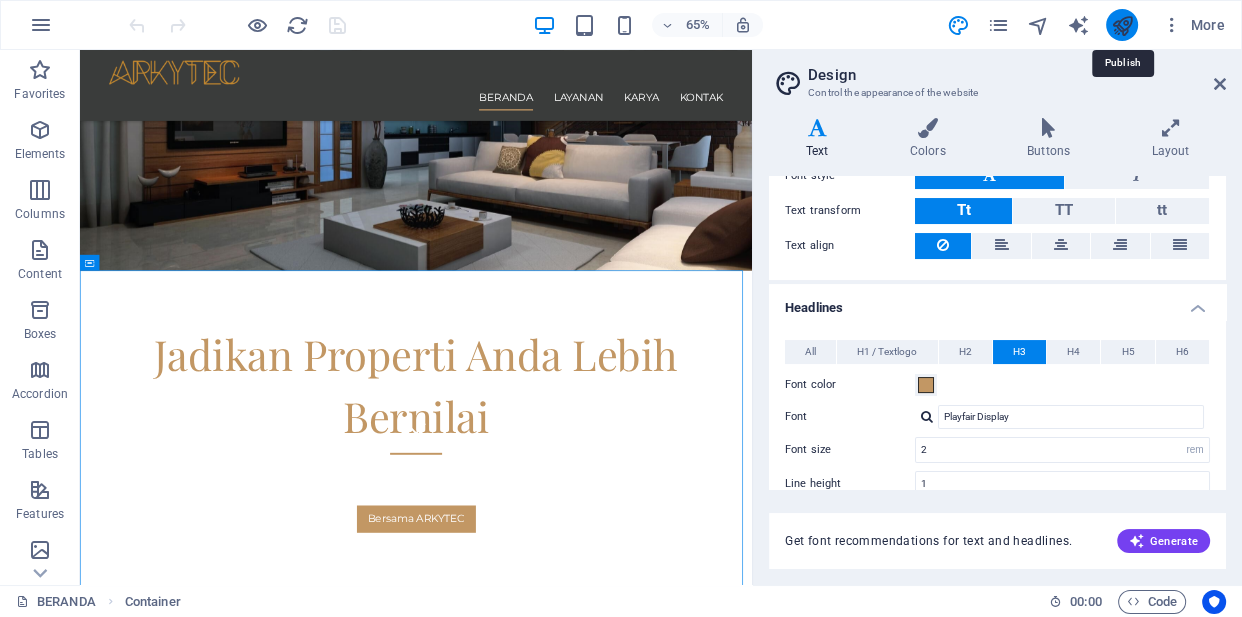 click at bounding box center (1121, 25) 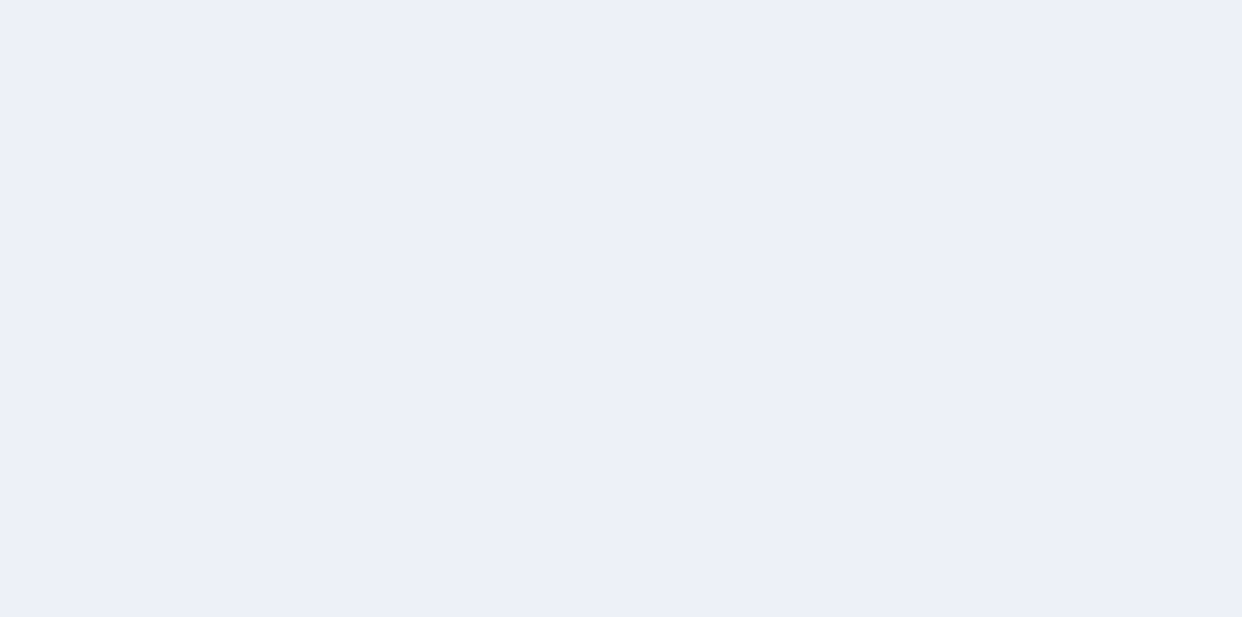 scroll, scrollTop: 0, scrollLeft: 0, axis: both 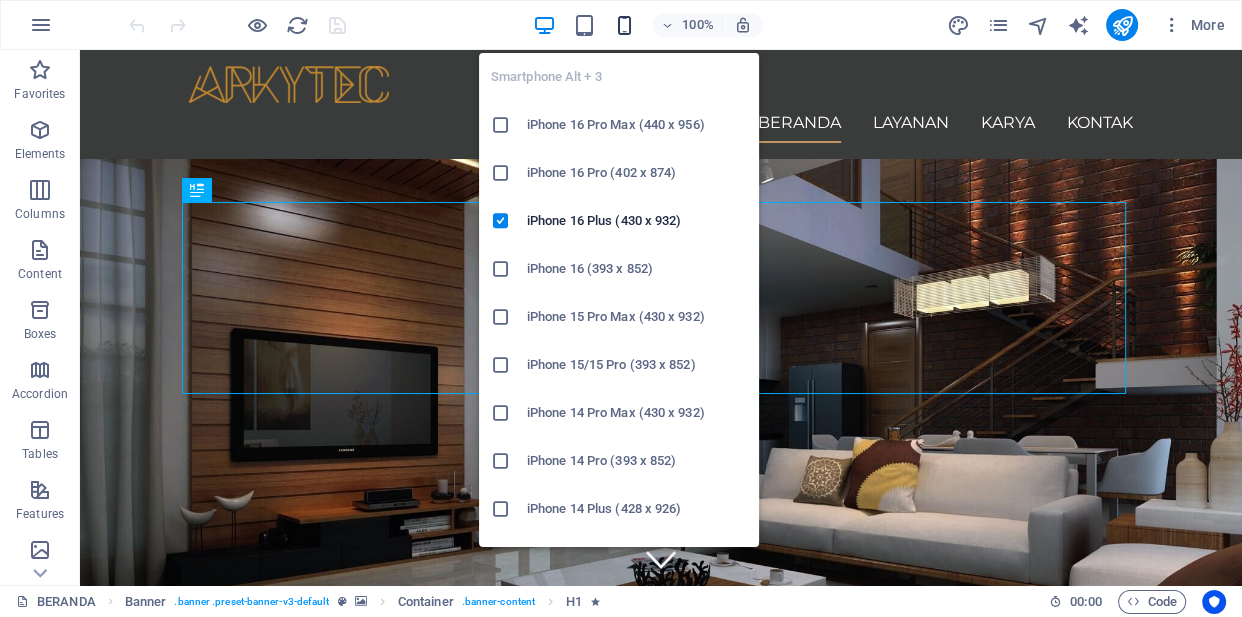 click at bounding box center [623, 25] 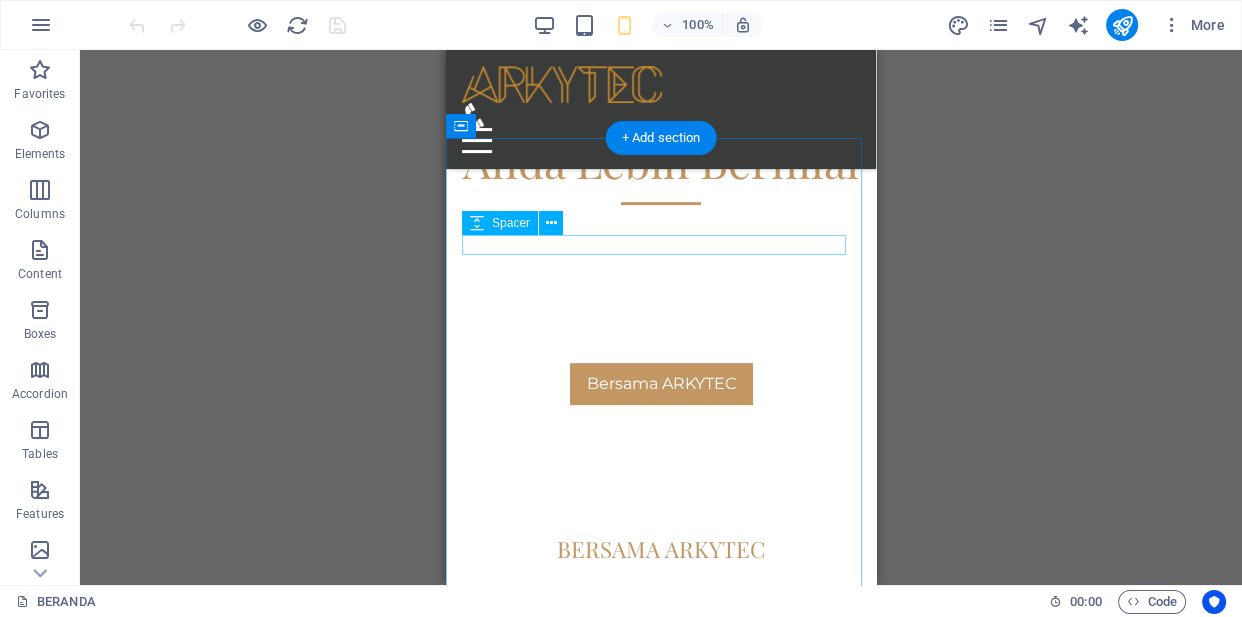 scroll, scrollTop: 511, scrollLeft: 0, axis: vertical 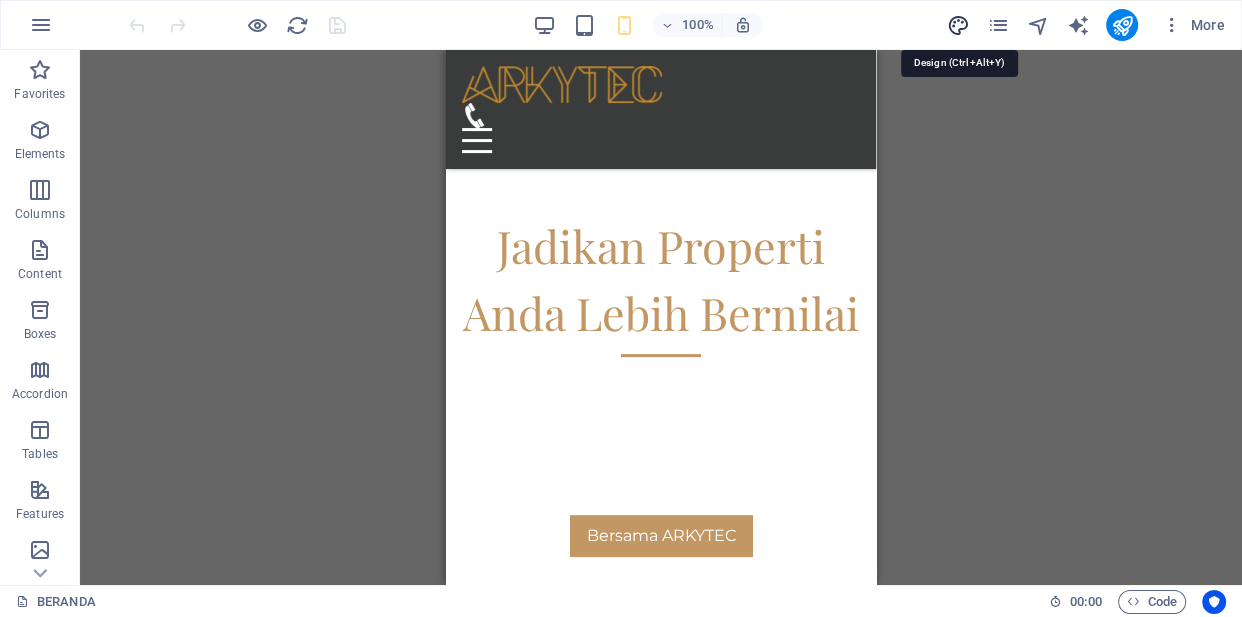 click at bounding box center [957, 25] 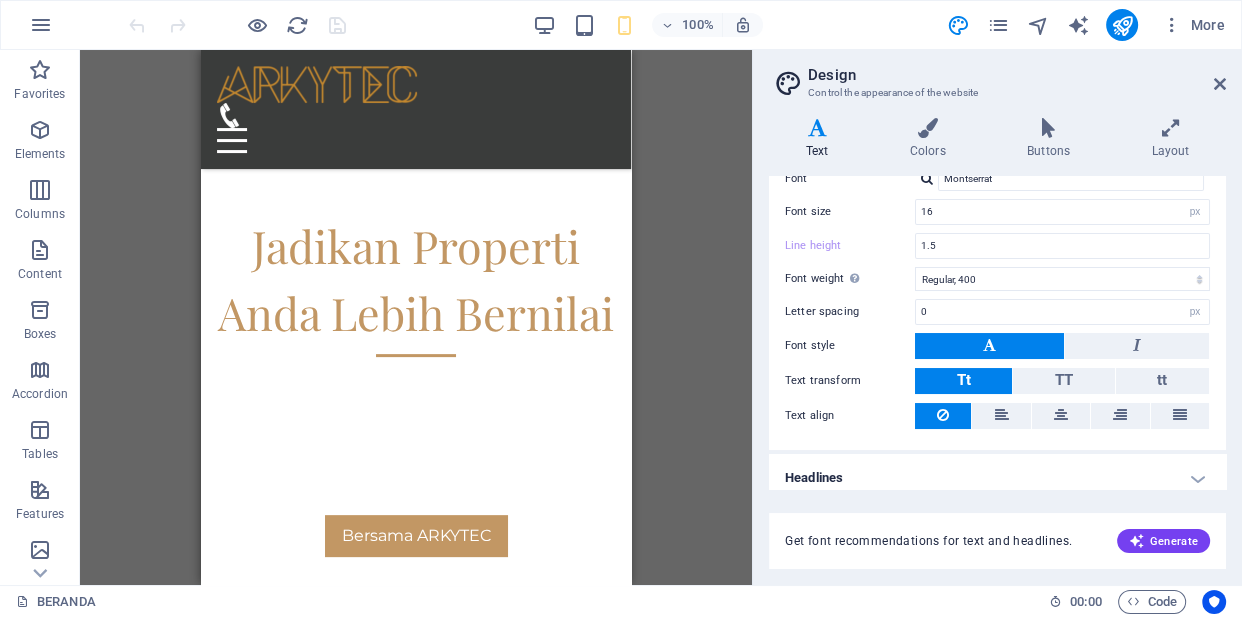 scroll, scrollTop: 141, scrollLeft: 0, axis: vertical 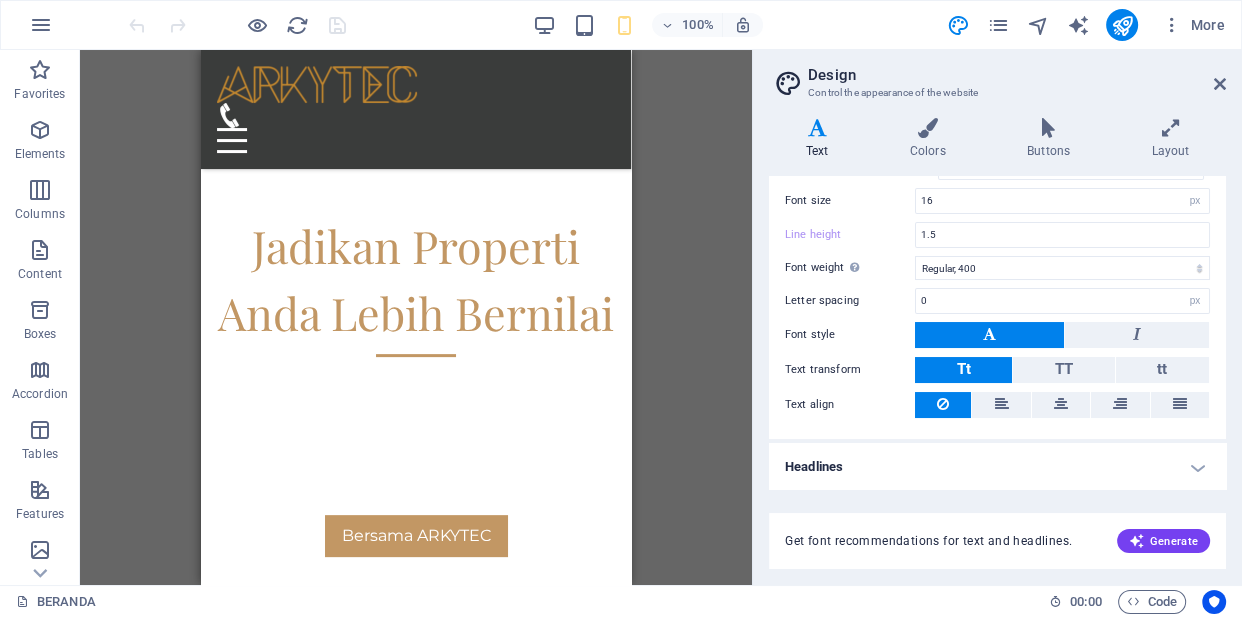 click on "Headlines" at bounding box center (997, 467) 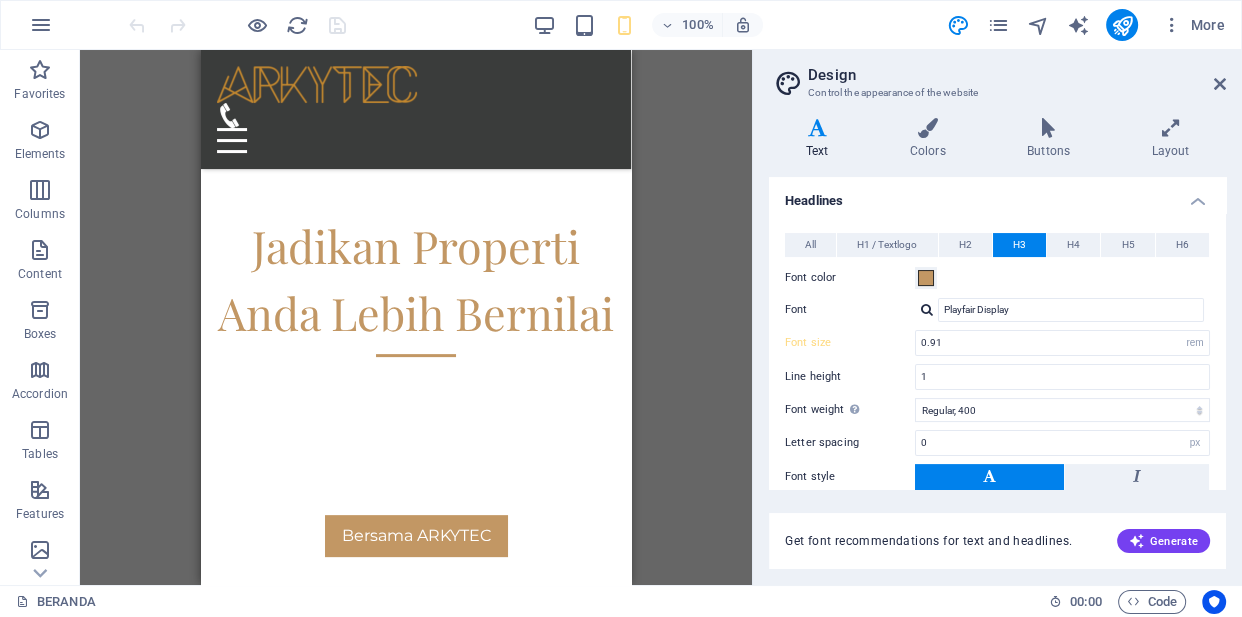scroll, scrollTop: 404, scrollLeft: 0, axis: vertical 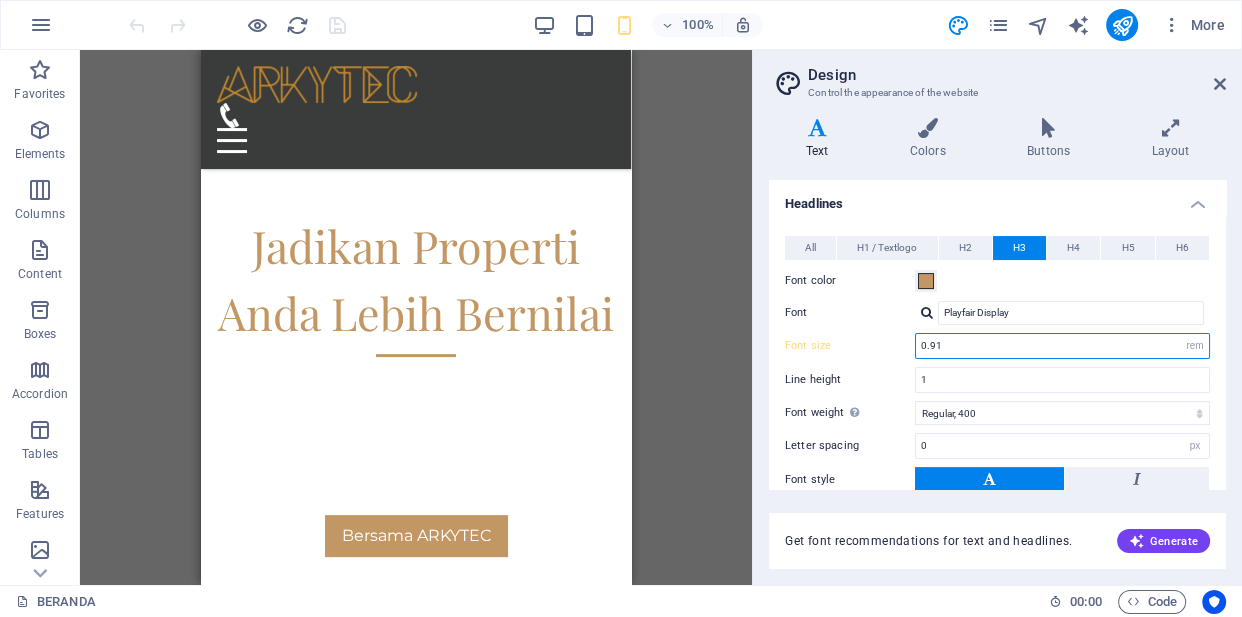 drag, startPoint x: 963, startPoint y: 341, endPoint x: 832, endPoint y: 310, distance: 134.61798 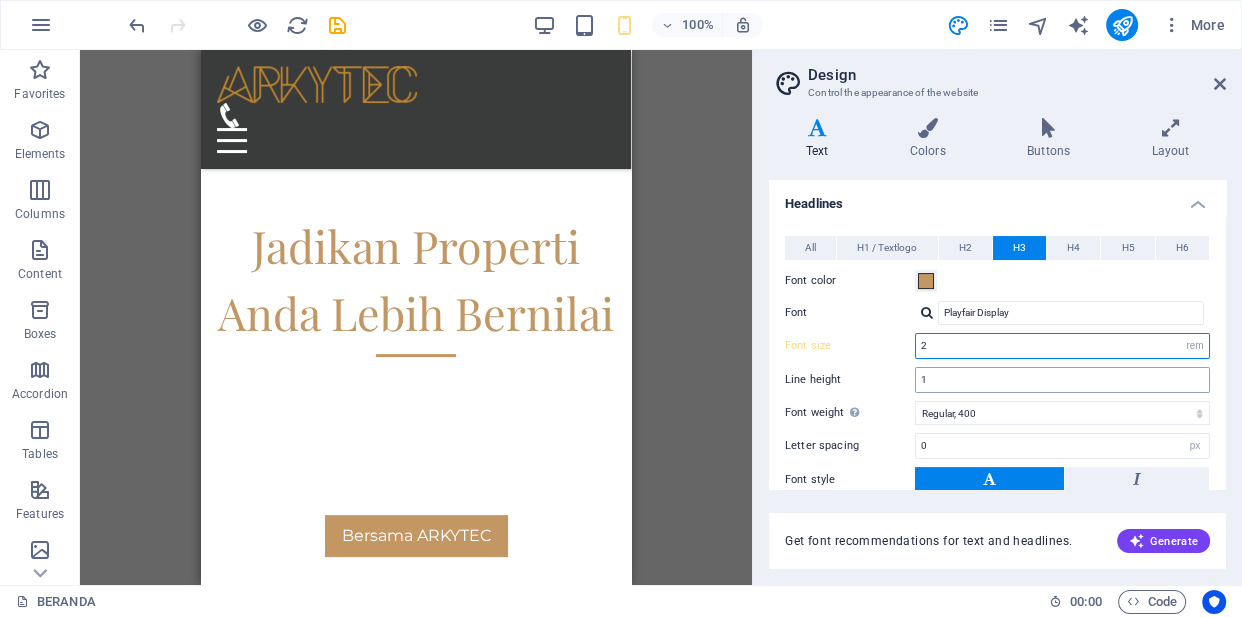 type on "2" 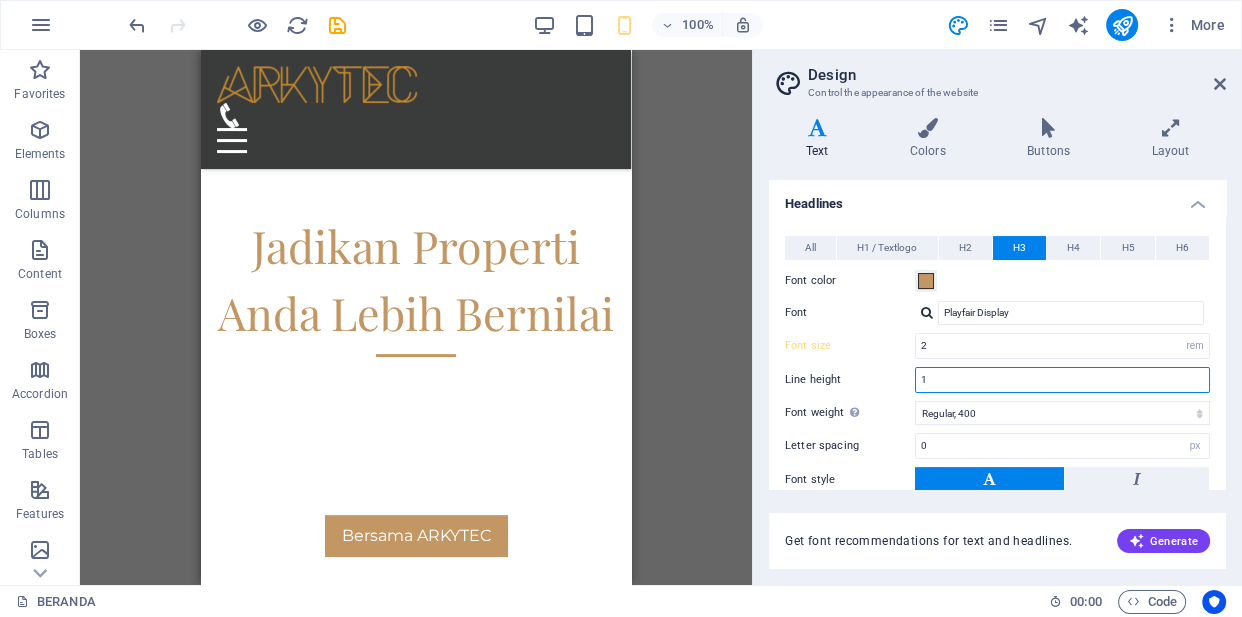 click on "1" at bounding box center (1062, 380) 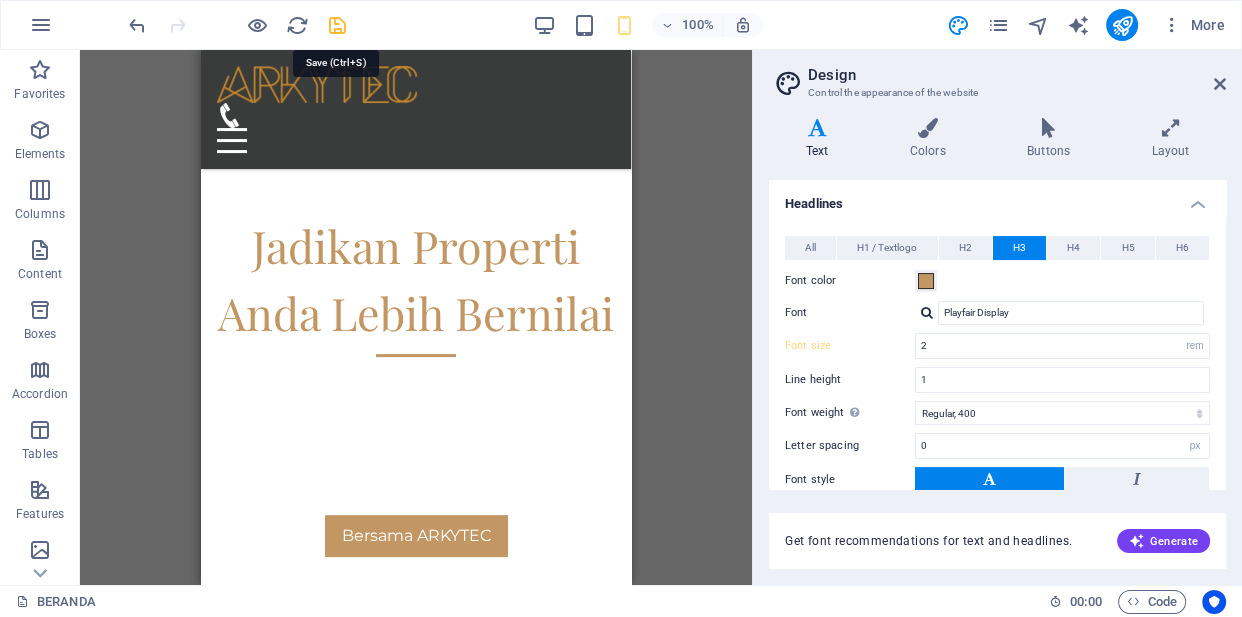 click at bounding box center (337, 25) 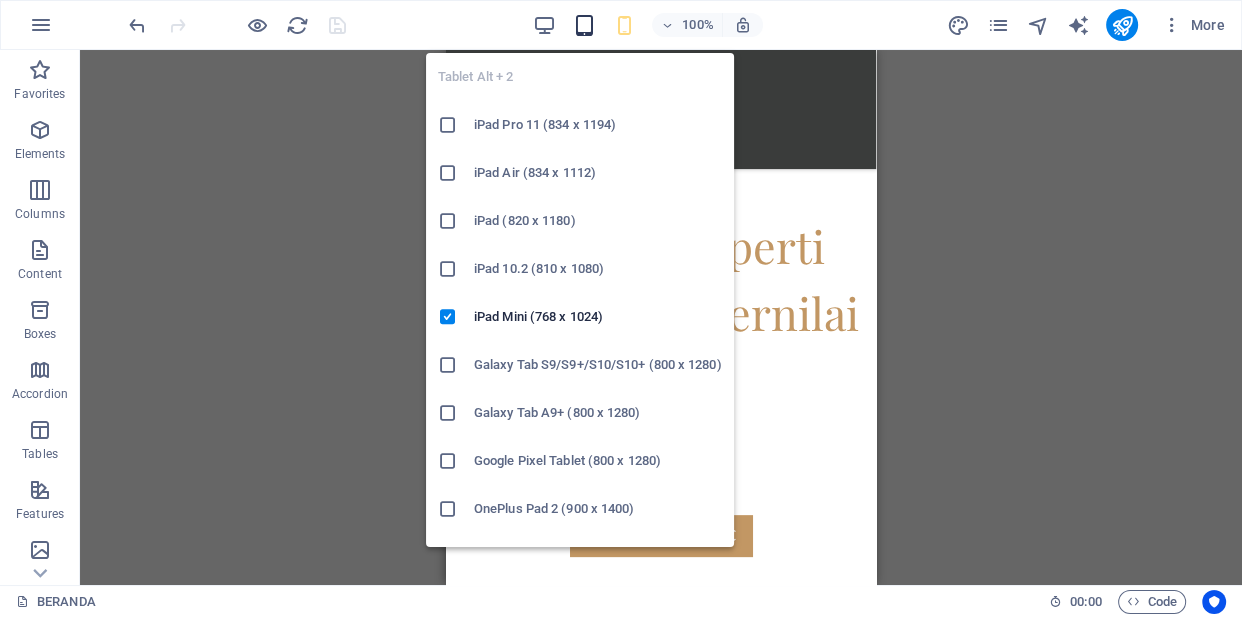 click at bounding box center [583, 25] 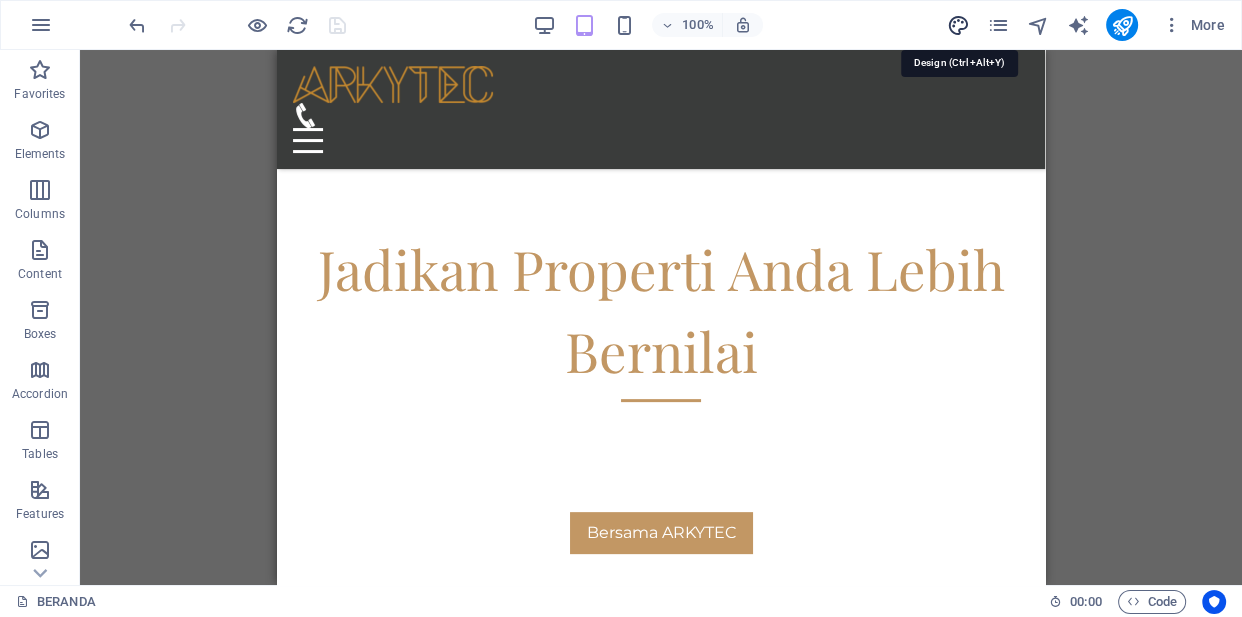 click at bounding box center [957, 25] 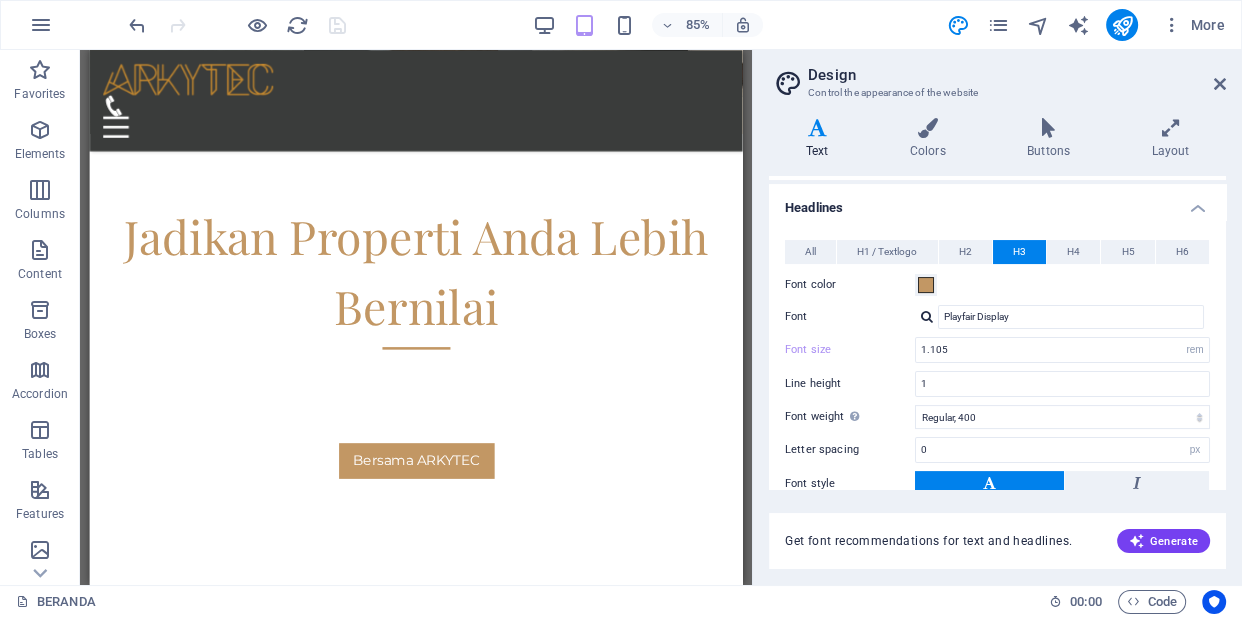 scroll, scrollTop: 392, scrollLeft: 0, axis: vertical 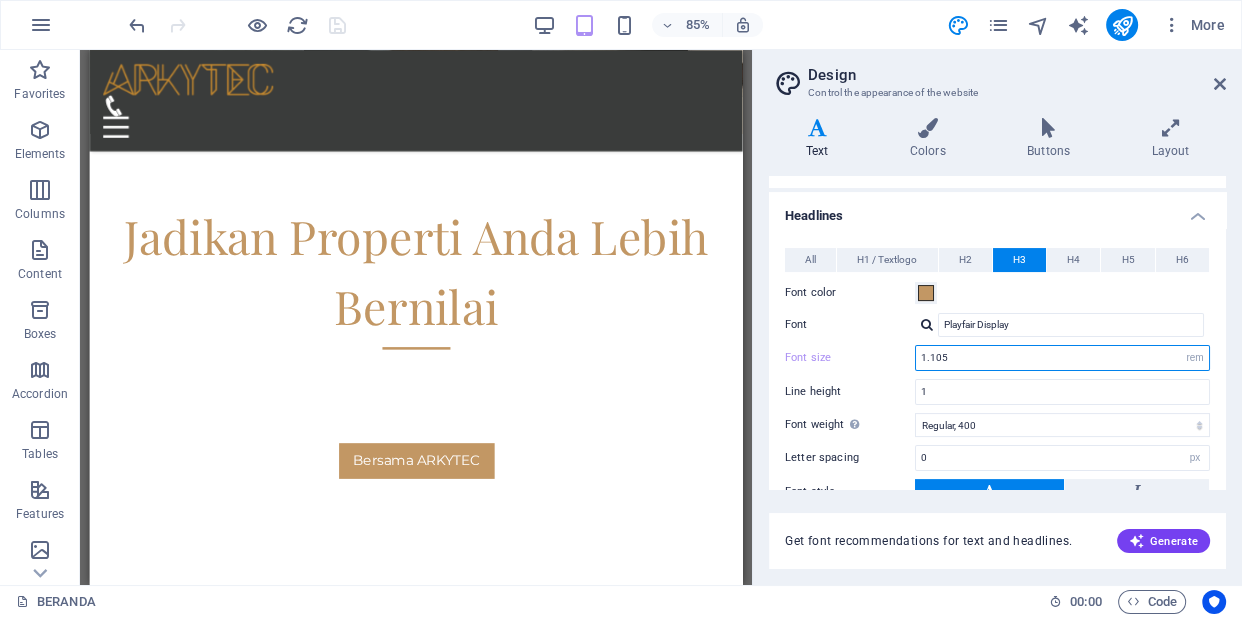 click on "1.105" at bounding box center (1062, 358) 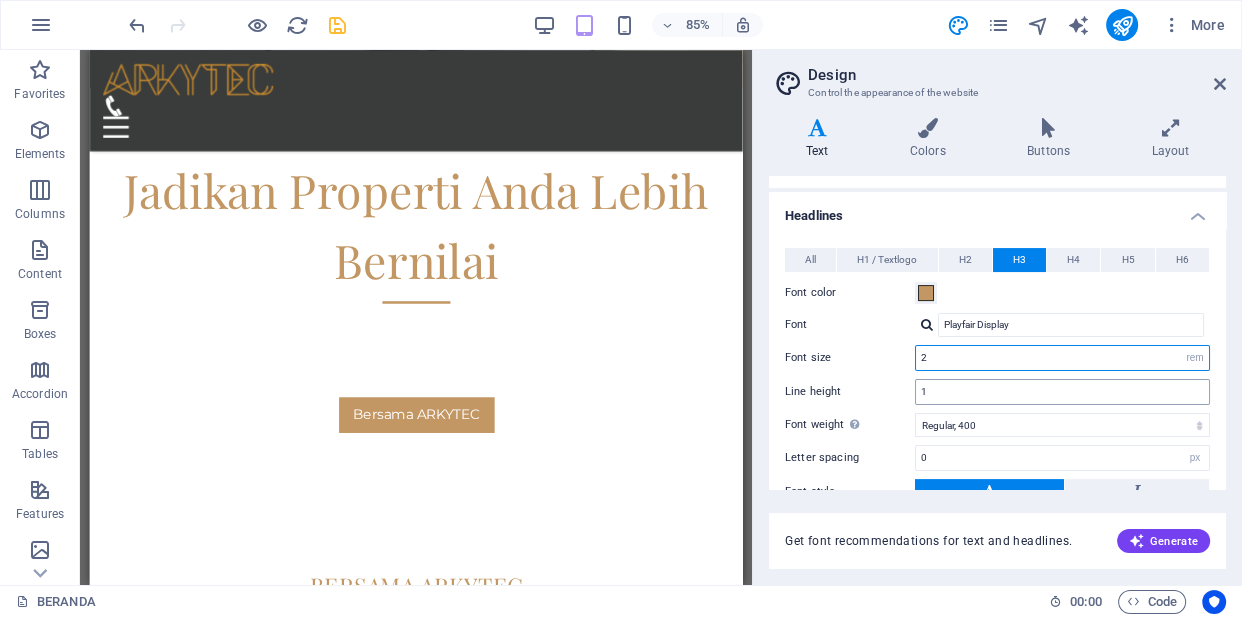 type on "2" 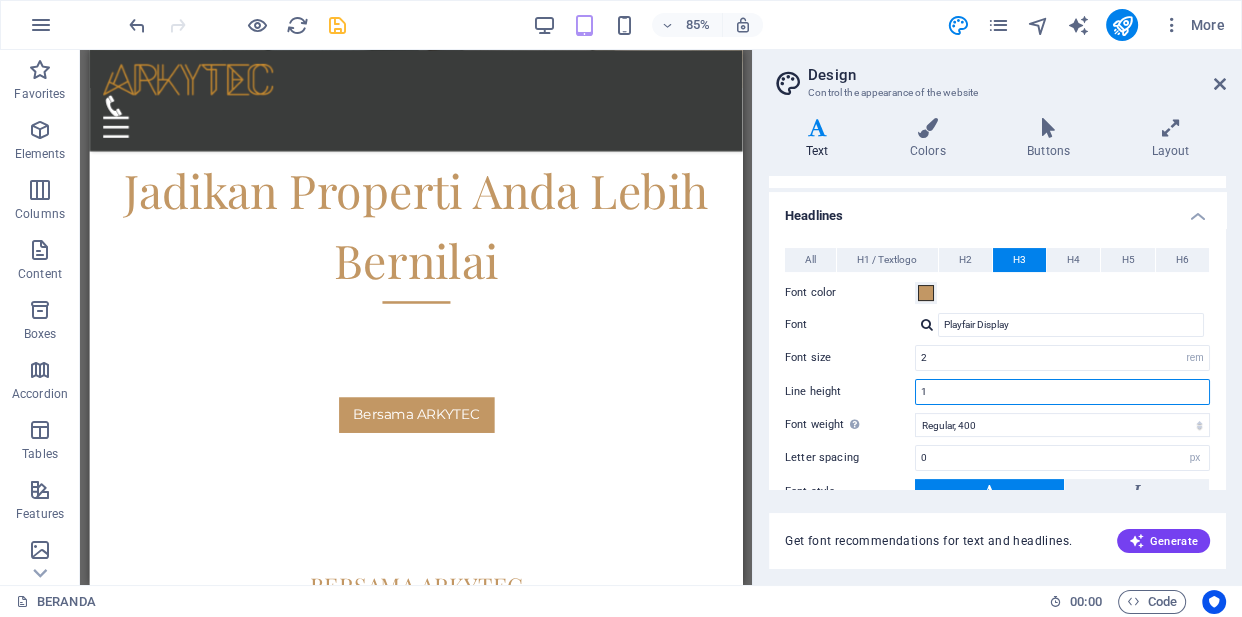 click on "1" at bounding box center [1062, 392] 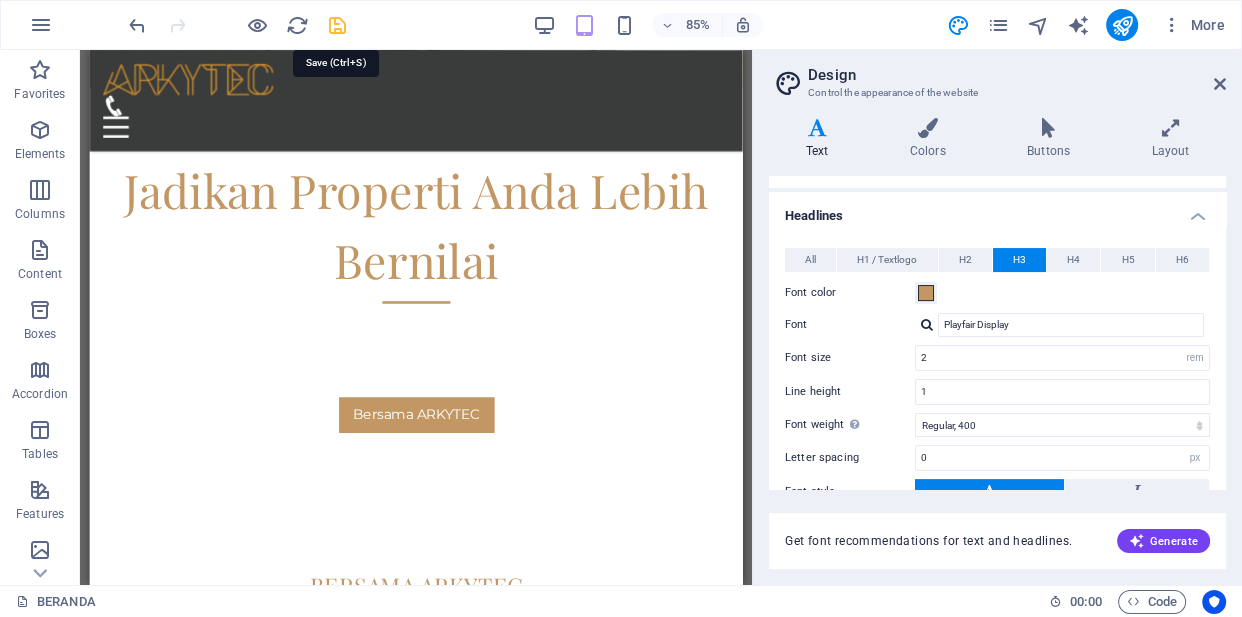 click at bounding box center [337, 25] 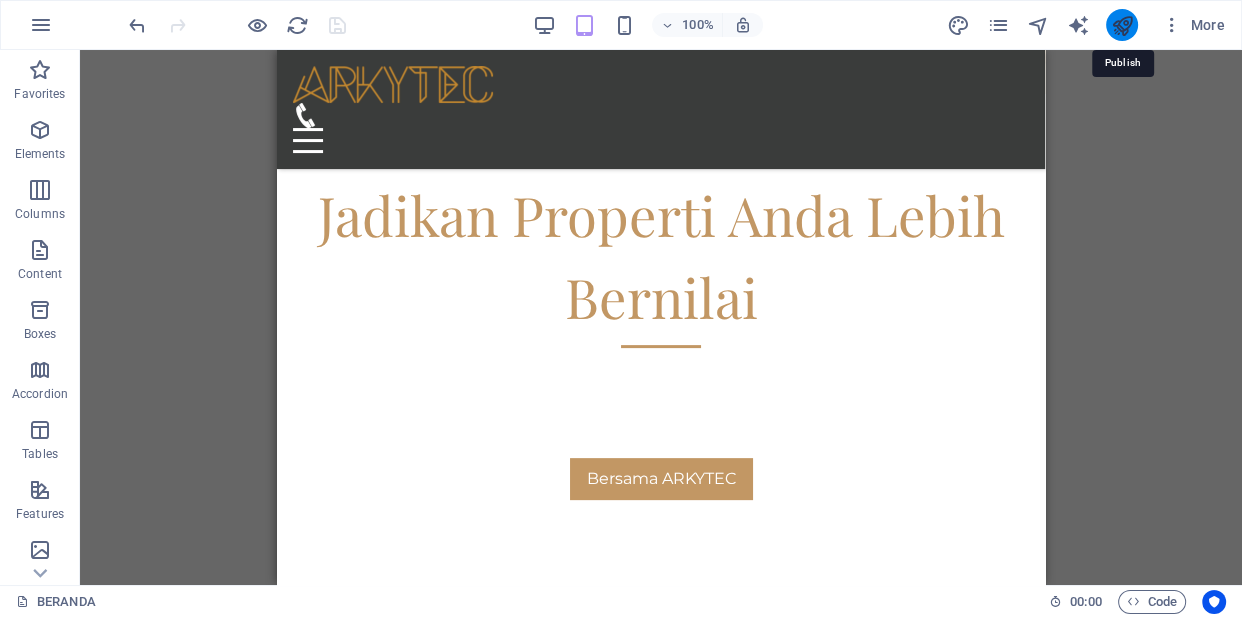 click at bounding box center (1121, 25) 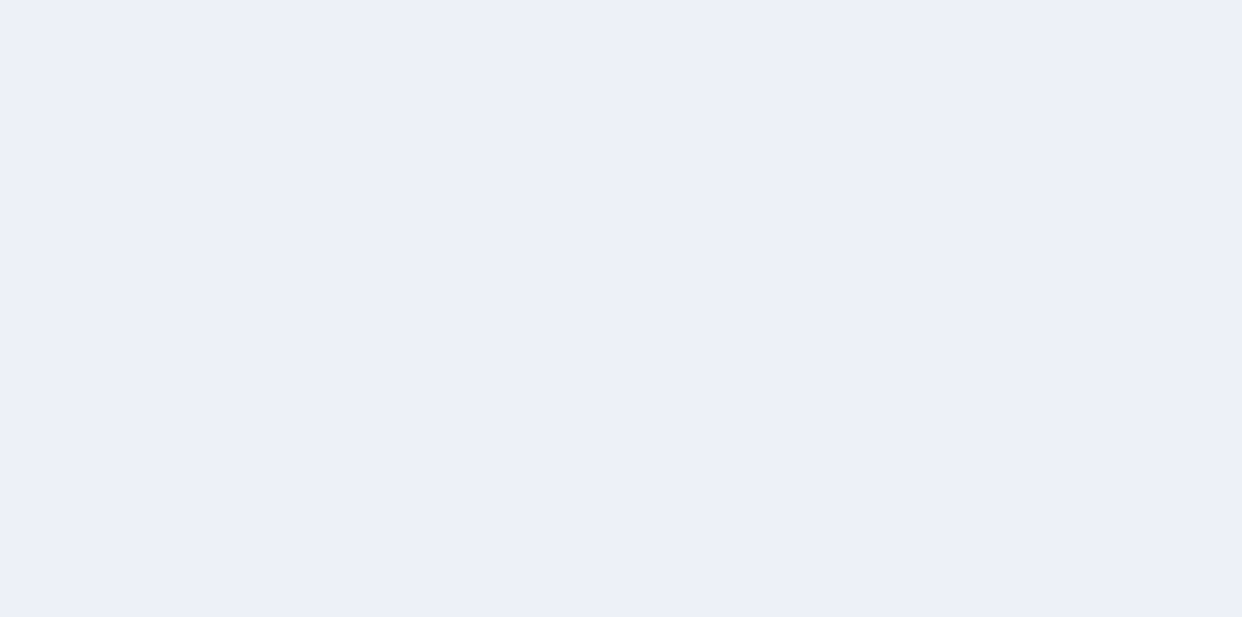 scroll, scrollTop: 0, scrollLeft: 0, axis: both 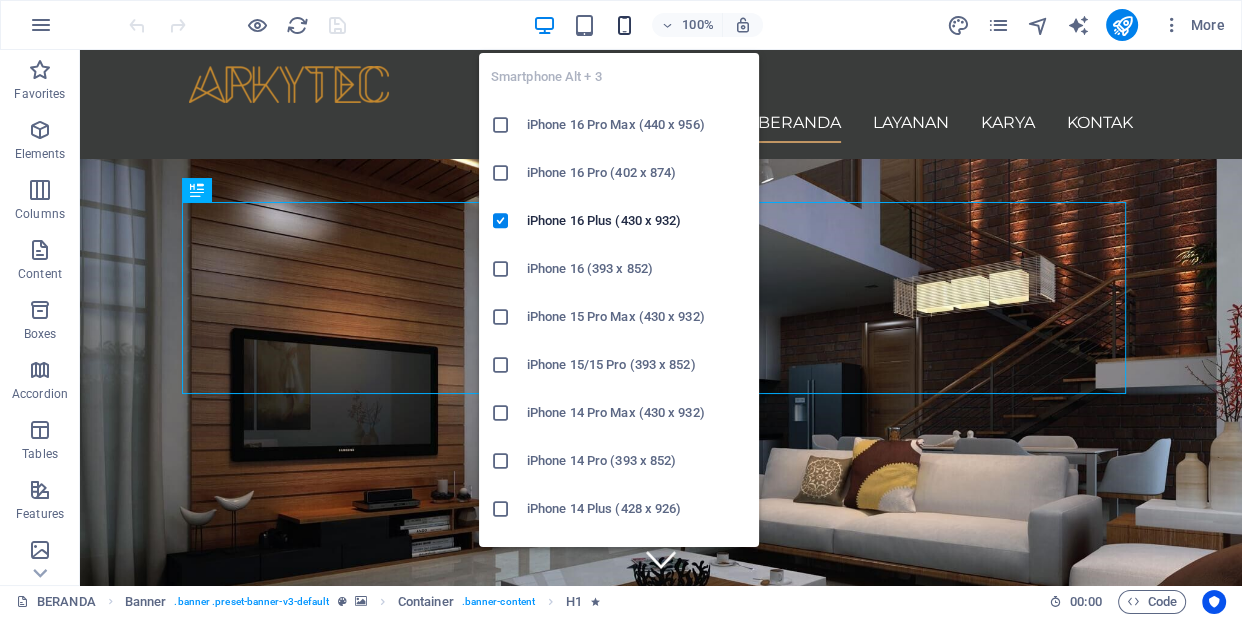 click at bounding box center (623, 25) 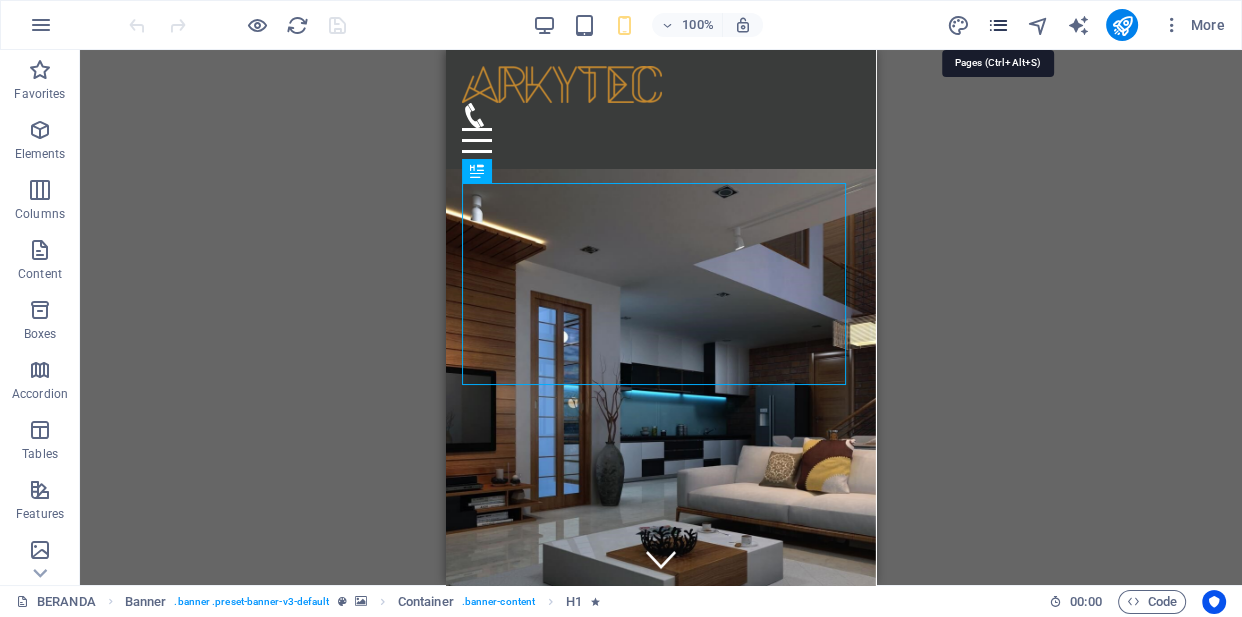 click at bounding box center (997, 25) 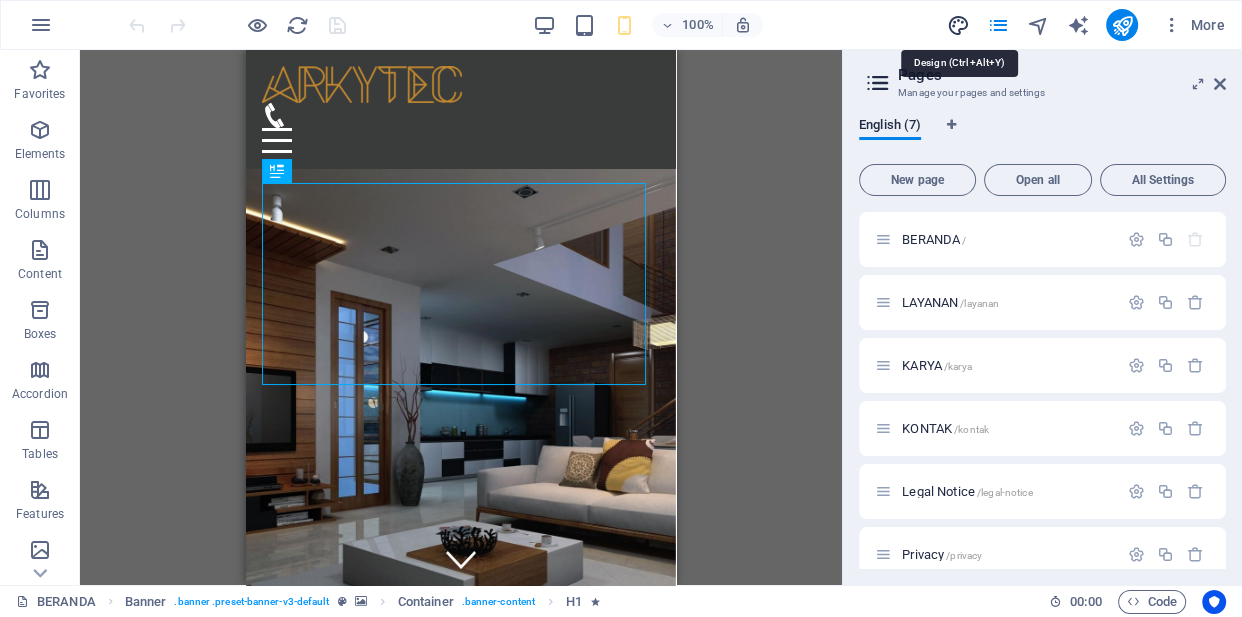 click at bounding box center (957, 25) 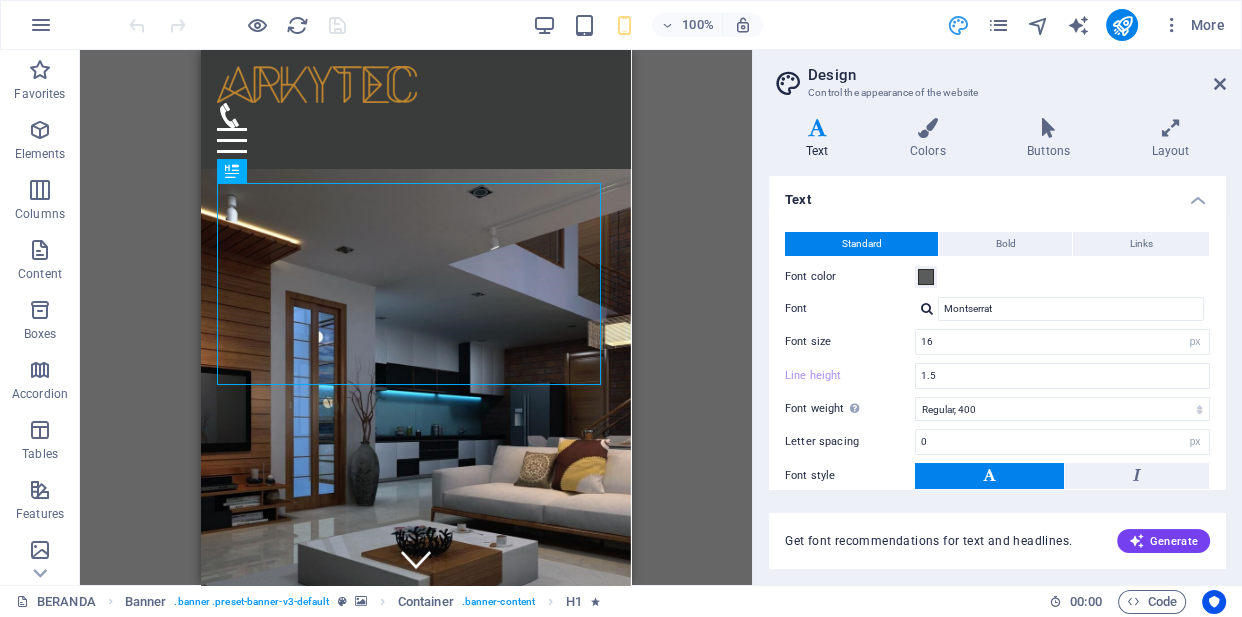 scroll, scrollTop: 141, scrollLeft: 0, axis: vertical 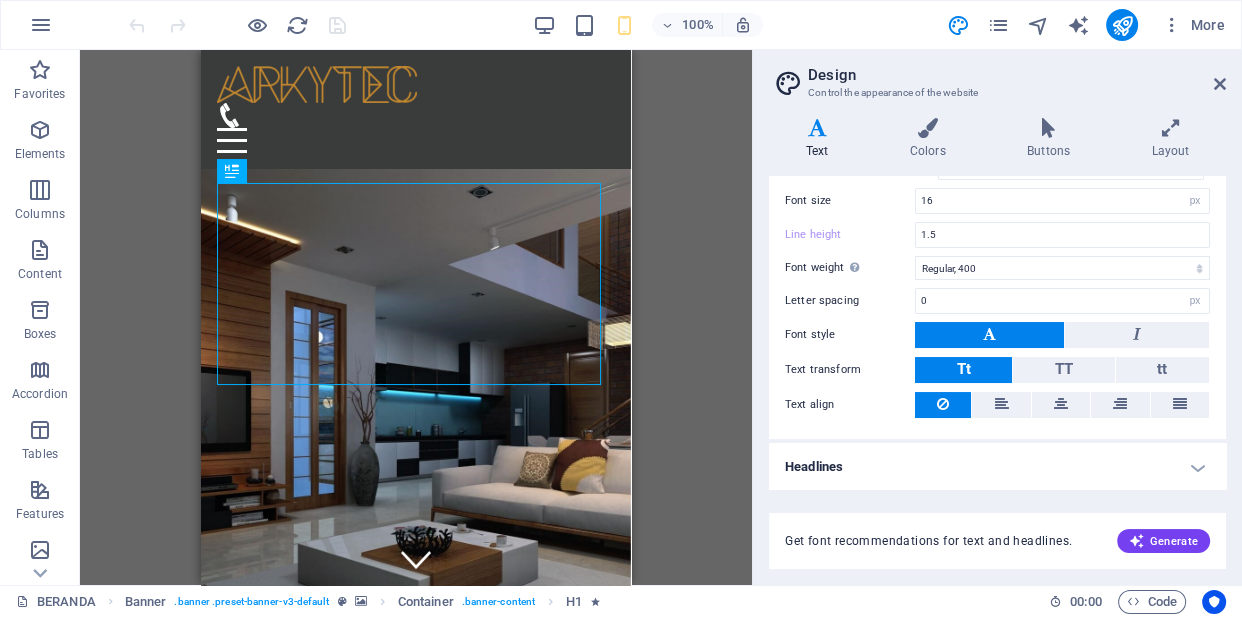 click on "Headlines" at bounding box center [997, 467] 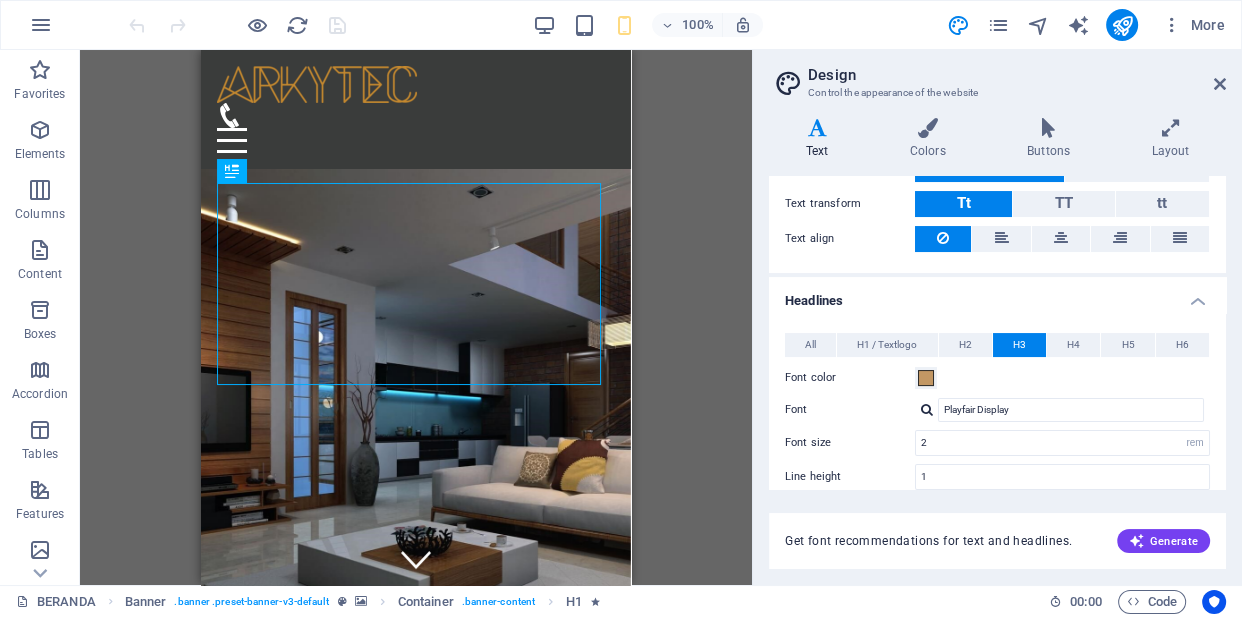 scroll, scrollTop: 390, scrollLeft: 0, axis: vertical 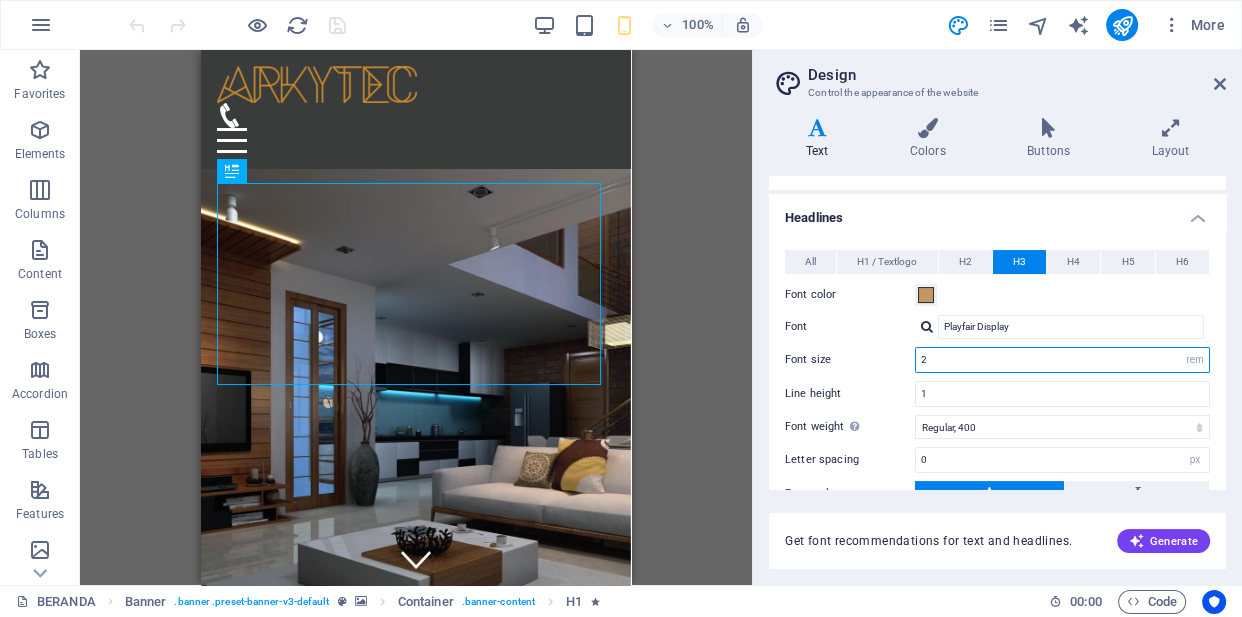 drag, startPoint x: 943, startPoint y: 358, endPoint x: 859, endPoint y: 350, distance: 84.38009 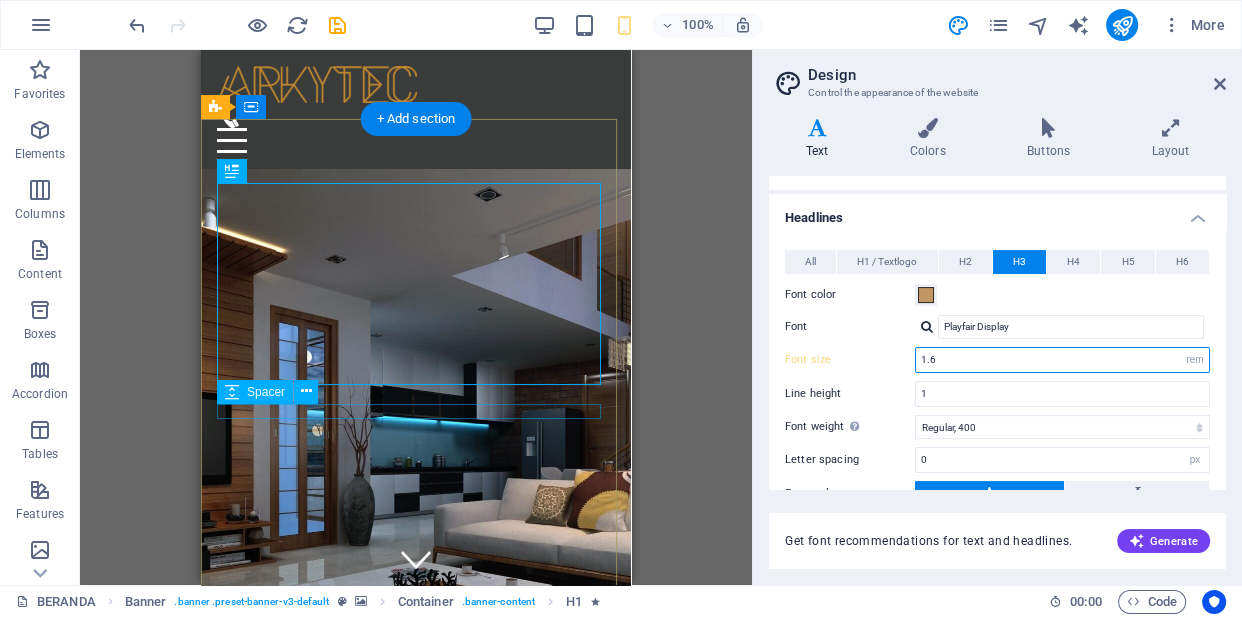 type on "1.6" 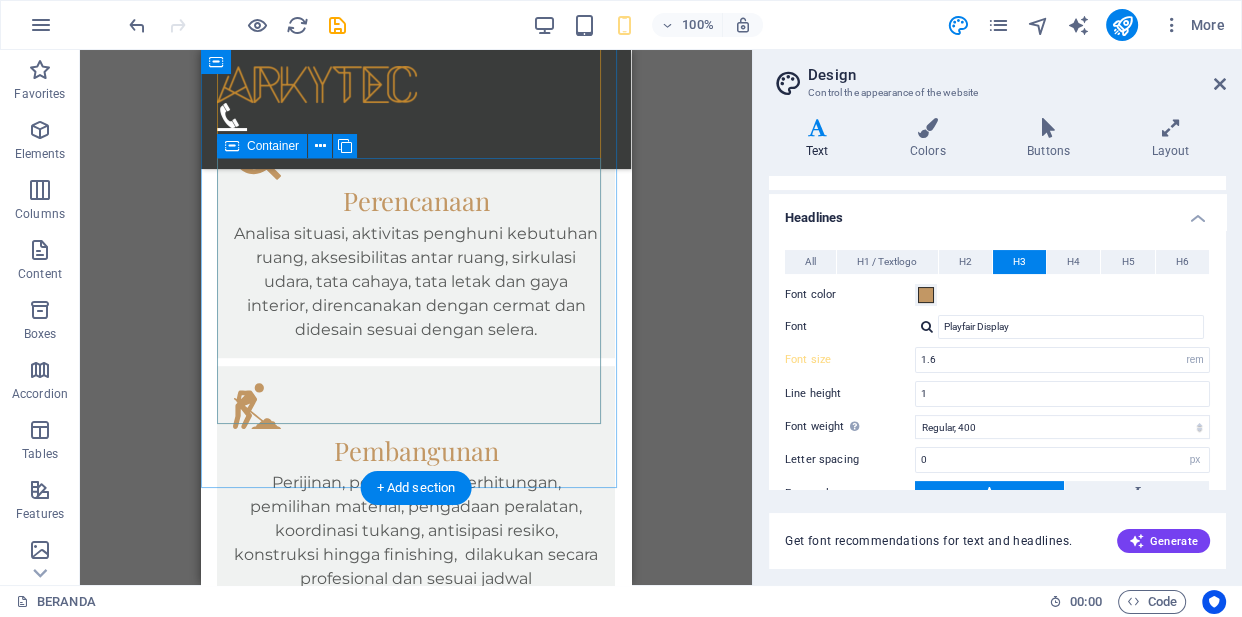 scroll, scrollTop: 1136, scrollLeft: 0, axis: vertical 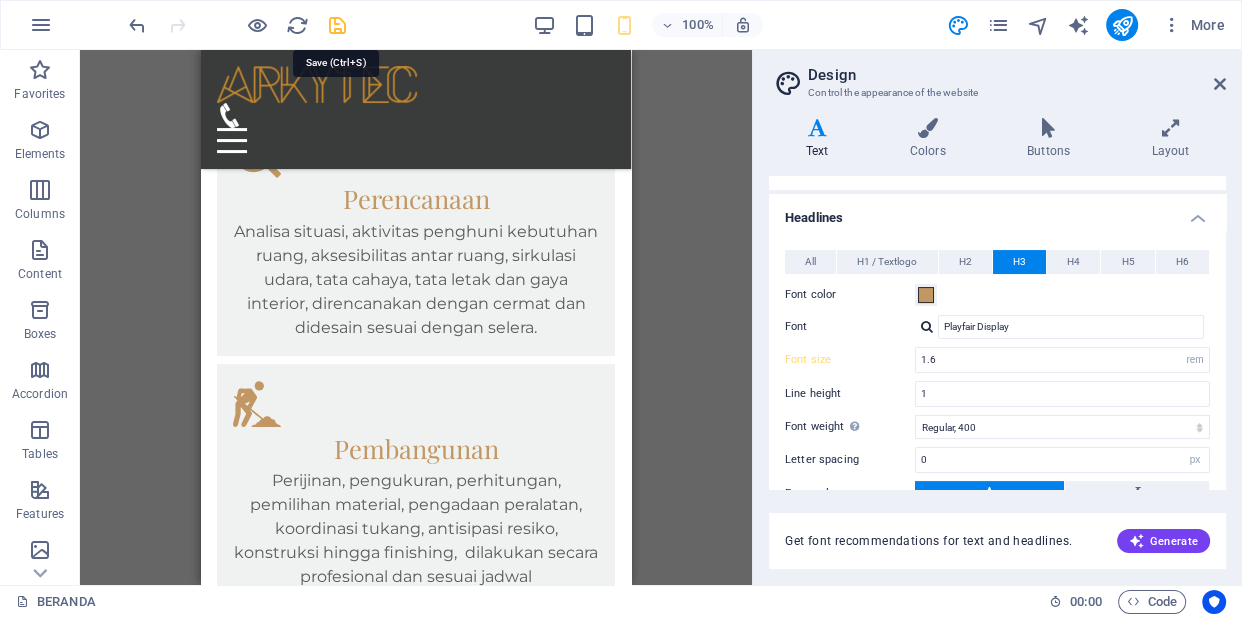 click at bounding box center [337, 25] 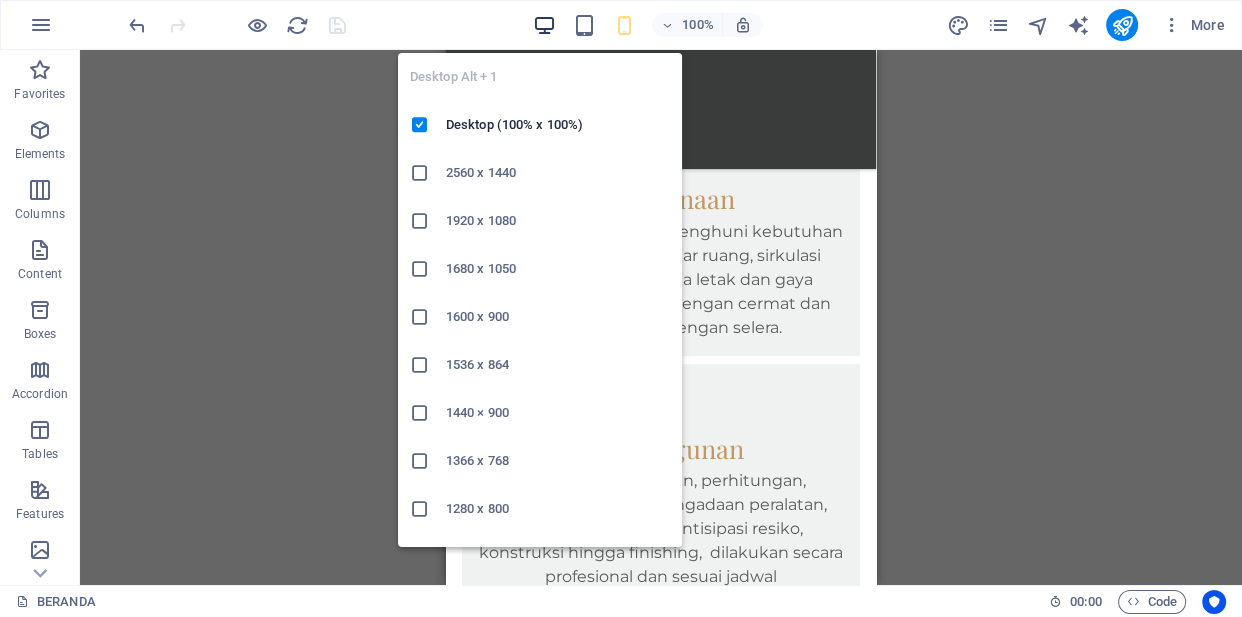 click at bounding box center [543, 25] 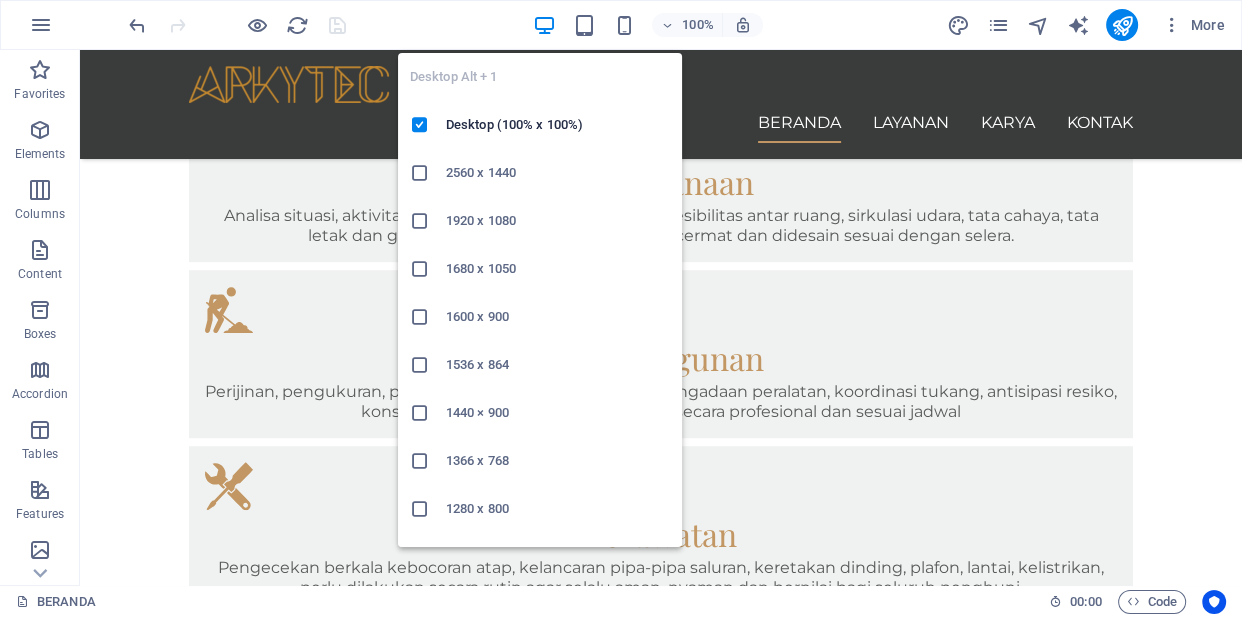 scroll, scrollTop: 1140, scrollLeft: 0, axis: vertical 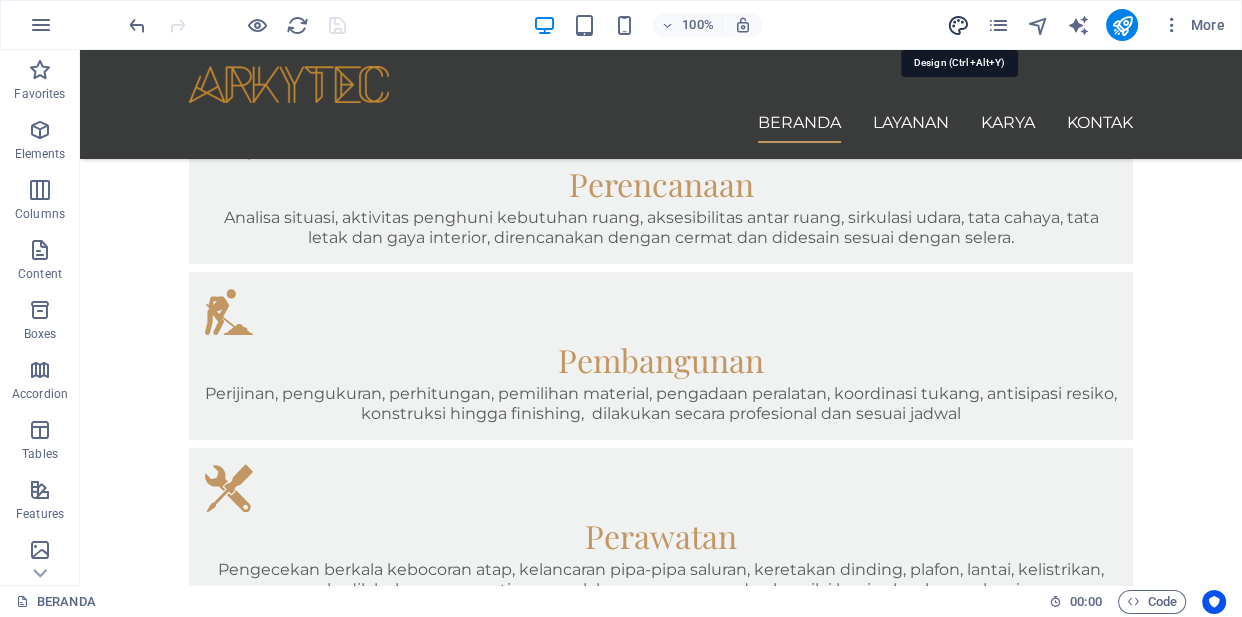click at bounding box center [957, 25] 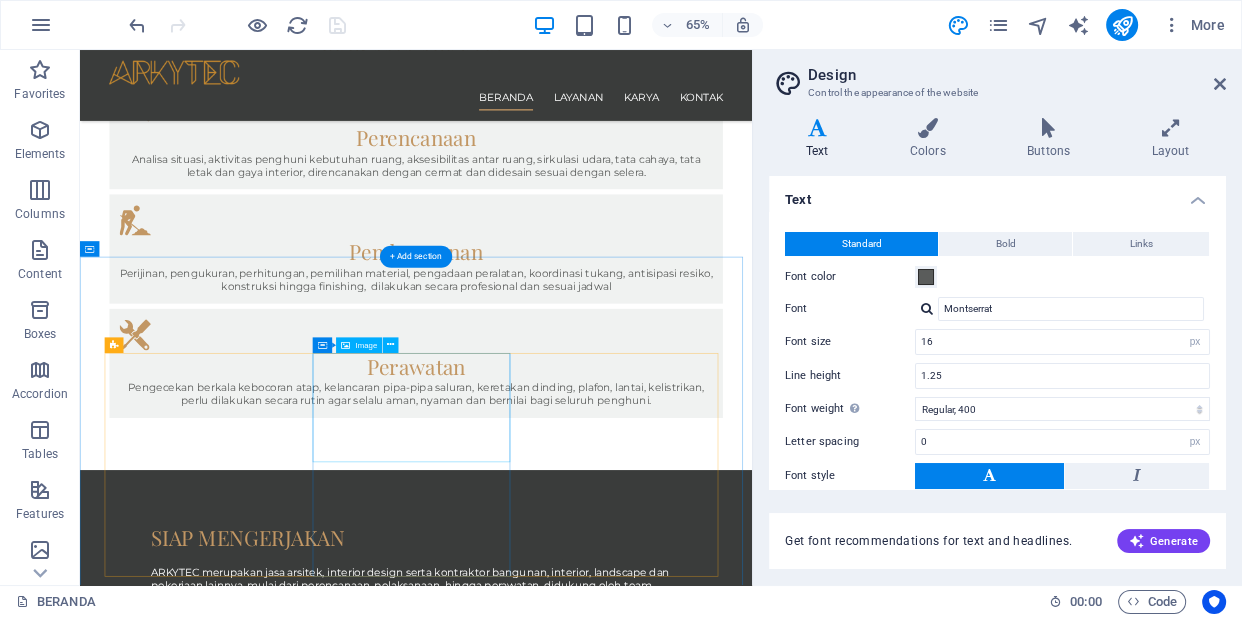 scroll, scrollTop: 1359, scrollLeft: 0, axis: vertical 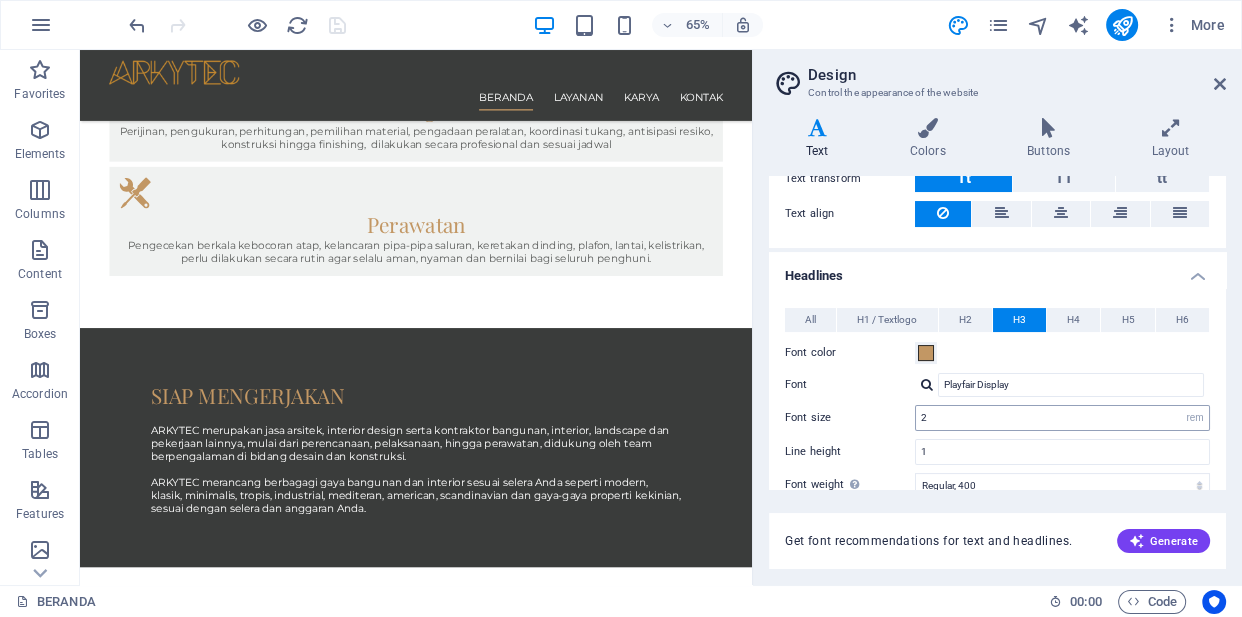 click on "All H1 / Textlogo H2 H3 H4 H5 H6 Font color Font Playfair Display Line height 1.5 Font weight To display the font weight correctly, it may need to be enabled.  Manage Fonts Thin, 100 Extra-light, 200 Light, 300 Regular, 400 Medium, 500 Semi-bold, 600 Bold, 700 Extra-bold, 800 Black, 900 Letter spacing 0 rem px Font style Text transform Tt TT tt Decoration None Text align Margin bottom 0 rem px vh Font color Font Playfair Display Font size 4 rem px em % Line height 1.5 Font weight To display the font weight correctly, it may need to be enabled.  Manage Fonts Thin, 100 Extra-light, 200 Light, 300 Regular, 400 Medium, 500 Semi-bold, 600 Bold, 700 Extra-bold, 800 Black, 900 Letter spacing 0 rem px Font style Text transform Tt TT tt Decoration None Text align Margin bottom 0 rem px vh Font color Font Playfair Display Font size 2 rem px em % Line height 1.5 Font weight To display the font weight correctly, it may need to be enabled.  Manage Fonts Thin, 100 Extra-light, 200 Light, 300 Regular, 400 Medium, 500 0 rem" at bounding box center [997, 506] 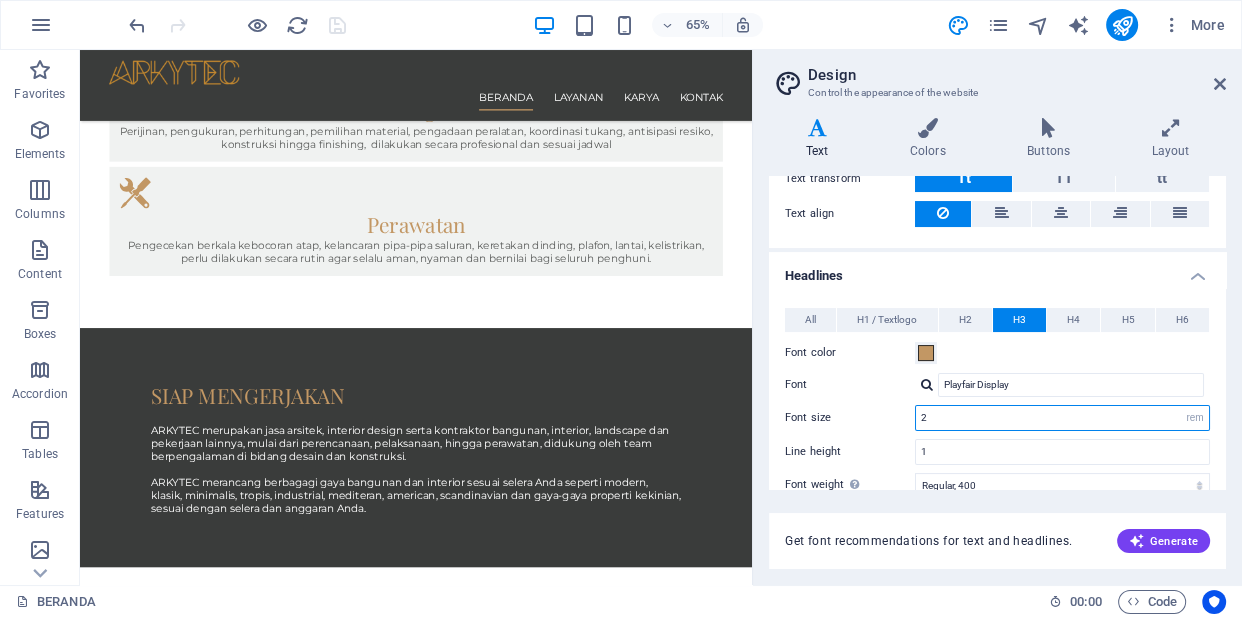 drag, startPoint x: 935, startPoint y: 420, endPoint x: 865, endPoint y: 394, distance: 74.672615 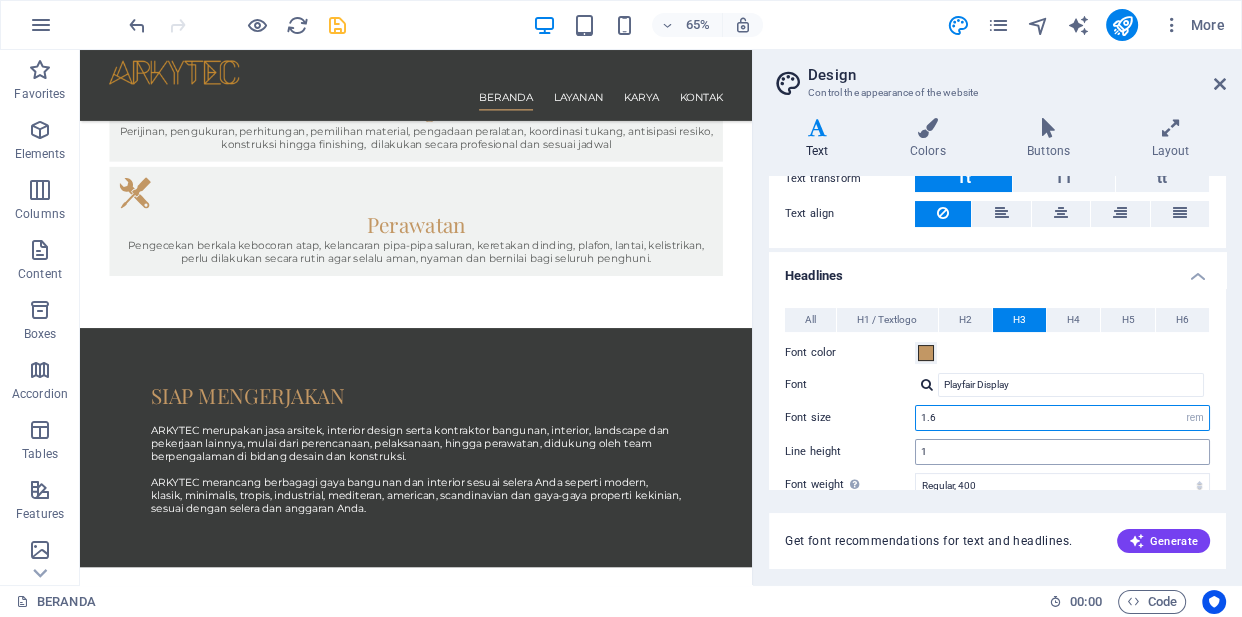 type on "1.6" 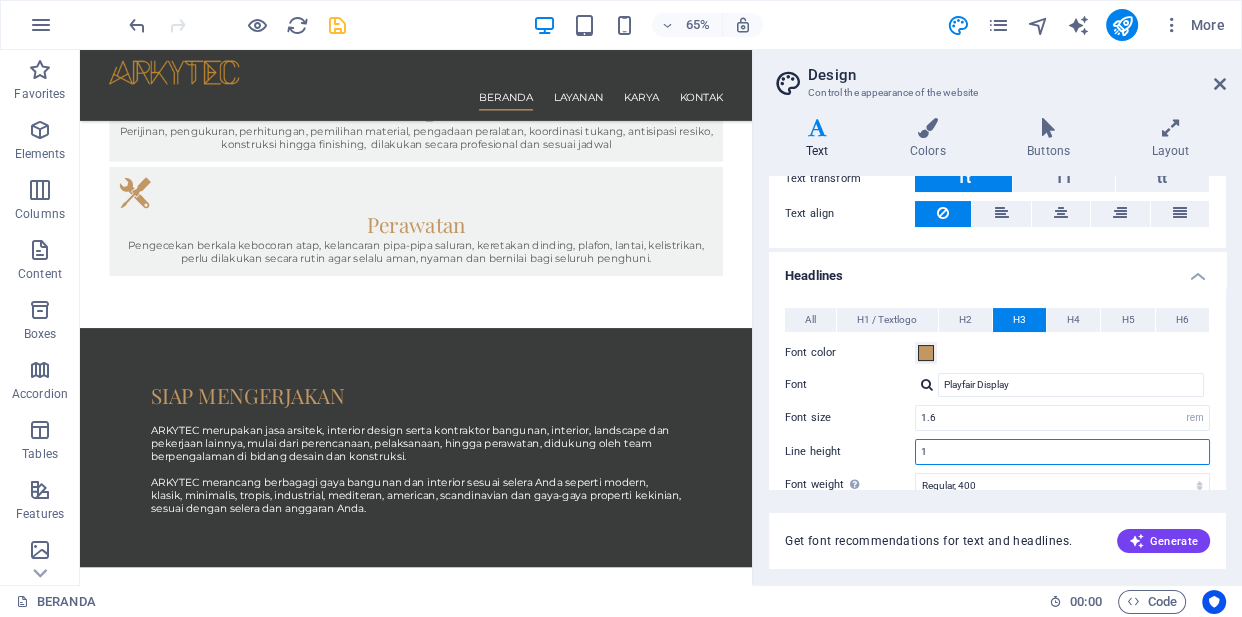 click on "1" at bounding box center (1062, 452) 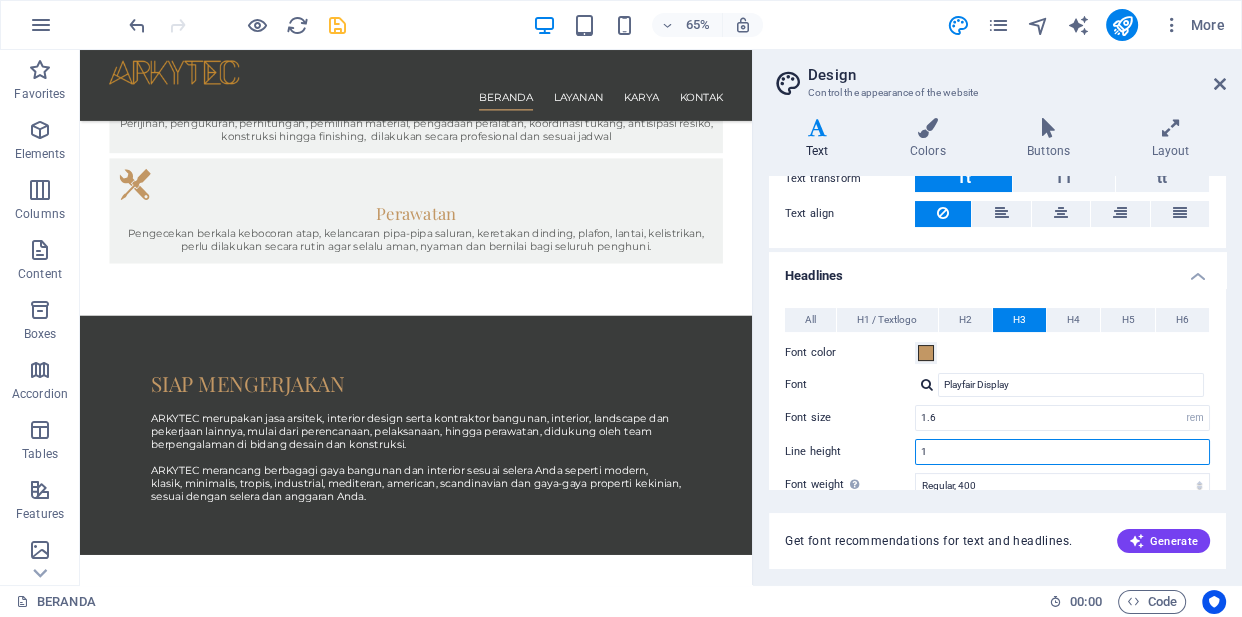 scroll, scrollTop: 1352, scrollLeft: 0, axis: vertical 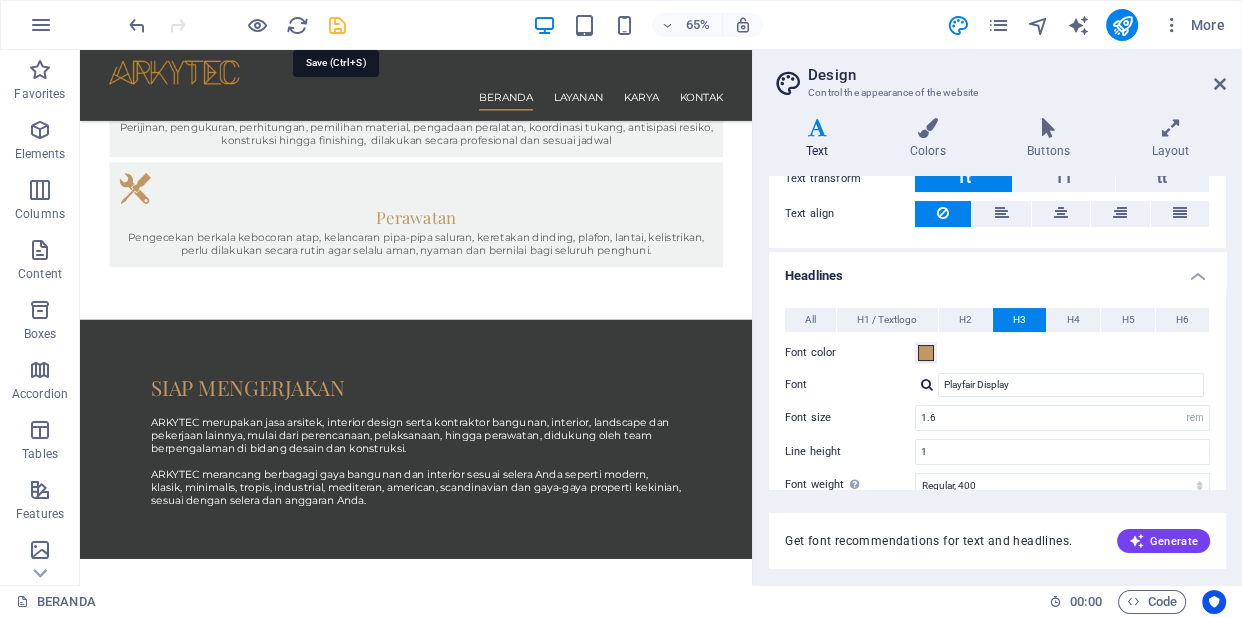 click at bounding box center [337, 25] 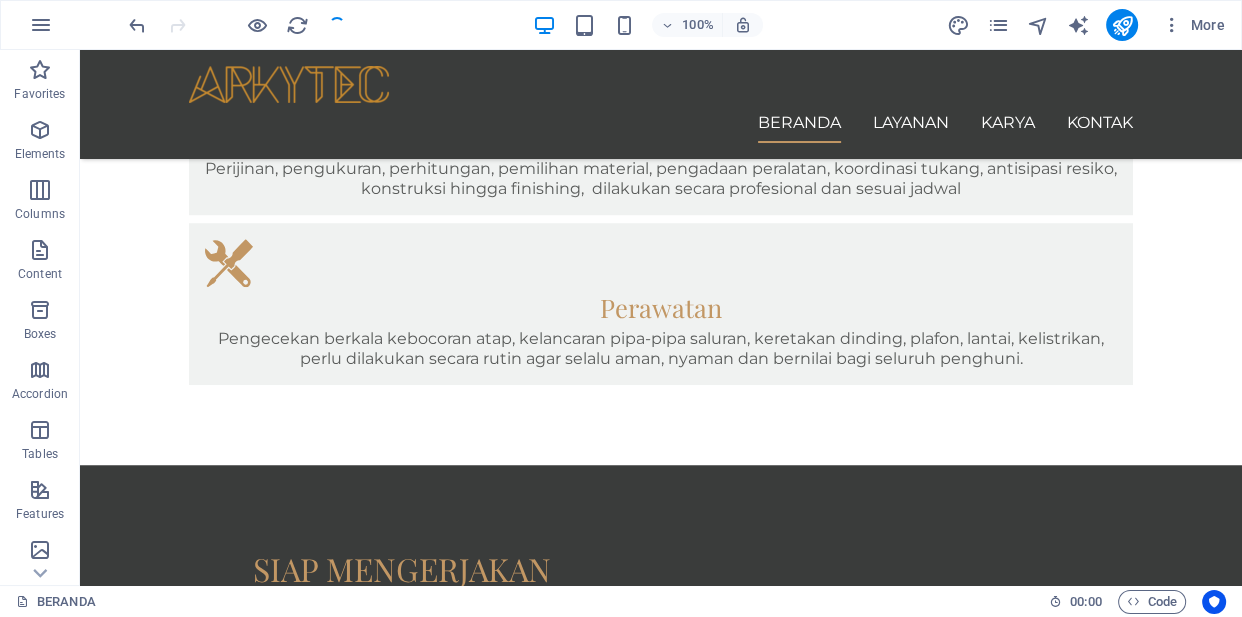scroll, scrollTop: 1332, scrollLeft: 0, axis: vertical 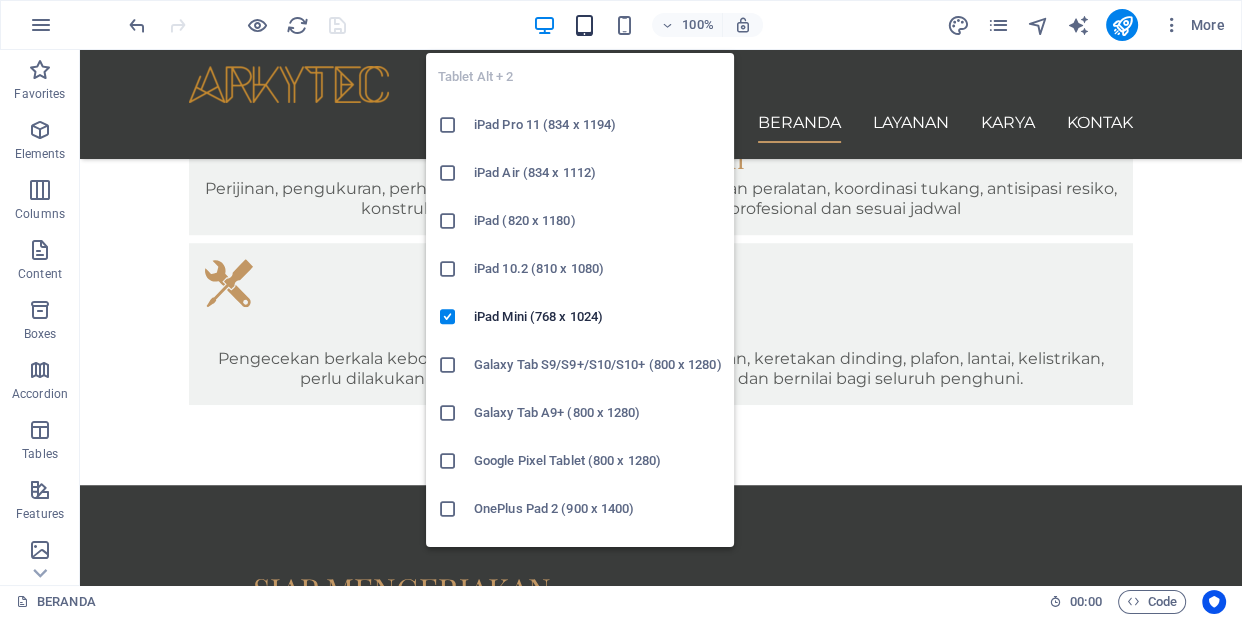 click at bounding box center (583, 25) 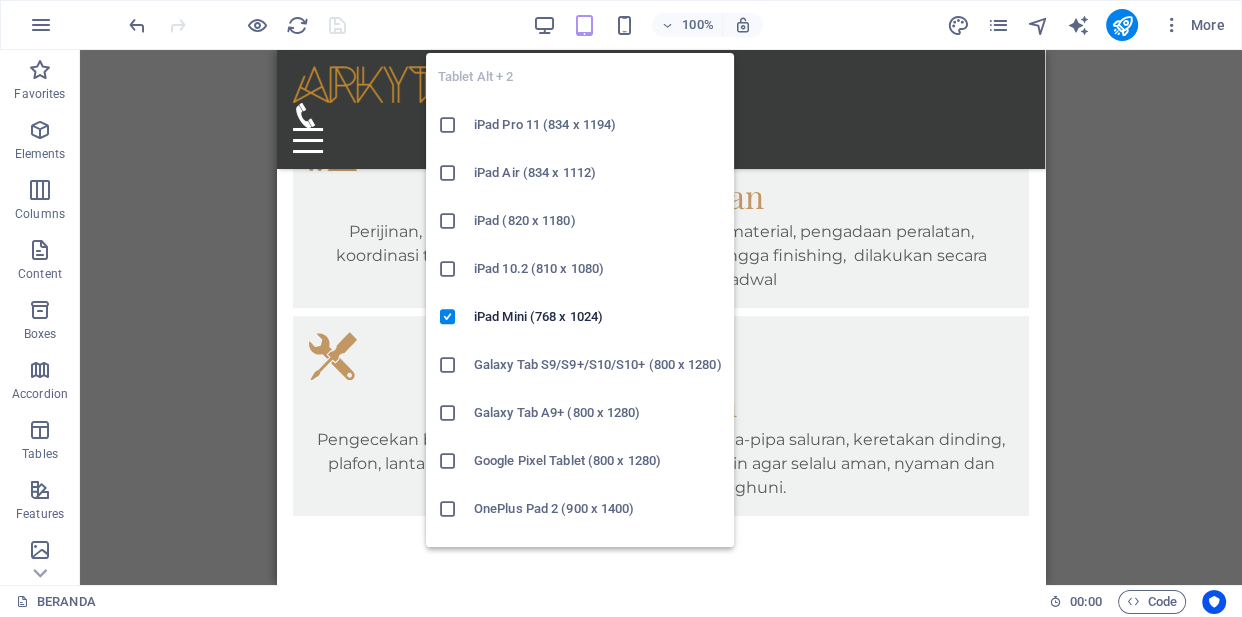 scroll, scrollTop: 1330, scrollLeft: 0, axis: vertical 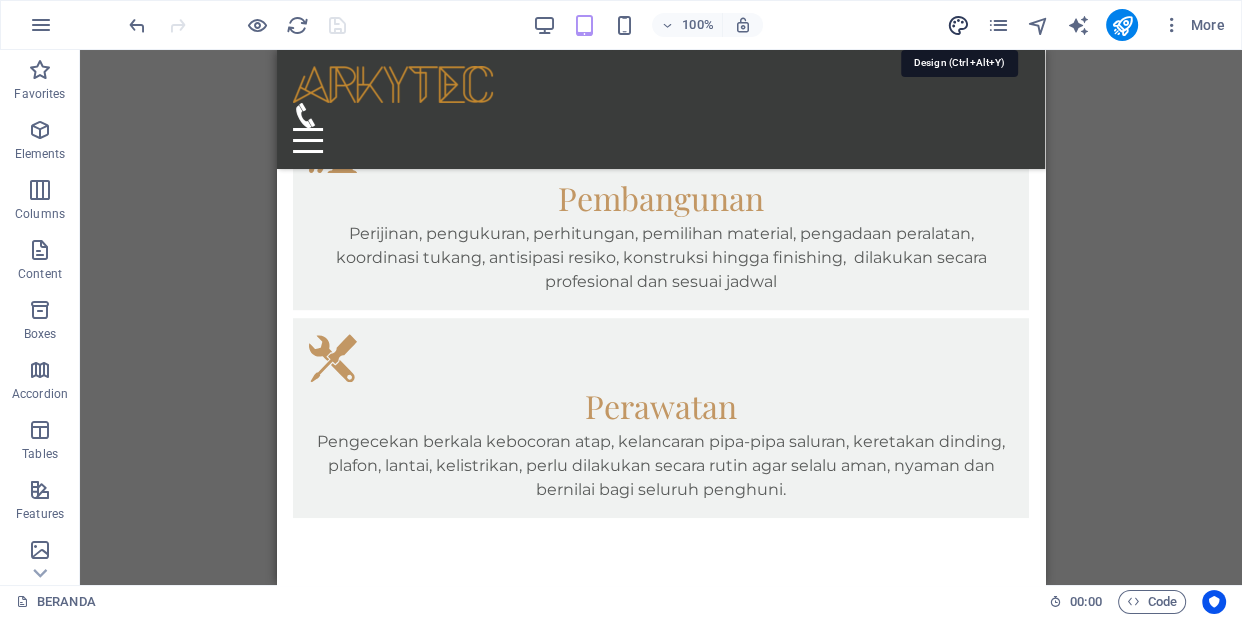 click at bounding box center (957, 25) 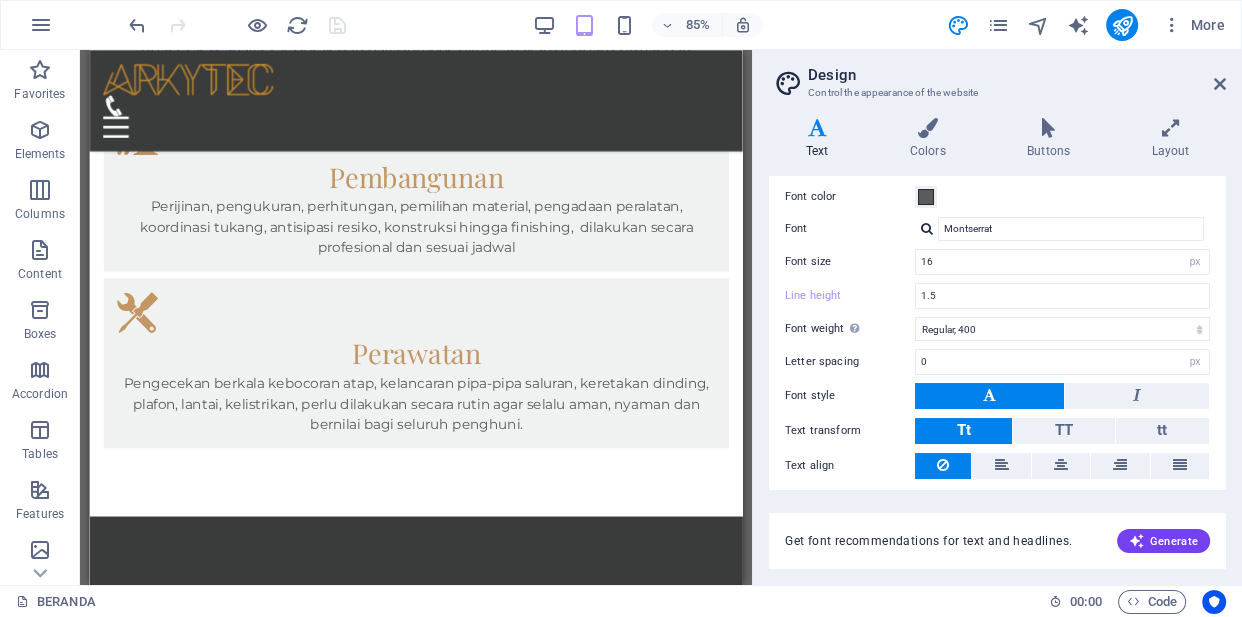 scroll, scrollTop: 65, scrollLeft: 0, axis: vertical 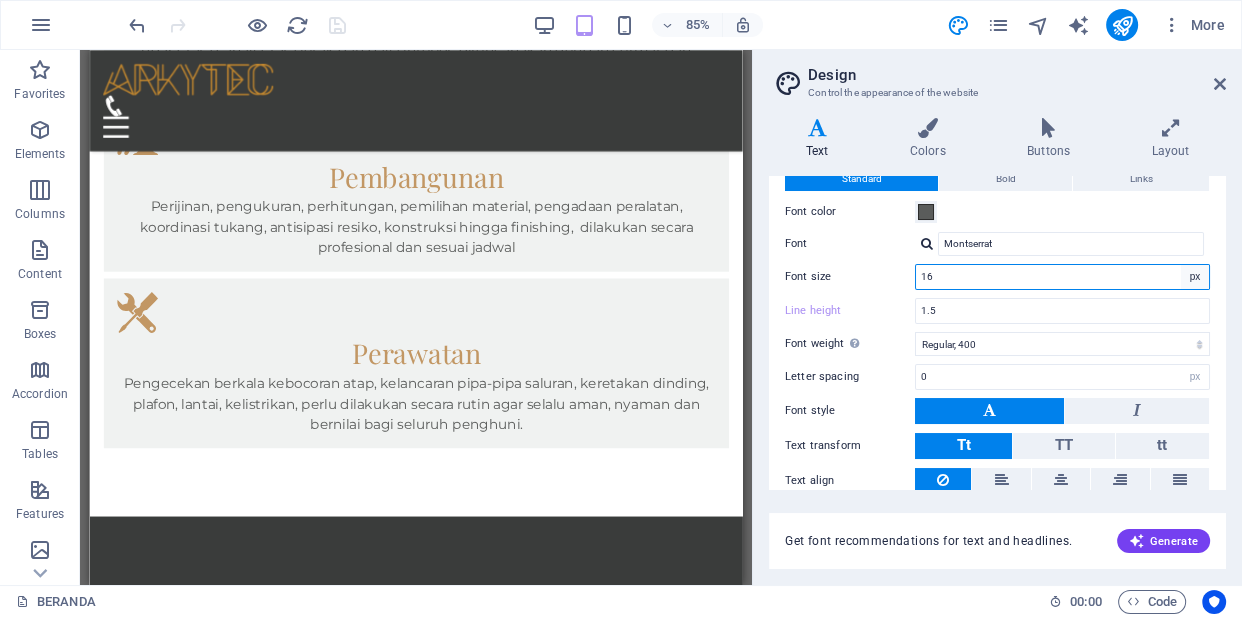 click on "rem px" at bounding box center [1195, 277] 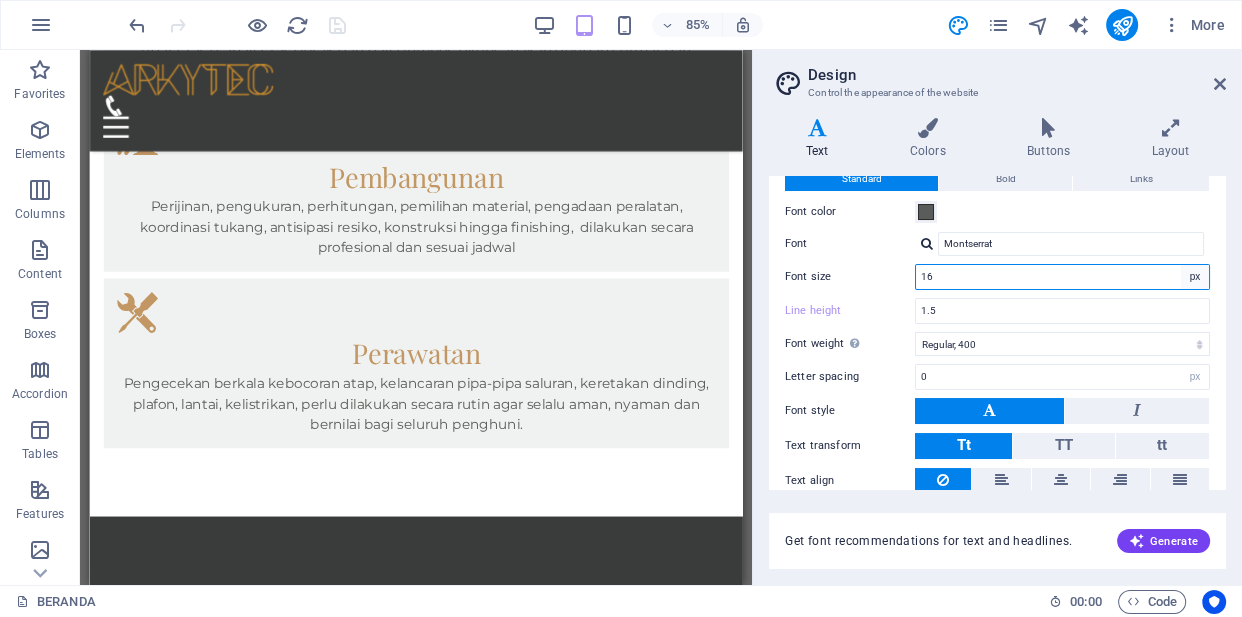 select on "rem" 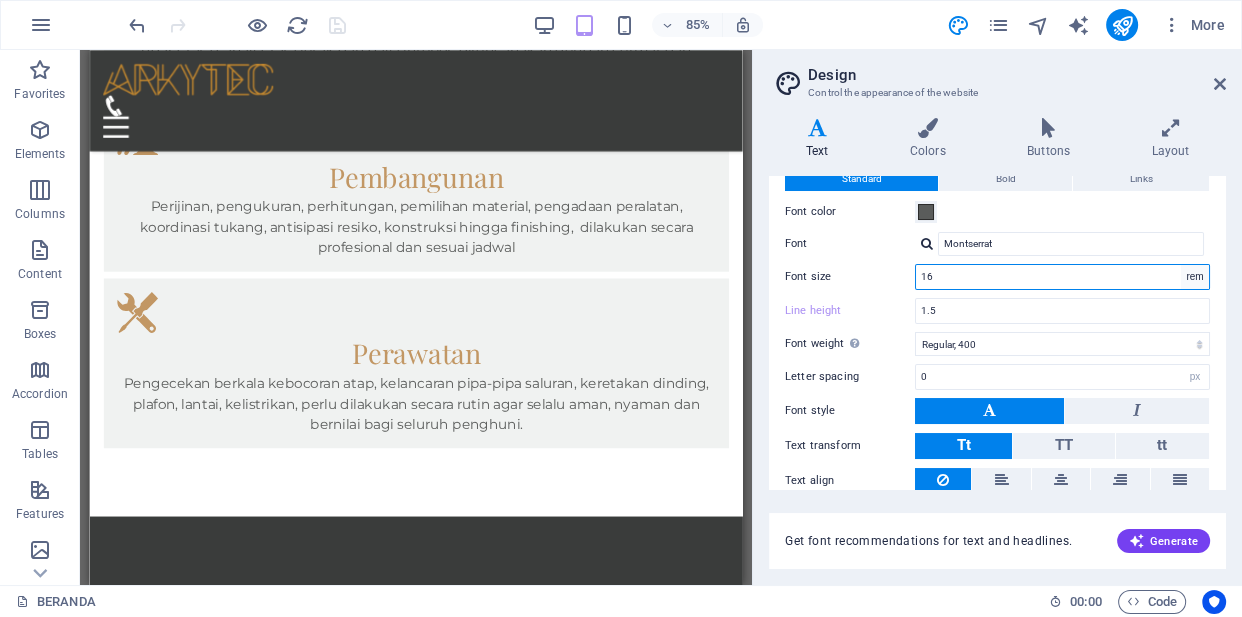 click on "rem px" at bounding box center [1195, 277] 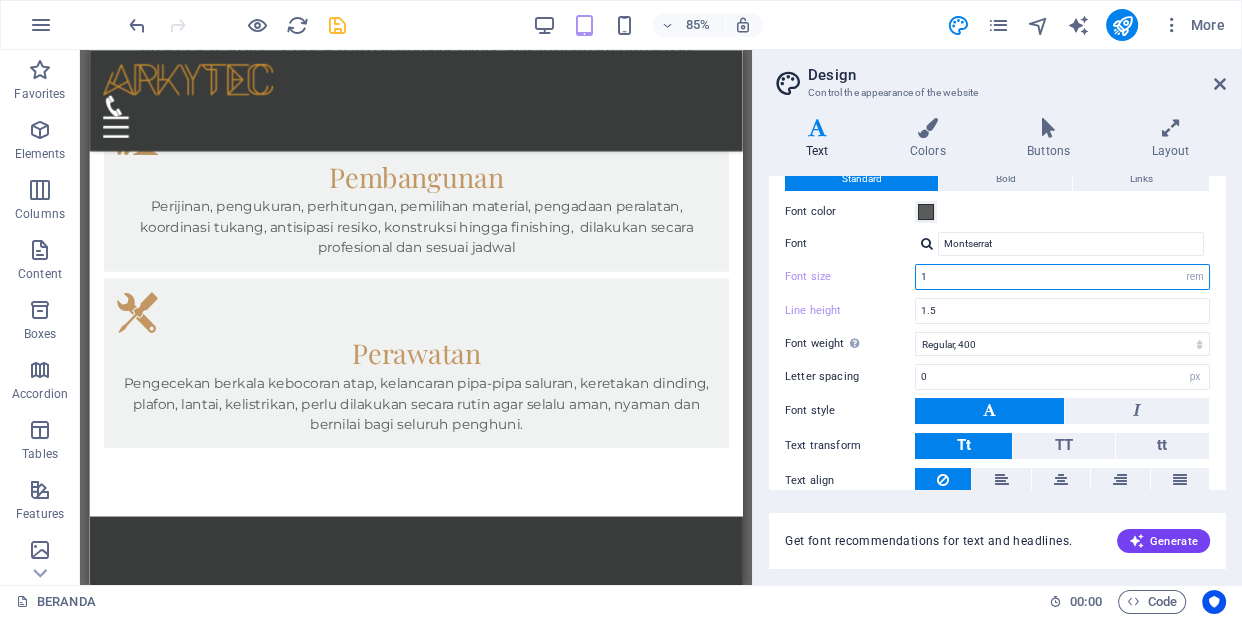 click on "1" at bounding box center [1062, 277] 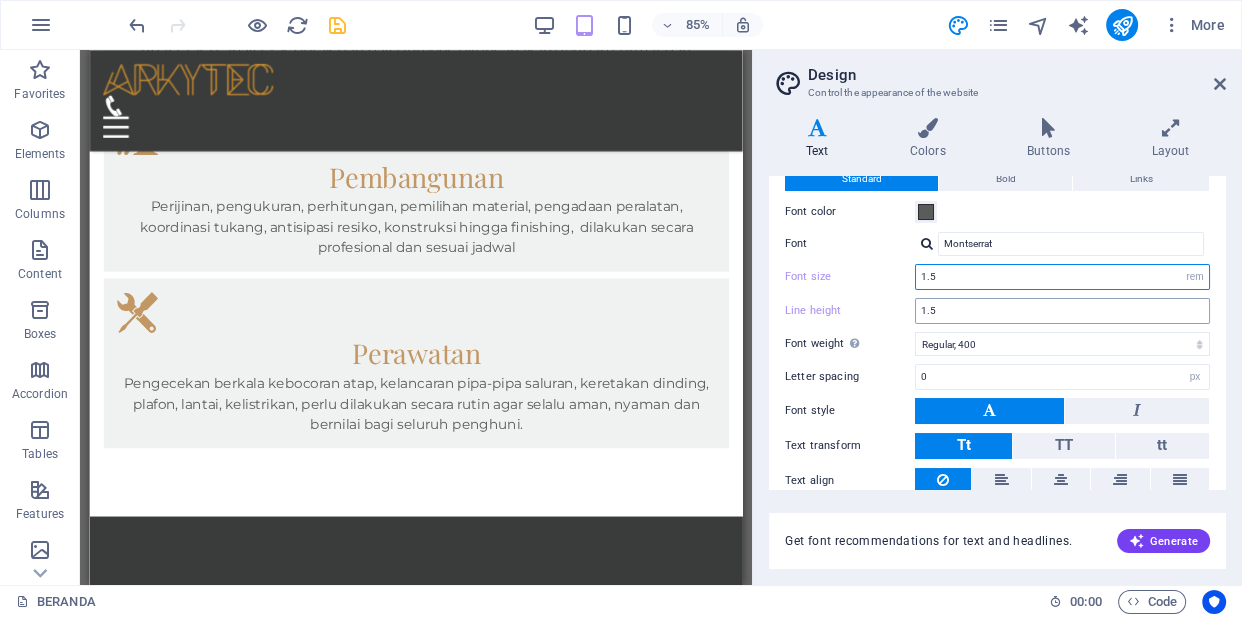 type on "1.5" 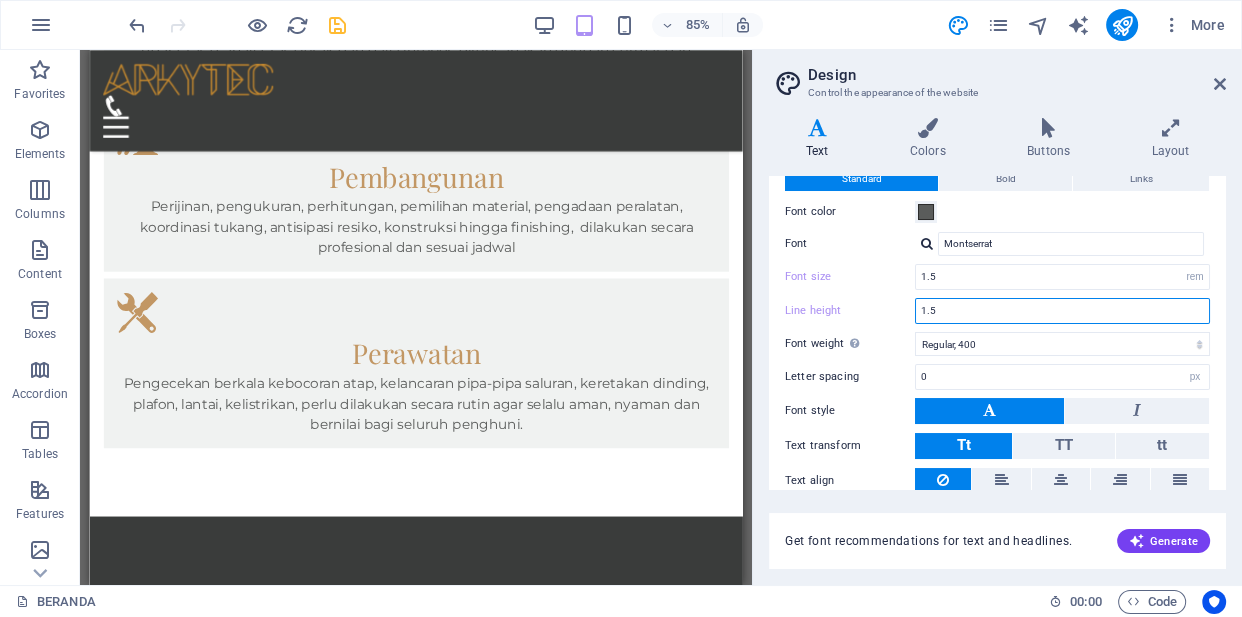 drag, startPoint x: 968, startPoint y: 310, endPoint x: 876, endPoint y: 299, distance: 92.65527 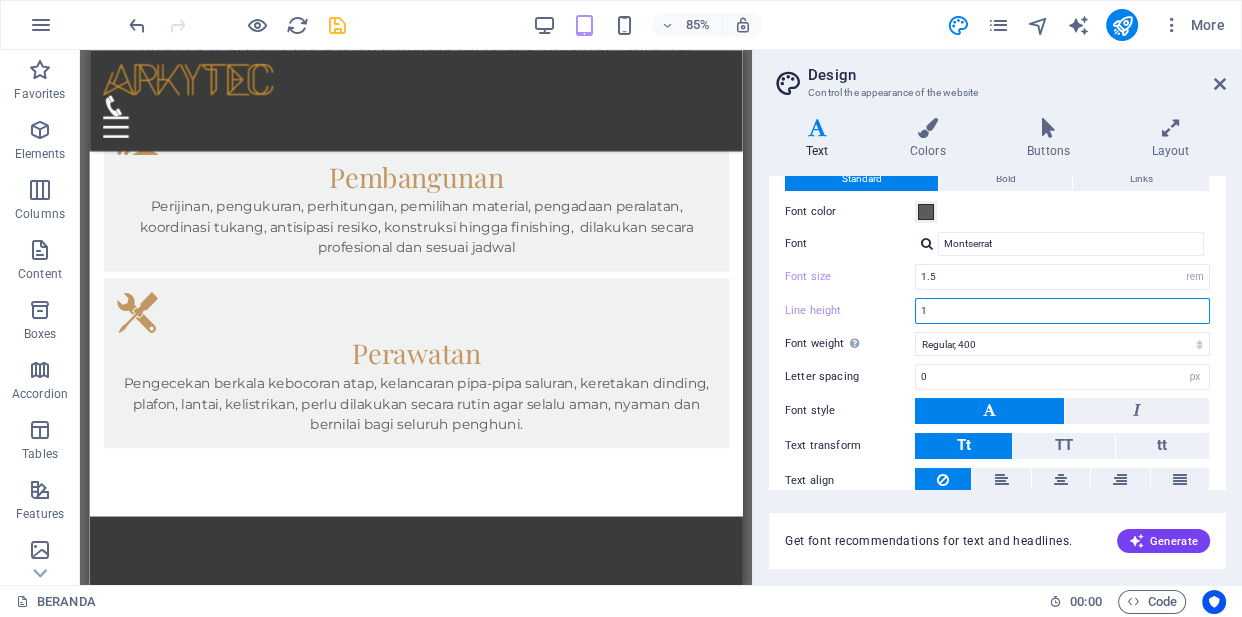 type on "1.5" 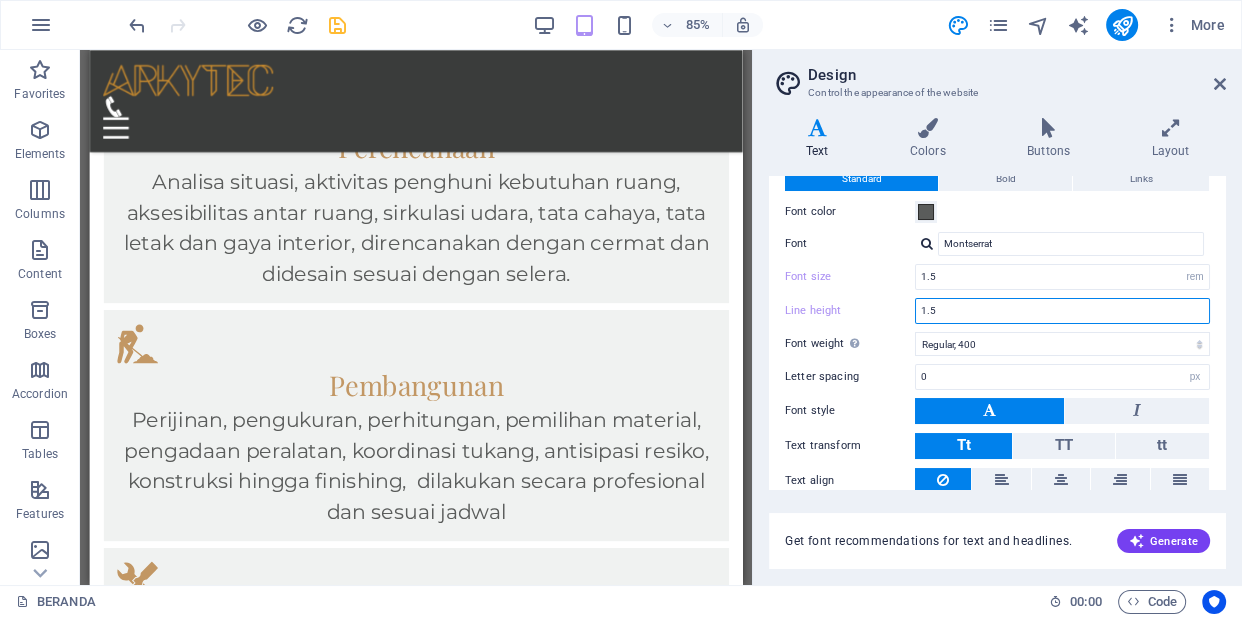 scroll, scrollTop: 1797, scrollLeft: 0, axis: vertical 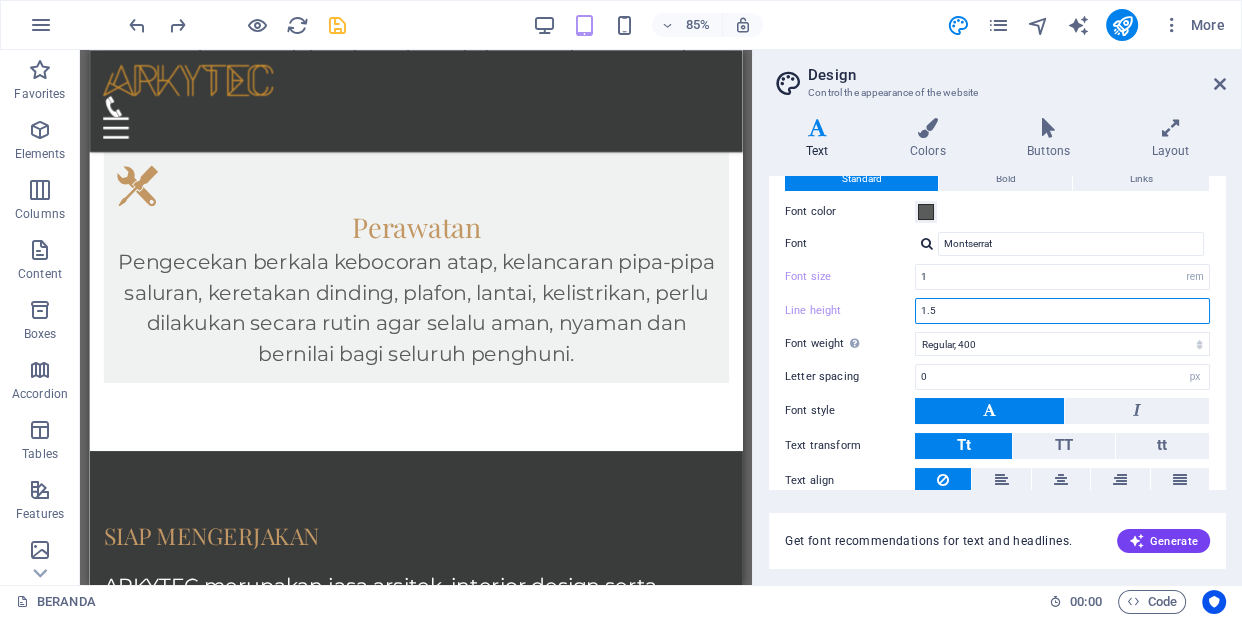 type on "16" 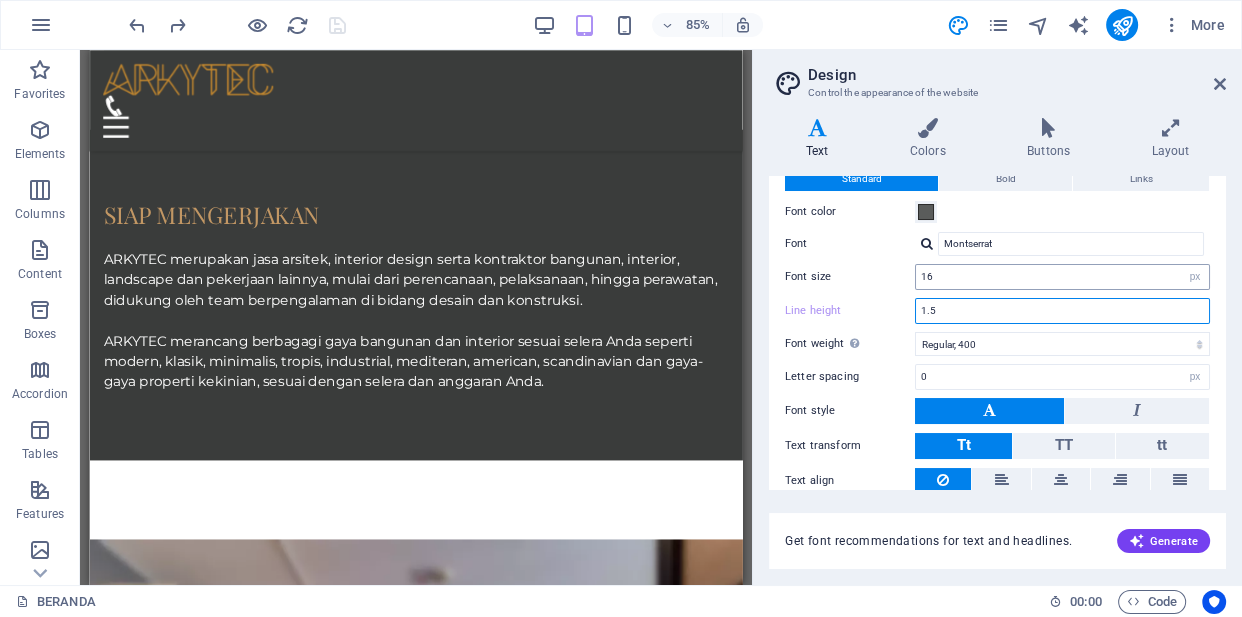 scroll, scrollTop: 1330, scrollLeft: 0, axis: vertical 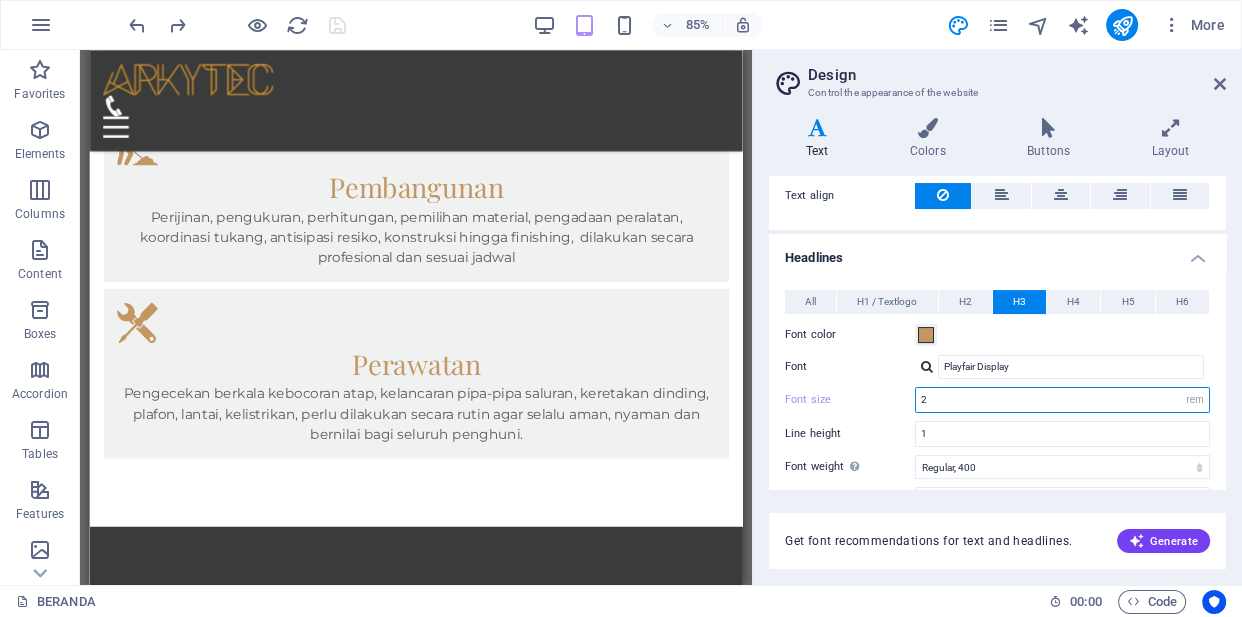 drag, startPoint x: 949, startPoint y: 403, endPoint x: 851, endPoint y: 377, distance: 101.390335 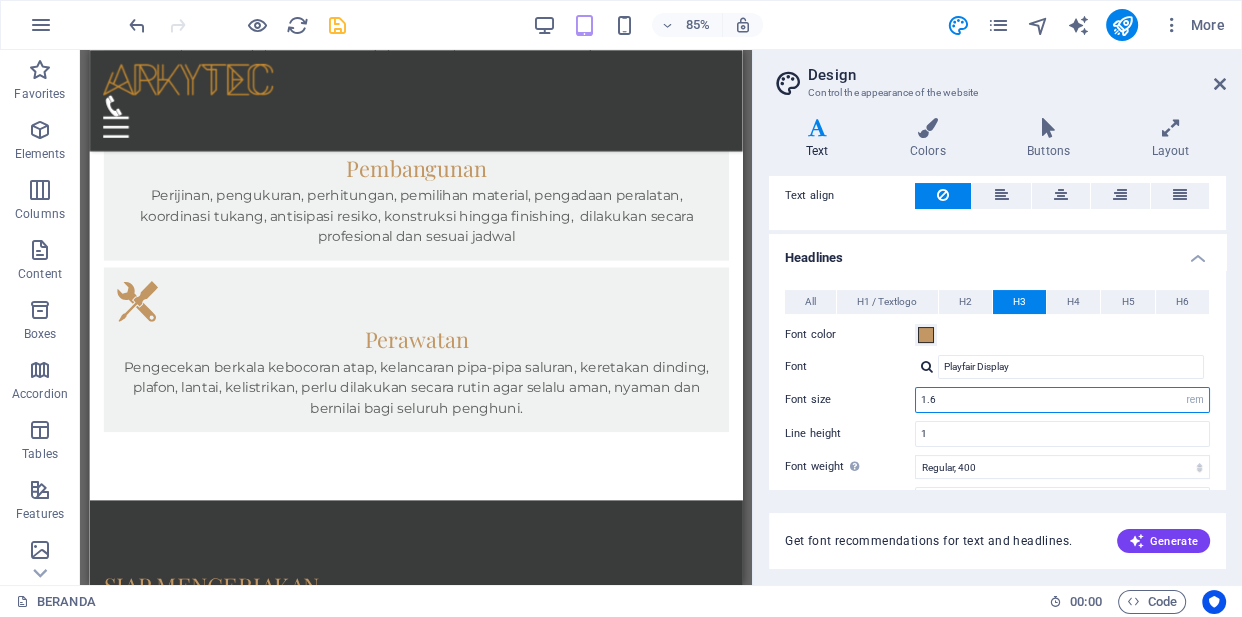 scroll, scrollTop: 1323, scrollLeft: 0, axis: vertical 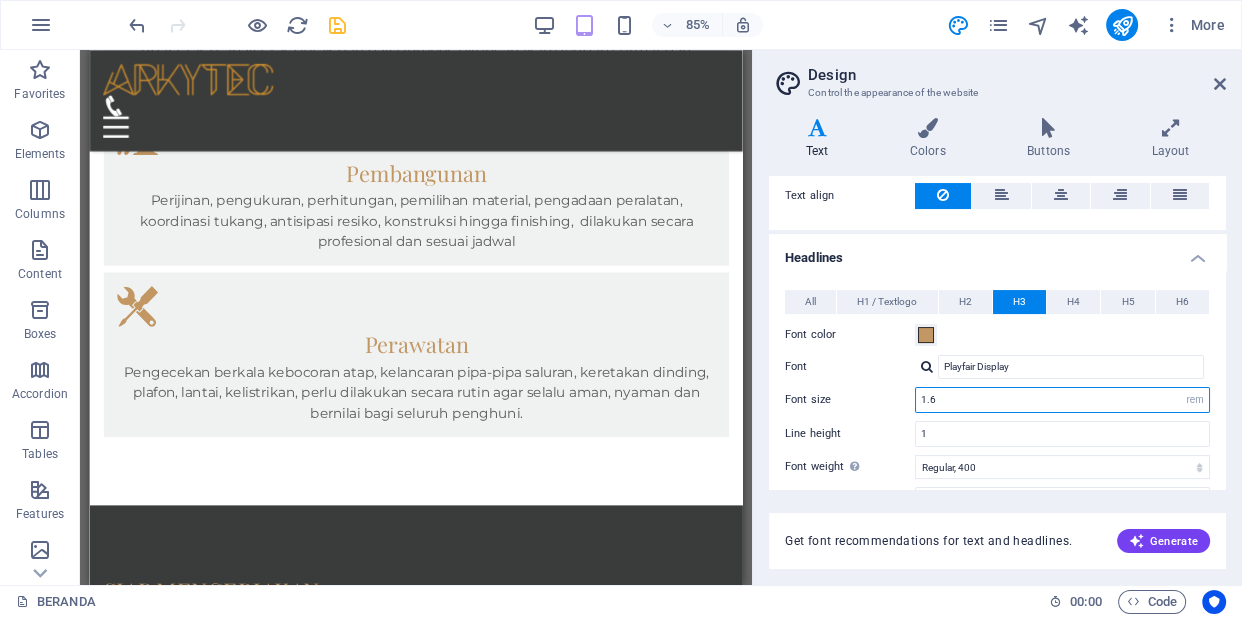 drag, startPoint x: 1008, startPoint y: 403, endPoint x: 805, endPoint y: 395, distance: 203.15758 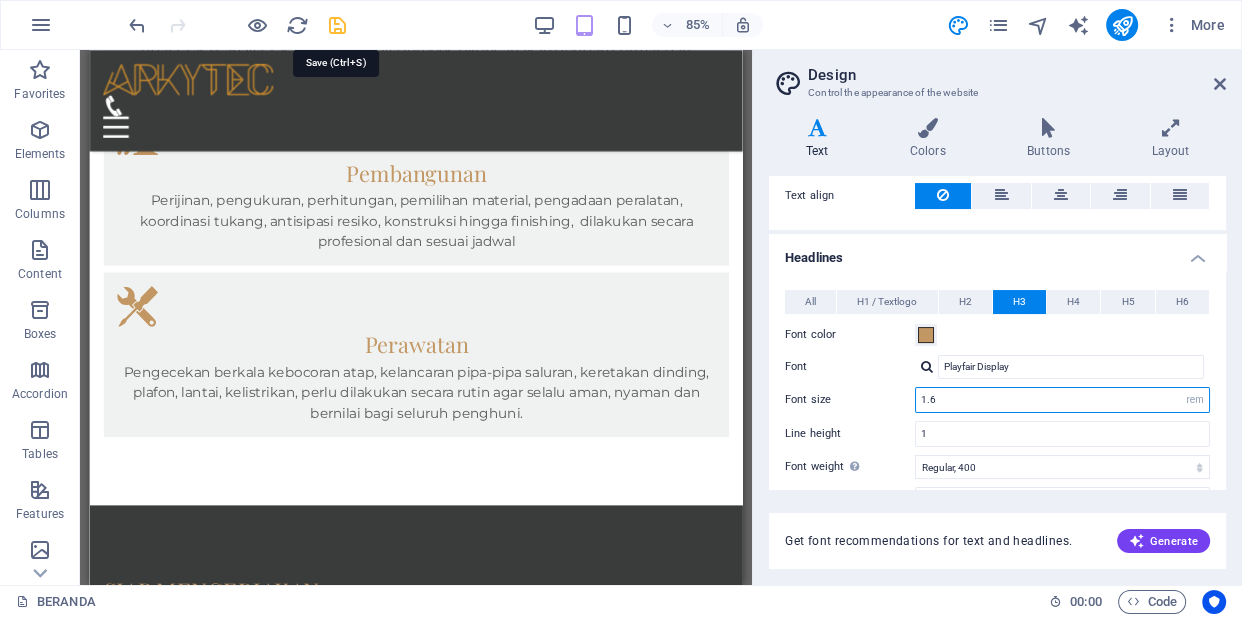 type on "1.6" 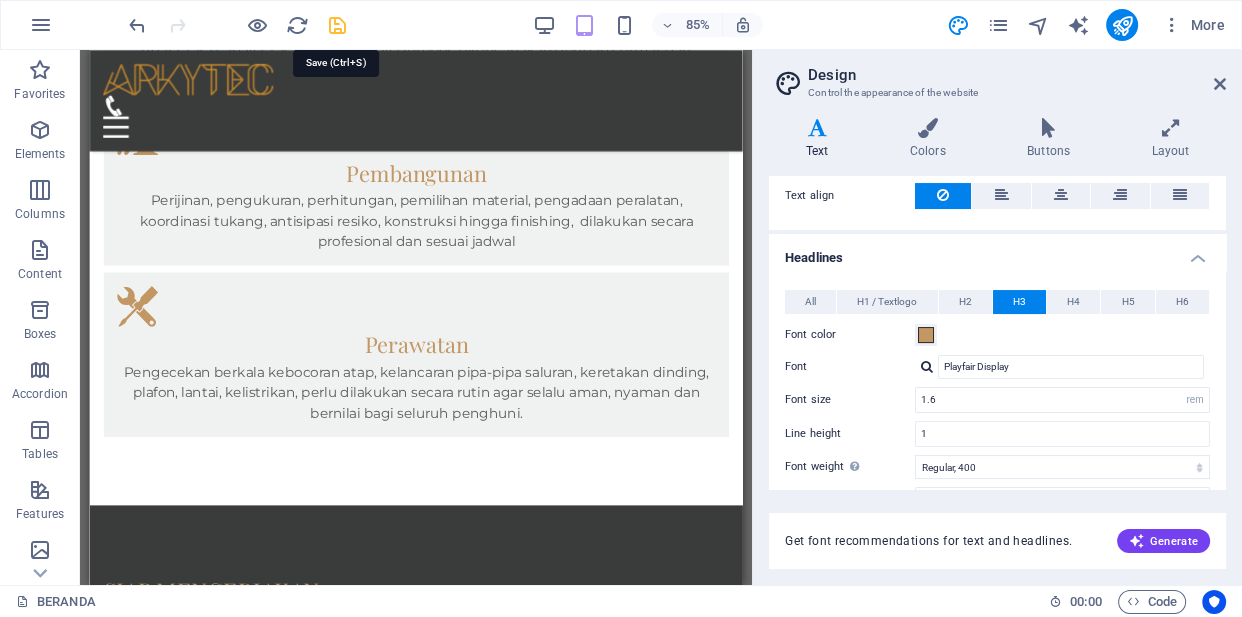 click at bounding box center (337, 25) 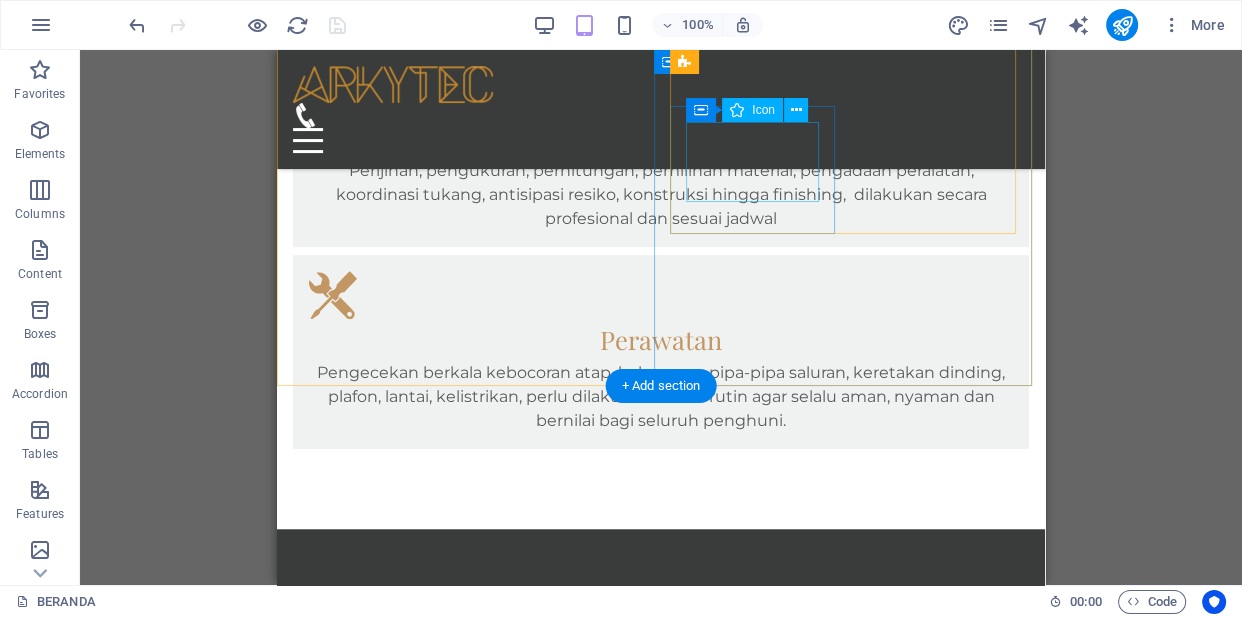 scroll, scrollTop: 1380, scrollLeft: 0, axis: vertical 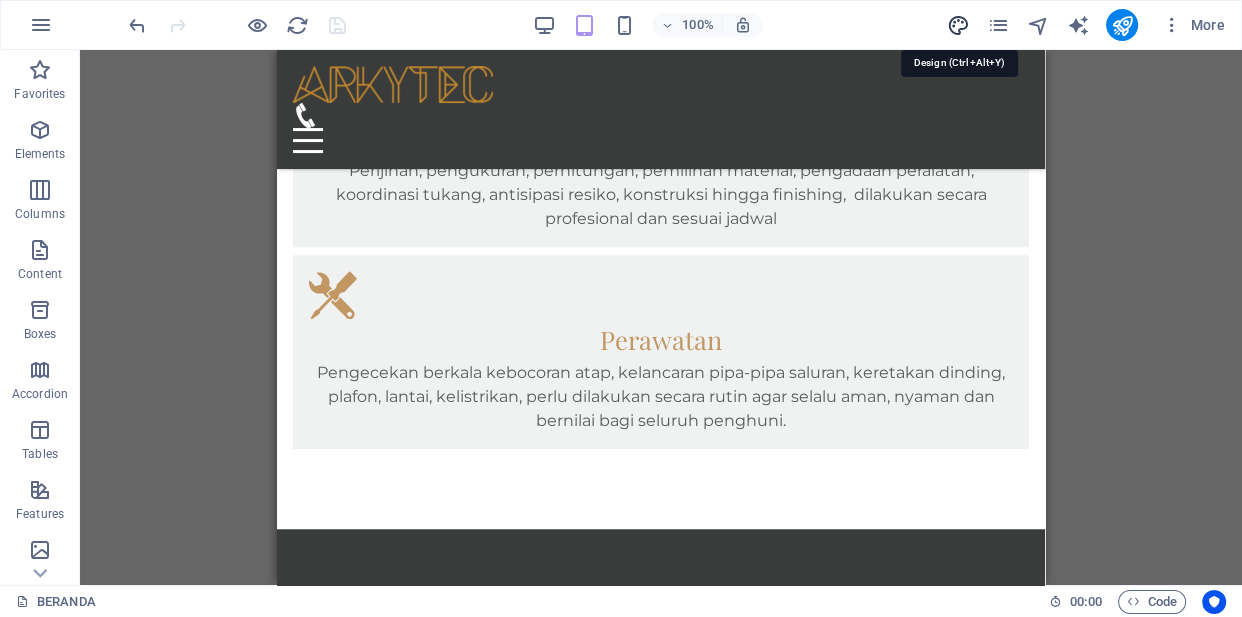 click at bounding box center [957, 25] 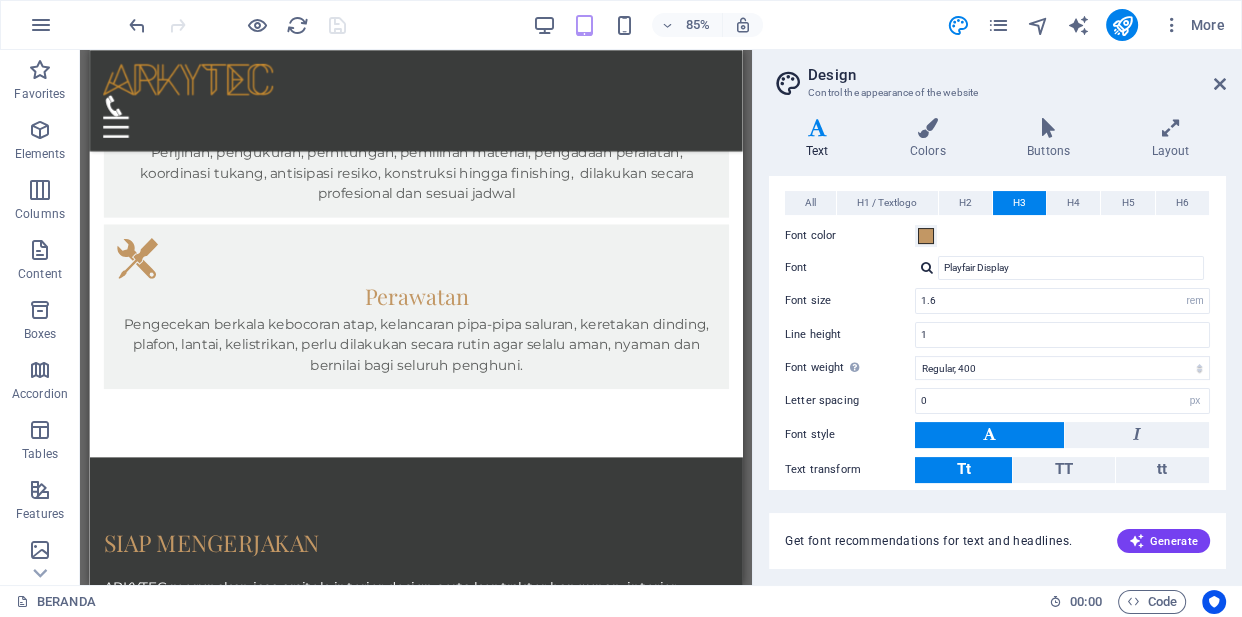 scroll, scrollTop: 490, scrollLeft: 0, axis: vertical 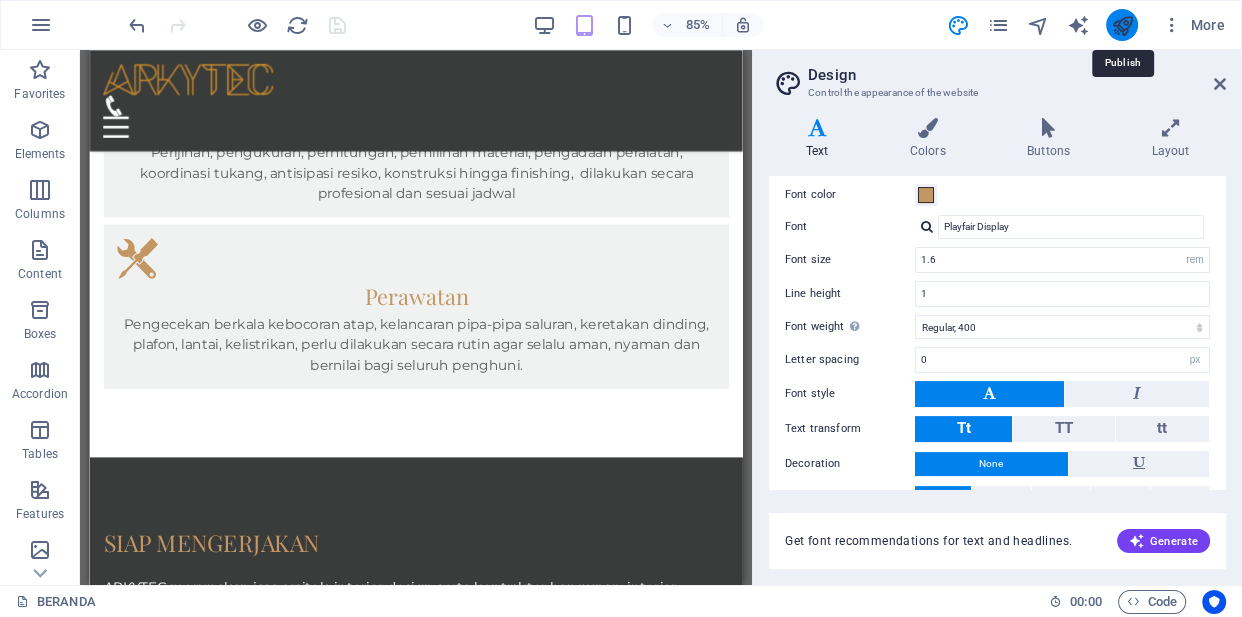 click at bounding box center [1121, 25] 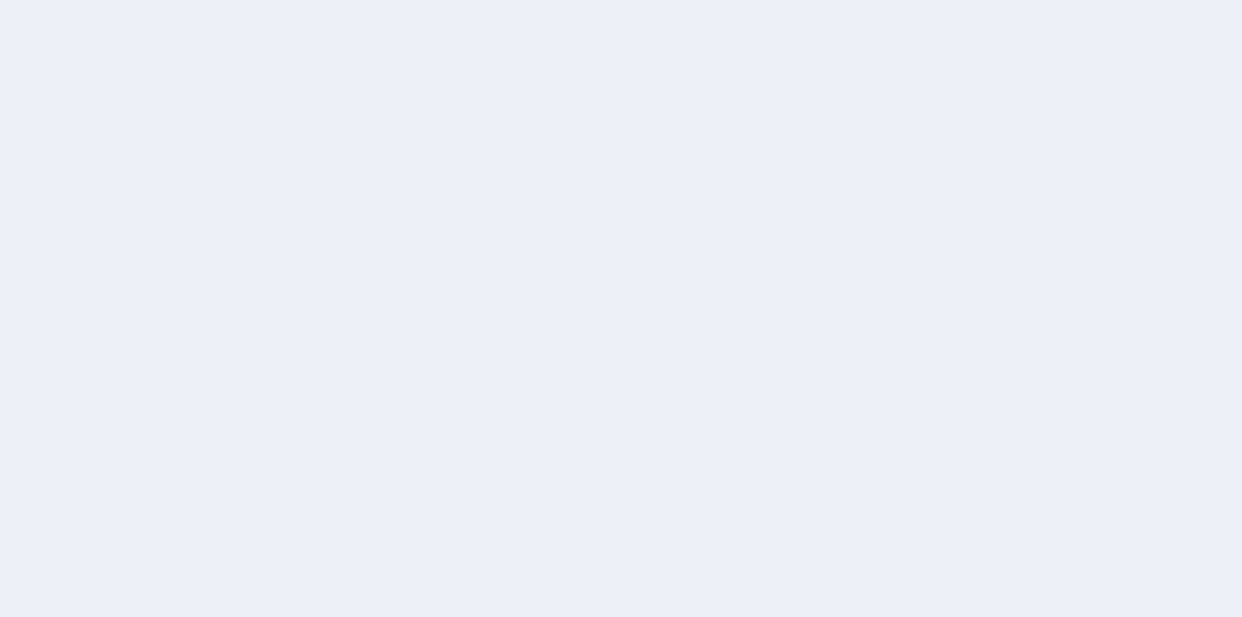scroll, scrollTop: 0, scrollLeft: 0, axis: both 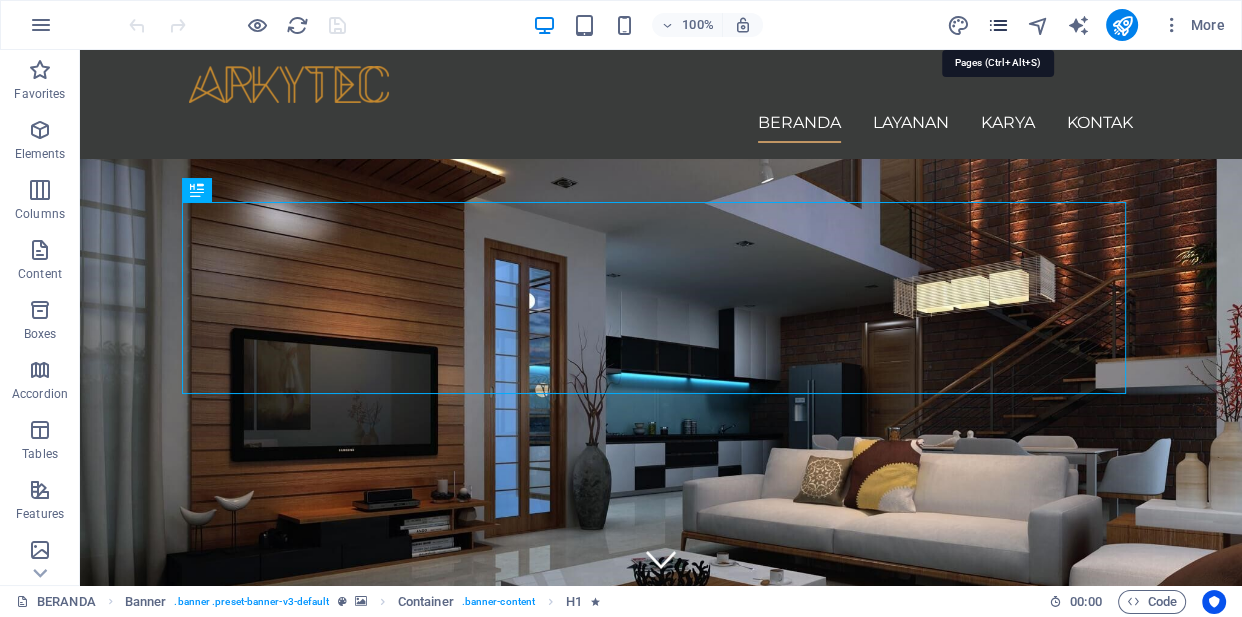click at bounding box center [997, 25] 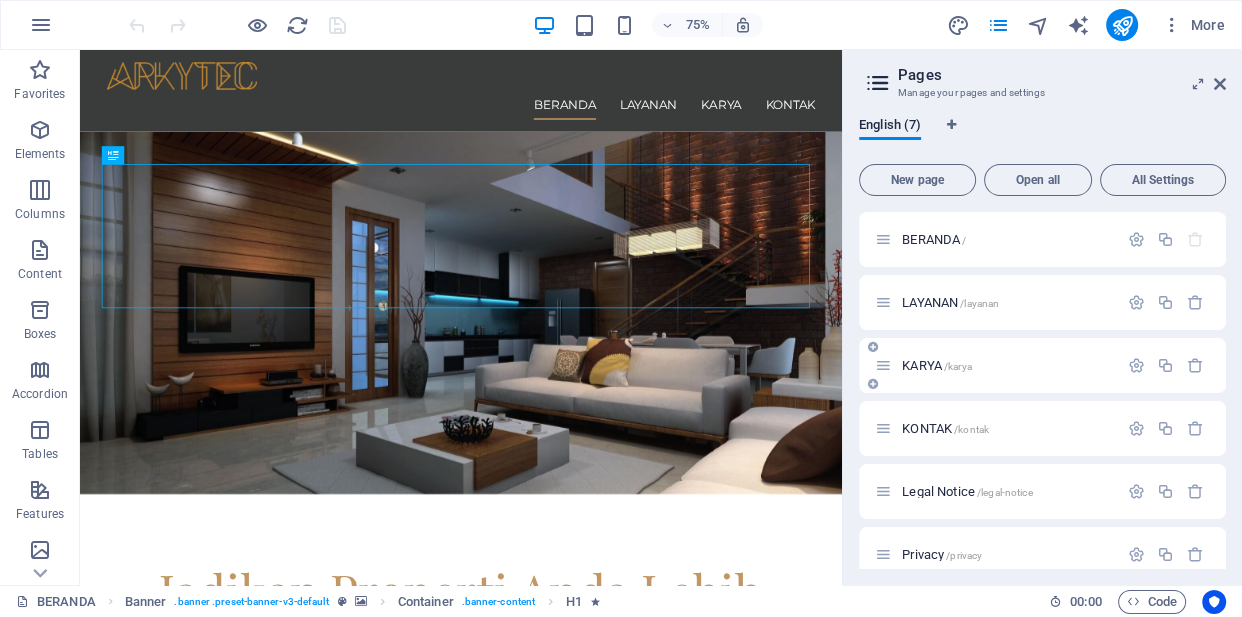 click on "KARYA /karya" at bounding box center (937, 365) 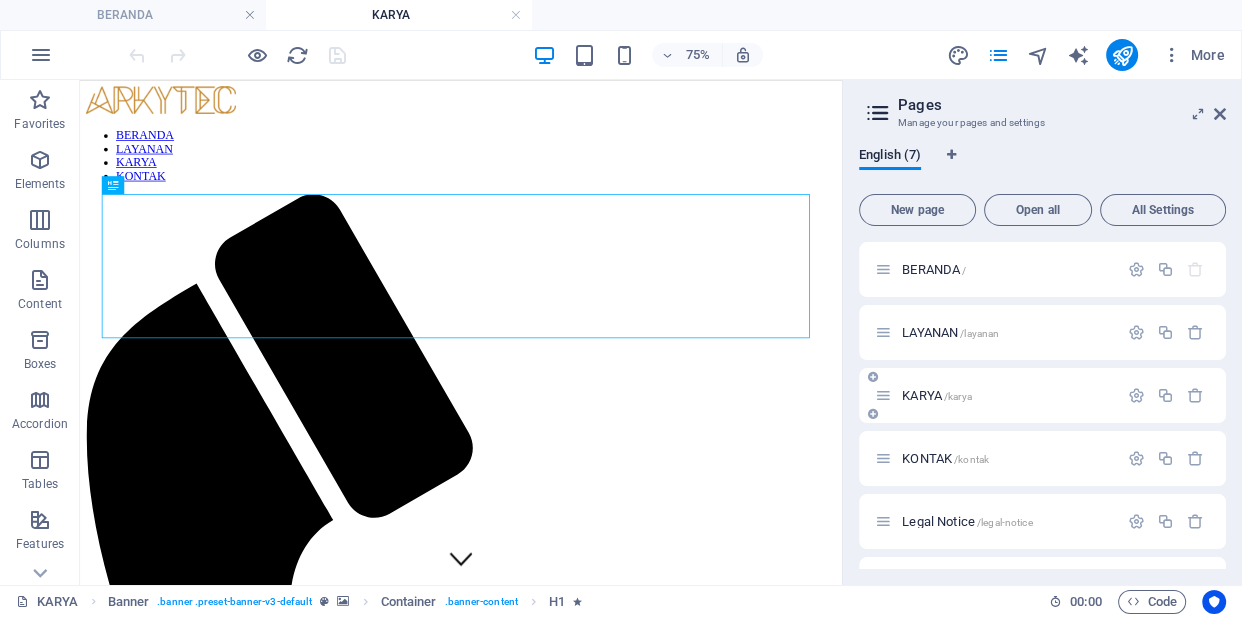scroll, scrollTop: 0, scrollLeft: 0, axis: both 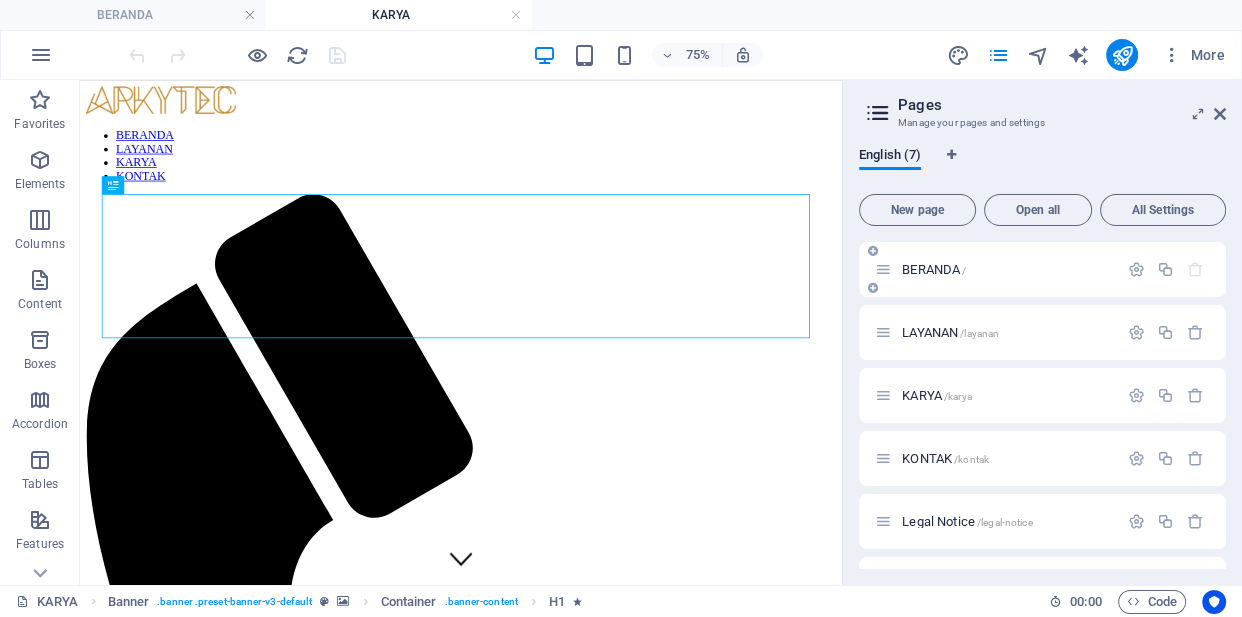 click on "BERANDA /" at bounding box center [934, 269] 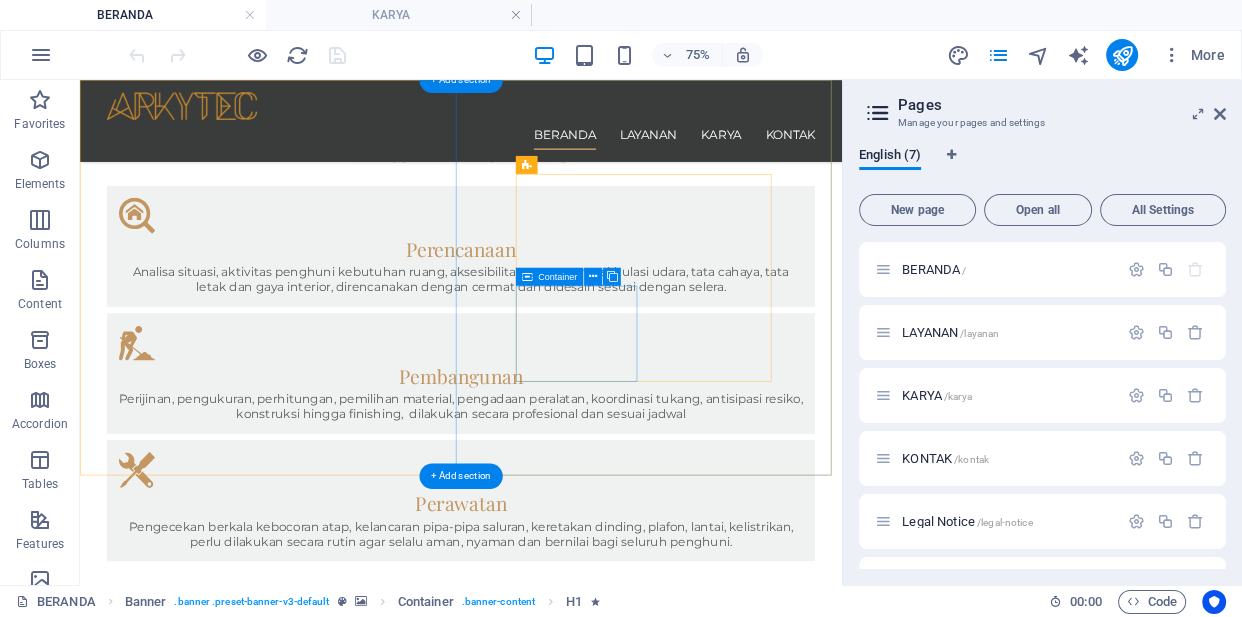 scroll, scrollTop: 1050, scrollLeft: 0, axis: vertical 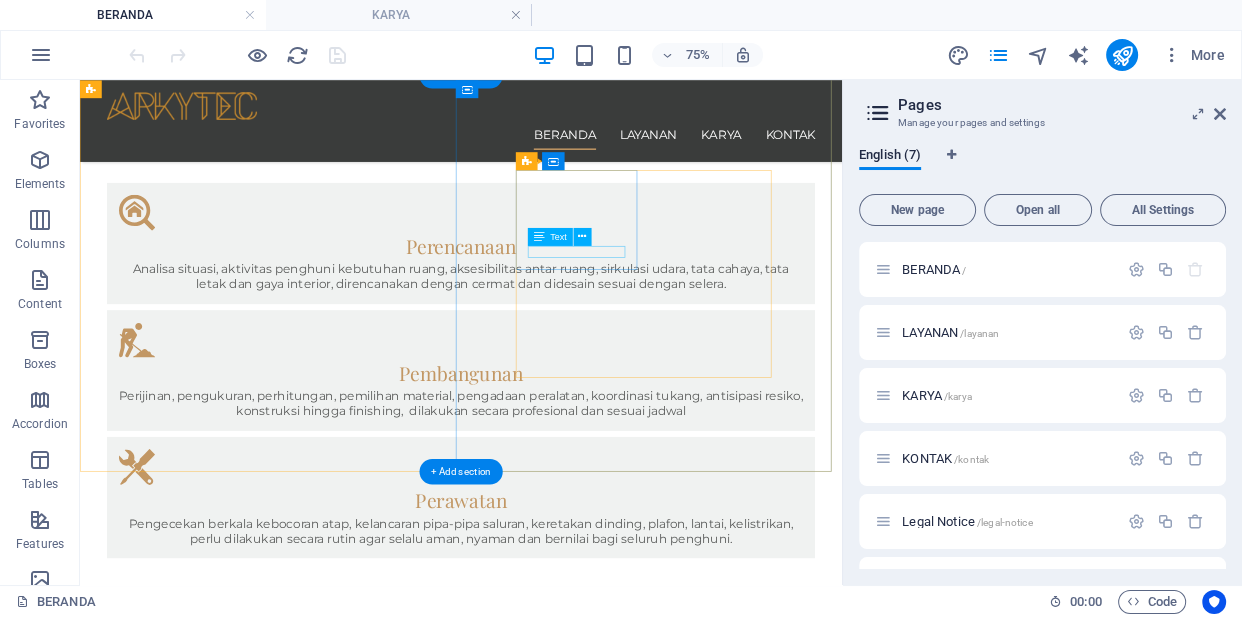 click on "BUILDING" at bounding box center (588, 1960) 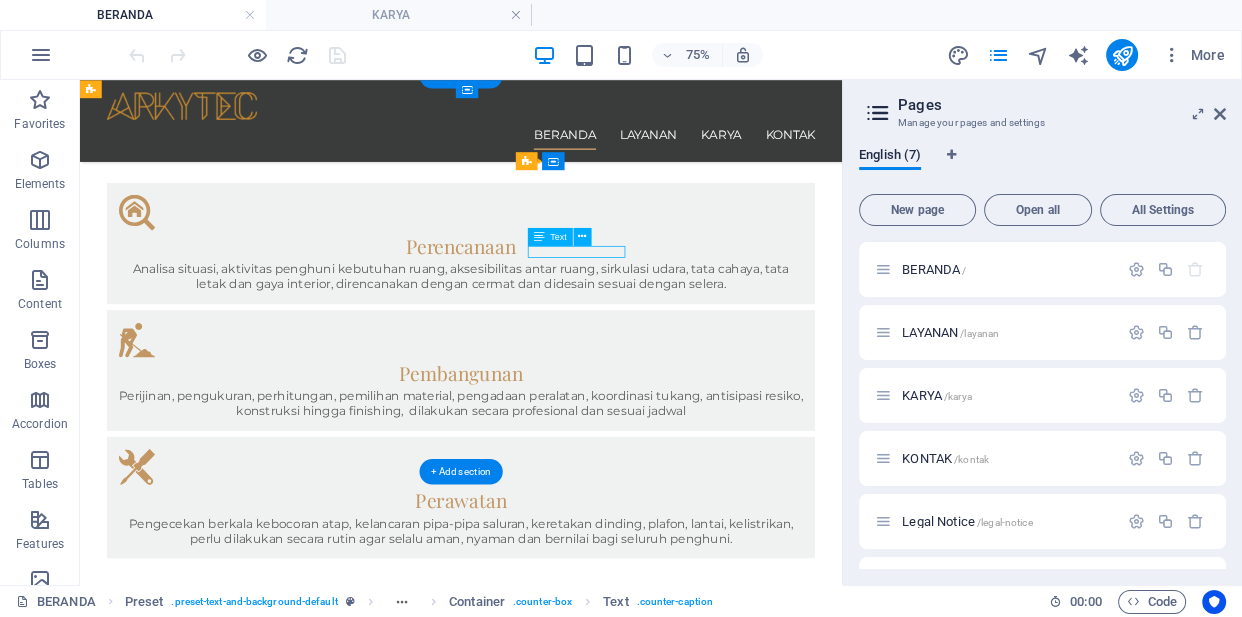 click on "BUILDING" at bounding box center [588, 1960] 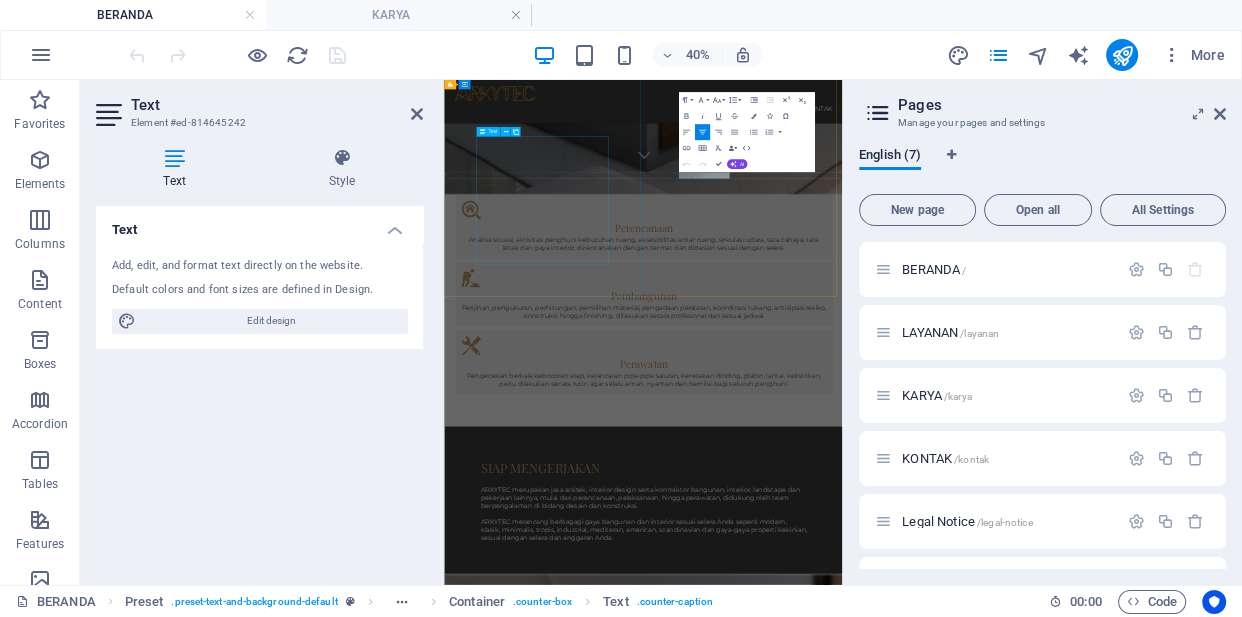 scroll, scrollTop: 1199, scrollLeft: 0, axis: vertical 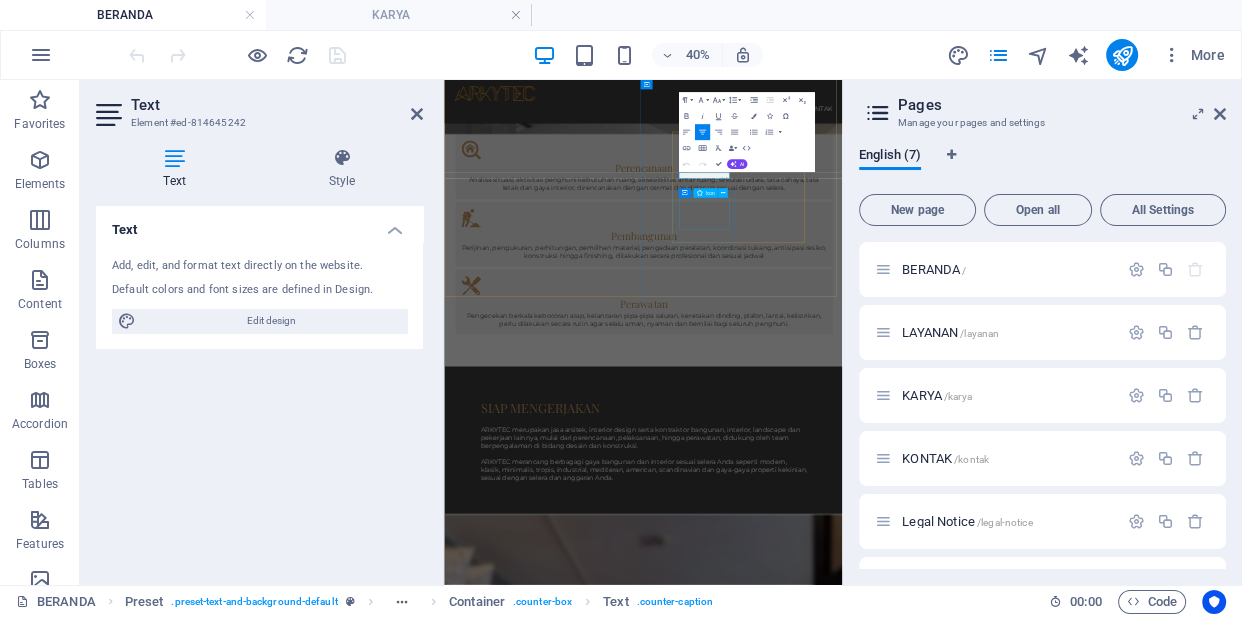 type 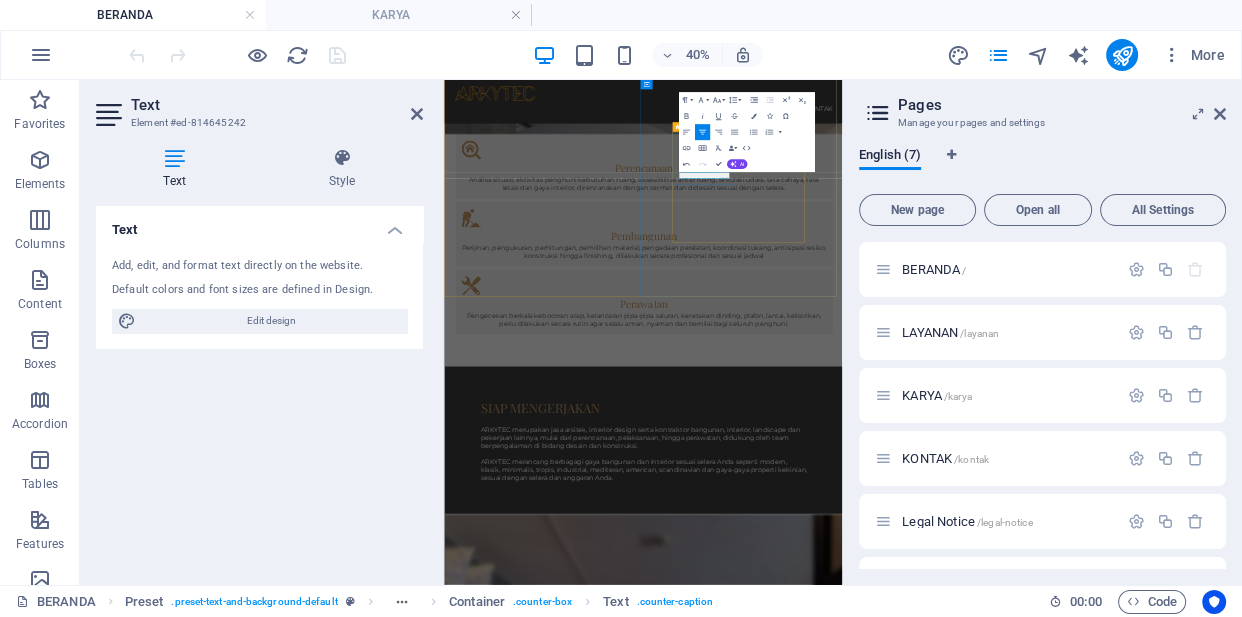 click on "BABUILDING" at bounding box center (942, 2265) 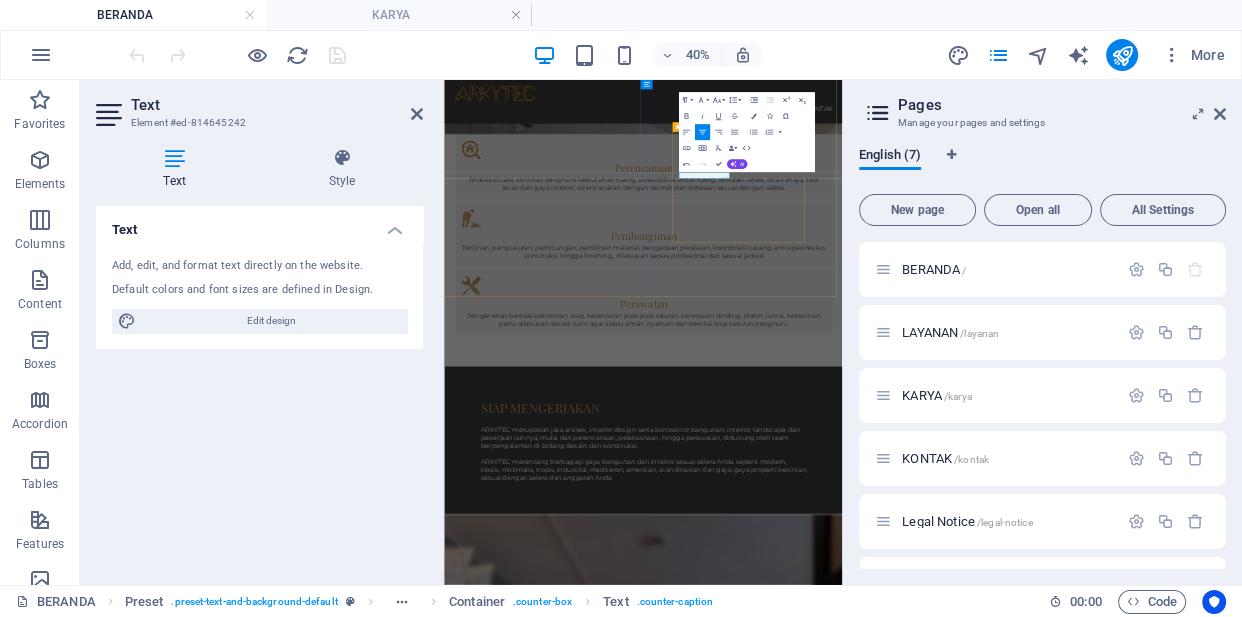 click on "INTERIOR" at bounding box center [942, 2366] 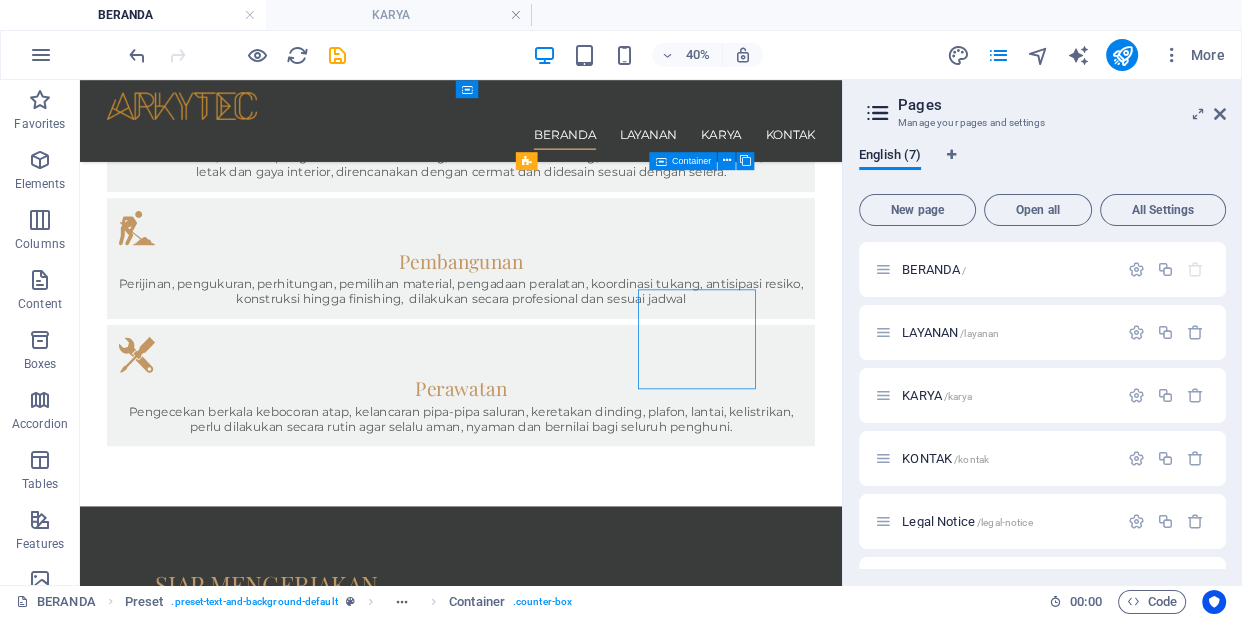 scroll, scrollTop: 1050, scrollLeft: 0, axis: vertical 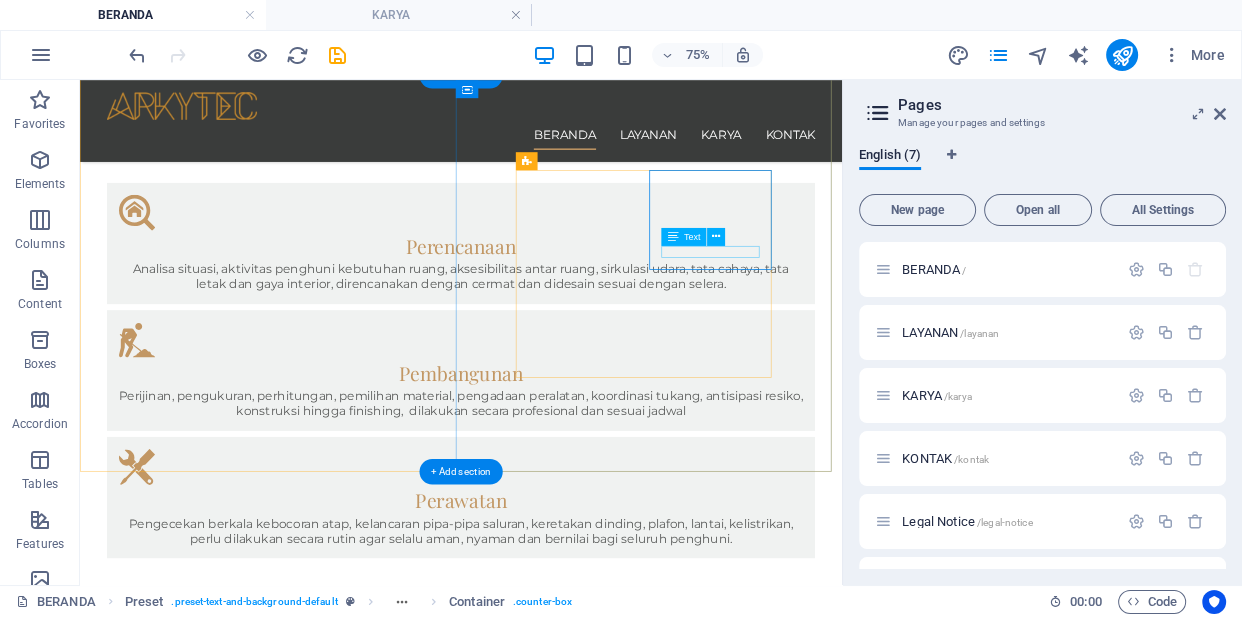 click on "INTERIOR" at bounding box center [588, 2106] 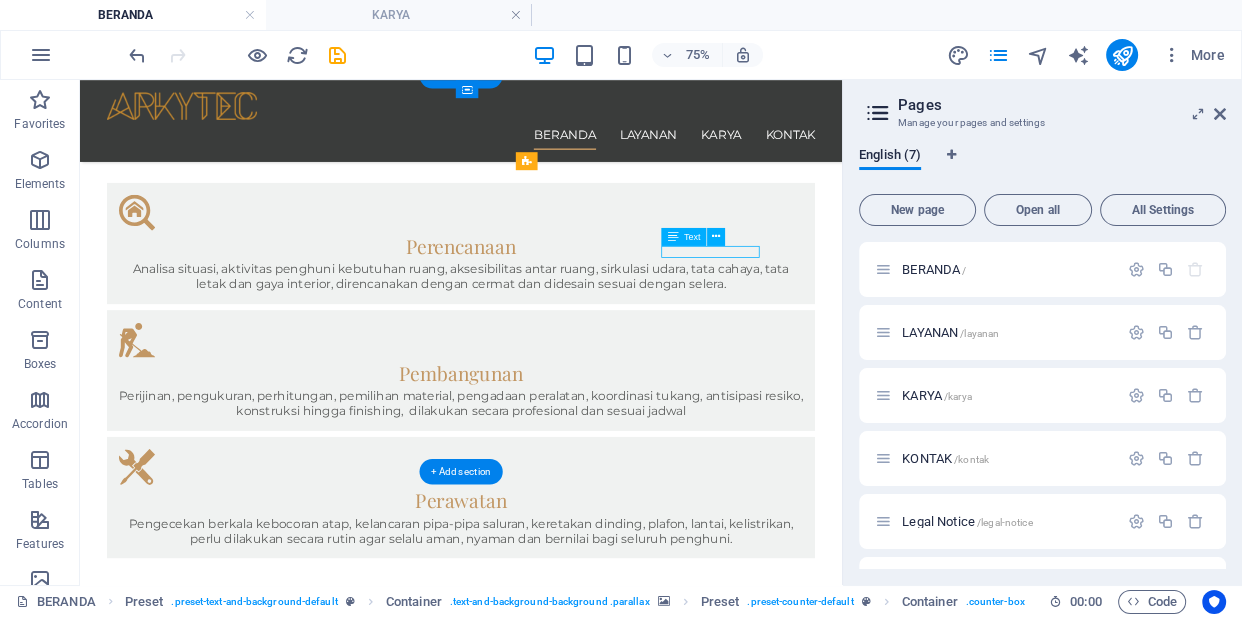 click on "INTERIOR" at bounding box center (588, 2106) 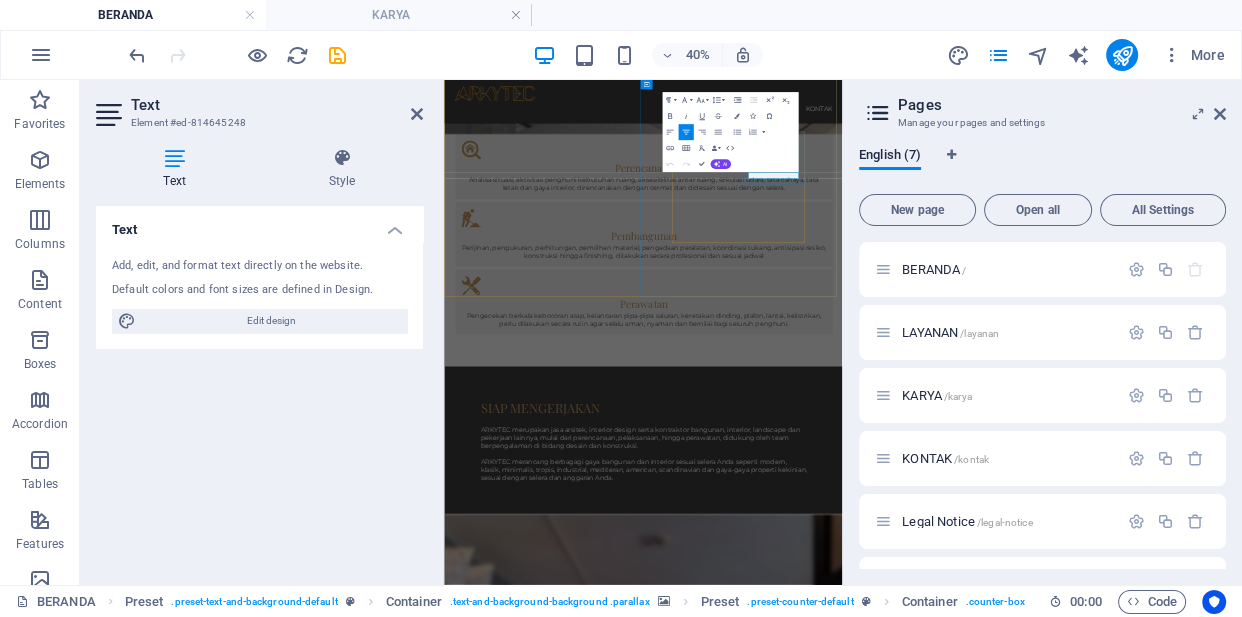 drag, startPoint x: 1309, startPoint y: 311, endPoint x: 1209, endPoint y: 282, distance: 104.120125 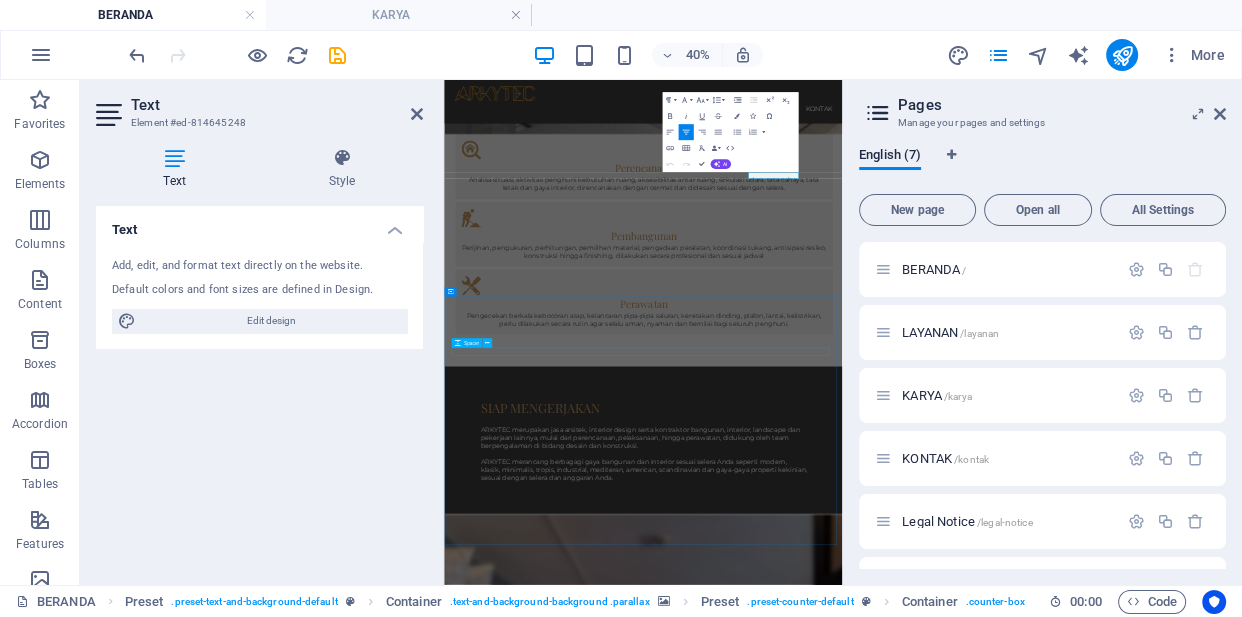 type 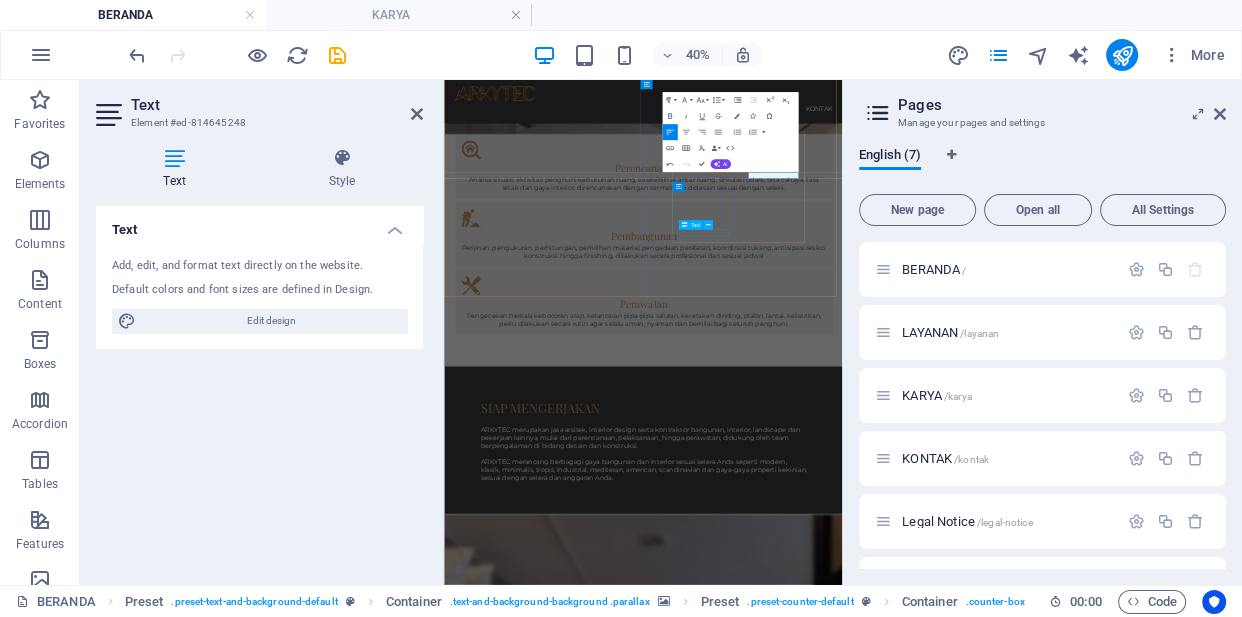 click on "LANDSCAPE" at bounding box center (942, 2552) 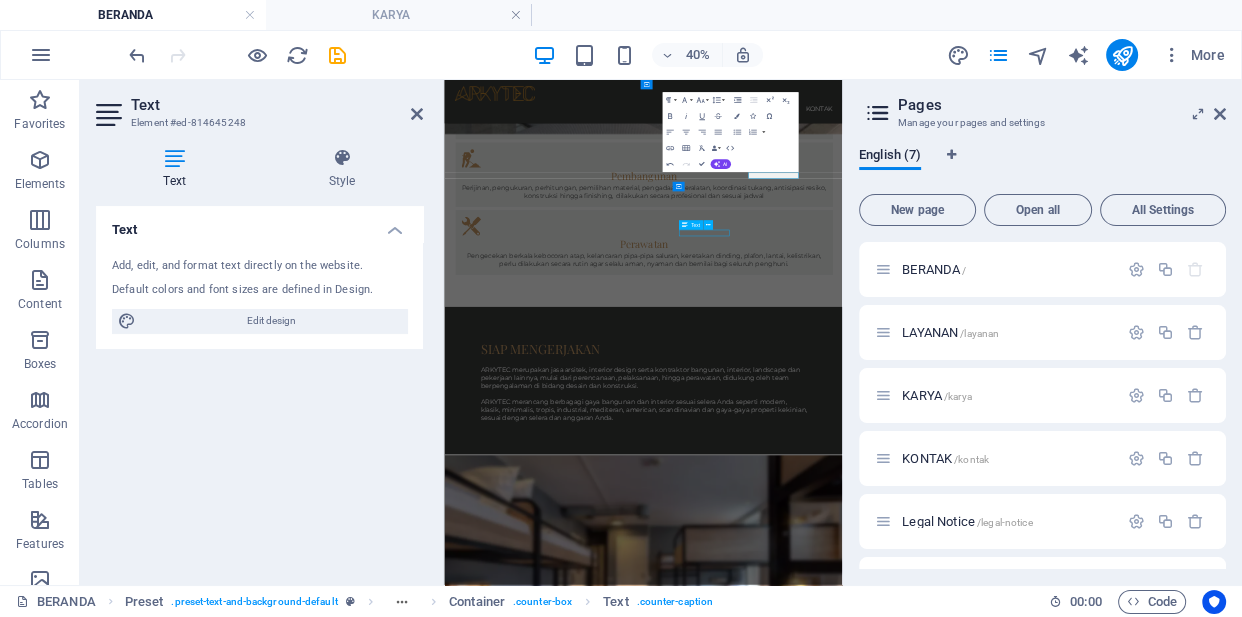 scroll, scrollTop: 1050, scrollLeft: 0, axis: vertical 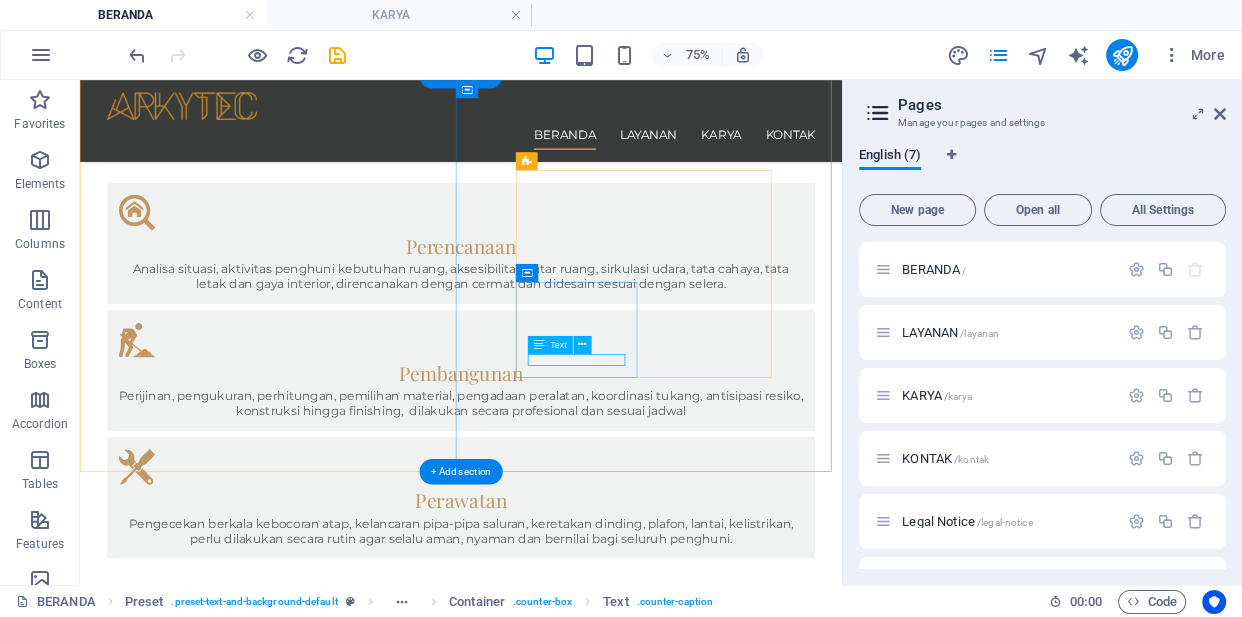 click on "LANDSCAPE" at bounding box center [588, 2247] 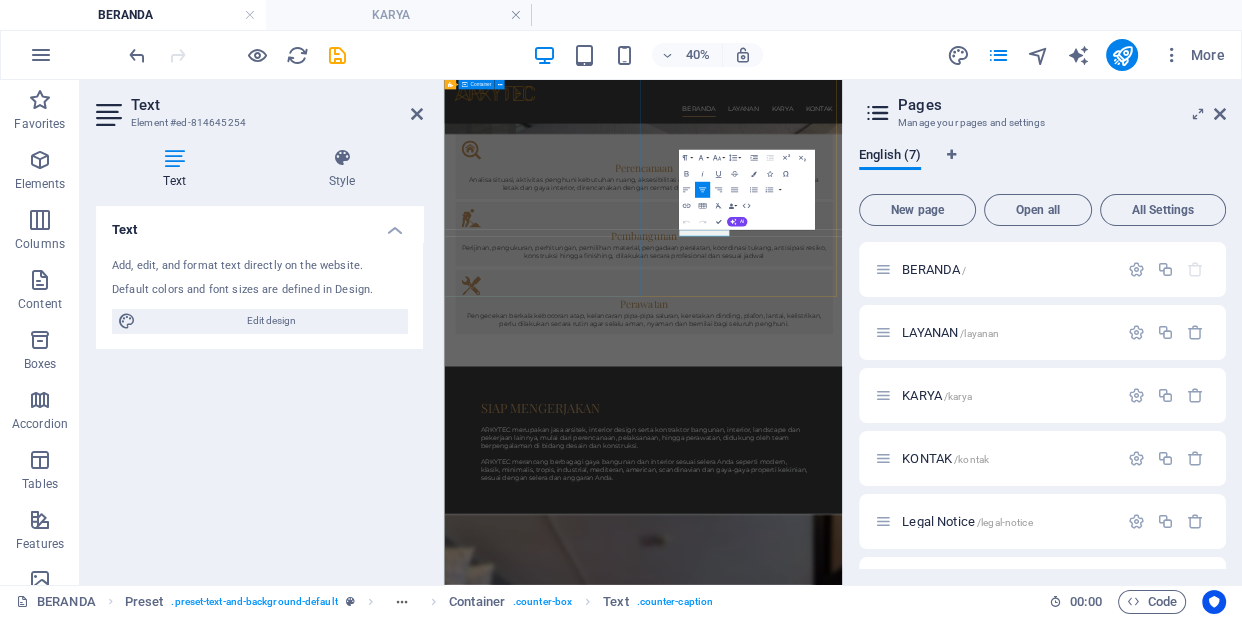 drag, startPoint x: 1147, startPoint y: 464, endPoint x: 927, endPoint y: 416, distance: 225.17549 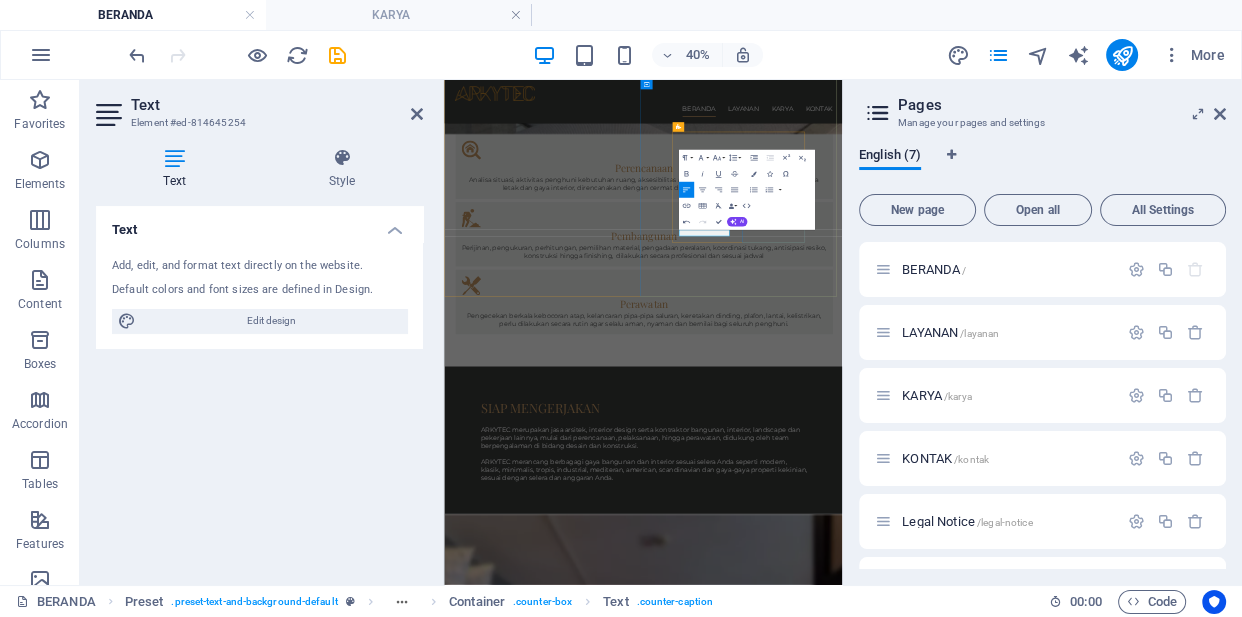 click on "OTHERS" at bounding box center [942, 2650] 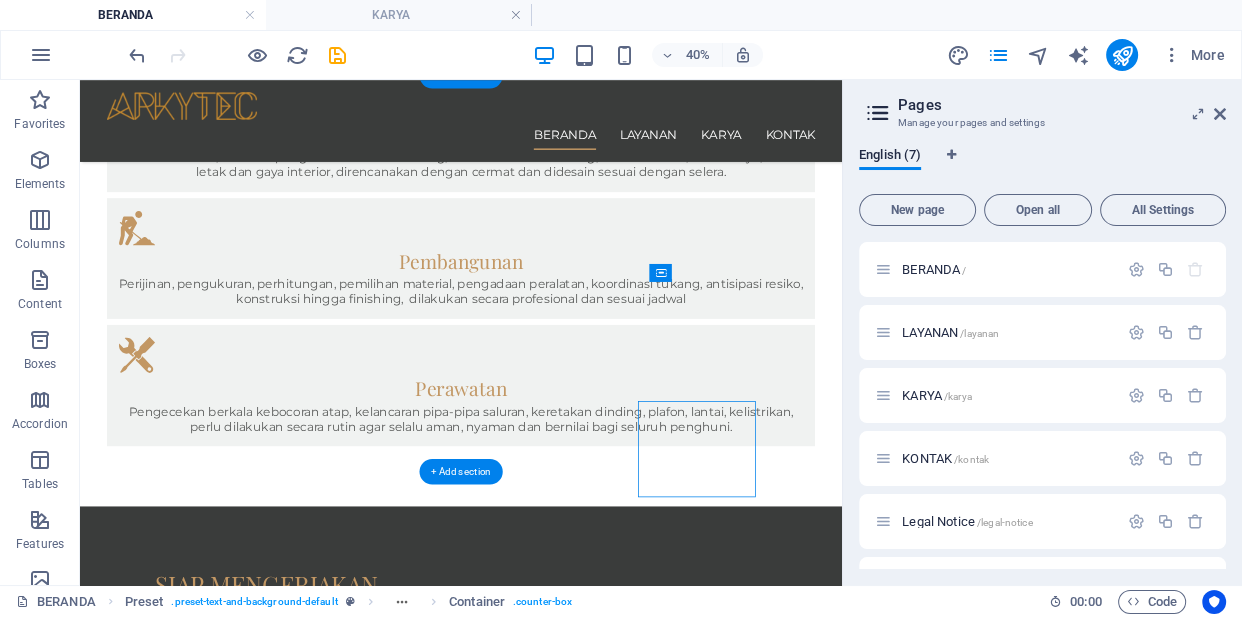 scroll, scrollTop: 1050, scrollLeft: 0, axis: vertical 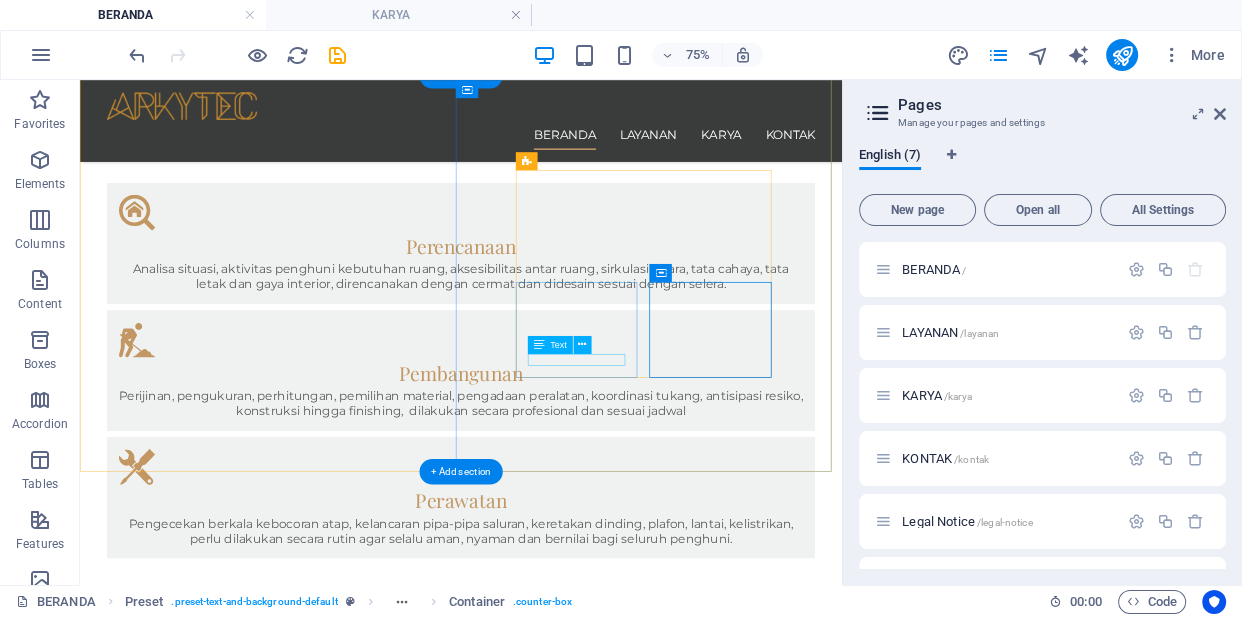 click on "TAMAN" at bounding box center (588, 2247) 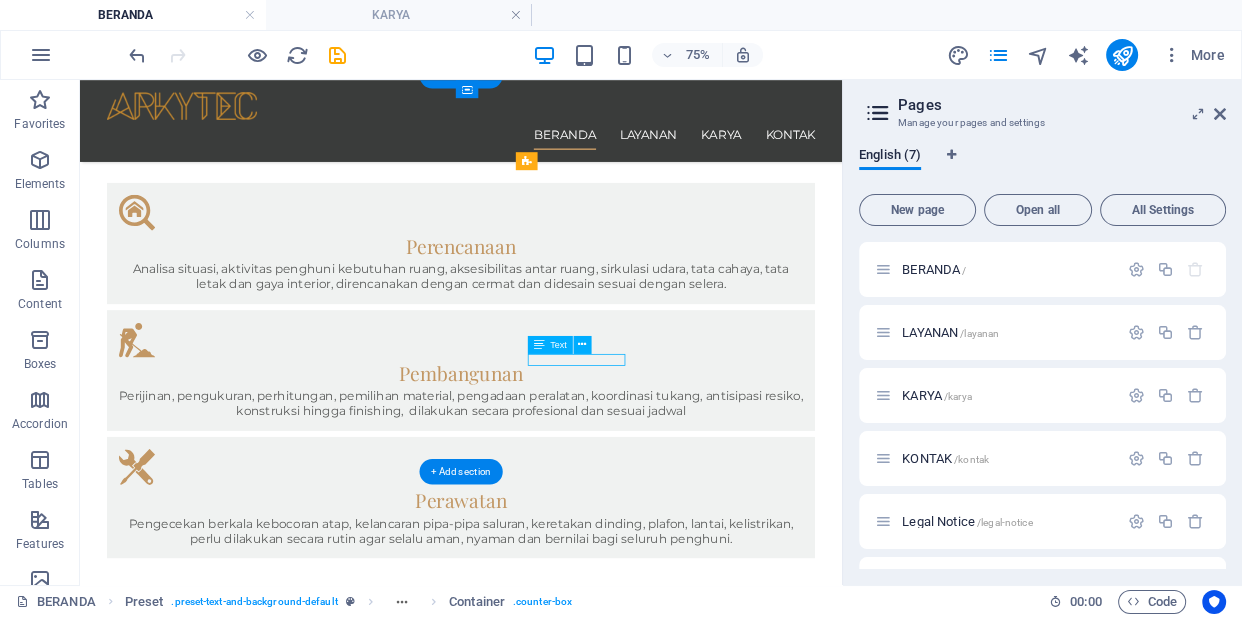click on "TAMAN" at bounding box center (588, 2247) 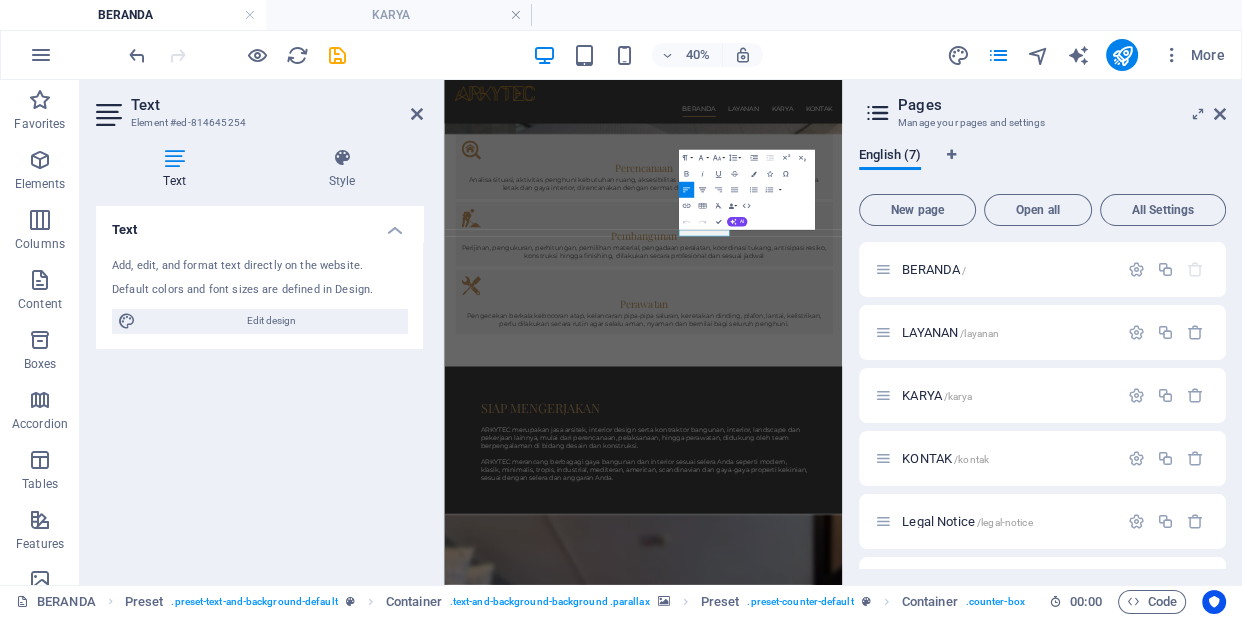 click 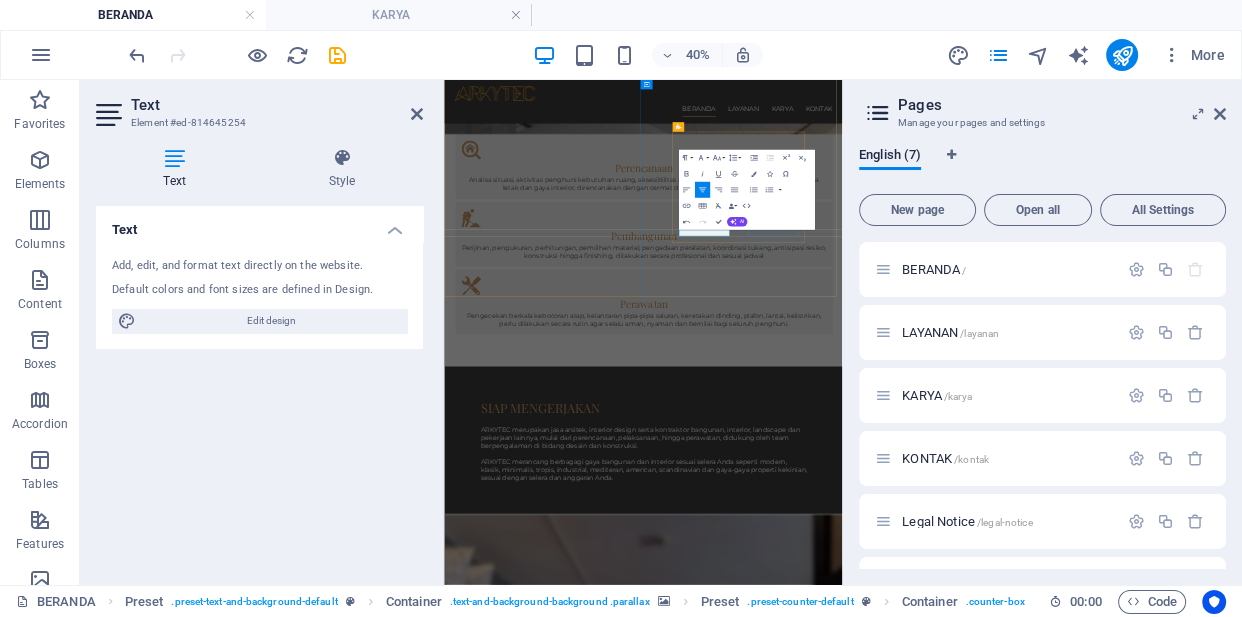 click on "OTHERS" at bounding box center [942, 2693] 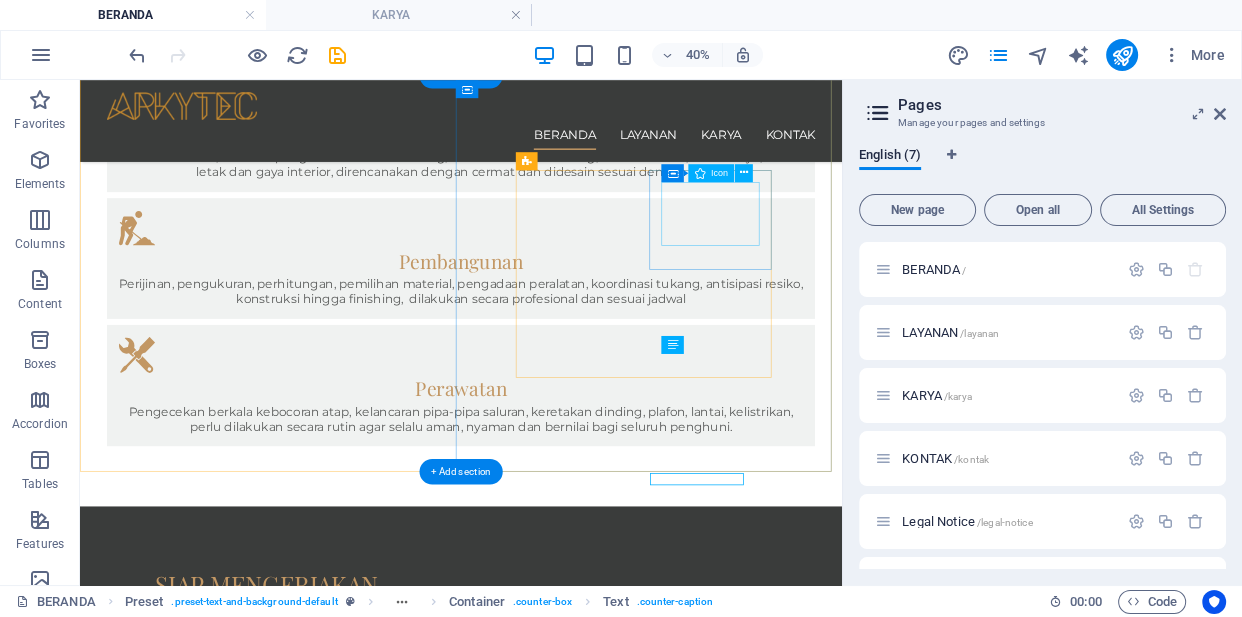 scroll, scrollTop: 1050, scrollLeft: 0, axis: vertical 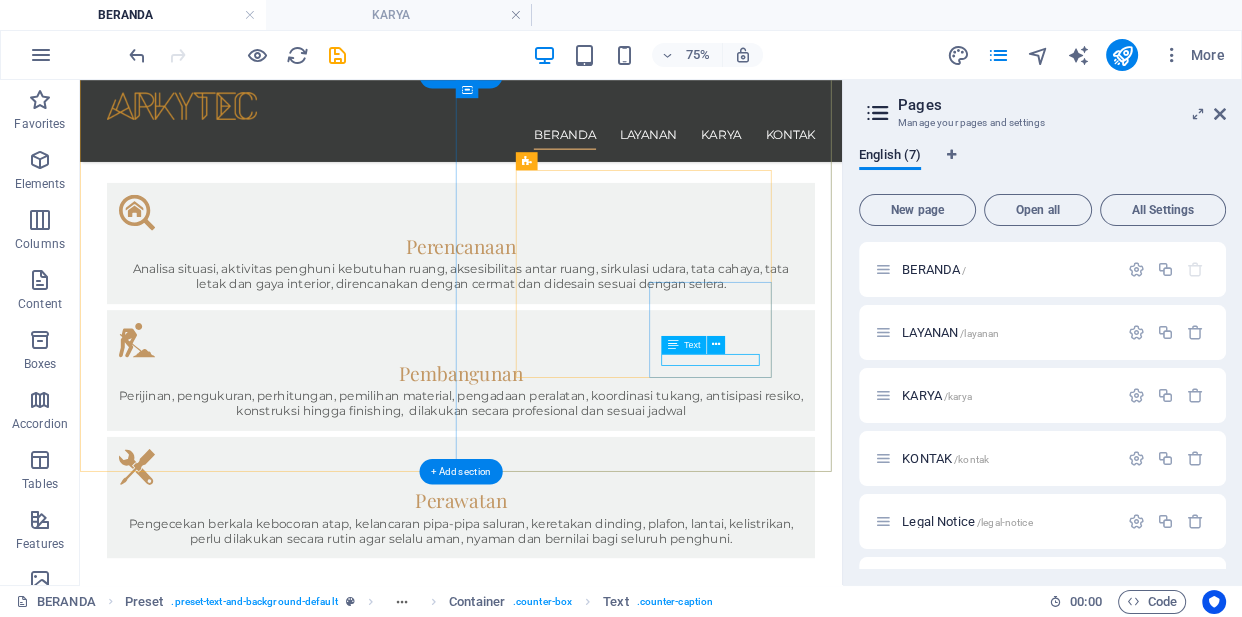 click on "OTHERS" at bounding box center [588, 2388] 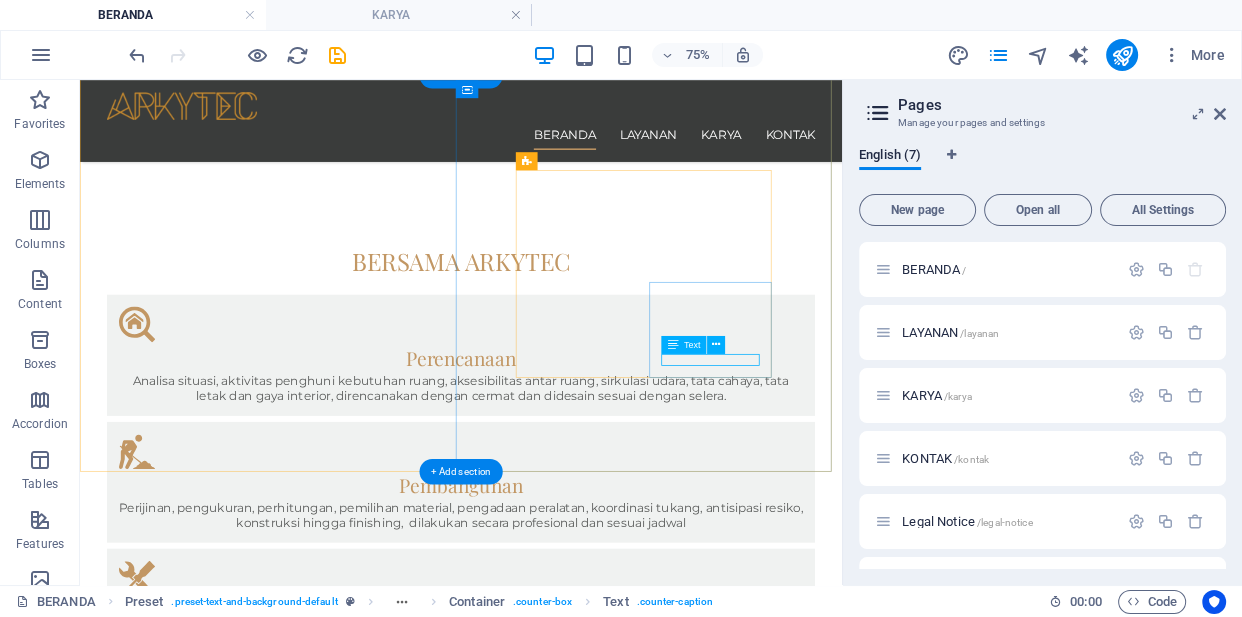 scroll, scrollTop: 1199, scrollLeft: 0, axis: vertical 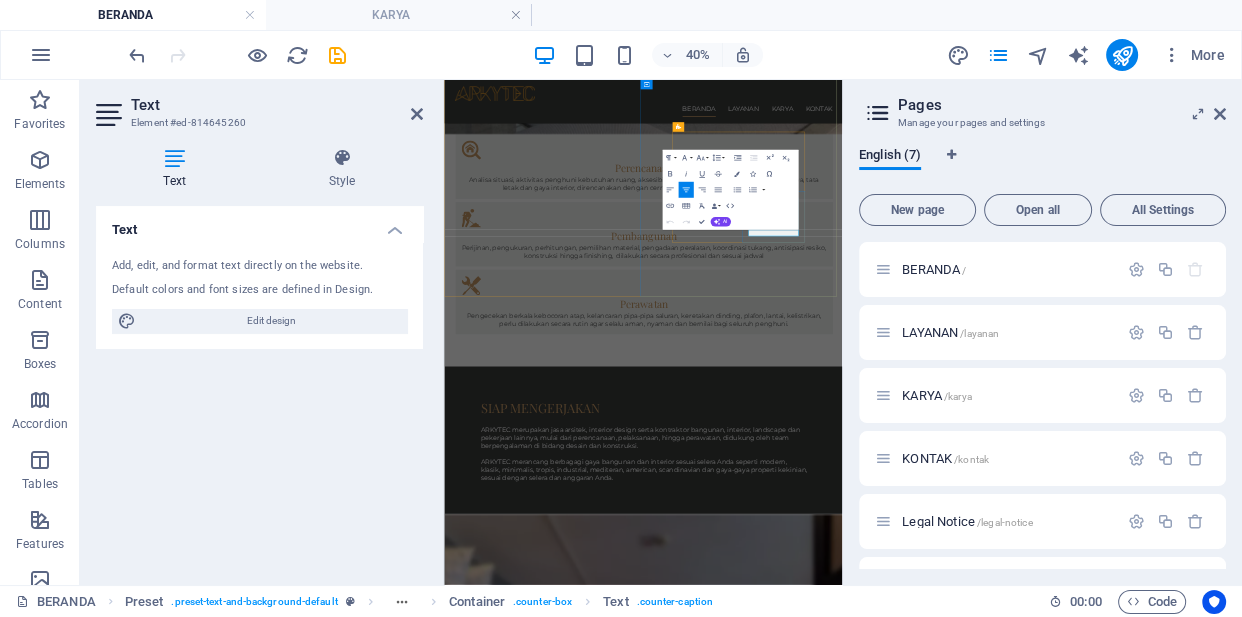 drag, startPoint x: 1302, startPoint y: 455, endPoint x: 1193, endPoint y: 297, distance: 191.95052 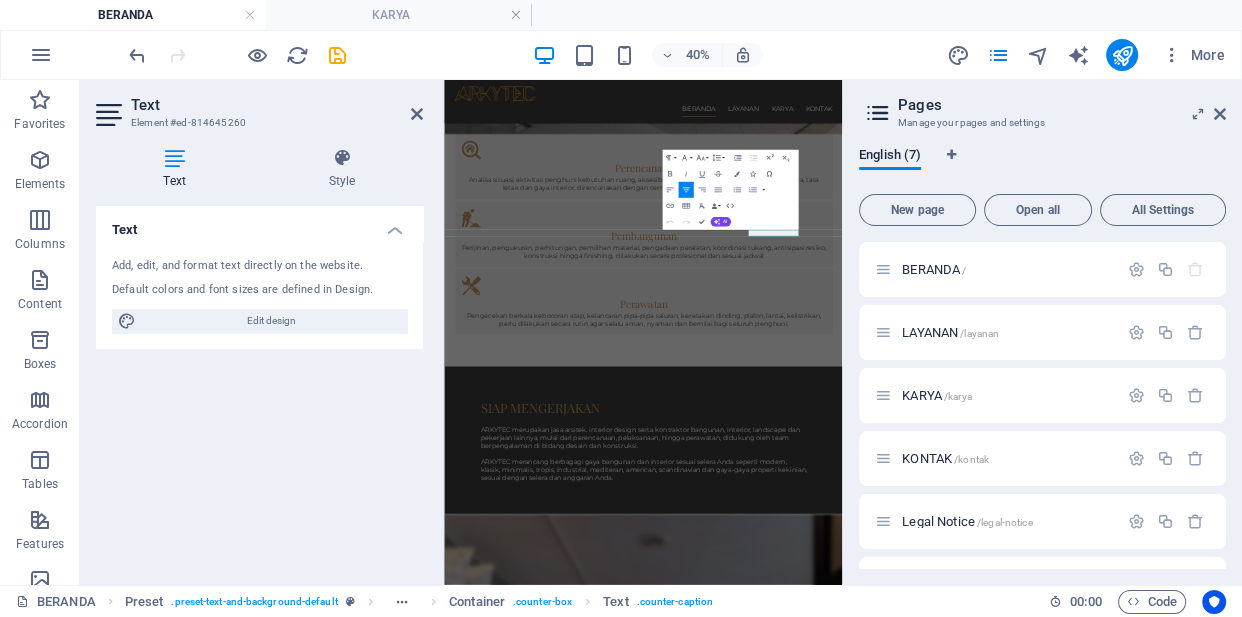 type 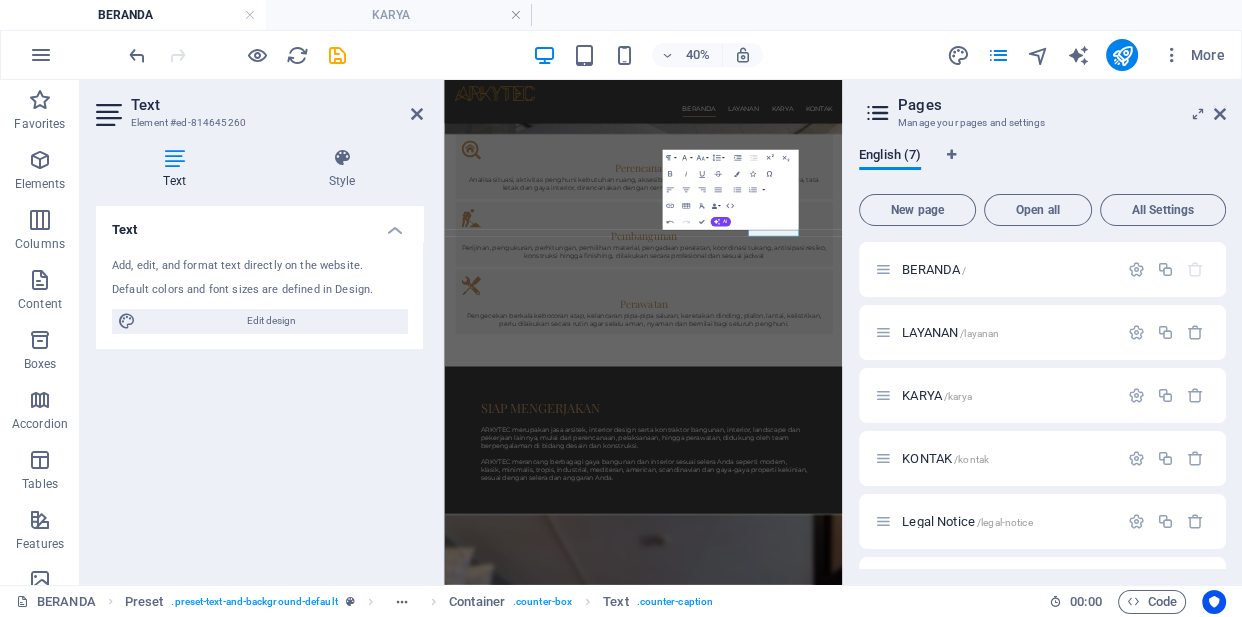 click at bounding box center [941, 1621] 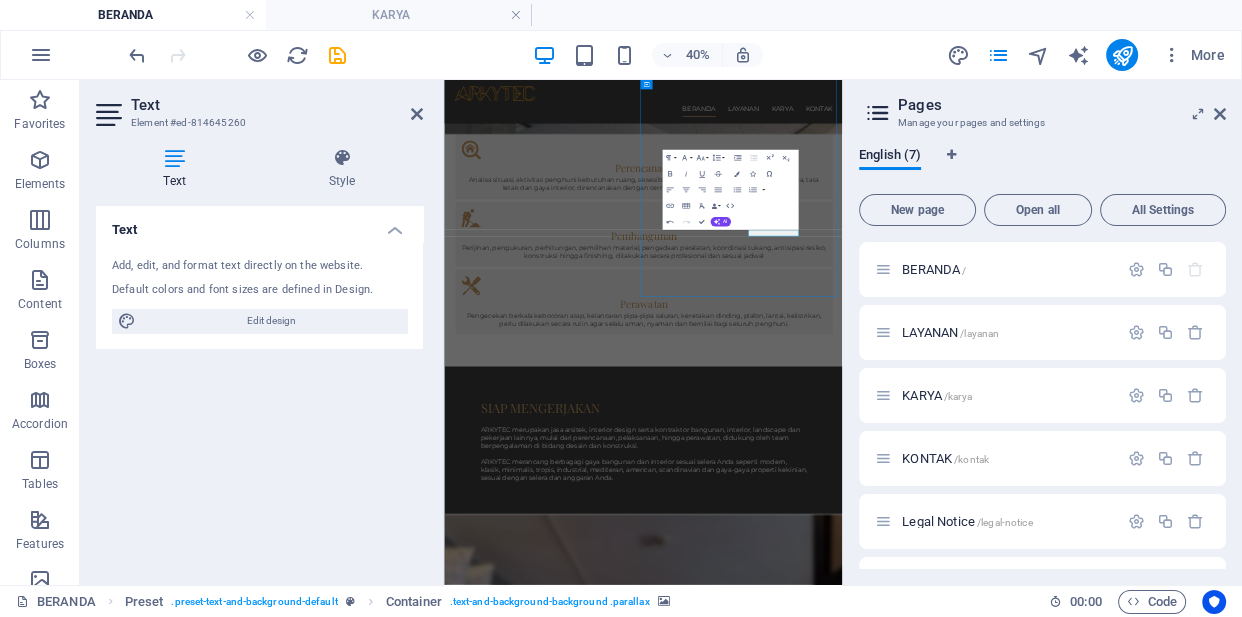 scroll, scrollTop: 1050, scrollLeft: 0, axis: vertical 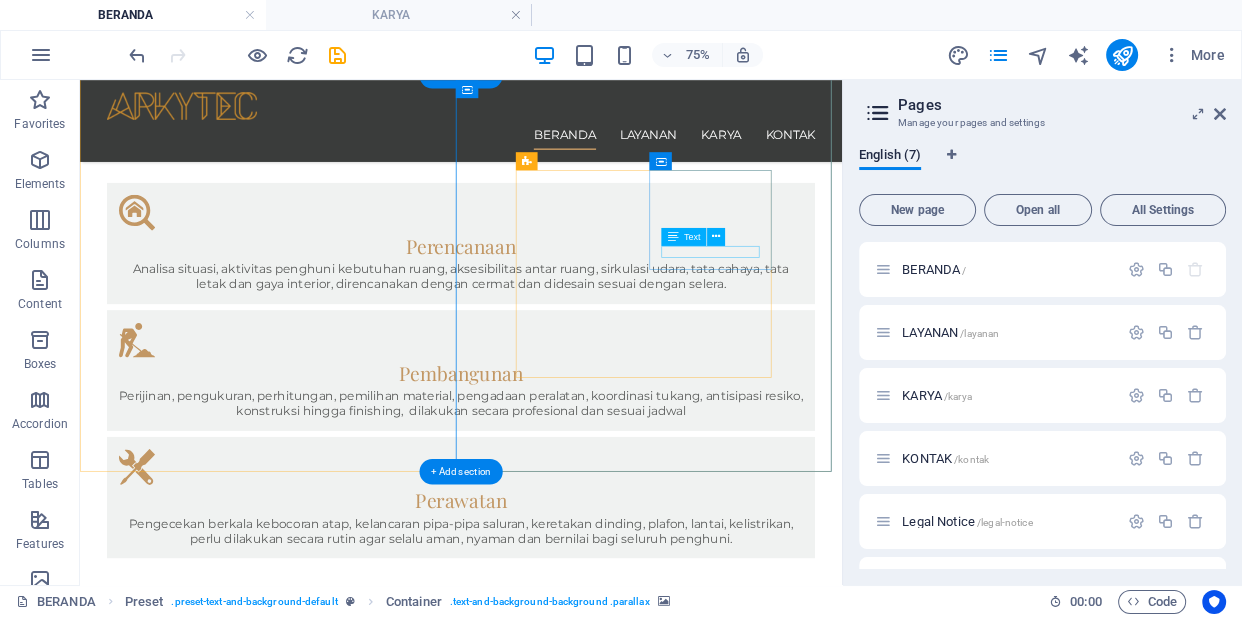 click on "INTERIOR" at bounding box center [588, 2106] 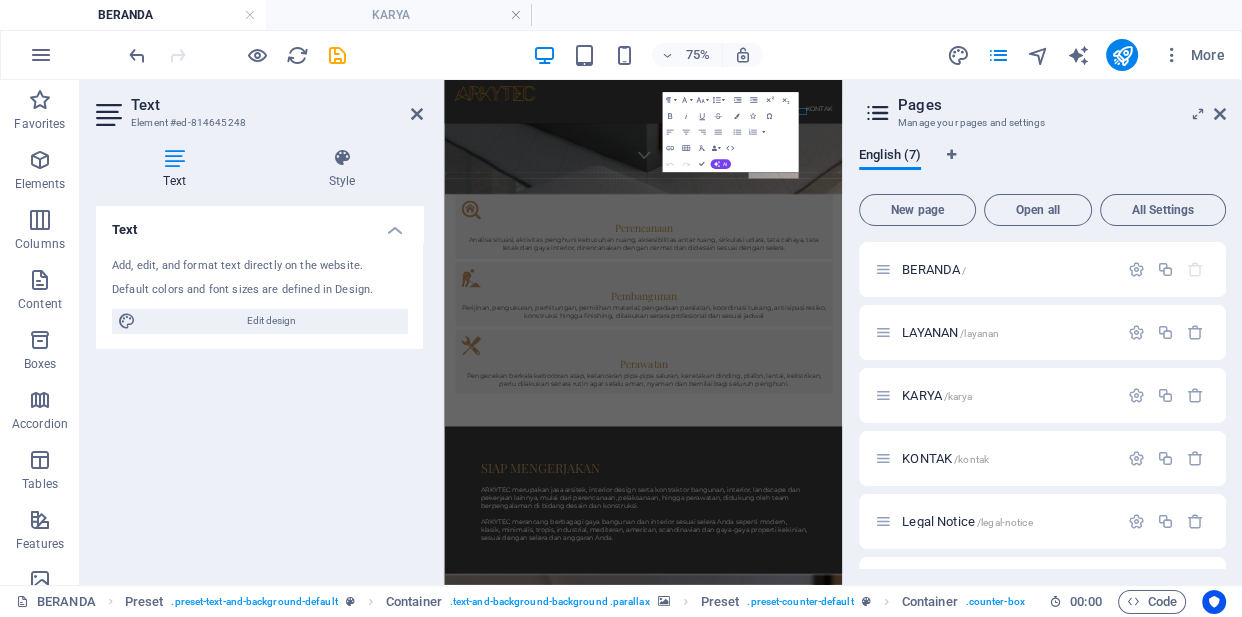 scroll, scrollTop: 1199, scrollLeft: 0, axis: vertical 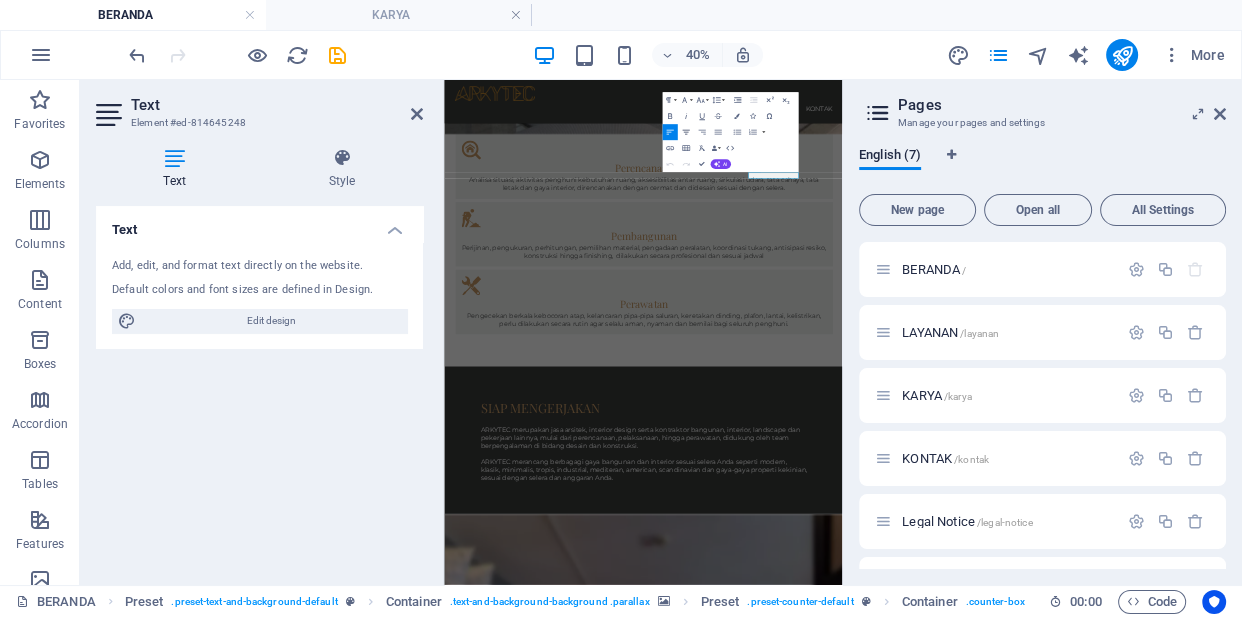 click 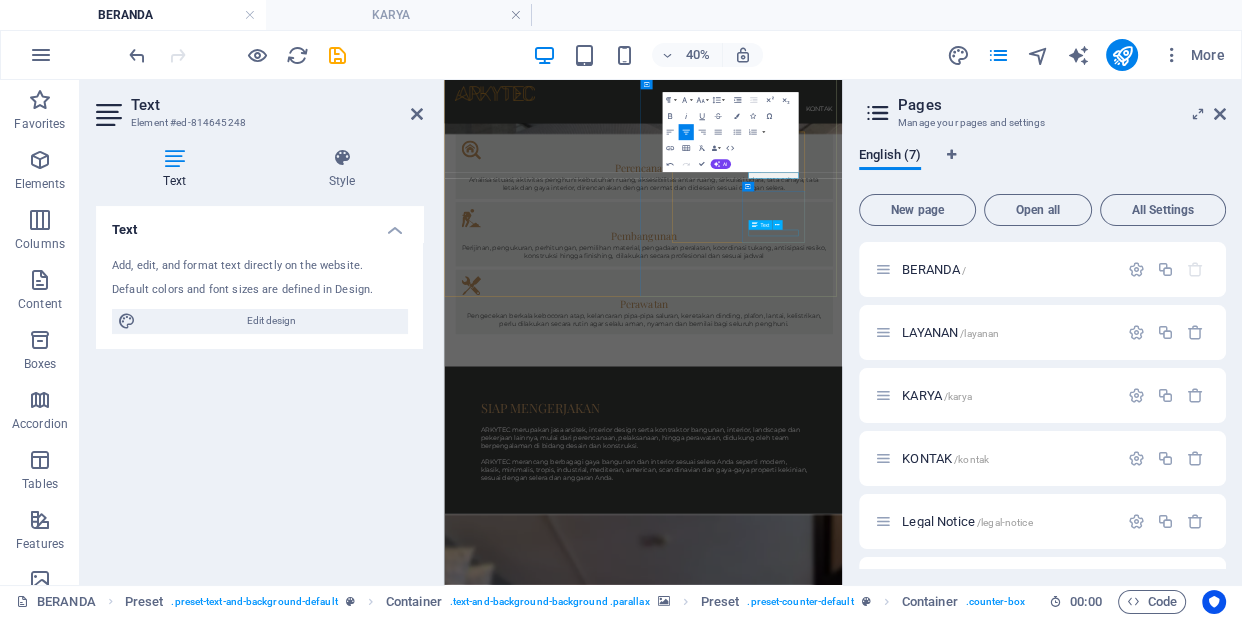 drag, startPoint x: 1247, startPoint y: 461, endPoint x: 1357, endPoint y: 284, distance: 208.39626 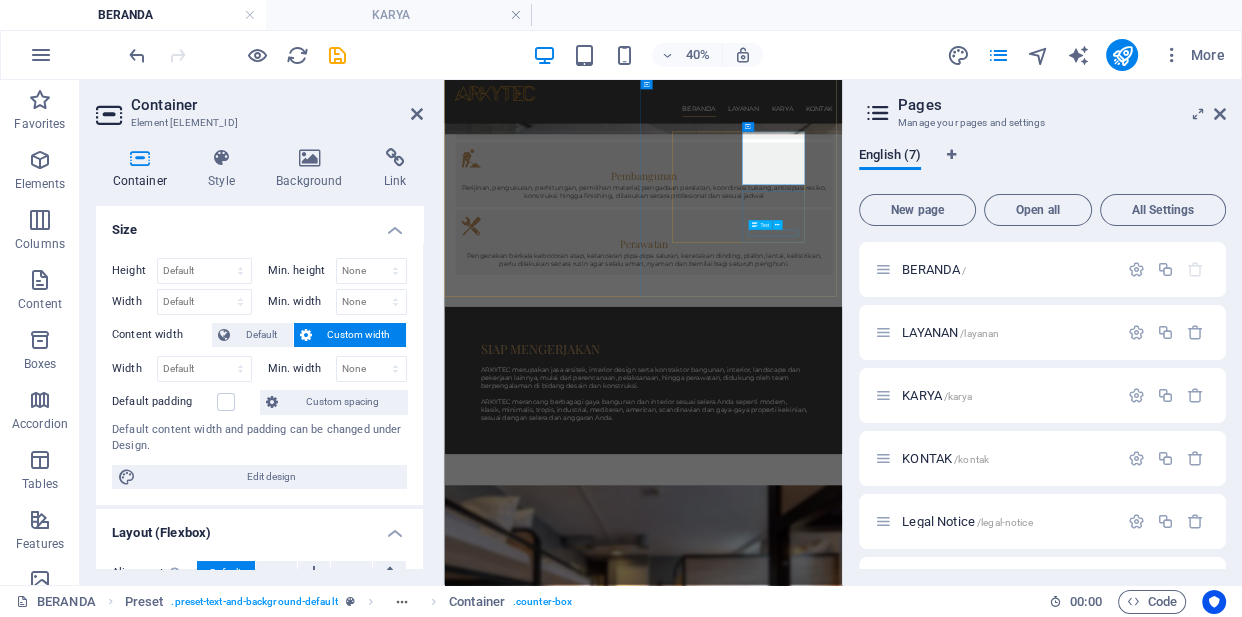 click on "LAINNYA" at bounding box center (942, 2239) 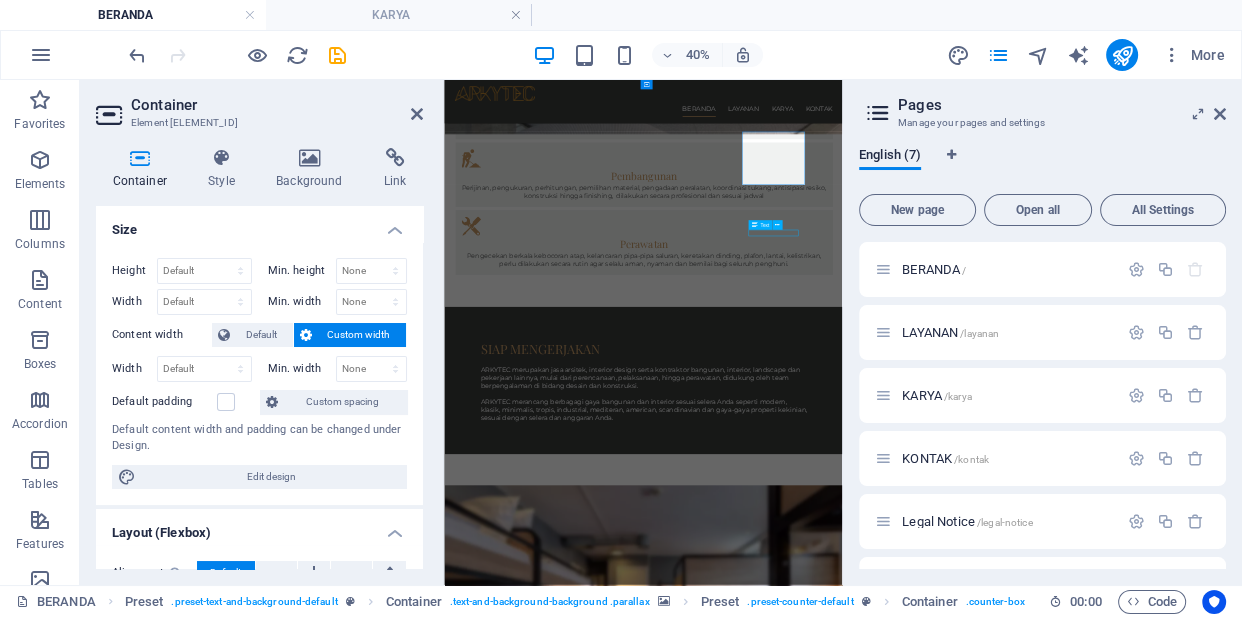 click on "LAINNYA" at bounding box center [942, 2239] 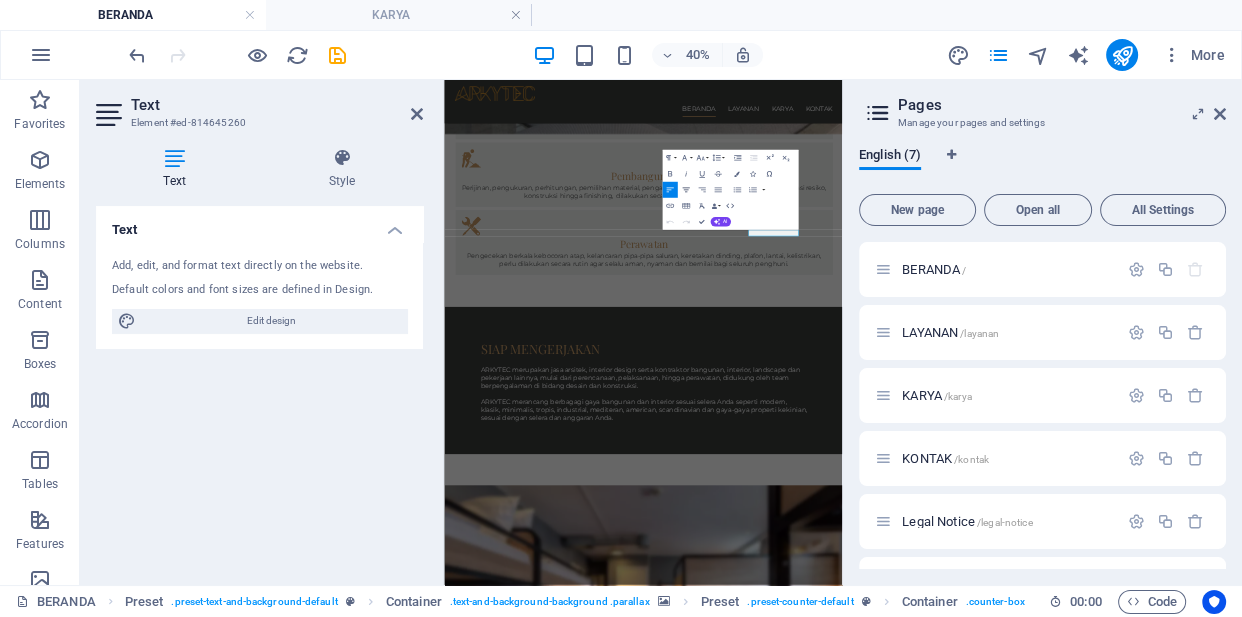 click 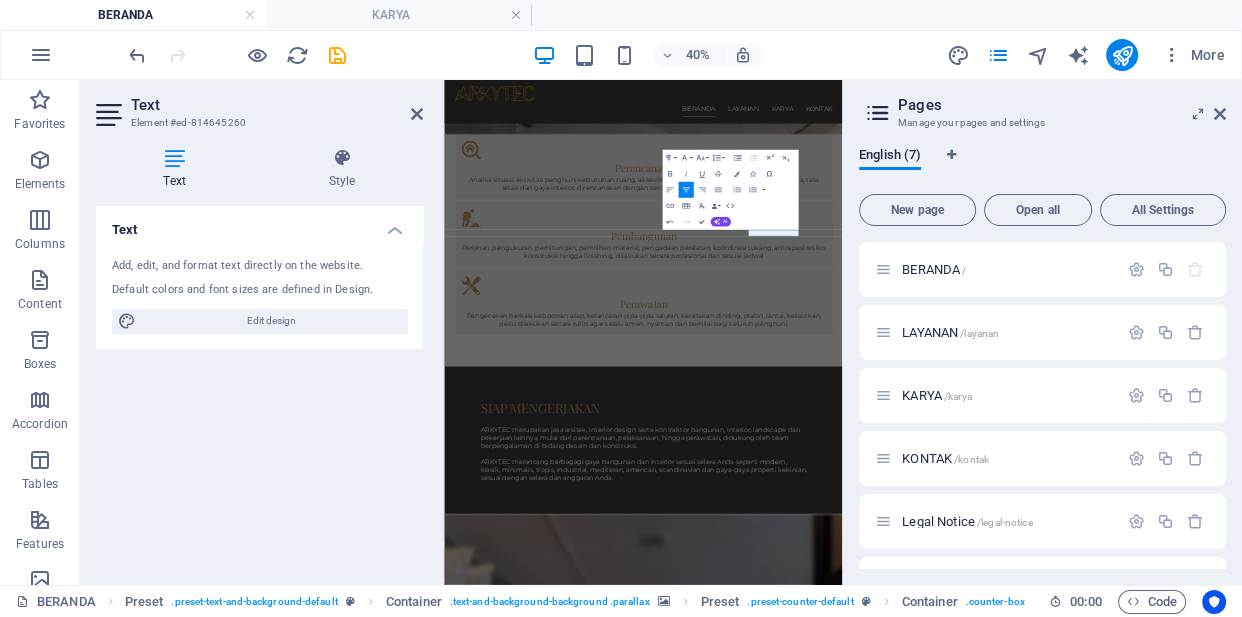click at bounding box center (941, 1621) 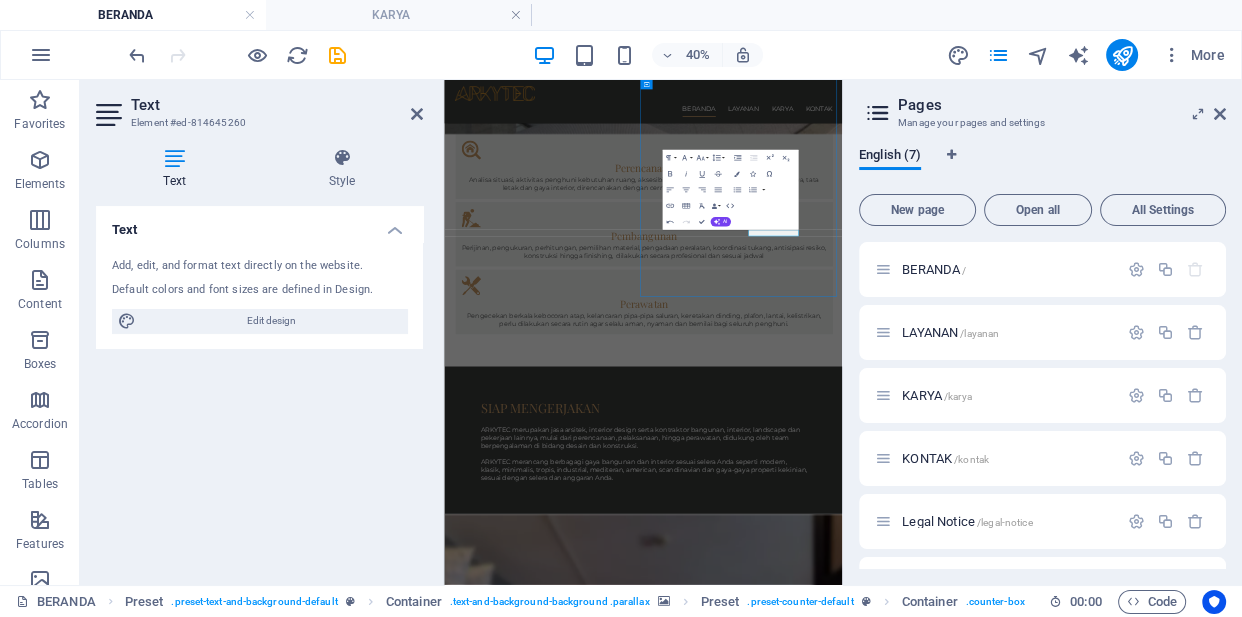 click at bounding box center (941, 1621) 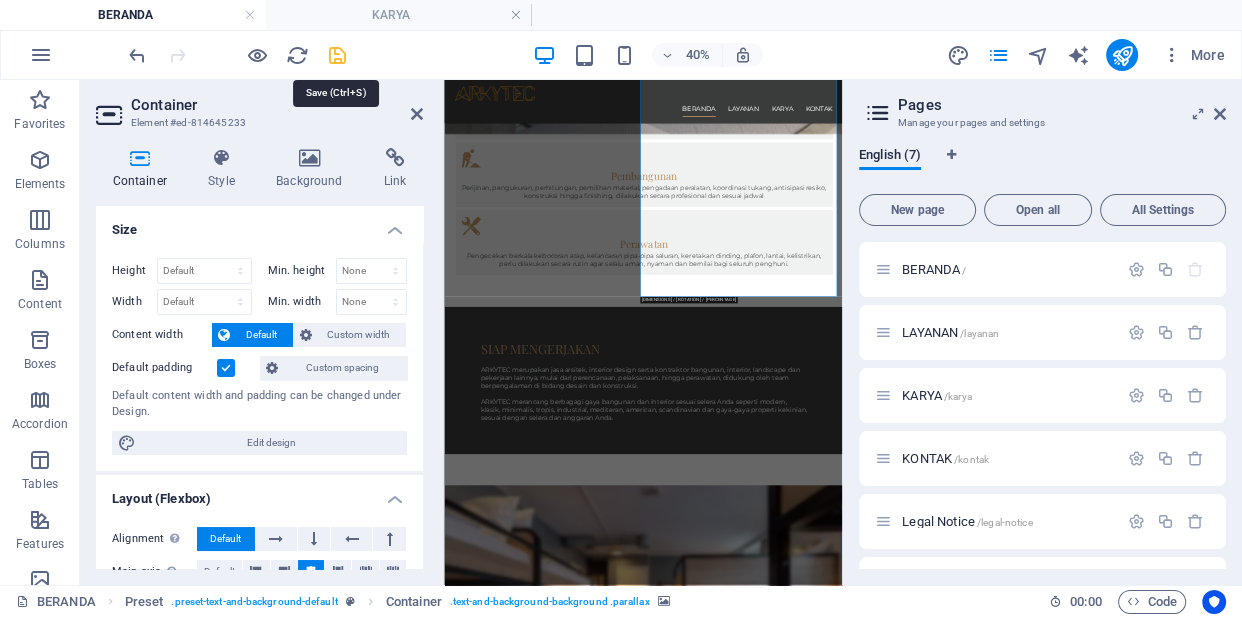 click at bounding box center (337, 55) 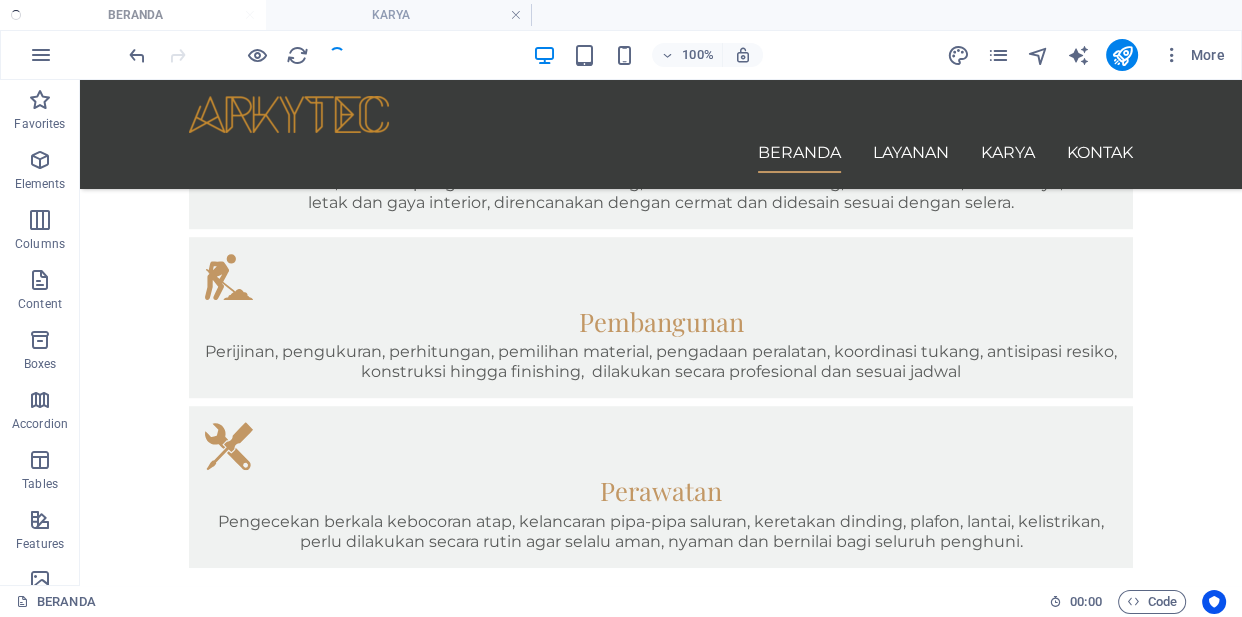 scroll, scrollTop: 1050, scrollLeft: 0, axis: vertical 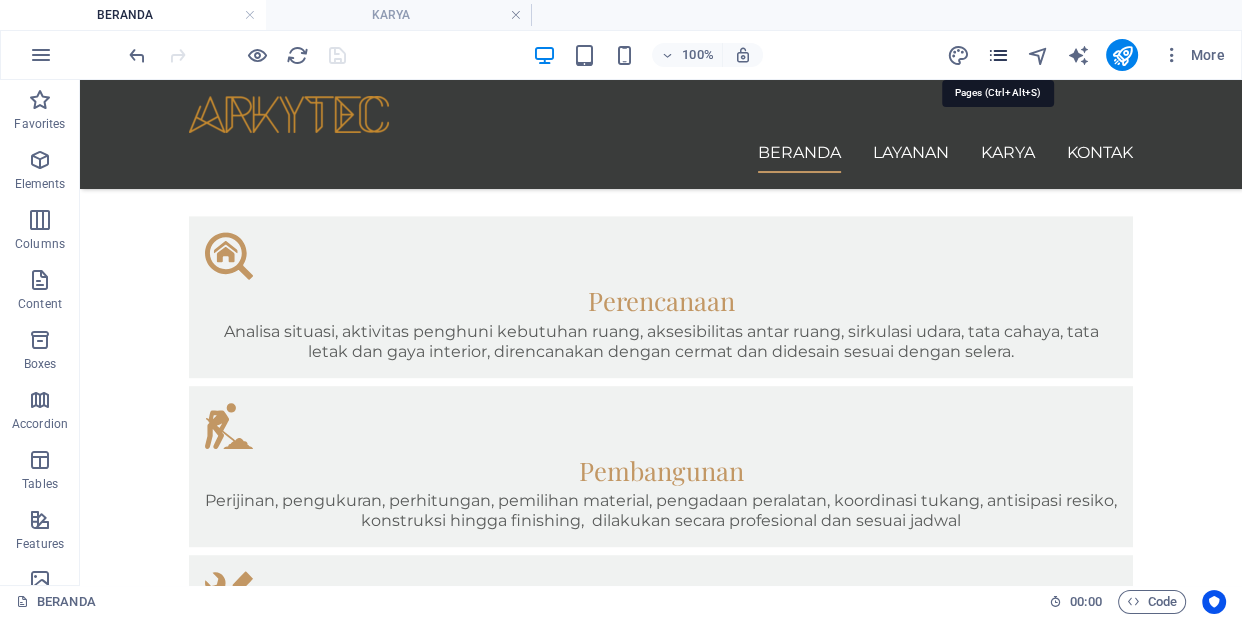 click at bounding box center (997, 55) 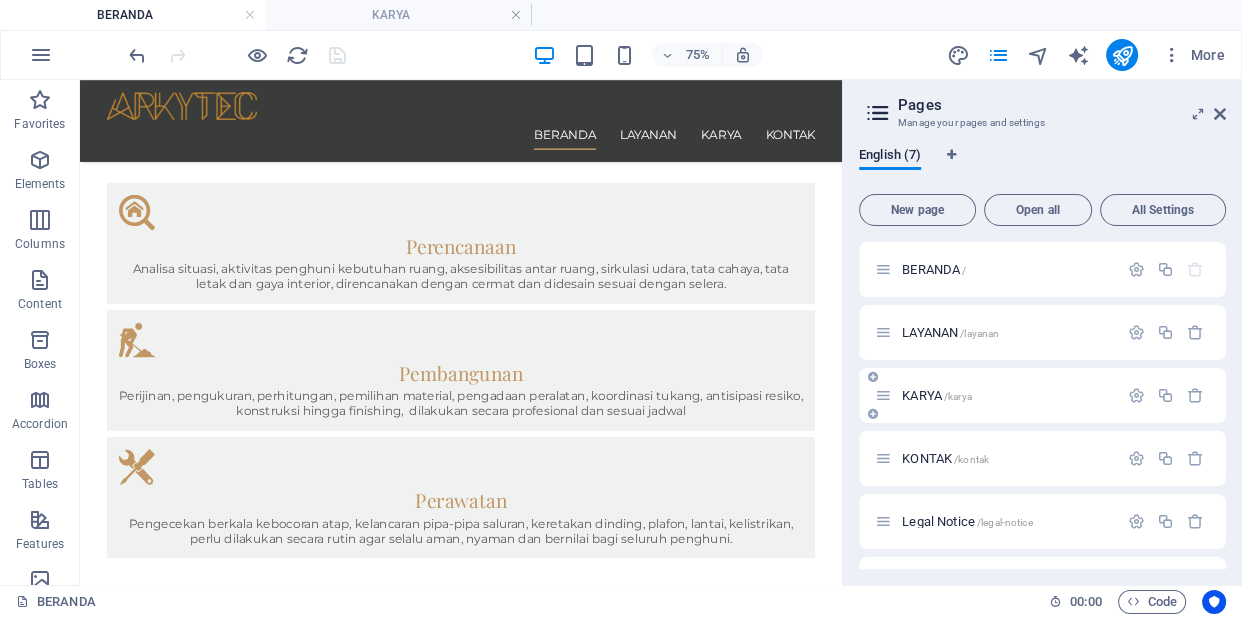 click on "KARYA /karya" at bounding box center [937, 395] 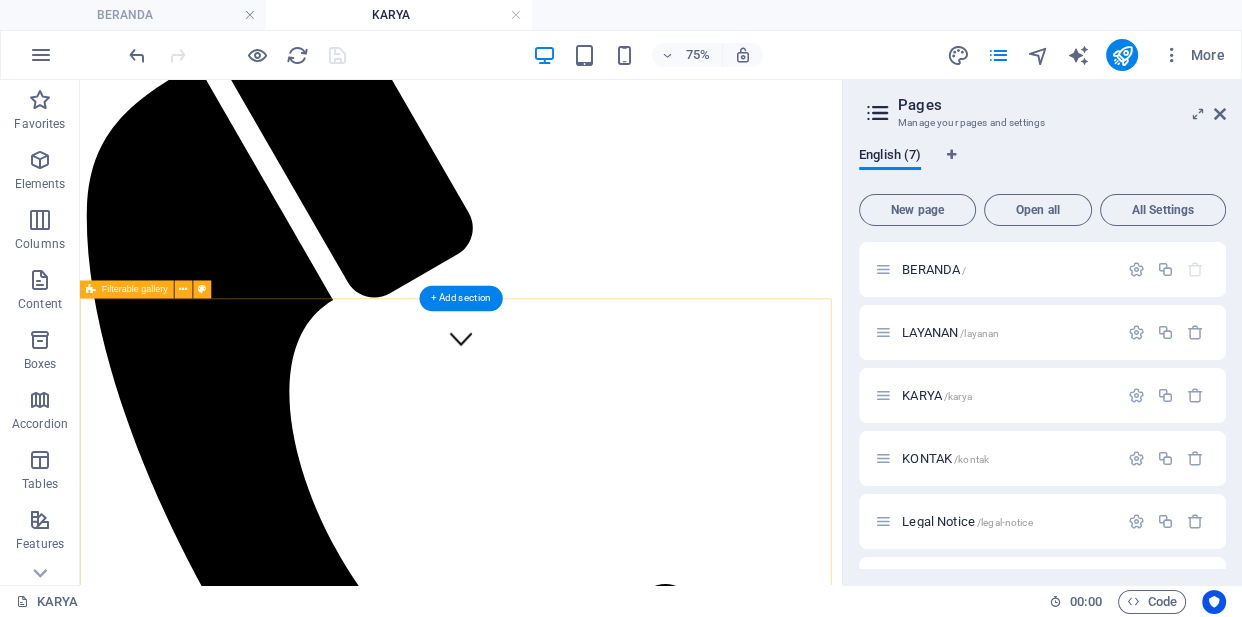 scroll, scrollTop: 282, scrollLeft: 0, axis: vertical 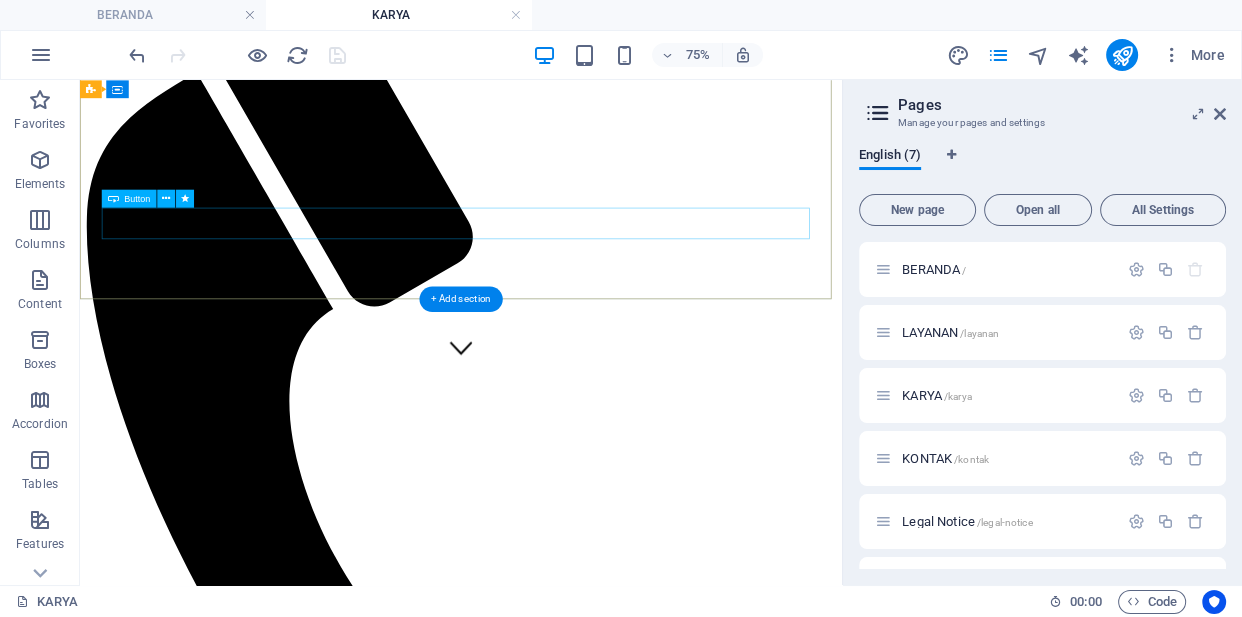 click on "Learn more" at bounding box center (588, 1964) 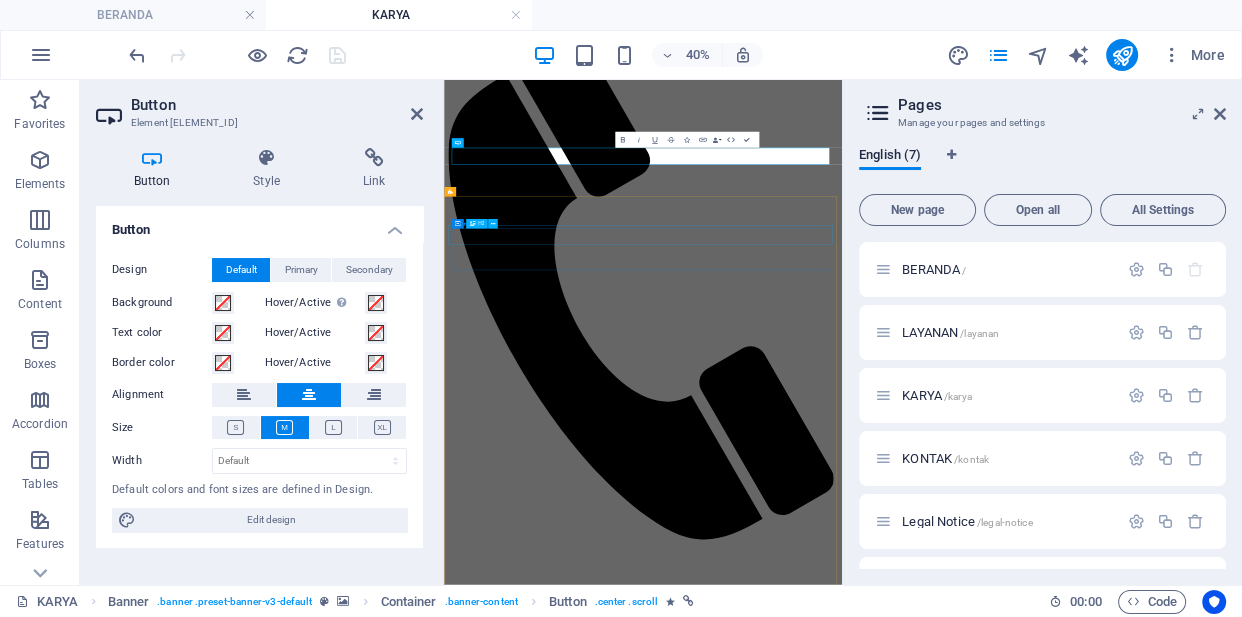 type 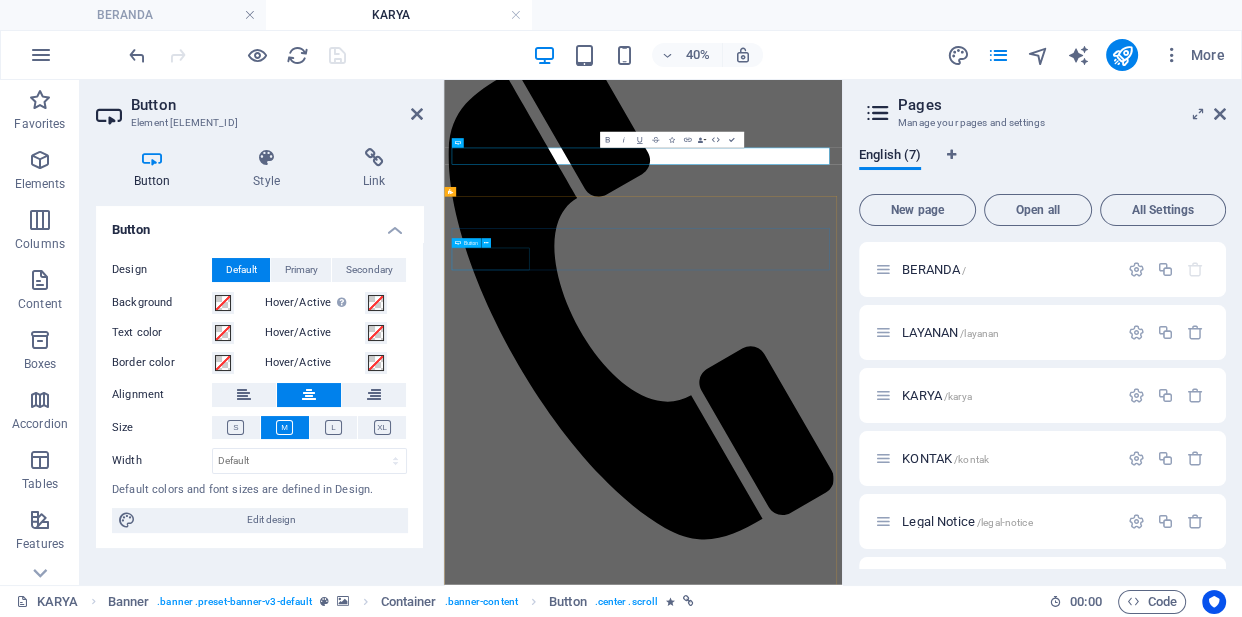 click on "Show all" at bounding box center [941, 2021] 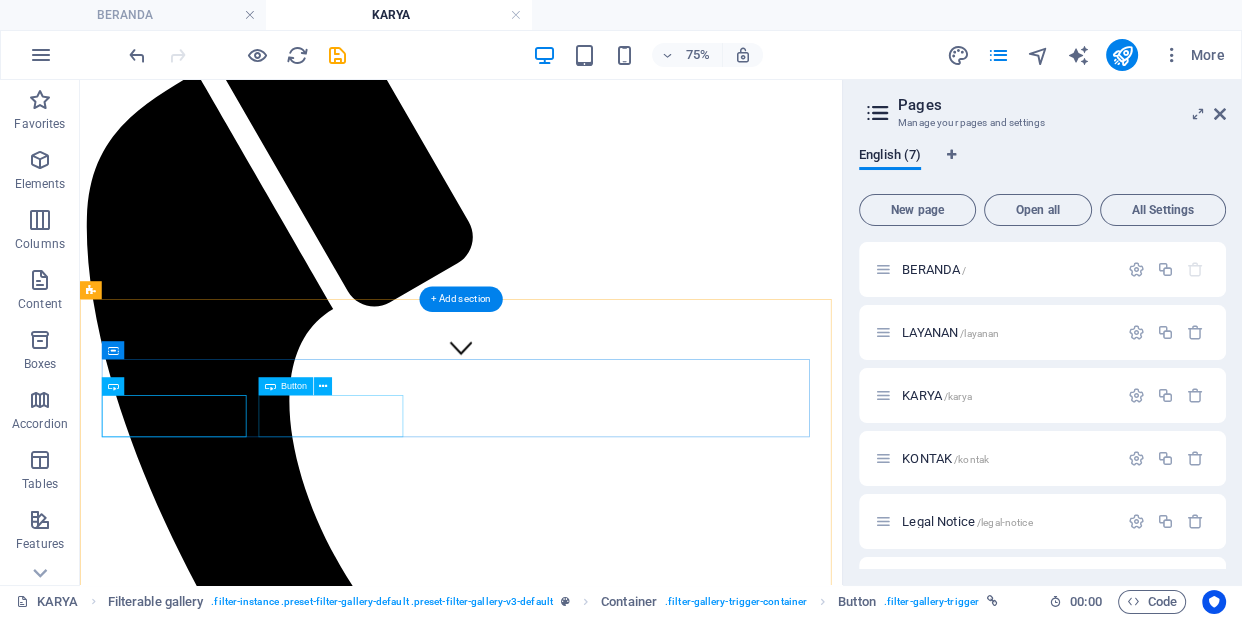 click on "Building" at bounding box center [588, 2067] 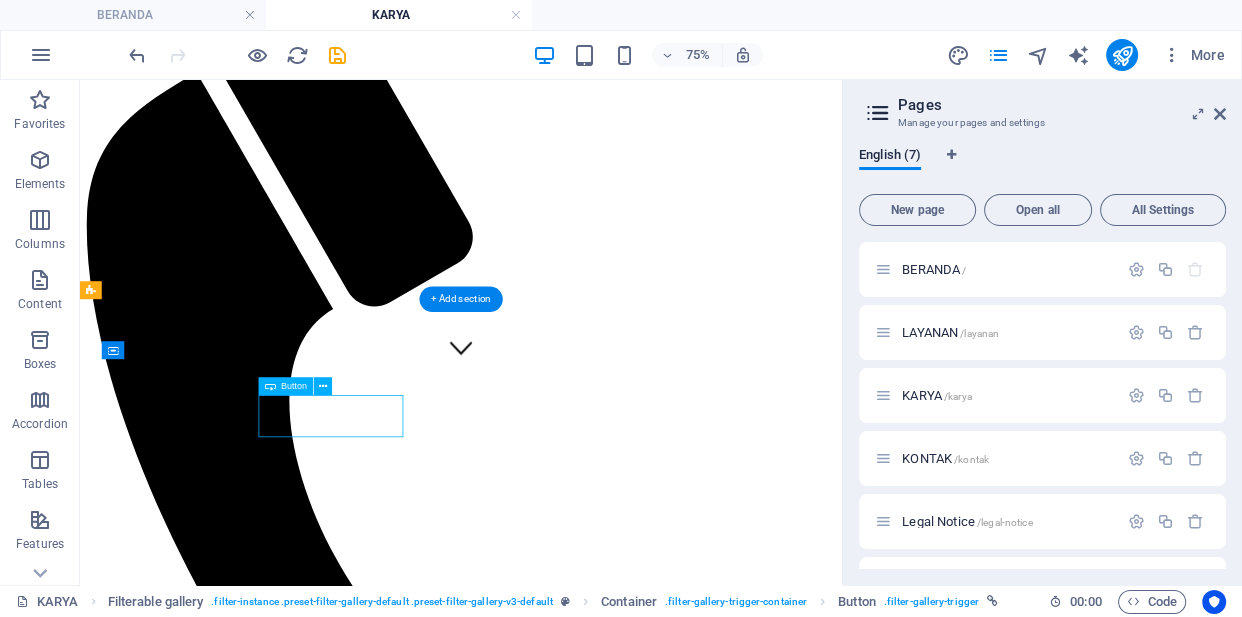 click on "Building" at bounding box center [588, 2067] 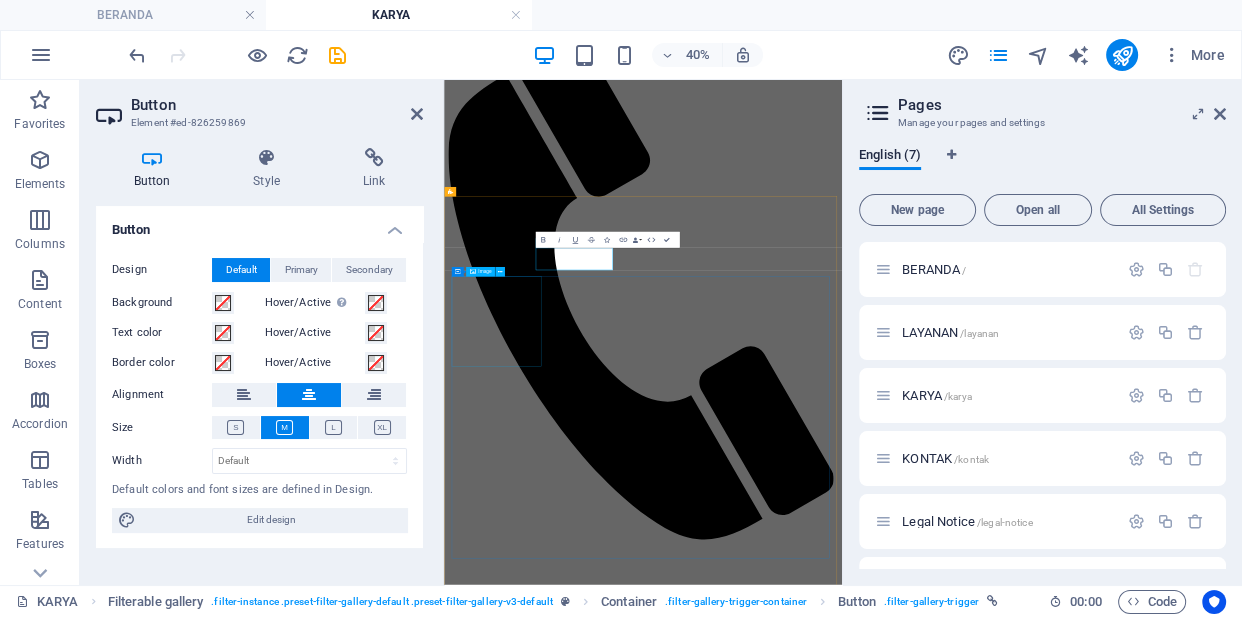 type 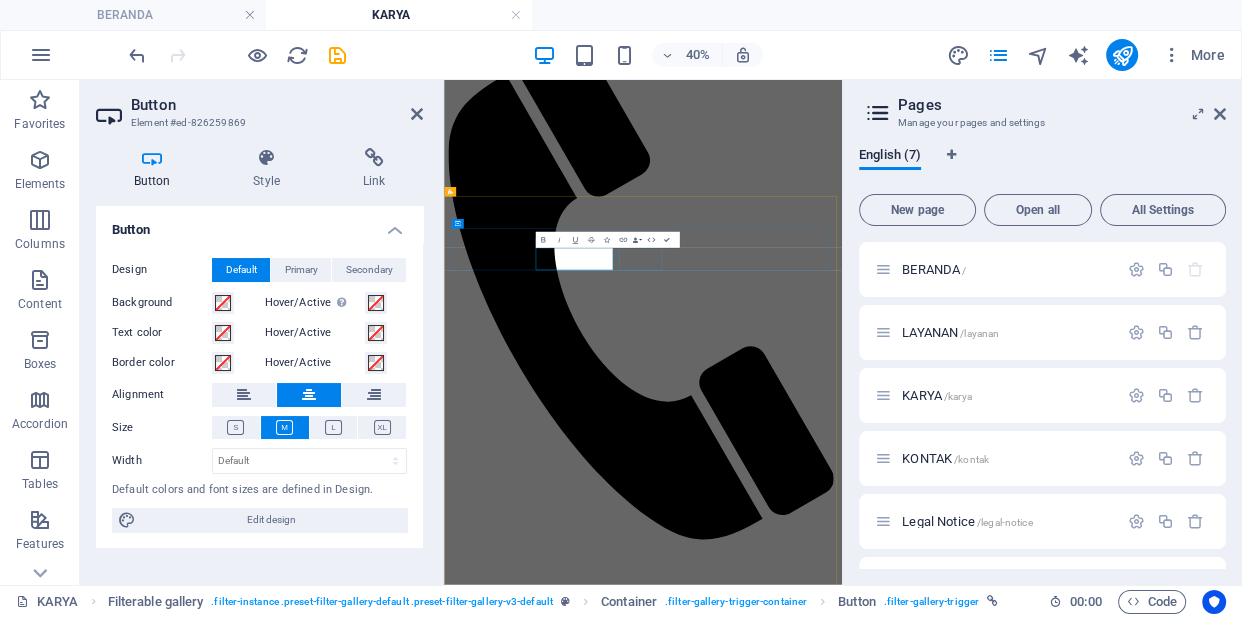 click on "Interior" at bounding box center (941, 2057) 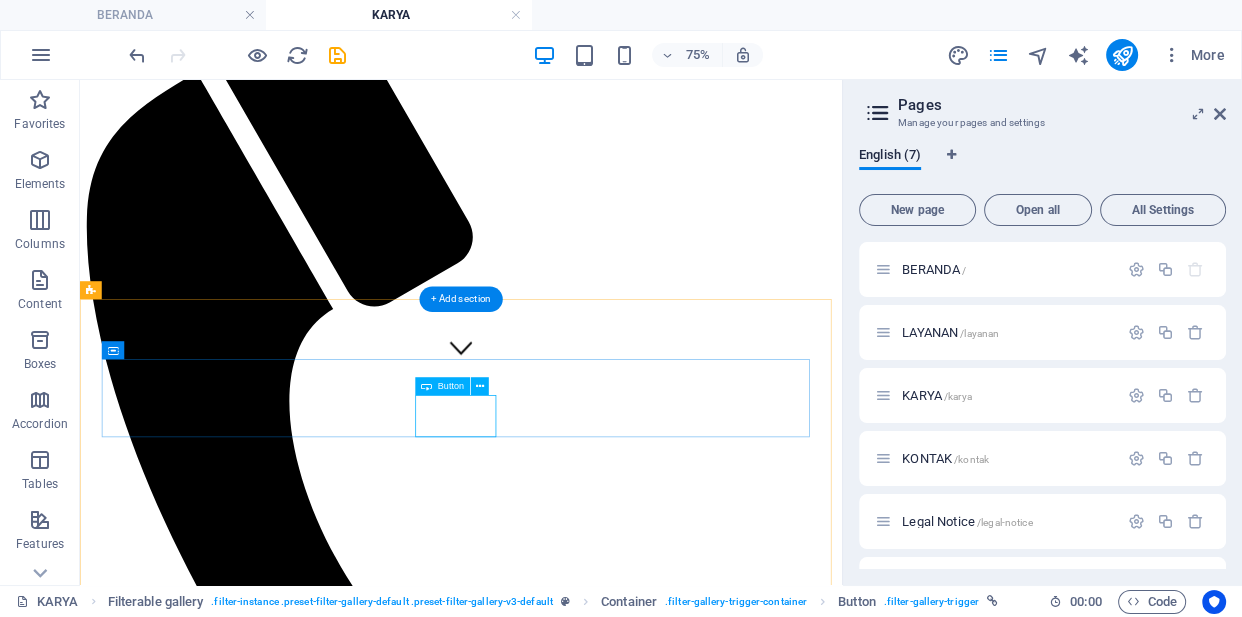 click on "Interior" at bounding box center [588, 2085] 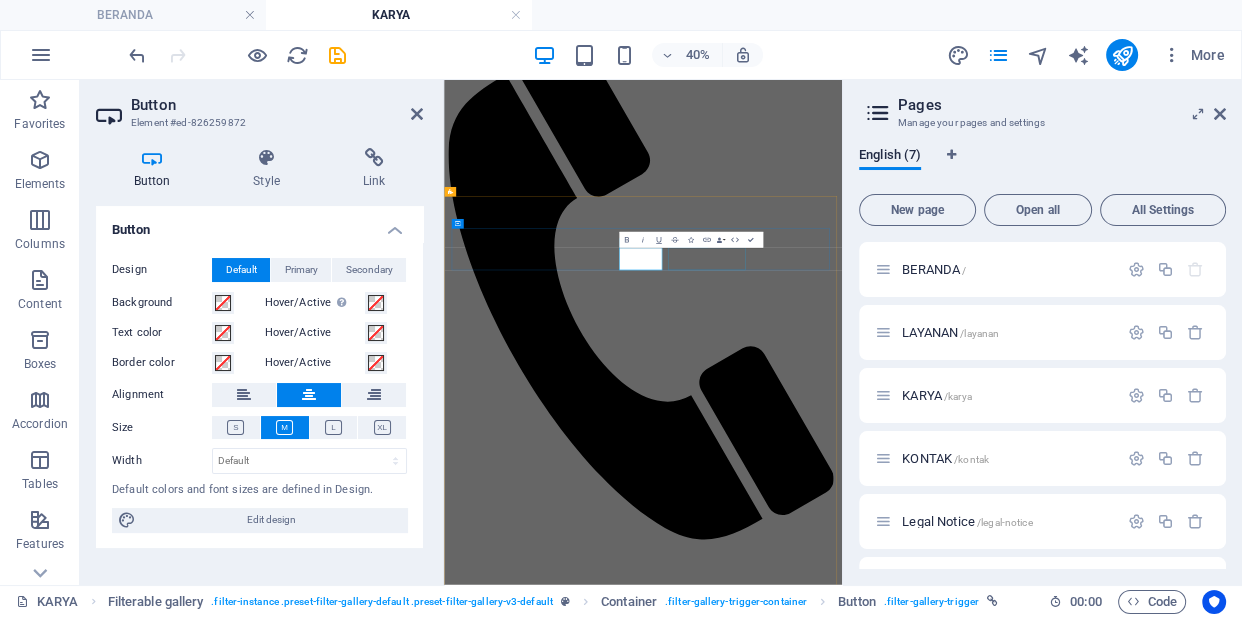 click on "Landscape" at bounding box center (941, 2075) 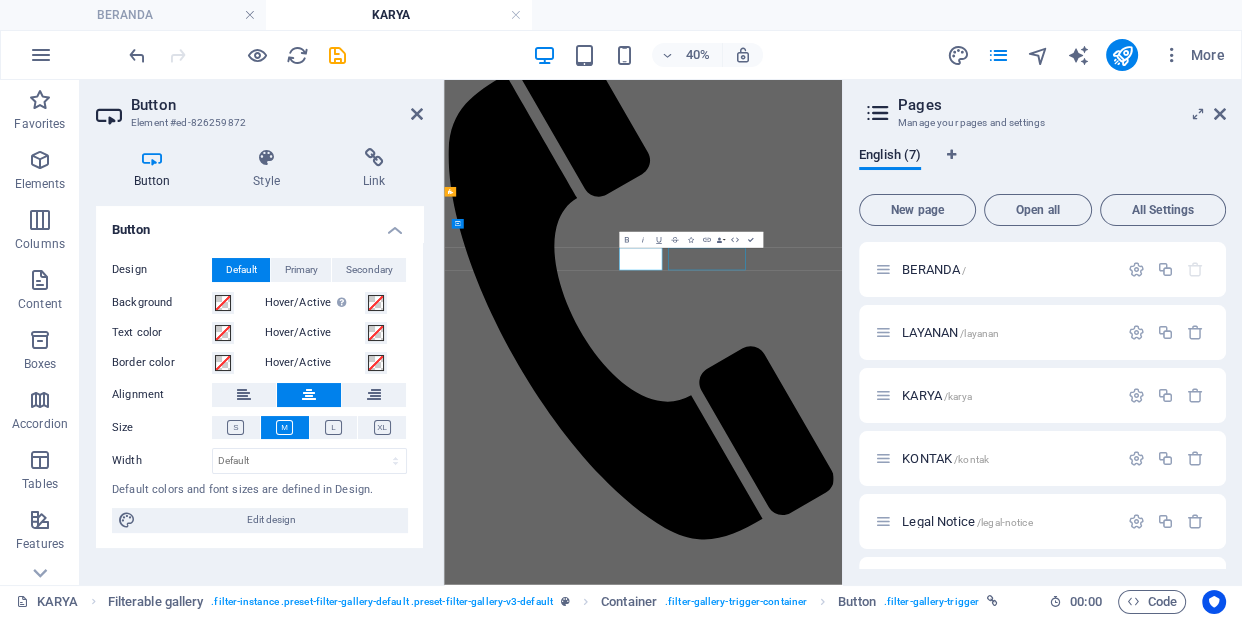 click on "Landscape" at bounding box center (941, 2075) 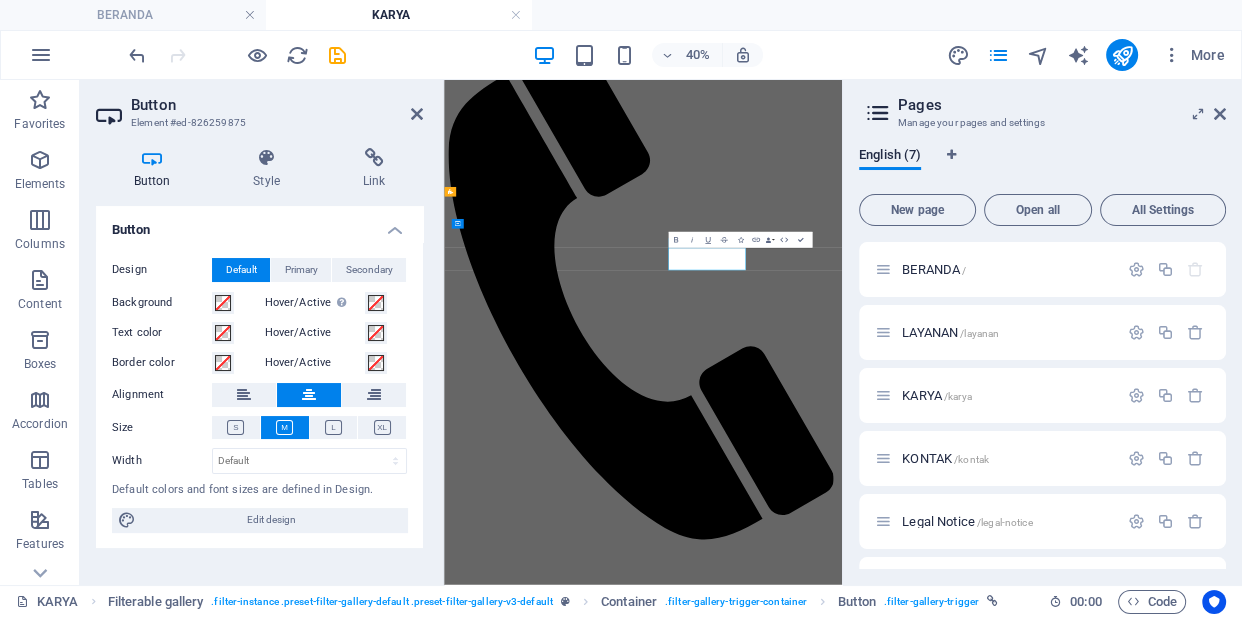 type 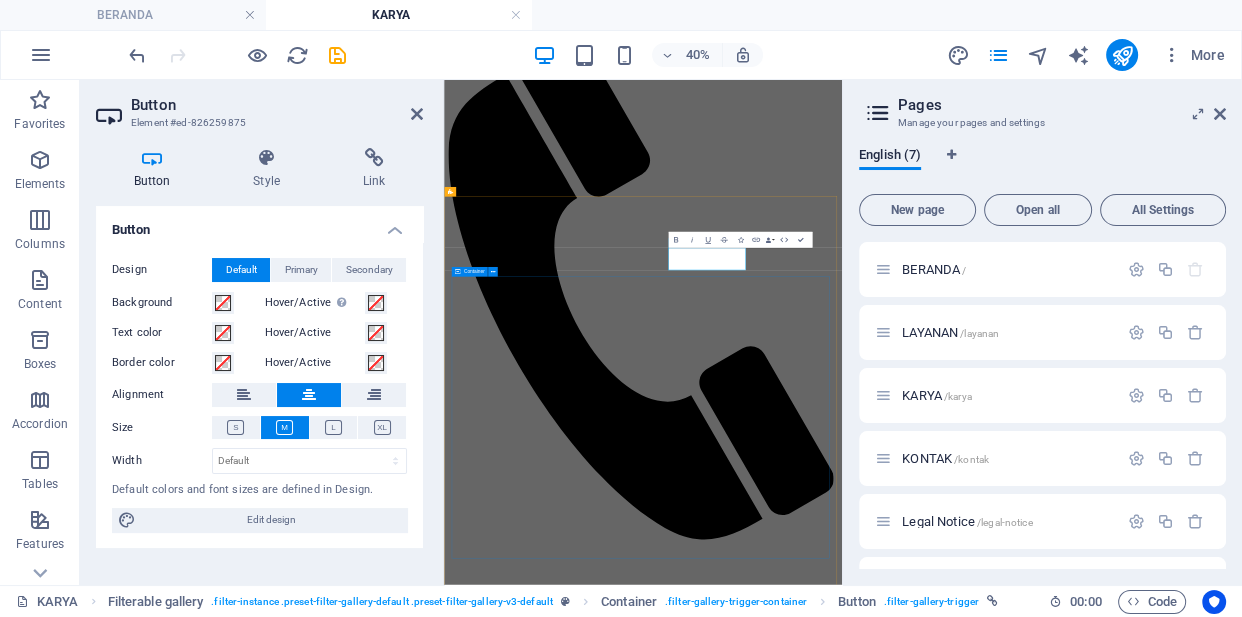 click at bounding box center [941, 7036] 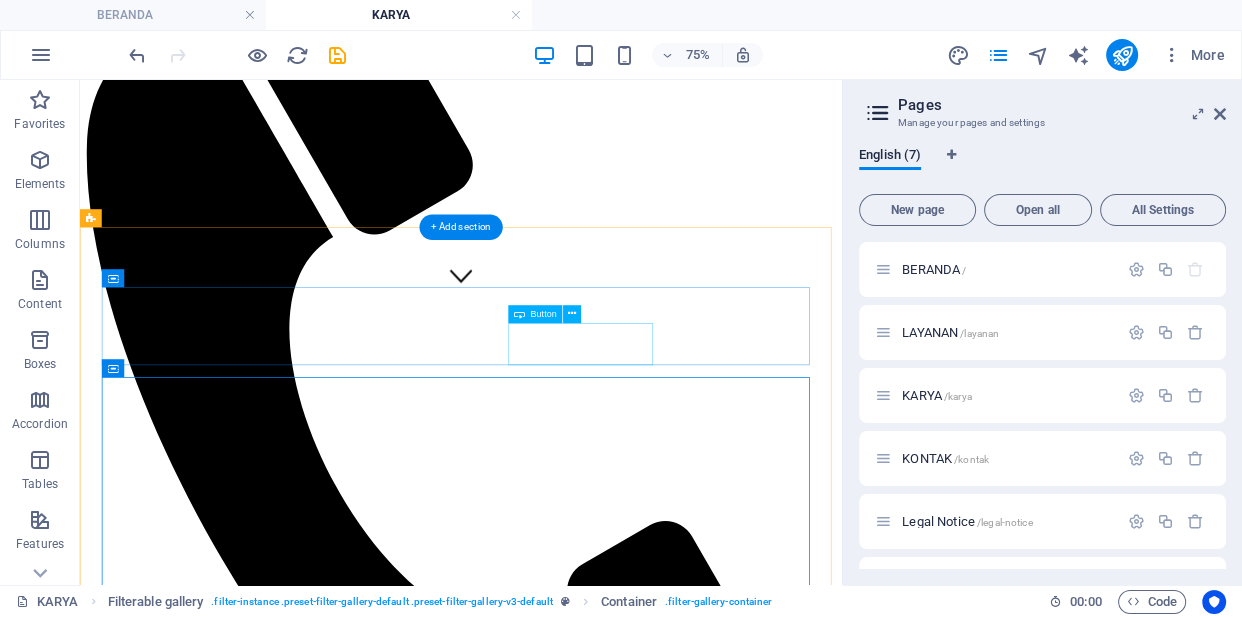 scroll, scrollTop: 379, scrollLeft: 0, axis: vertical 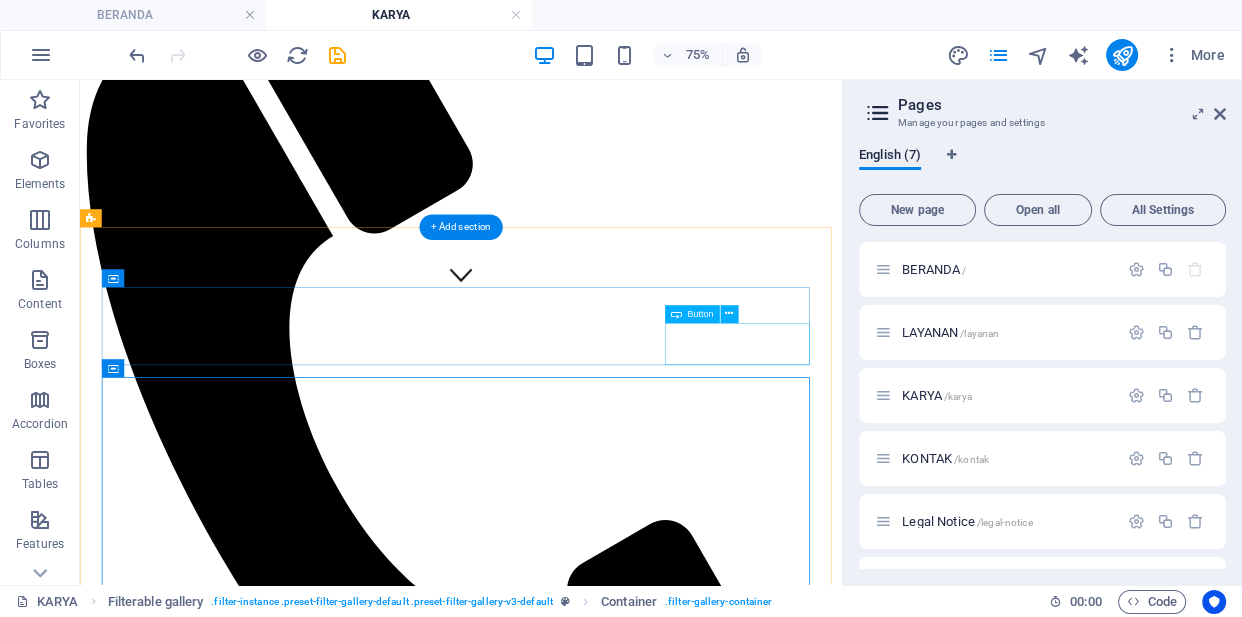 click on "On Progress" at bounding box center [588, 2024] 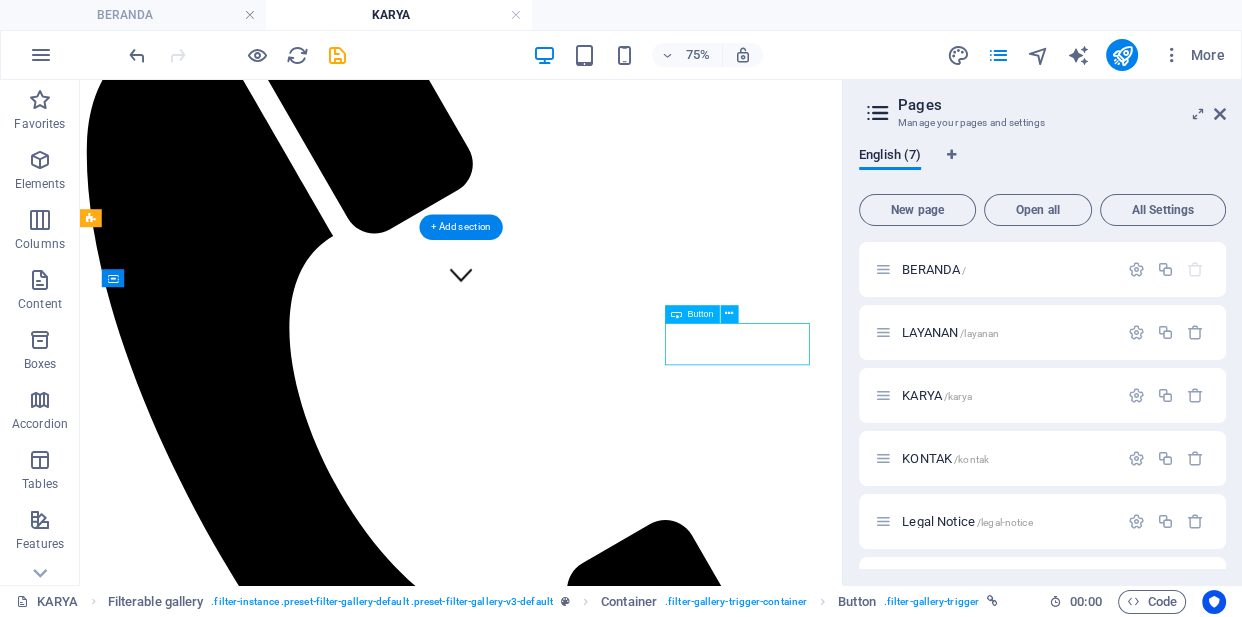 click on "On Progress" at bounding box center (588, 2024) 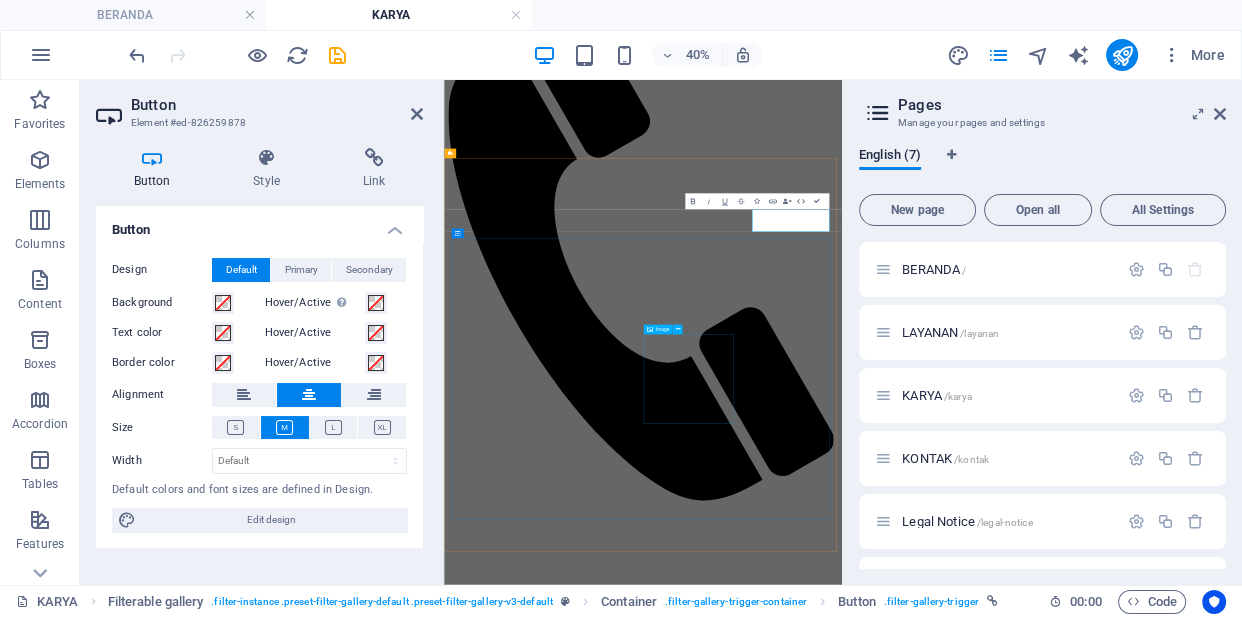 type 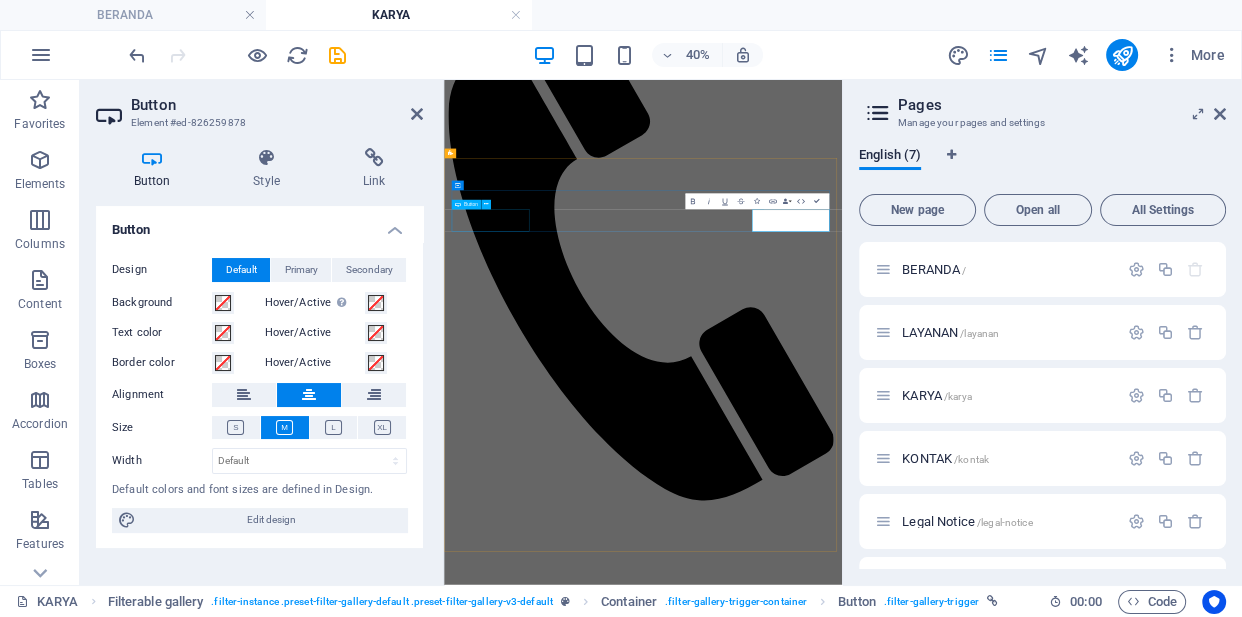 click on "Show all" at bounding box center [941, 1924] 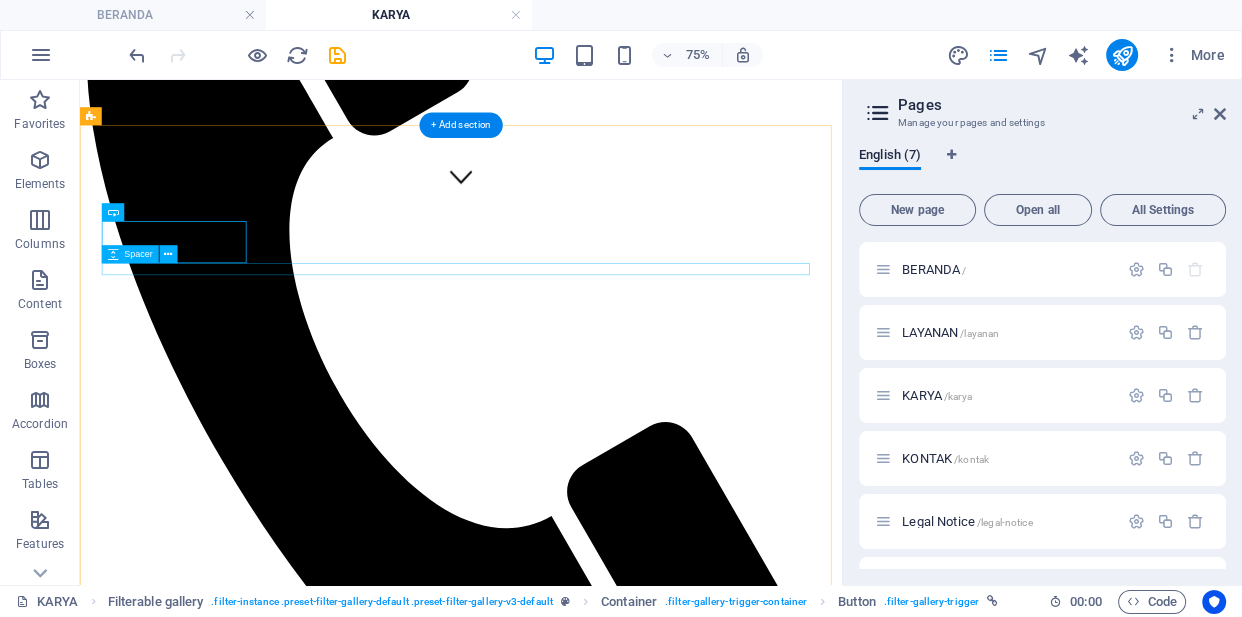 scroll, scrollTop: 514, scrollLeft: 0, axis: vertical 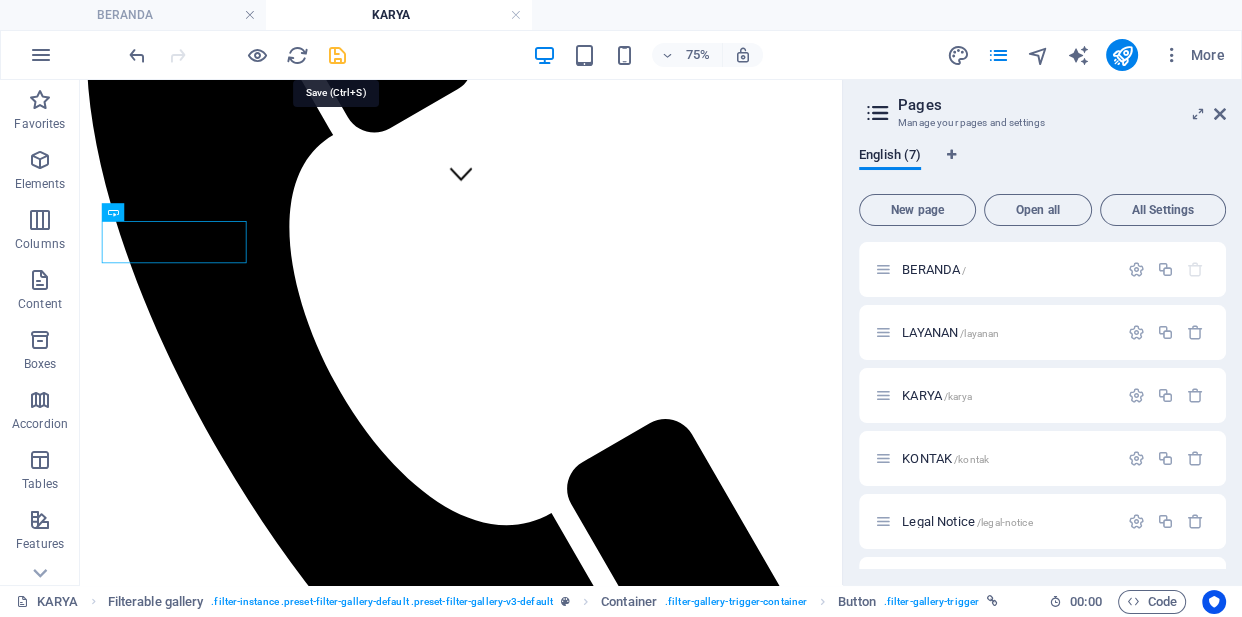 click at bounding box center (337, 55) 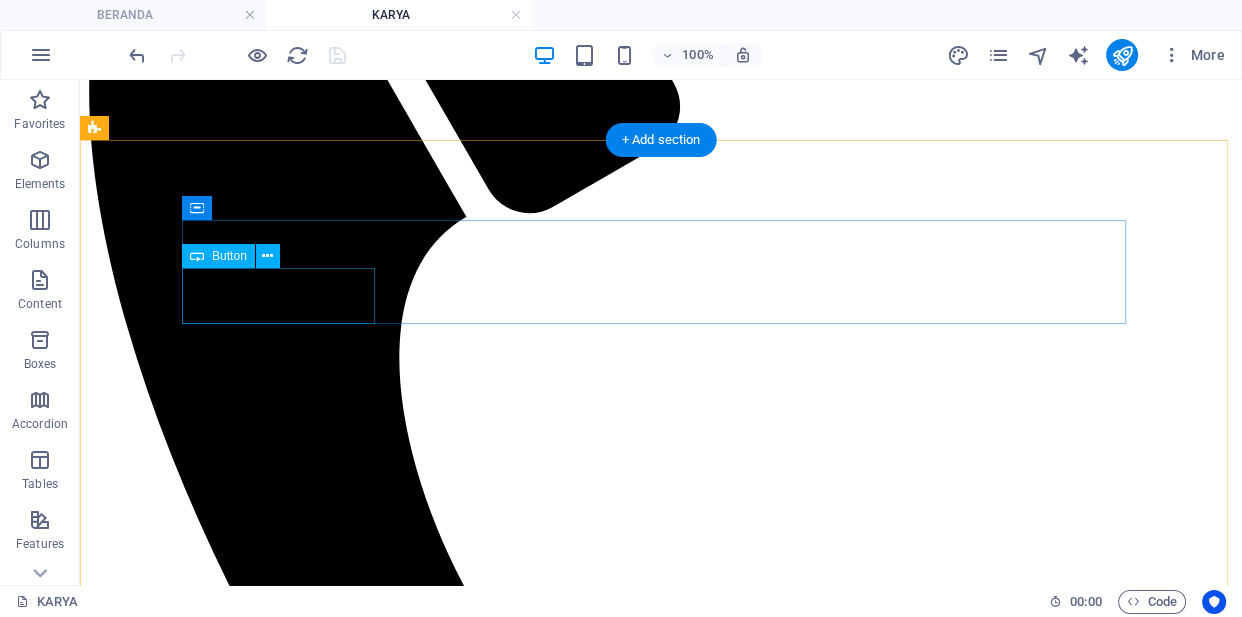 click on "Show all" at bounding box center (661, 2011) 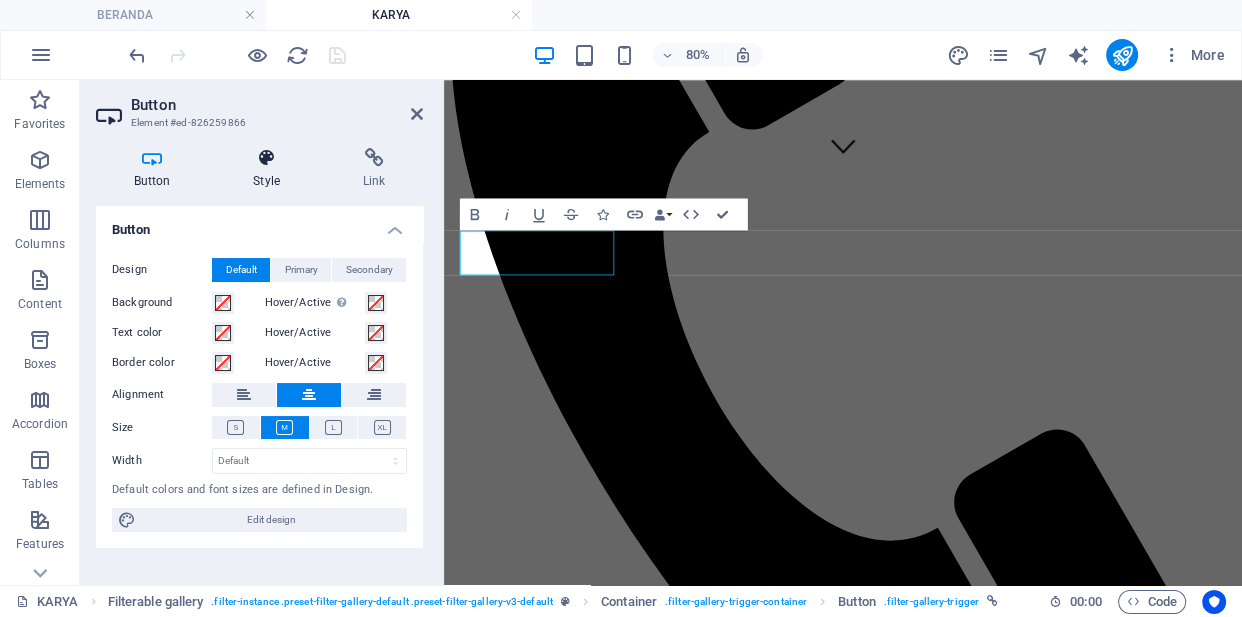click at bounding box center (267, 158) 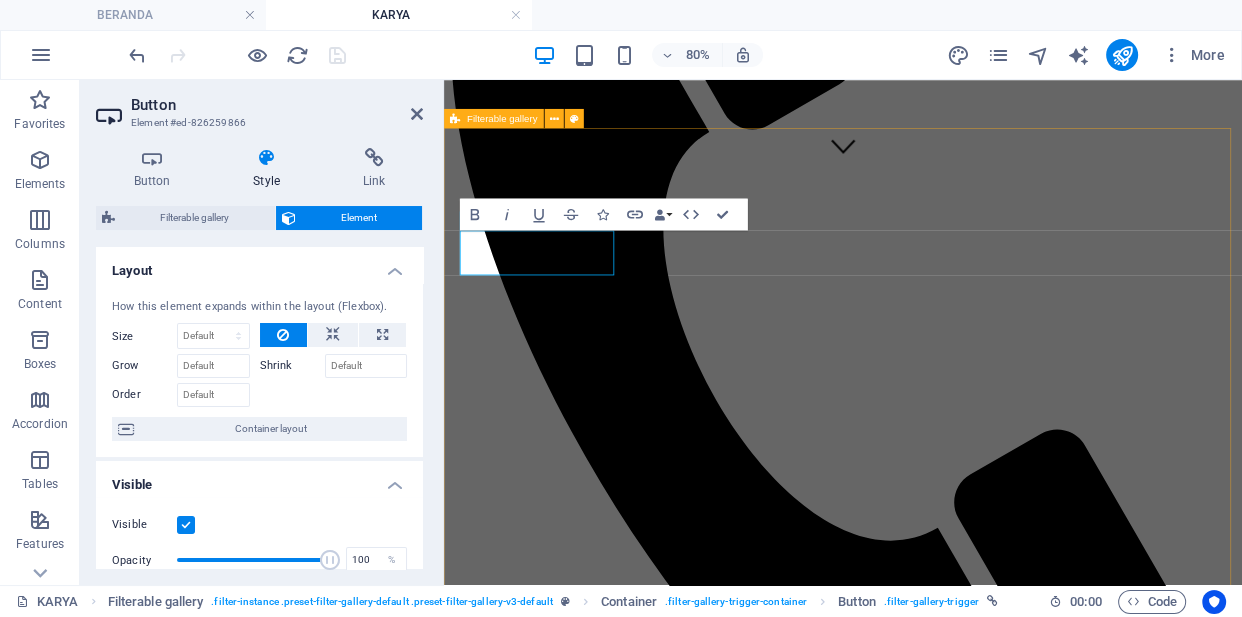 click on "KARYA ARKYTEC Show all Bangunan Interior Taman Lainnya" at bounding box center (943, 6746) 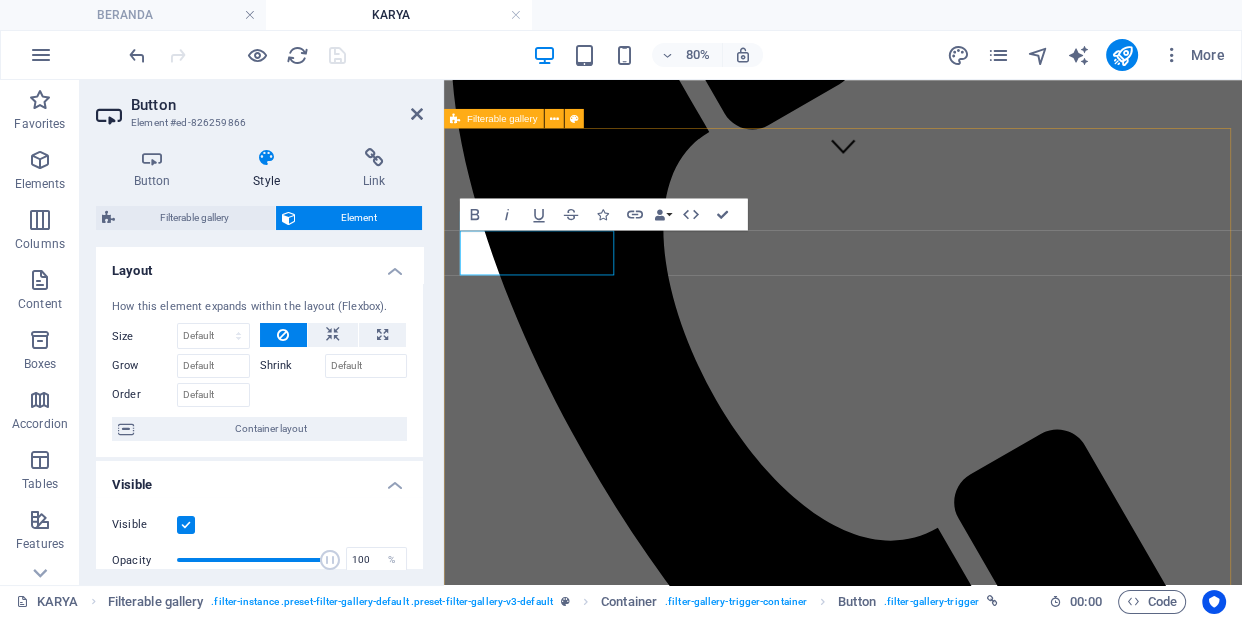 click on "KARYA ARKYTEC Show all Bangunan Interior Taman Lainnya" at bounding box center (943, 6746) 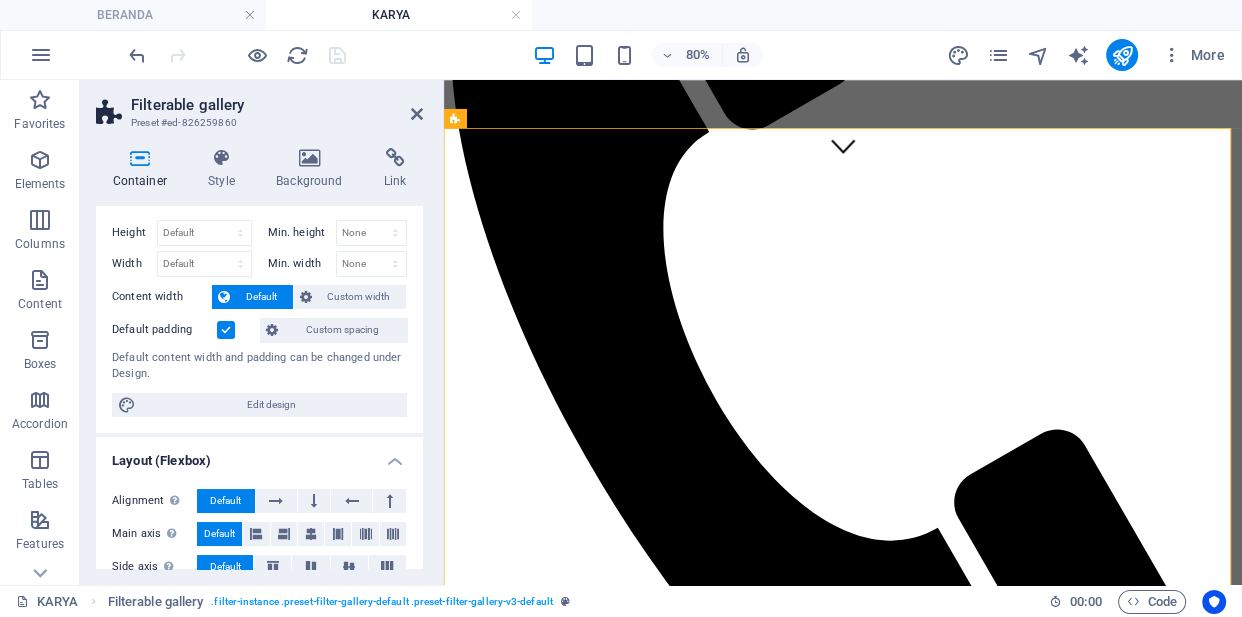 scroll, scrollTop: 0, scrollLeft: 0, axis: both 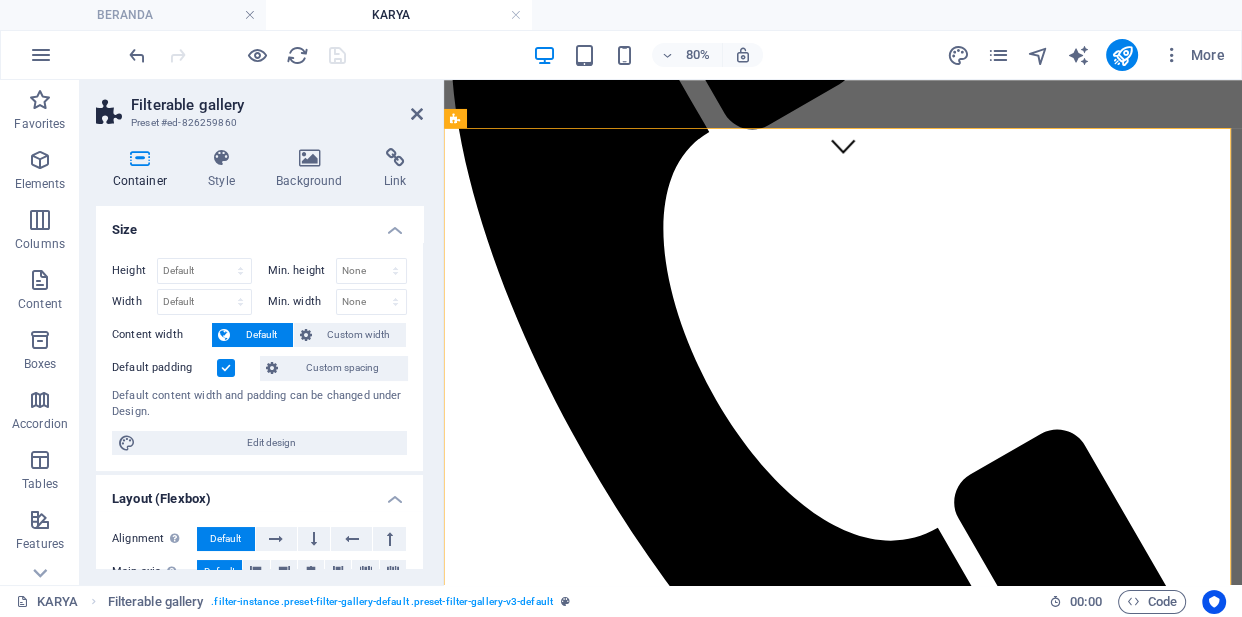 click on "Container" at bounding box center (144, 169) 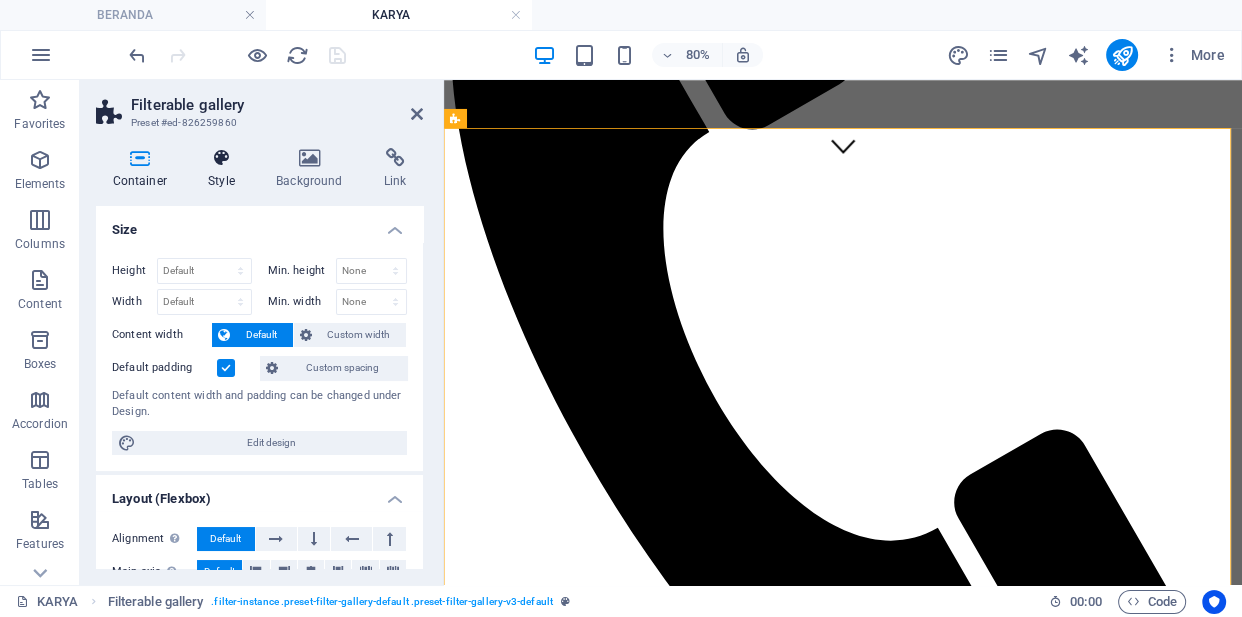 click on "Style" at bounding box center (226, 169) 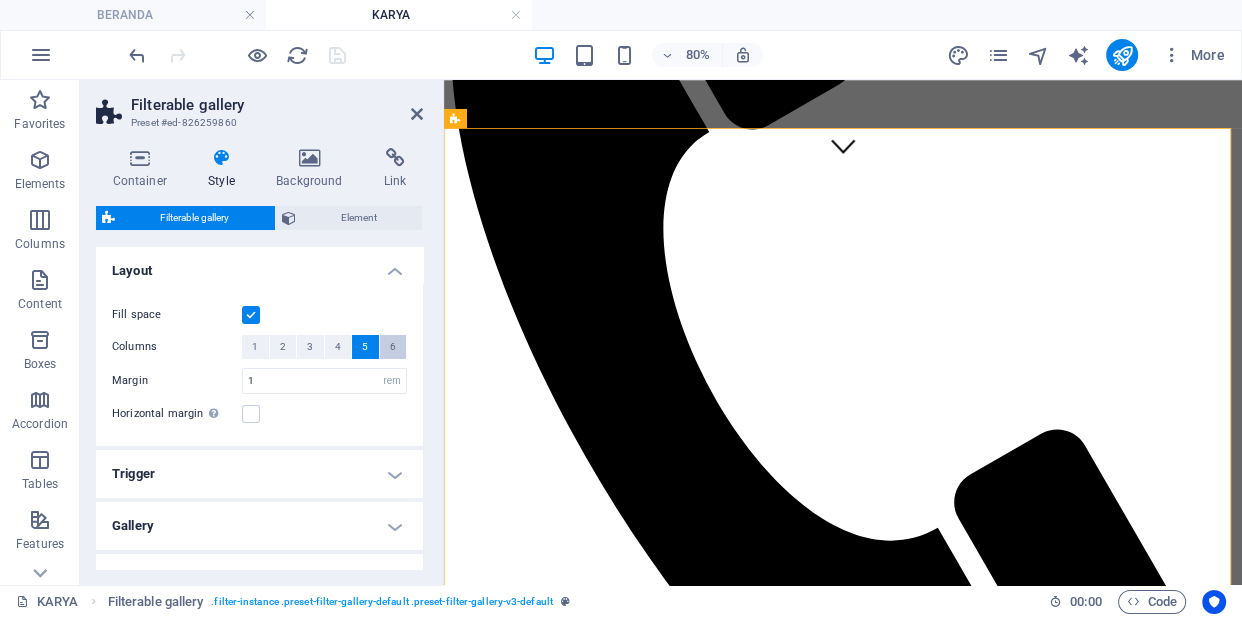 click on "6" at bounding box center [393, 347] 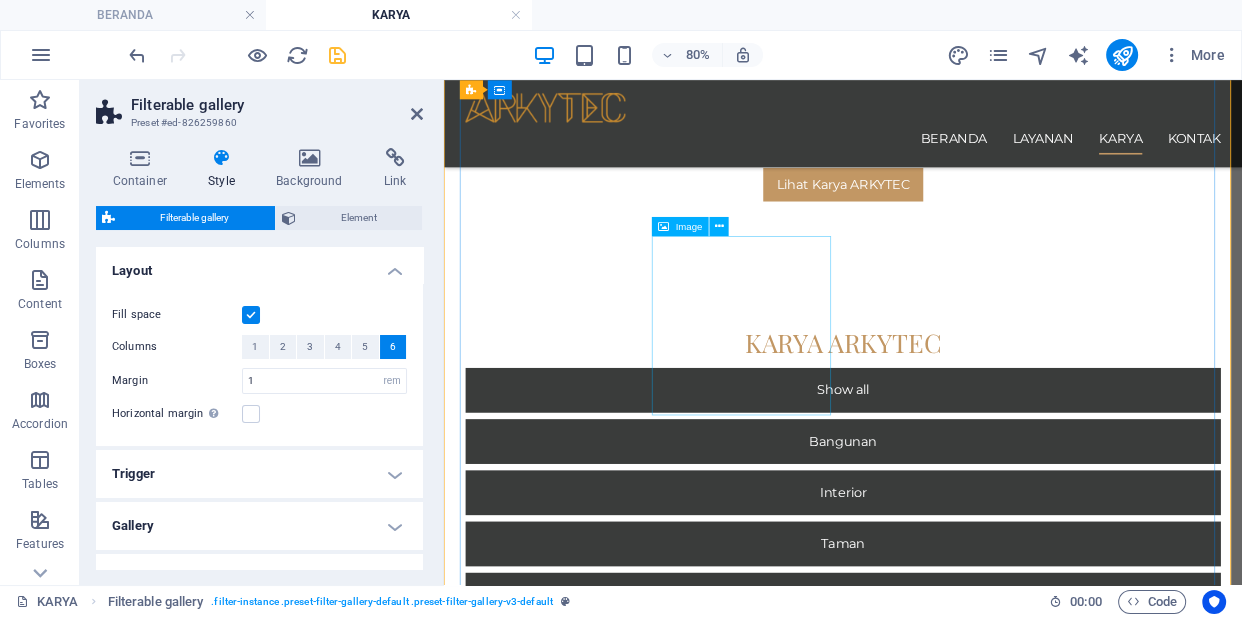 scroll, scrollTop: 600, scrollLeft: 0, axis: vertical 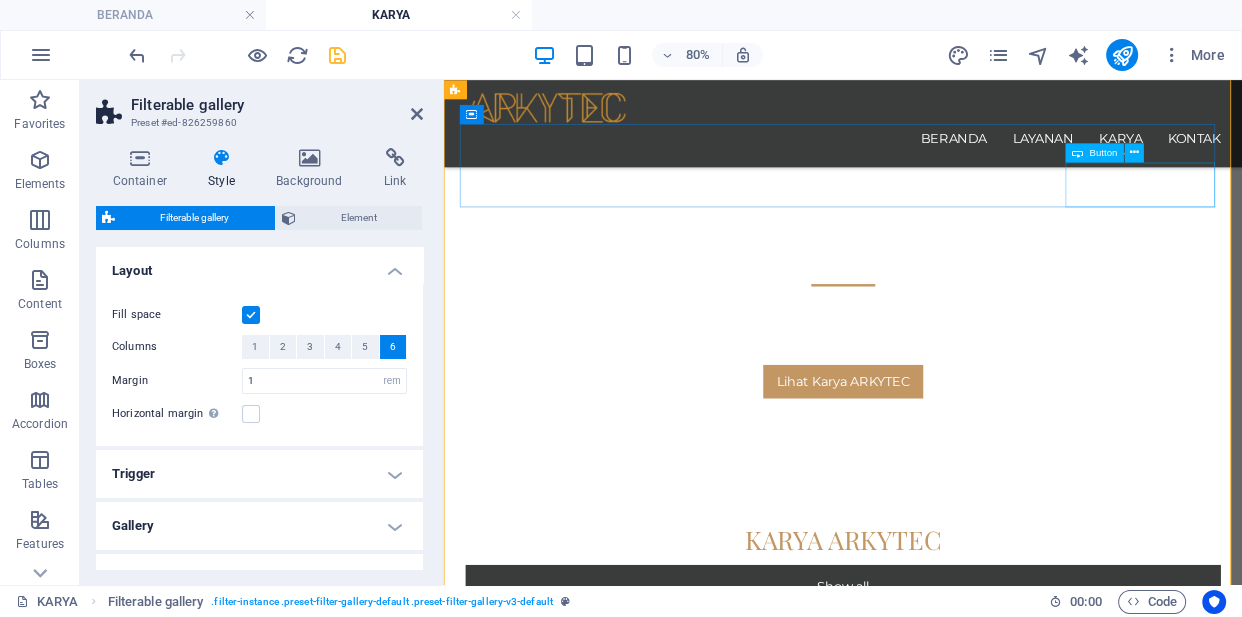 click on "Lainnya" at bounding box center (943, 970) 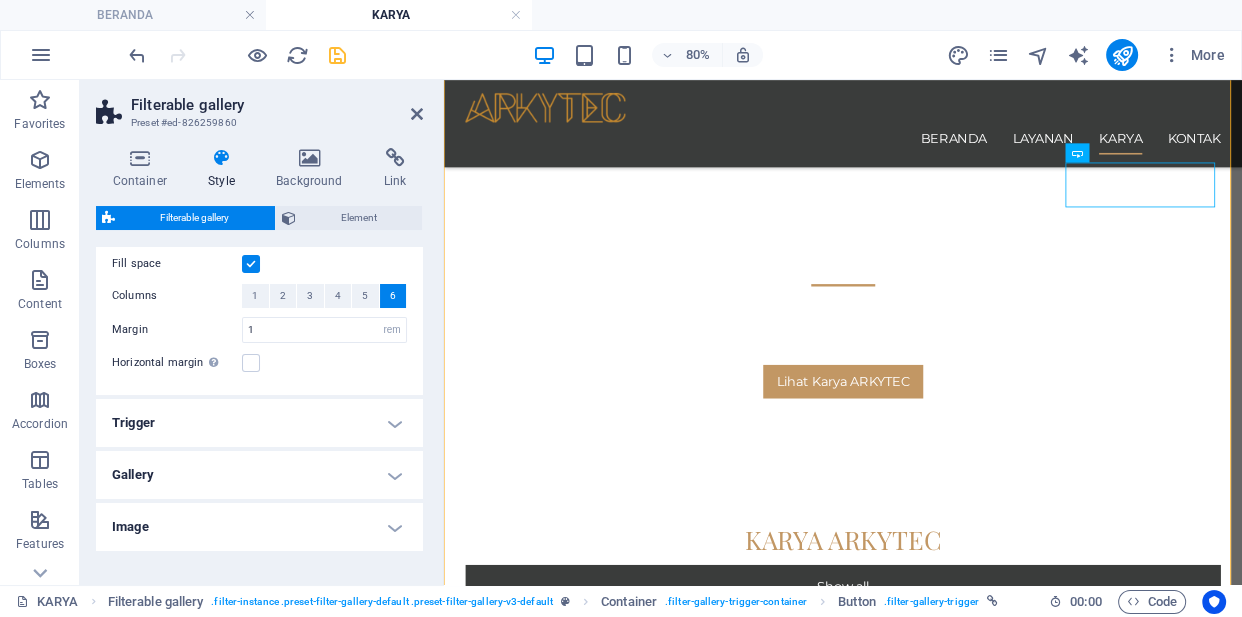 scroll, scrollTop: 111, scrollLeft: 0, axis: vertical 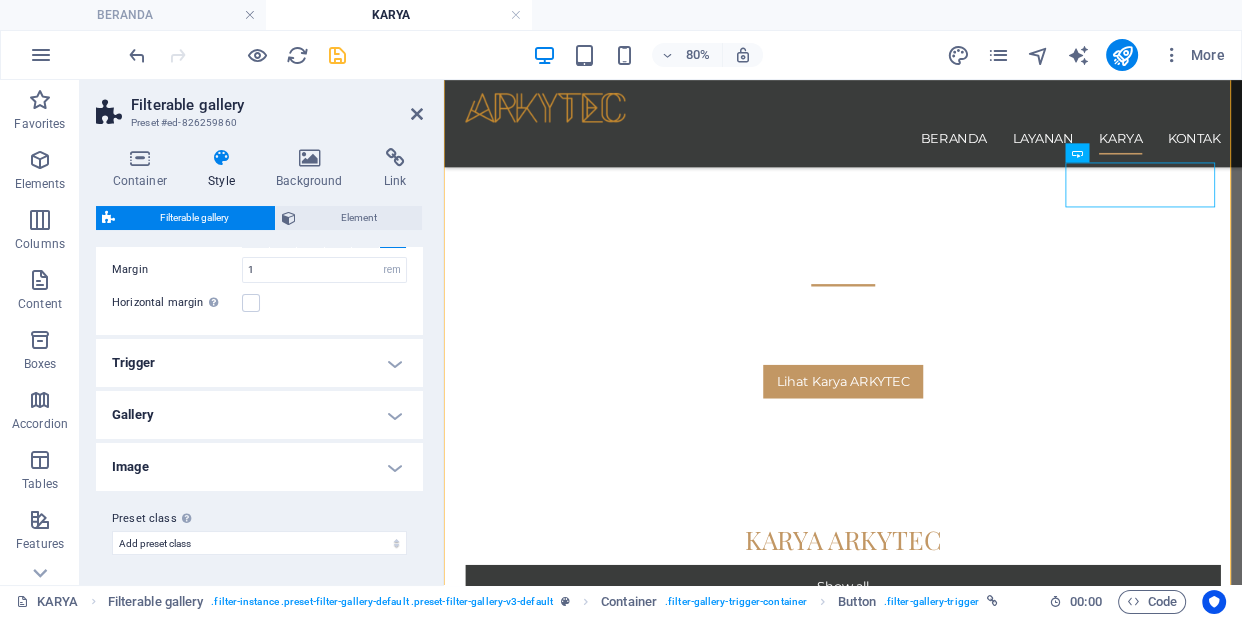 click on "Gallery" at bounding box center (259, 415) 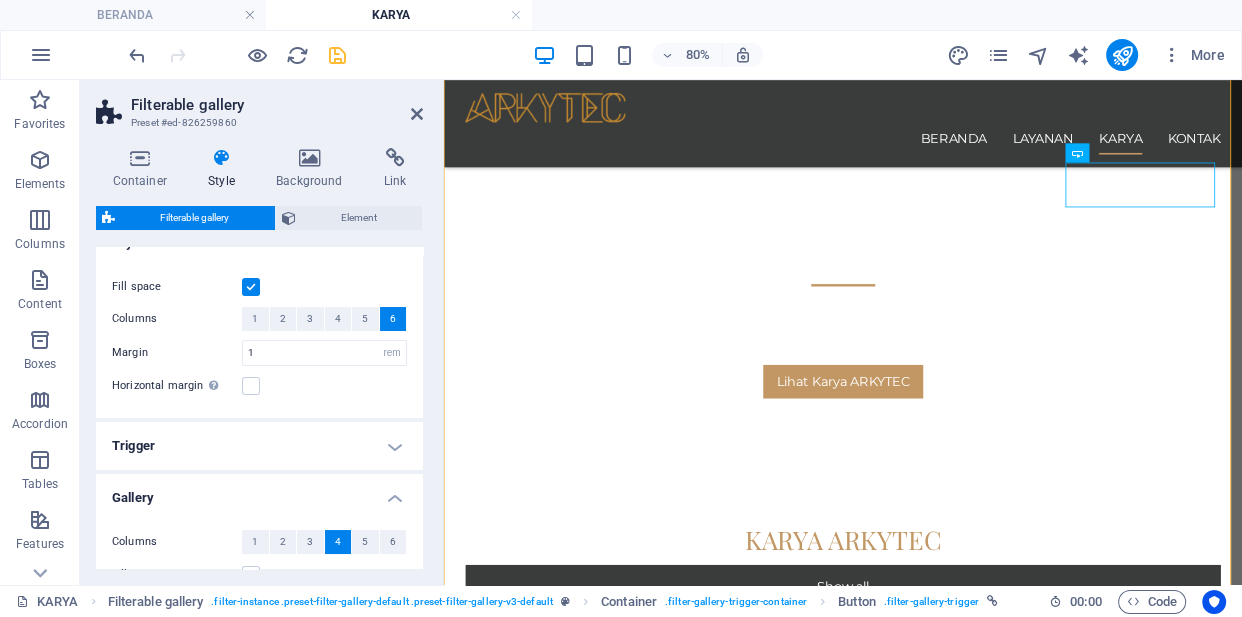 scroll, scrollTop: 0, scrollLeft: 0, axis: both 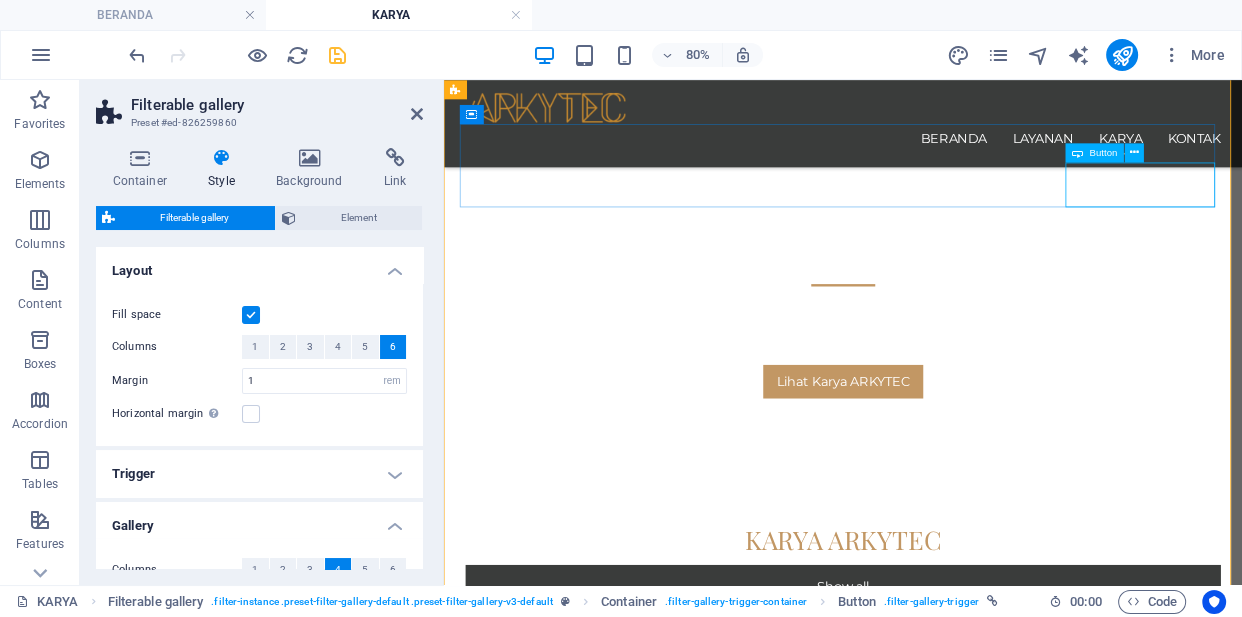 click on "Lainnya" at bounding box center [943, 970] 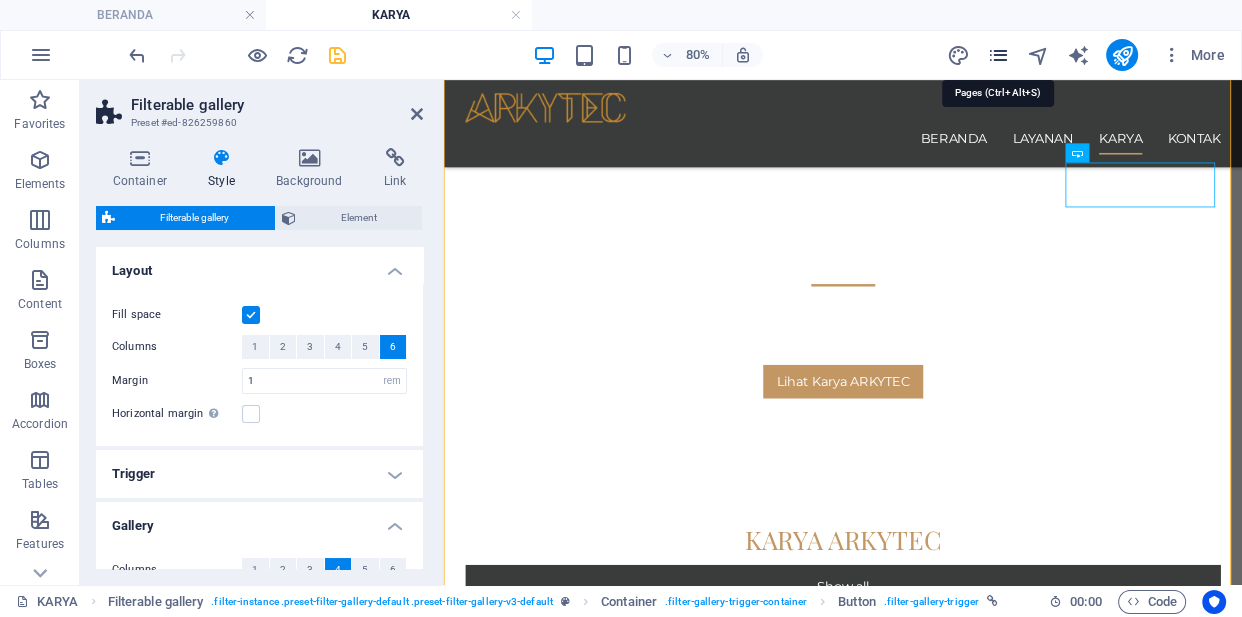 click at bounding box center [997, 55] 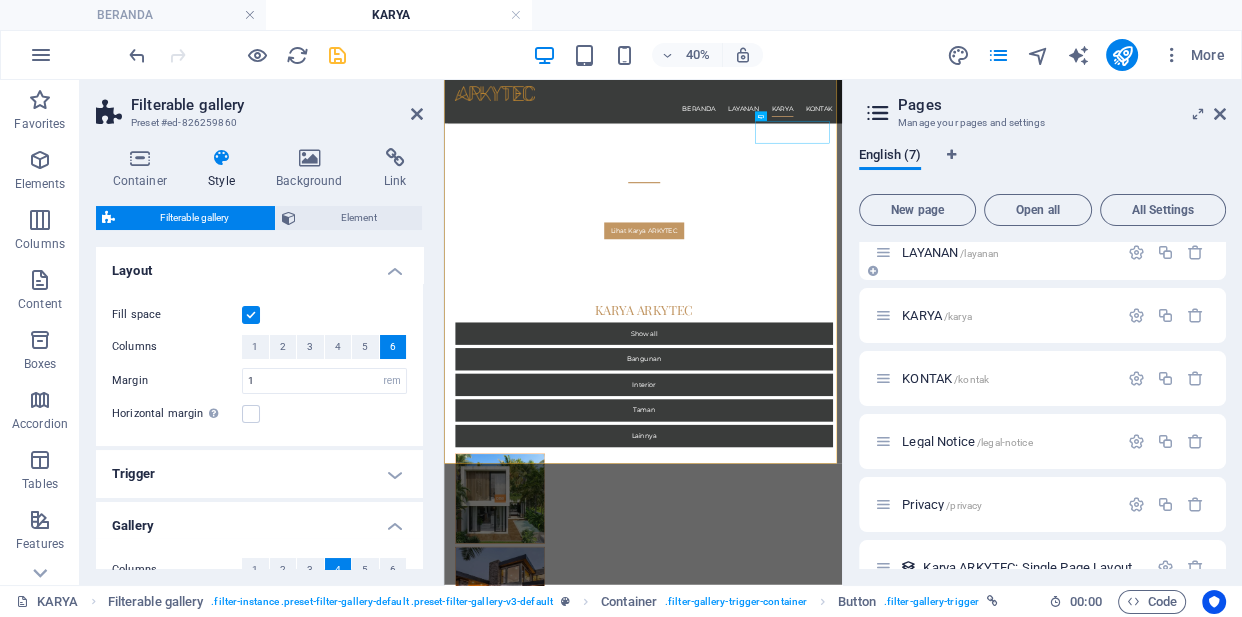 scroll, scrollTop: 113, scrollLeft: 0, axis: vertical 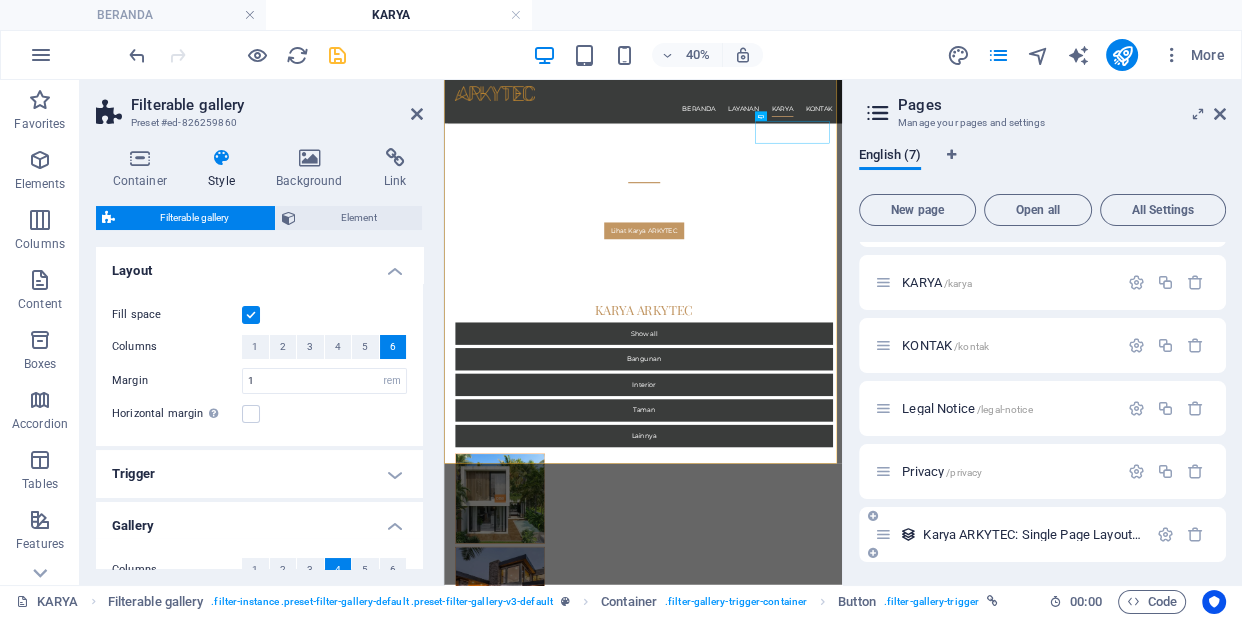 click on "Karya ARKYTEC: Single Page Layout /karya-arkytec-item" at bounding box center [1071, 534] 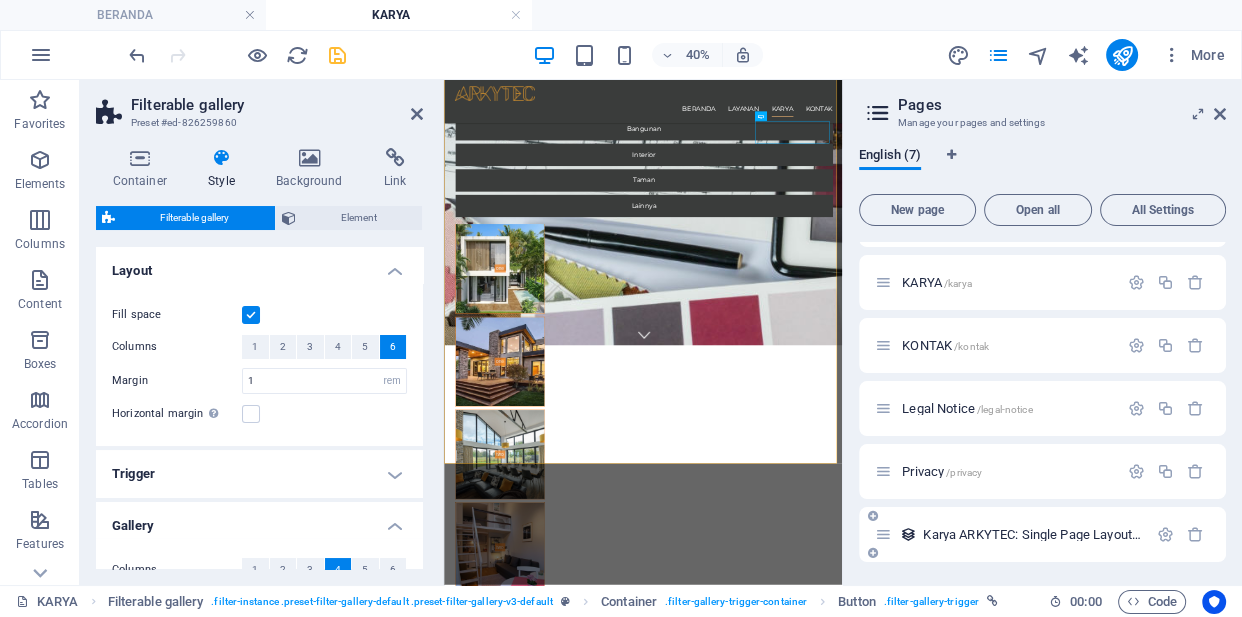 scroll, scrollTop: 0, scrollLeft: 0, axis: both 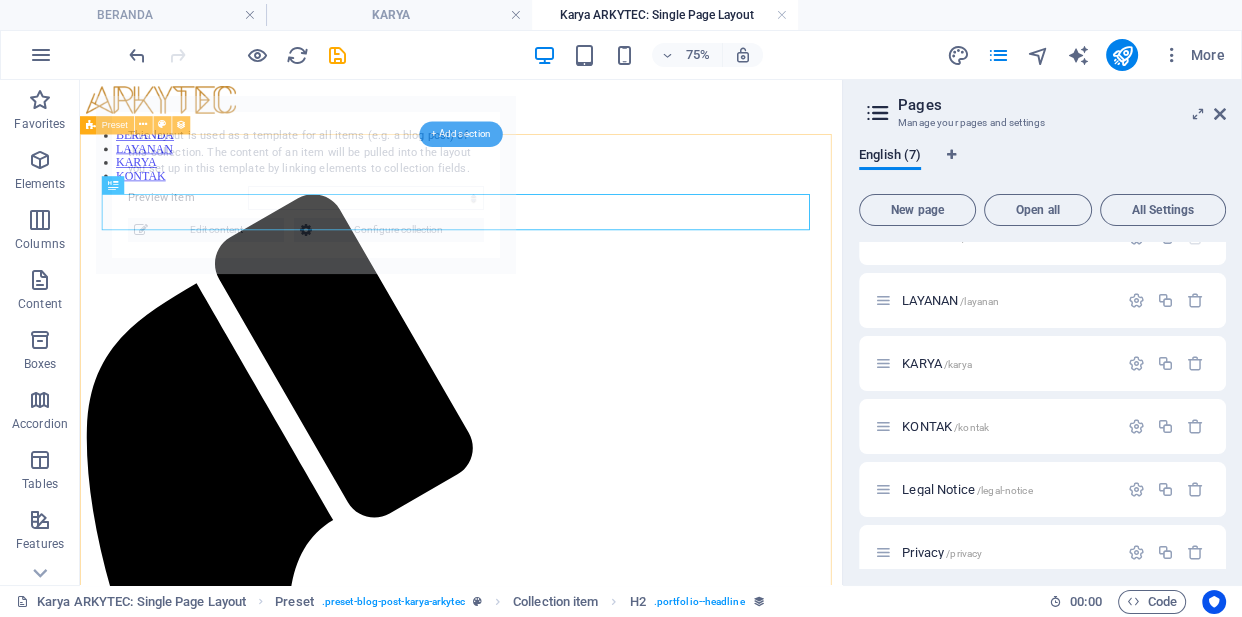 select on "68903277ebdcee4bbc0cad04" 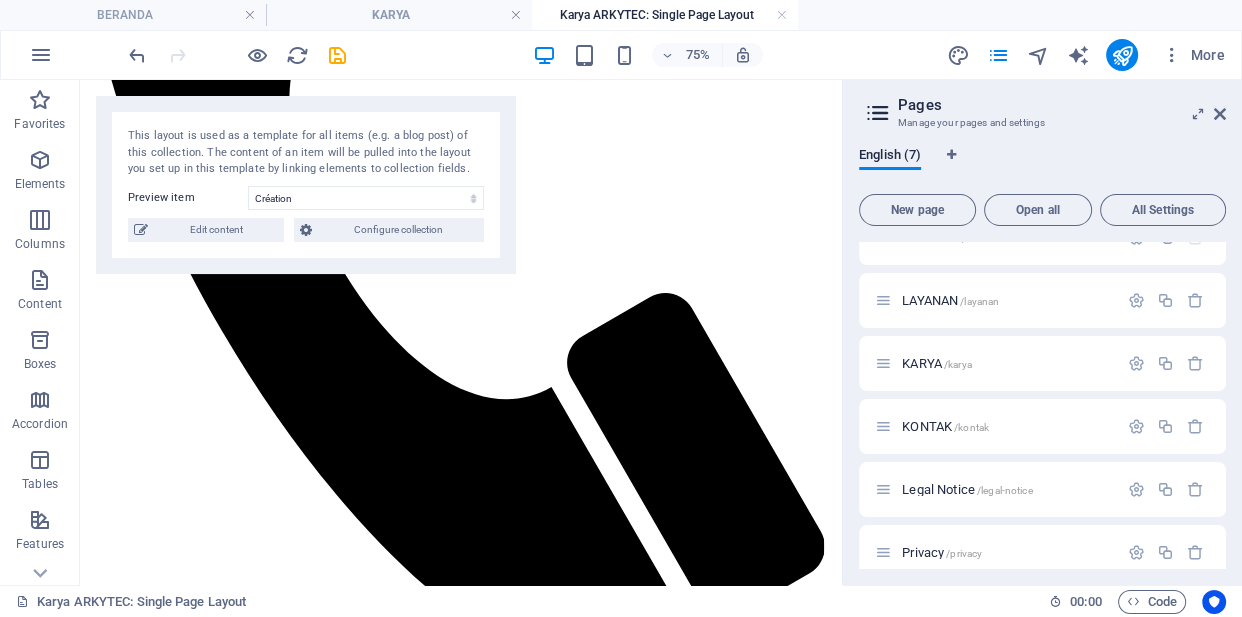 scroll, scrollTop: 0, scrollLeft: 0, axis: both 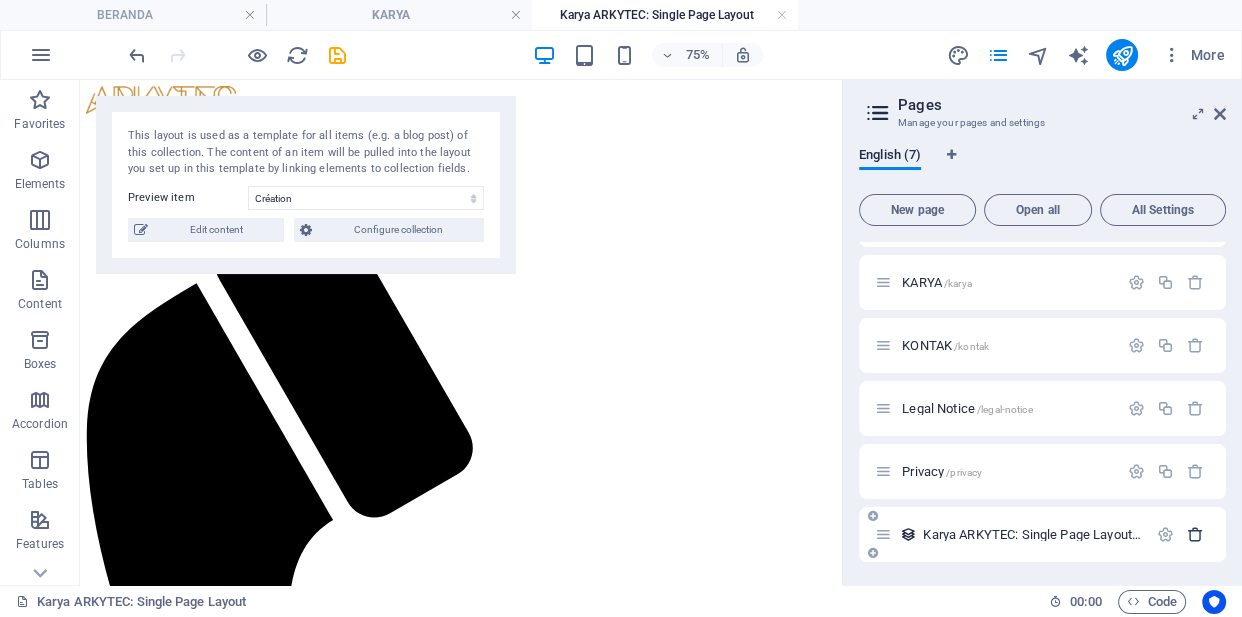 click at bounding box center (1195, 534) 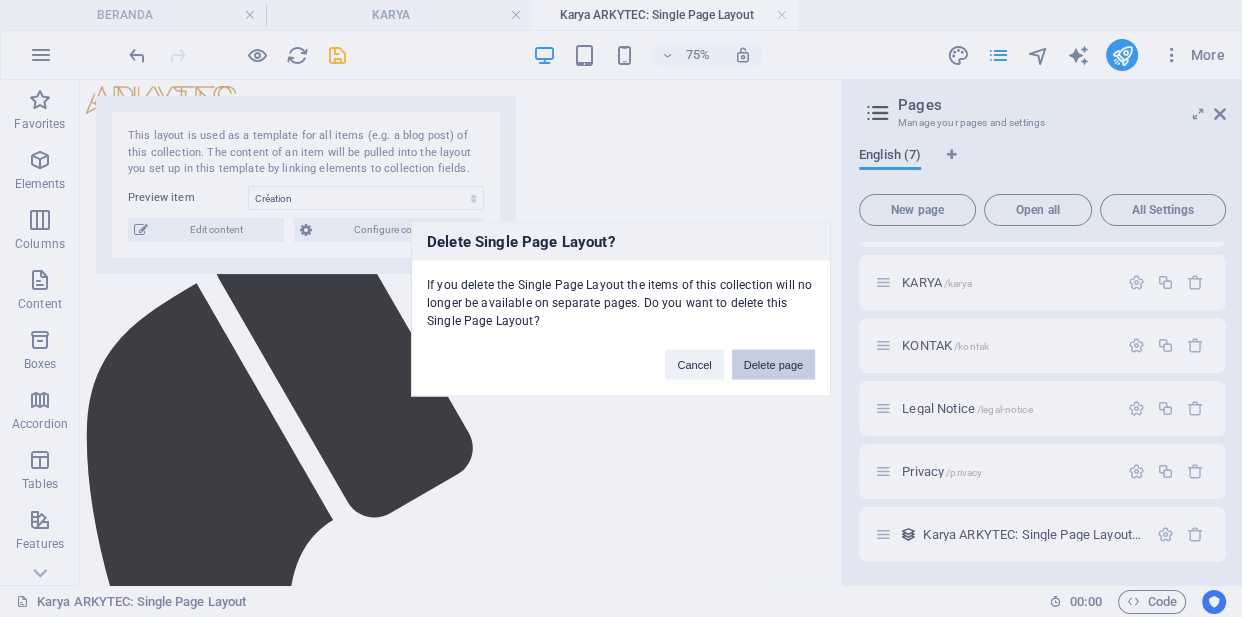 click on "Delete page" at bounding box center [773, 364] 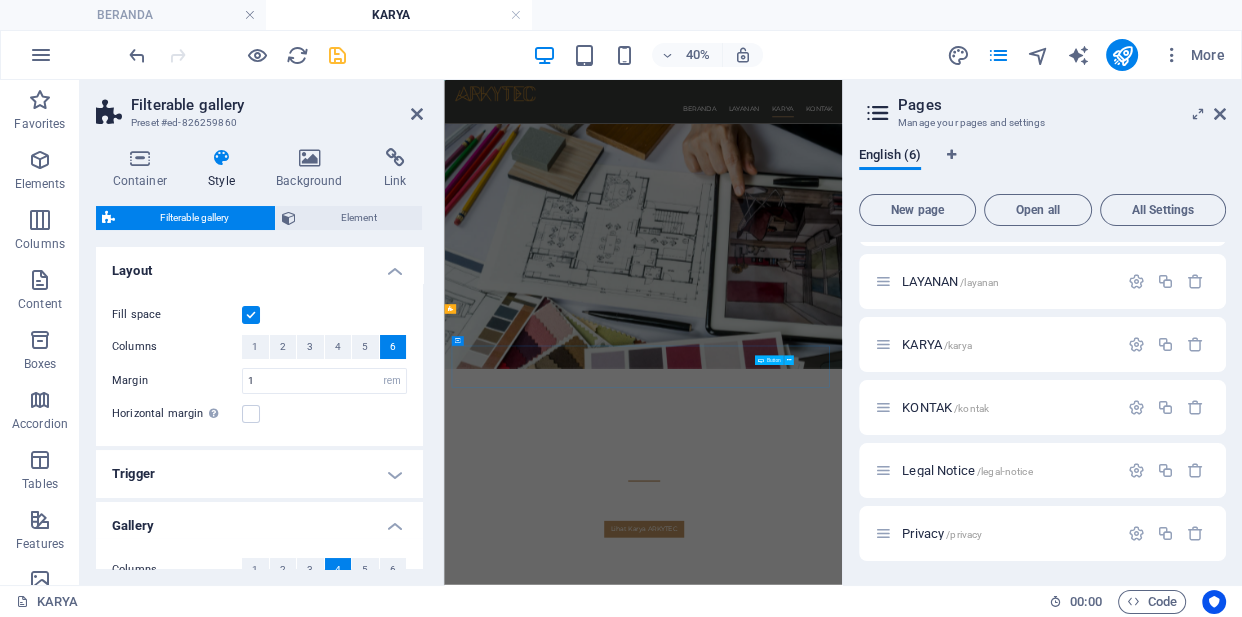 scroll, scrollTop: 600, scrollLeft: 0, axis: vertical 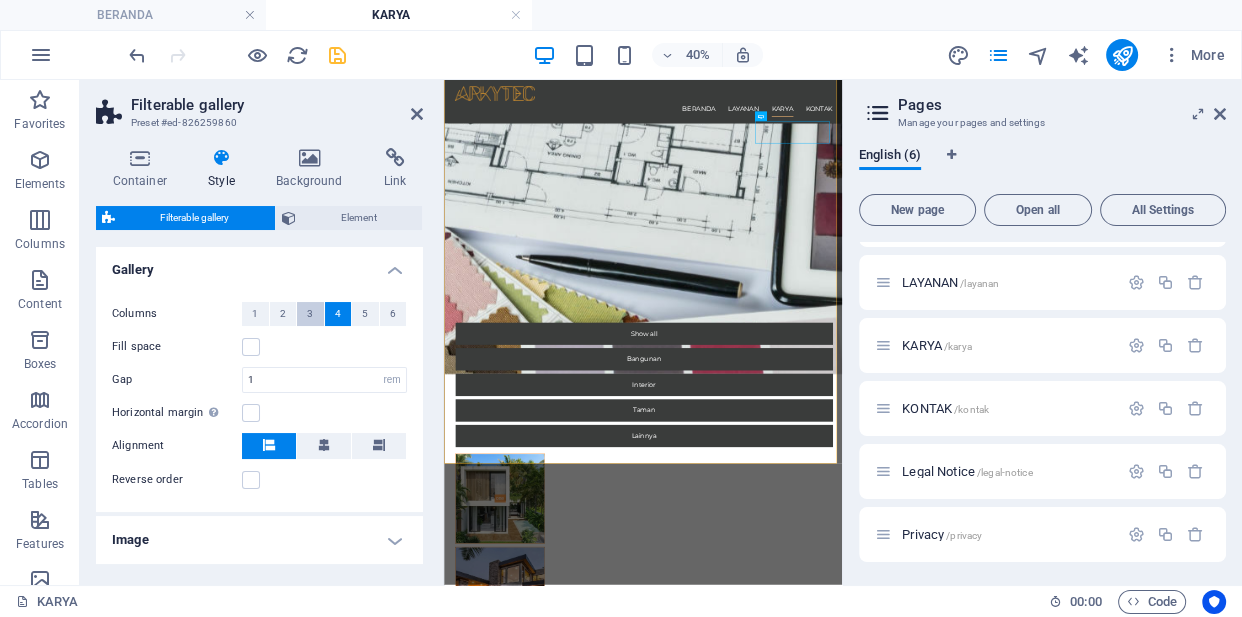 click on "3" at bounding box center [310, 314] 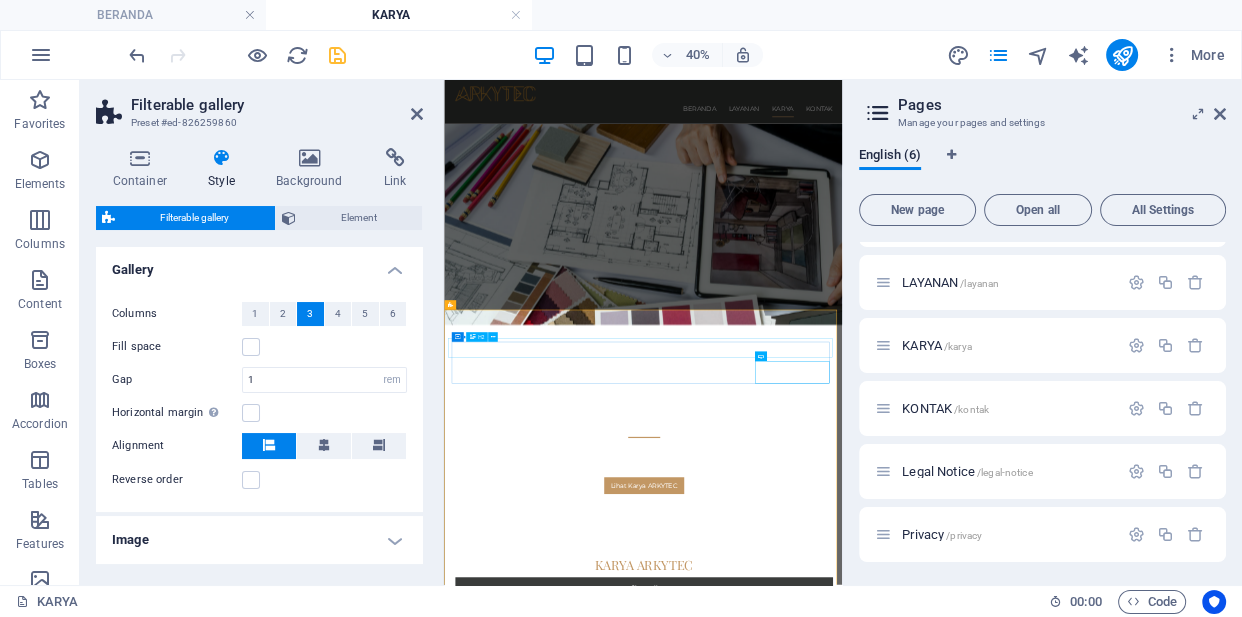 scroll, scrollTop: 0, scrollLeft: 0, axis: both 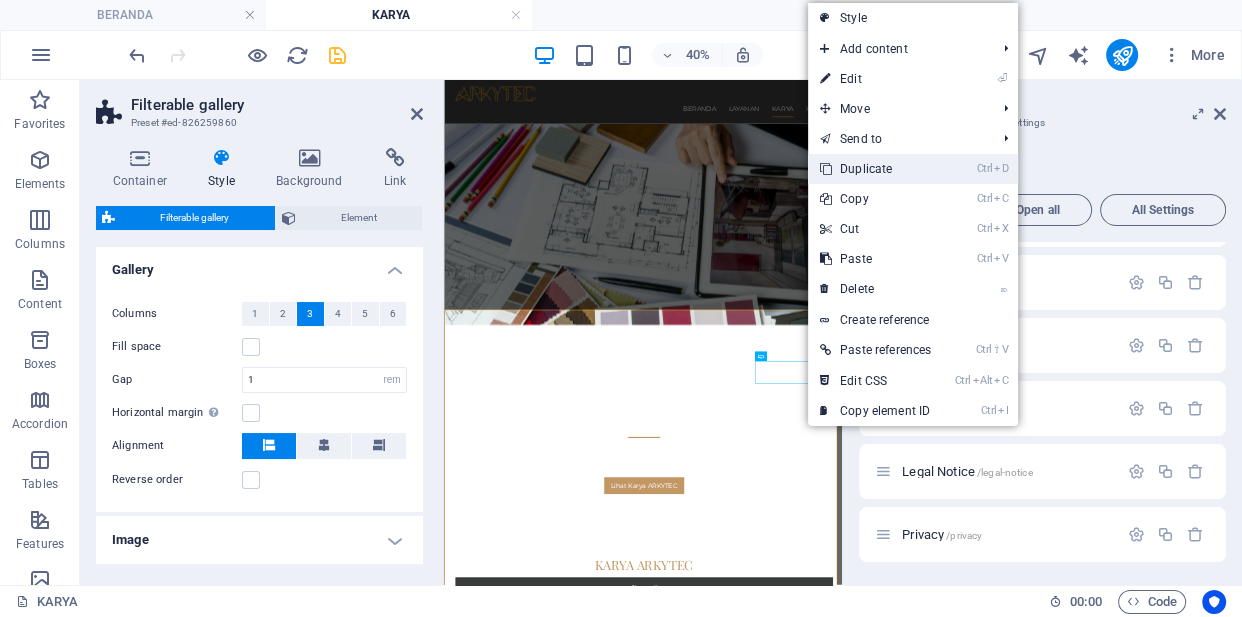 click on "Ctrl D  Duplicate" at bounding box center [875, 169] 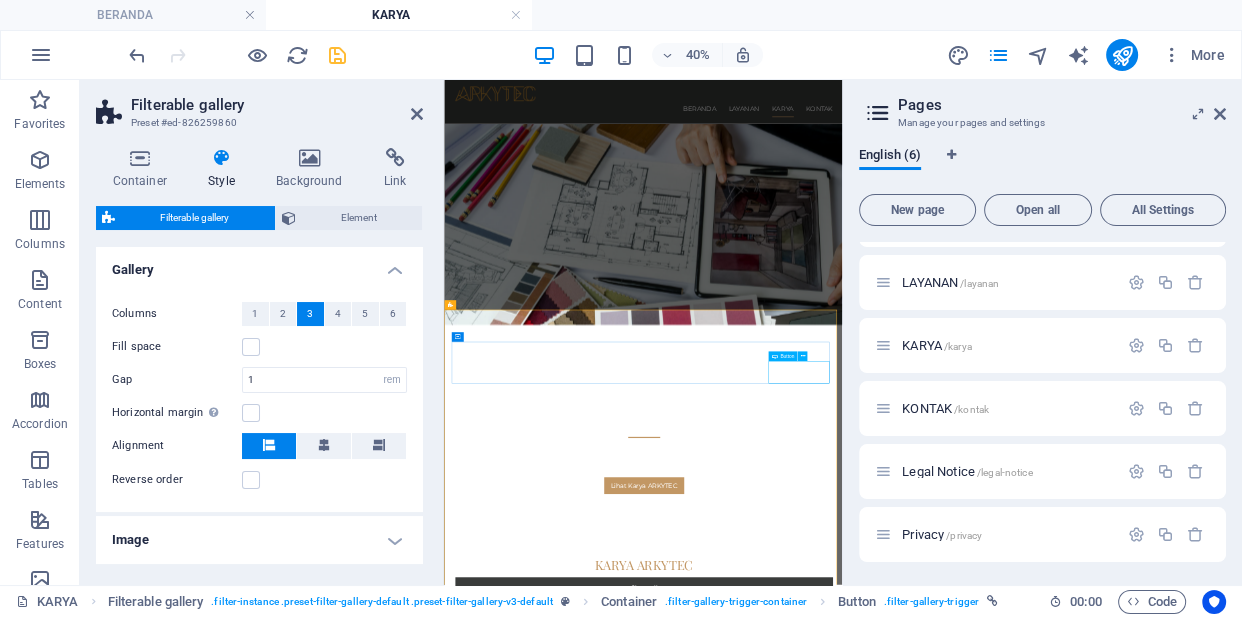 drag, startPoint x: 1334, startPoint y: 811, endPoint x: 1403, endPoint y: 469, distance: 348.8911 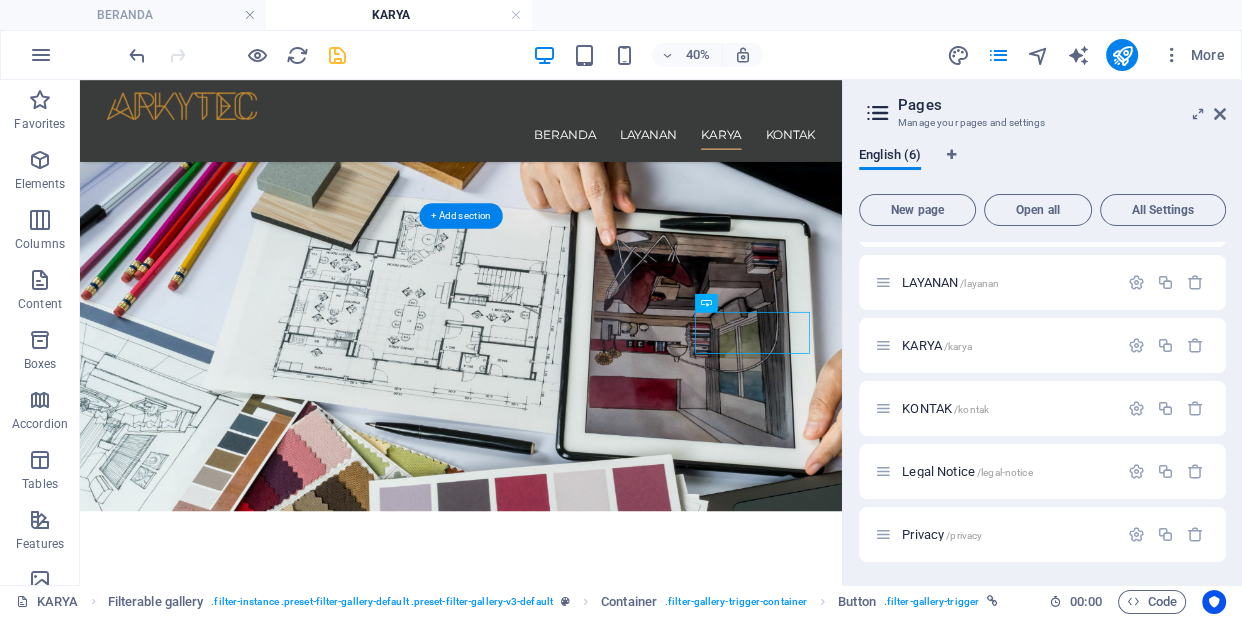 click at bounding box center (268, 2456) 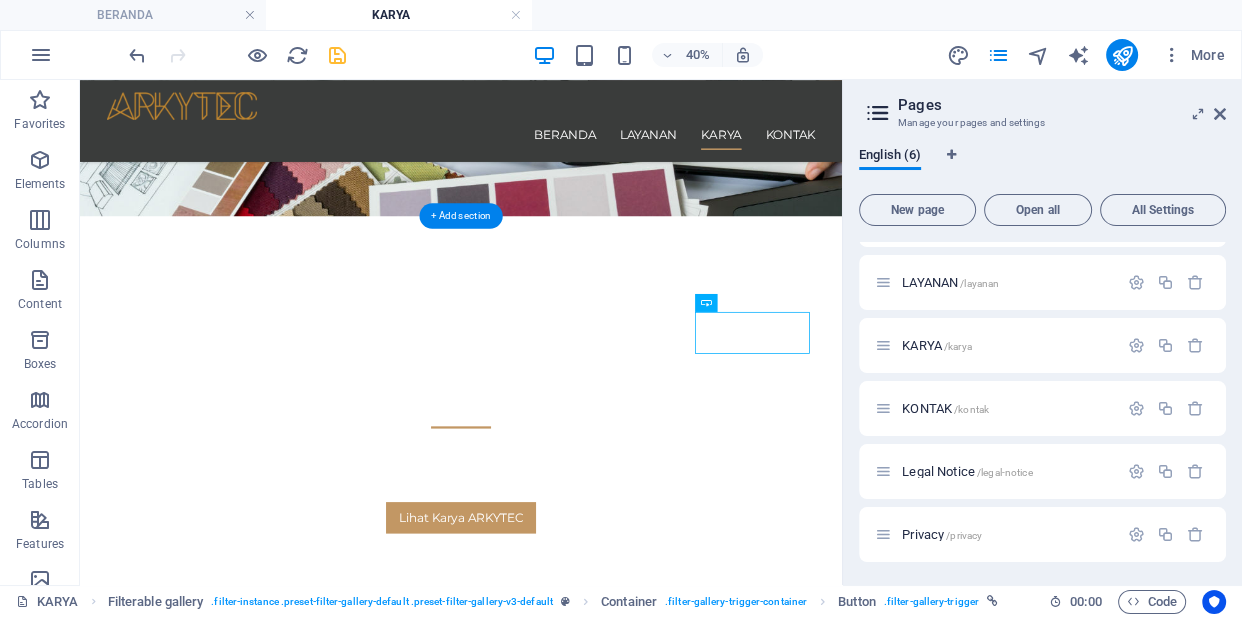 select on "%" 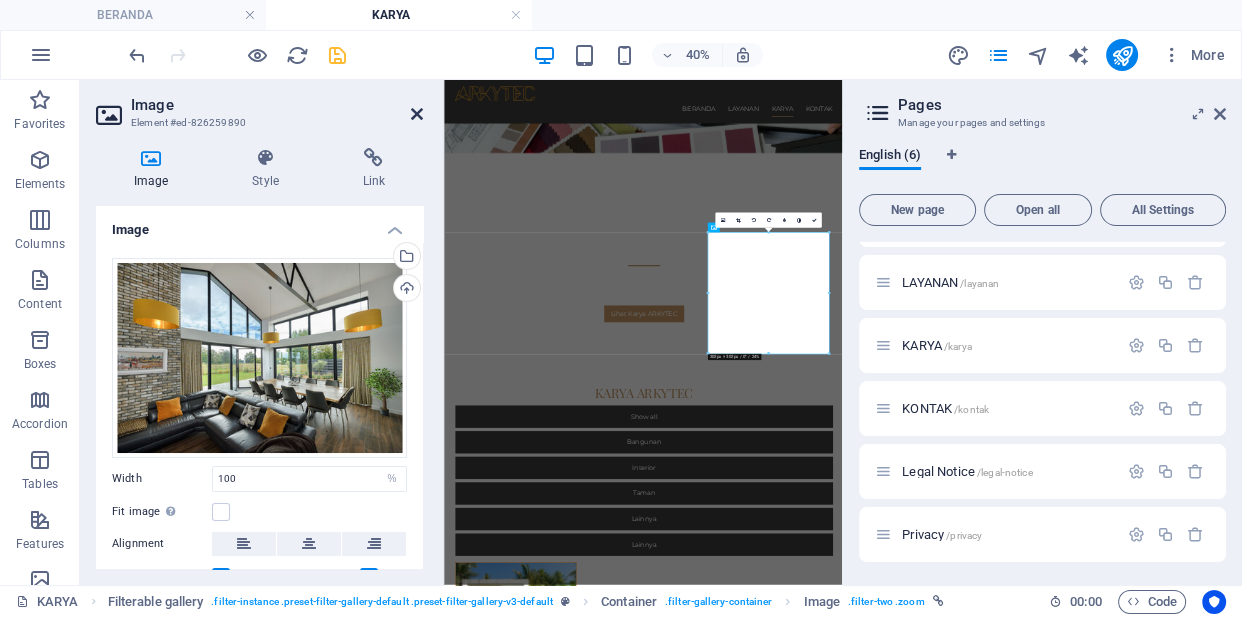 click at bounding box center (417, 114) 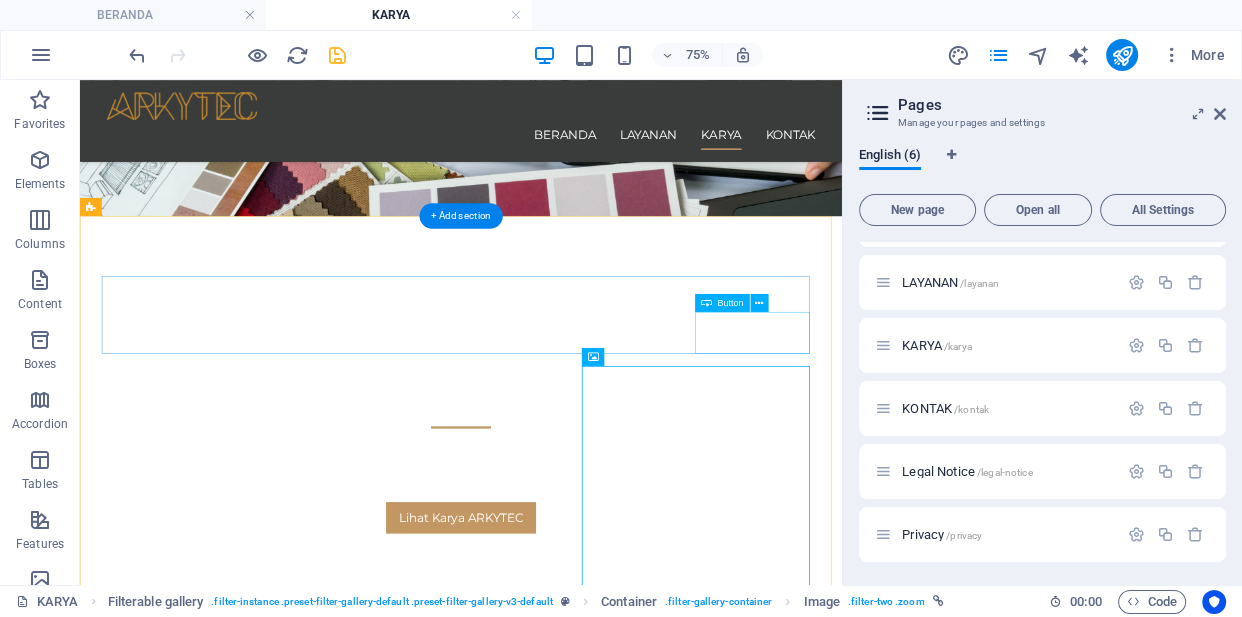click on "Lainnya" at bounding box center [588, 1241] 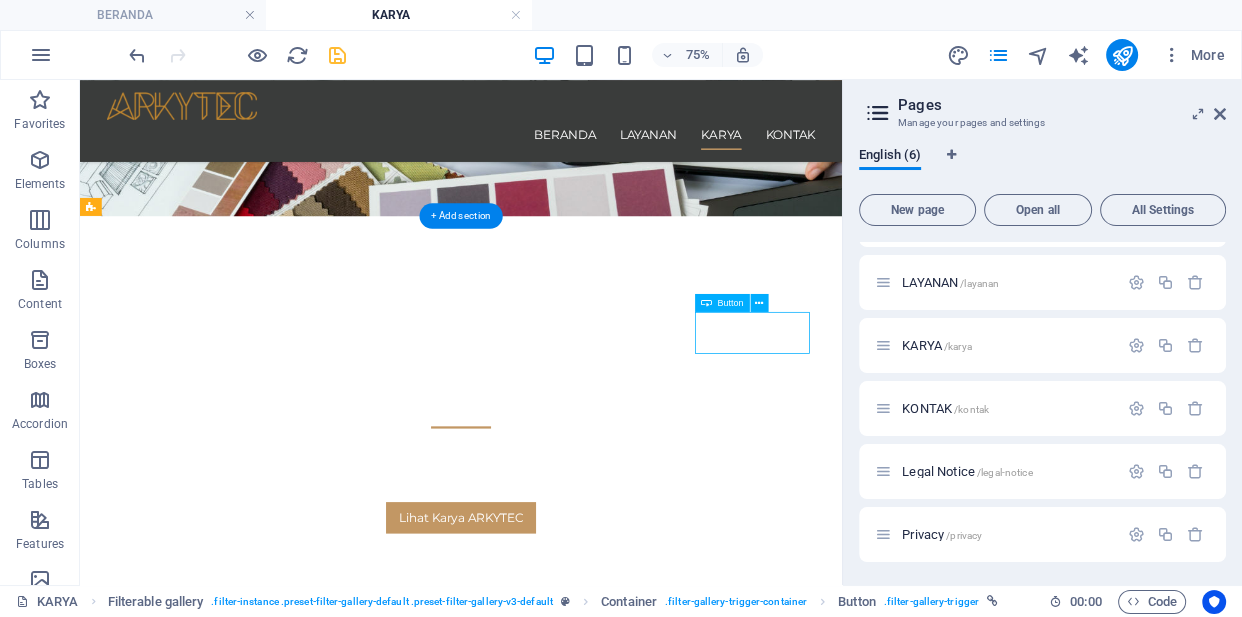 click on "Lainnya" at bounding box center (588, 1241) 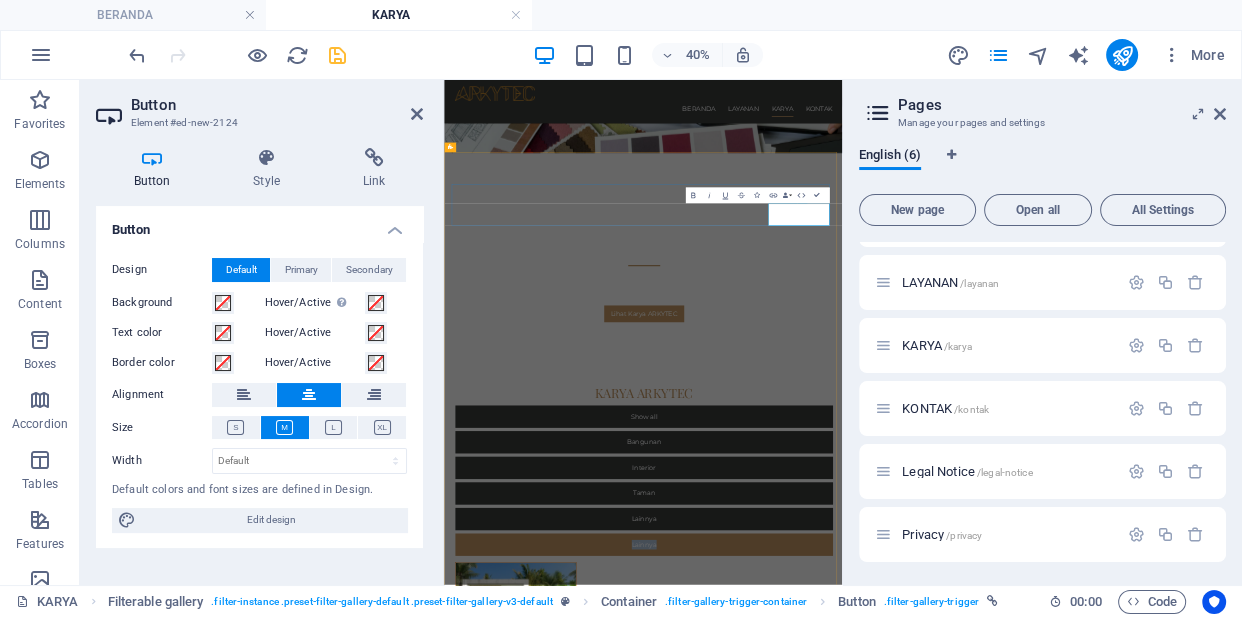 type 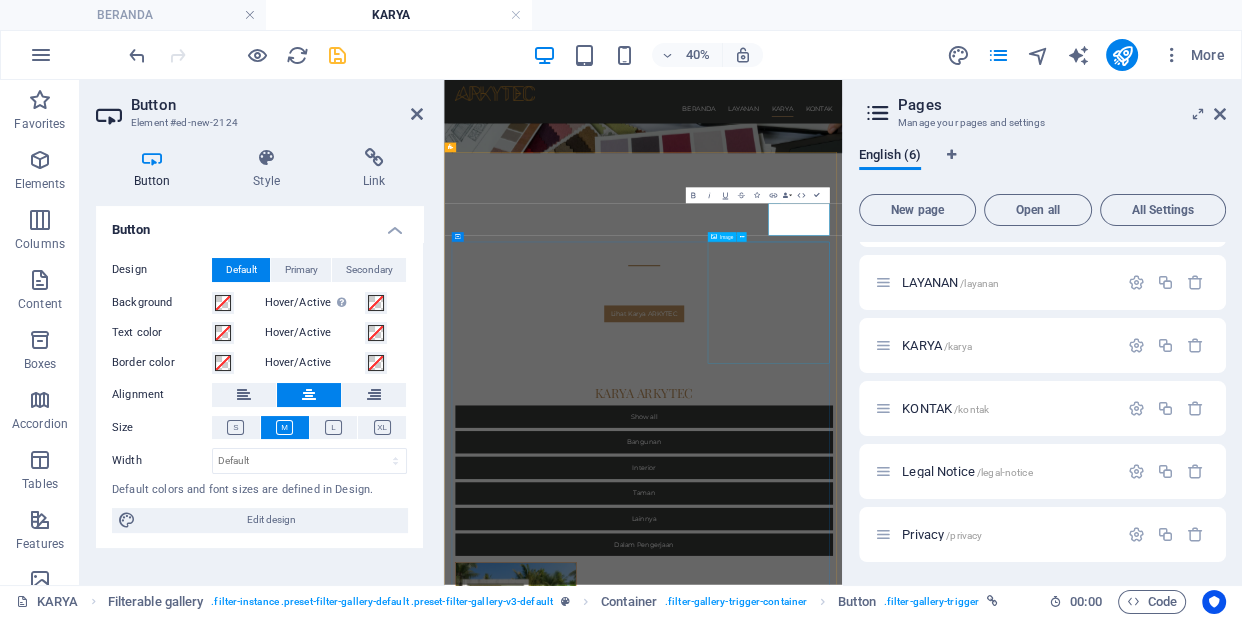 click at bounding box center (622, 2063) 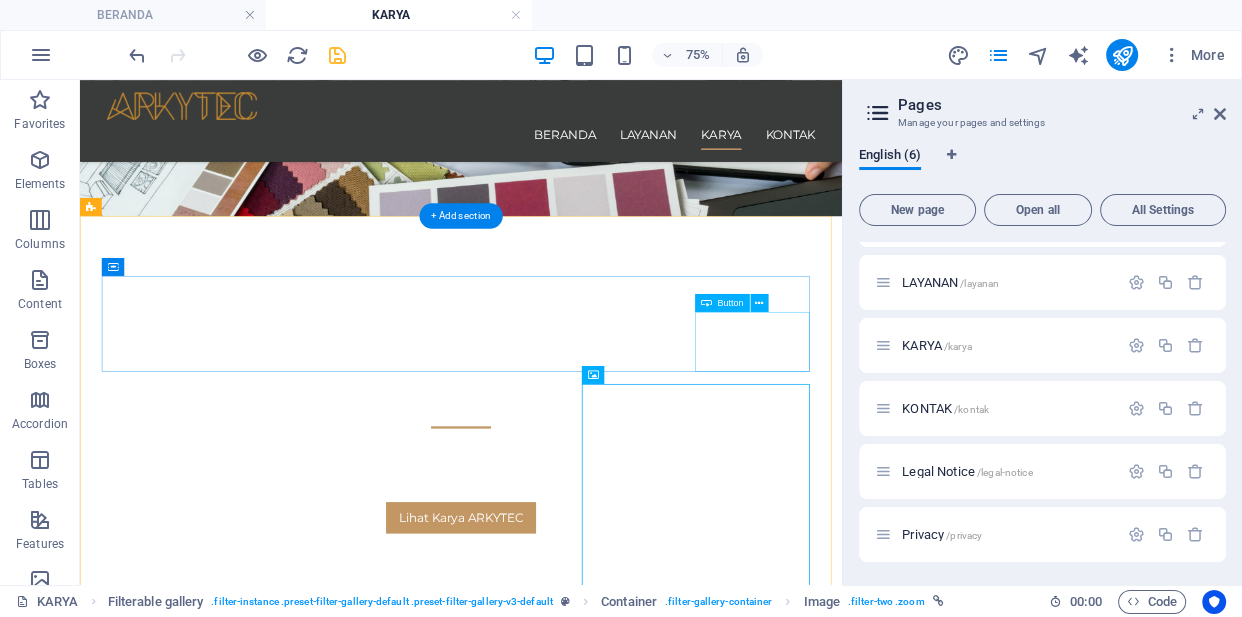 click on "Dalam Pengerjaan" at bounding box center [588, 1241] 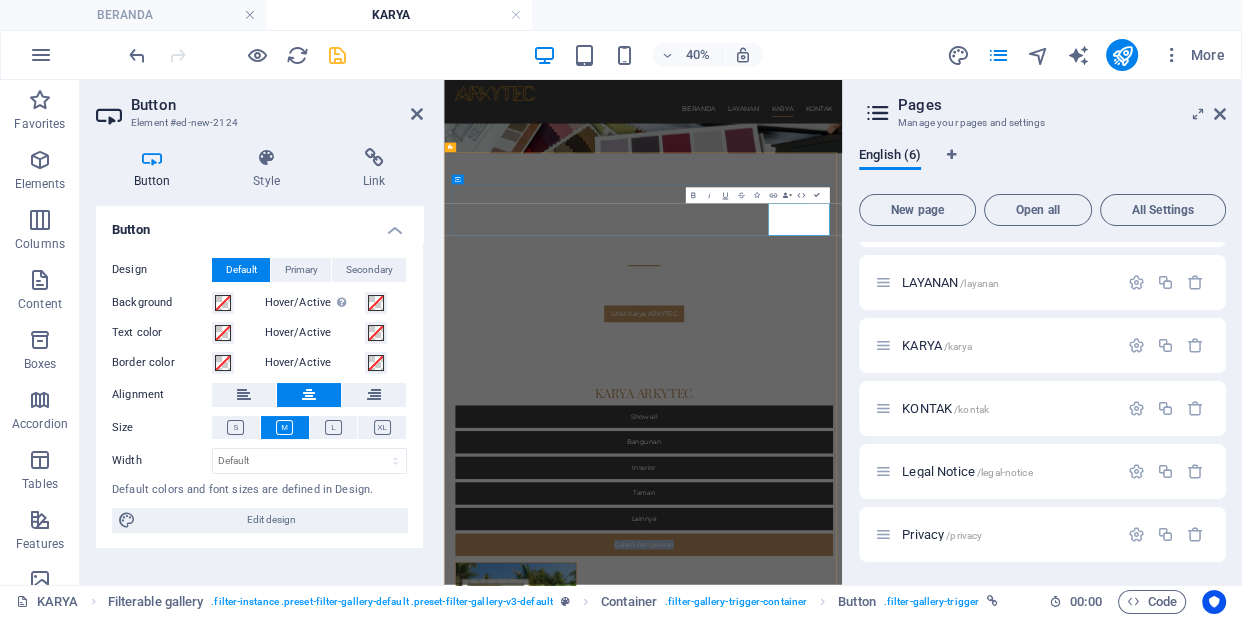type 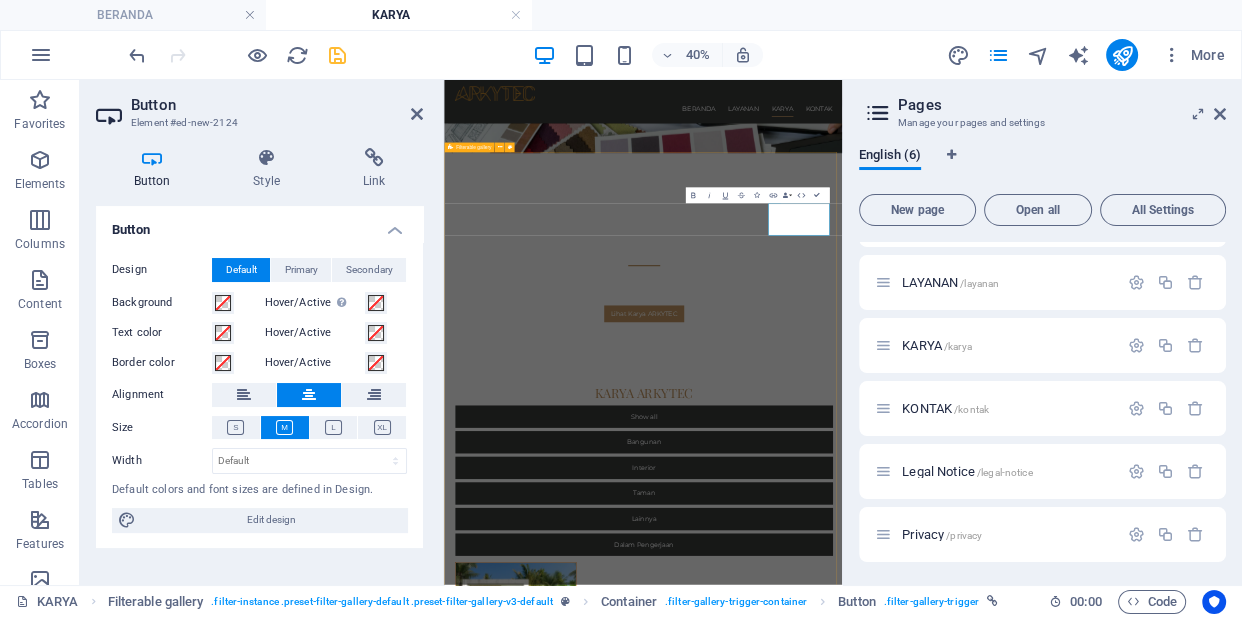 click on "KARYA ARKYTEC Show all Bangunan Interior Taman Lainnya Dalam Pengerjaan" at bounding box center (941, 2622) 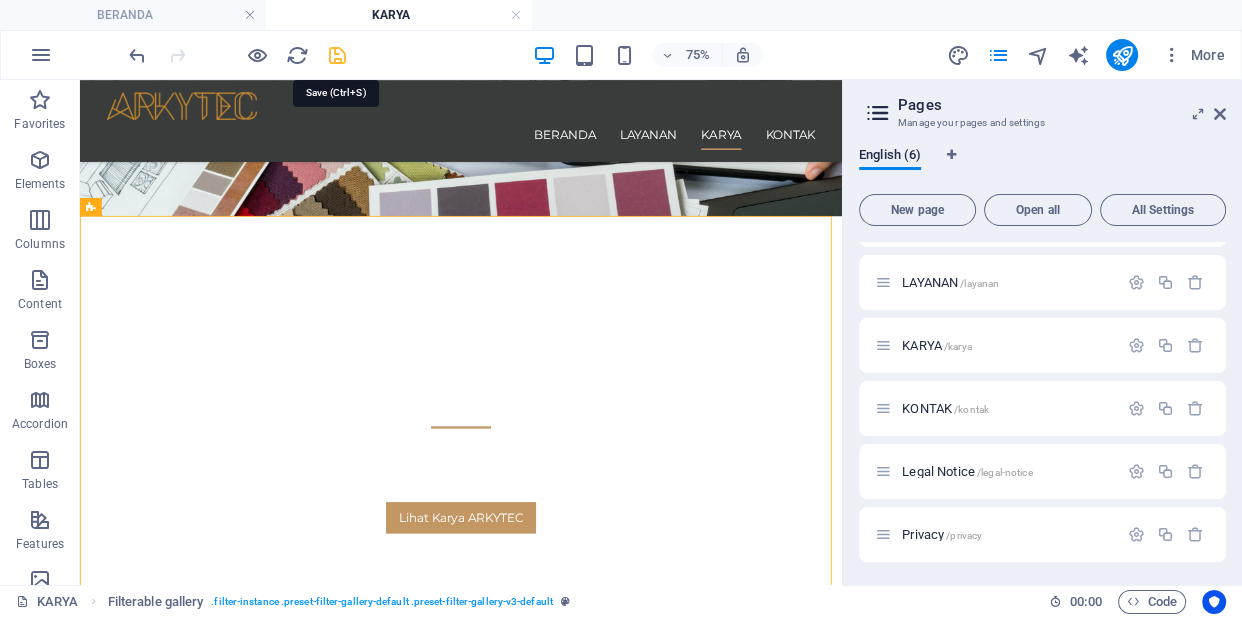 click at bounding box center (337, 55) 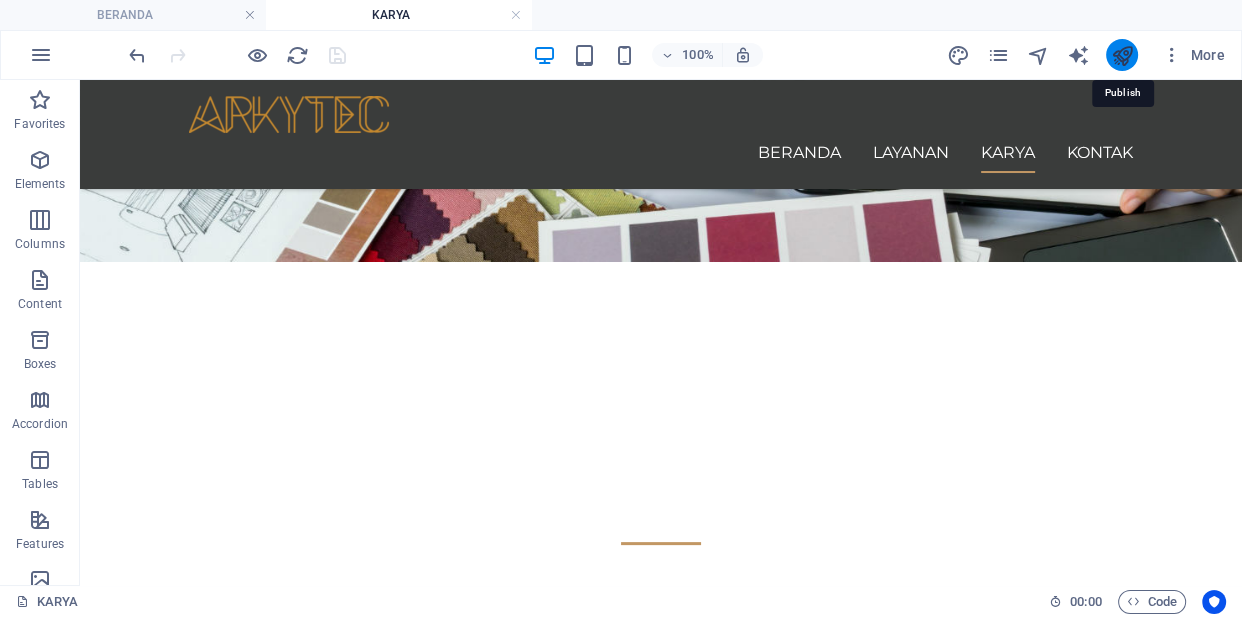 drag, startPoint x: 1120, startPoint y: 50, endPoint x: 708, endPoint y: 17, distance: 413.3195 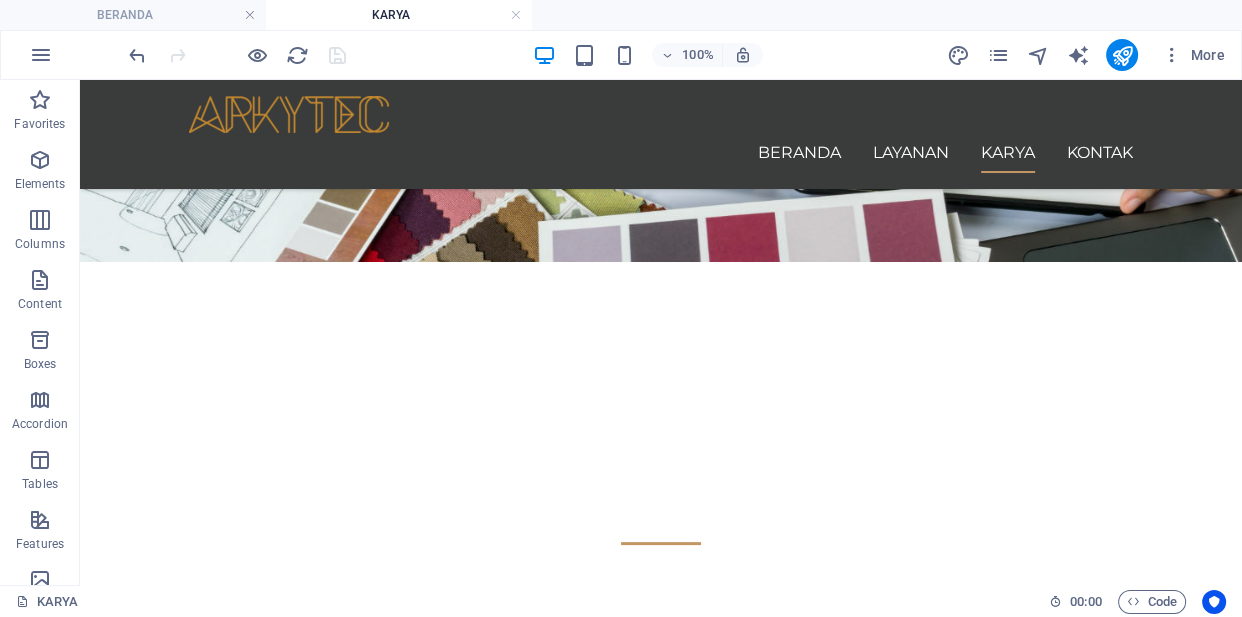 click on "100% More" at bounding box center [679, 55] 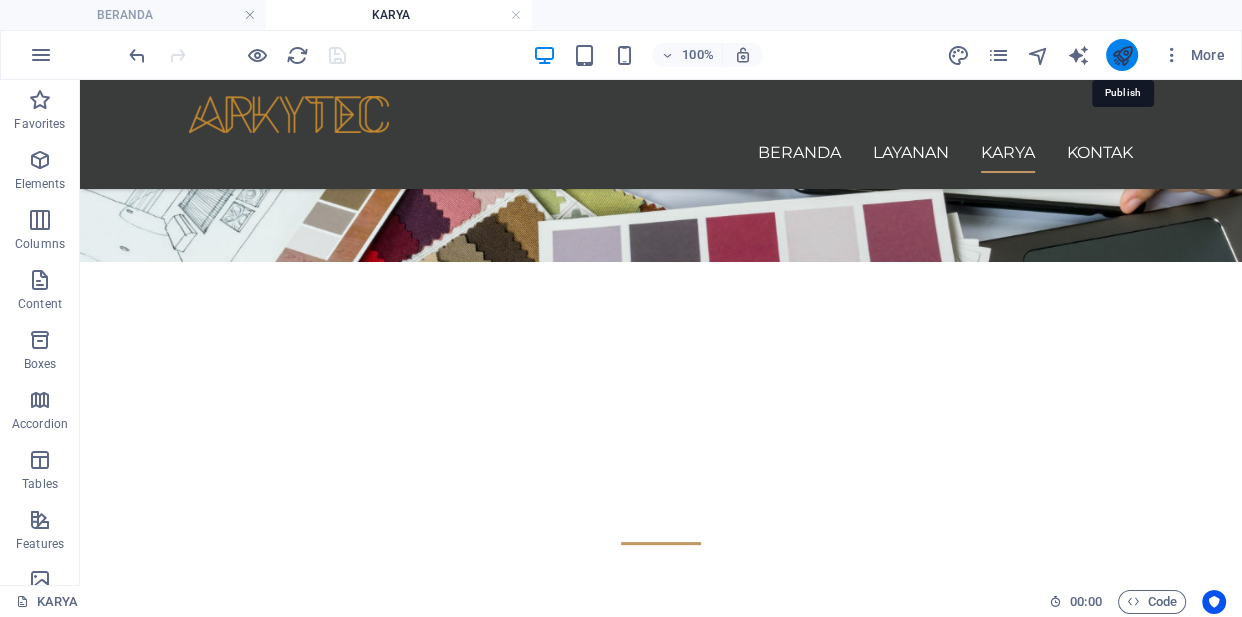 drag, startPoint x: 1113, startPoint y: 54, endPoint x: 704, endPoint y: 39, distance: 409.27496 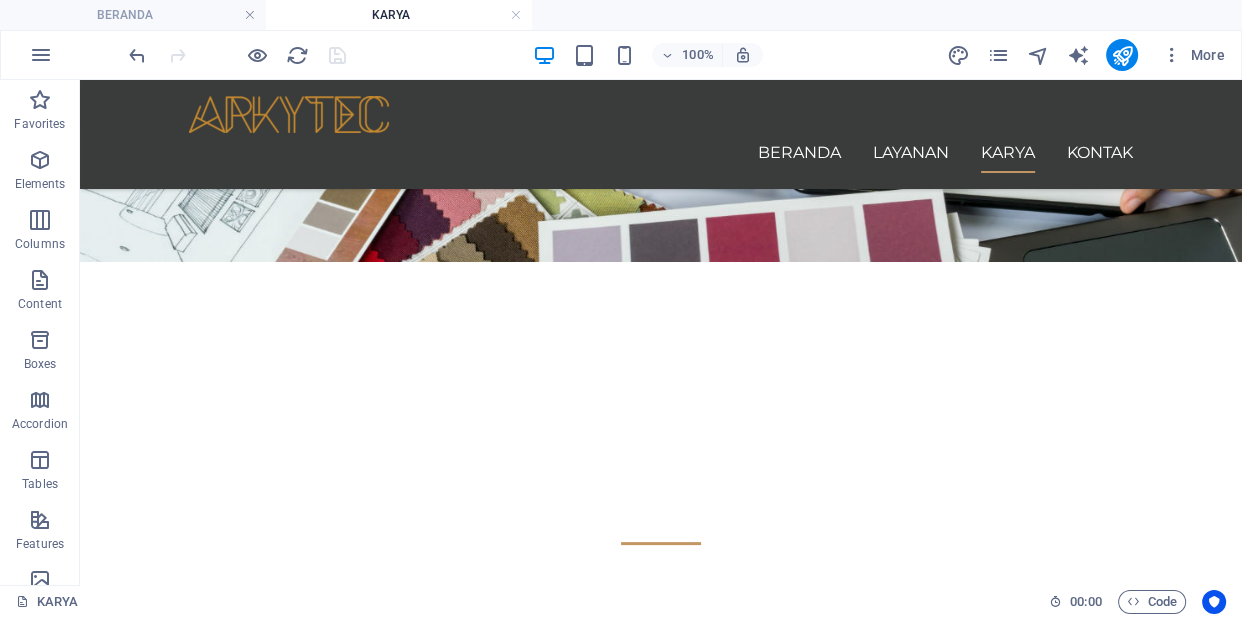 click on "BERANDA KARYA" at bounding box center (621, 15) 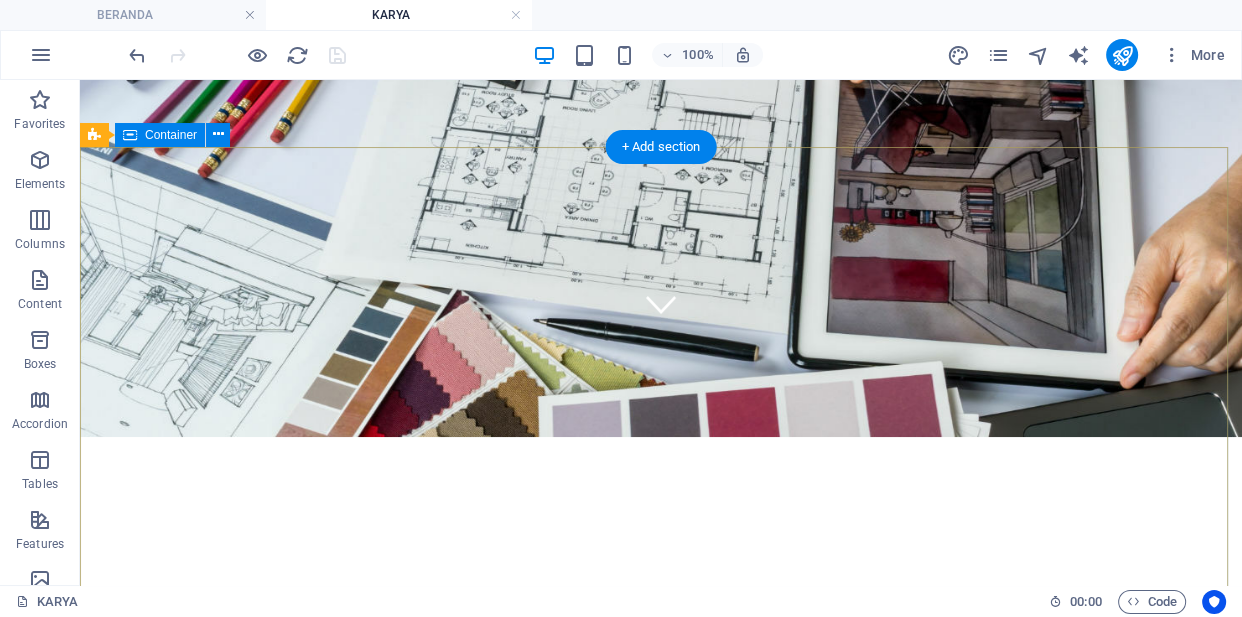scroll, scrollTop: 0, scrollLeft: 0, axis: both 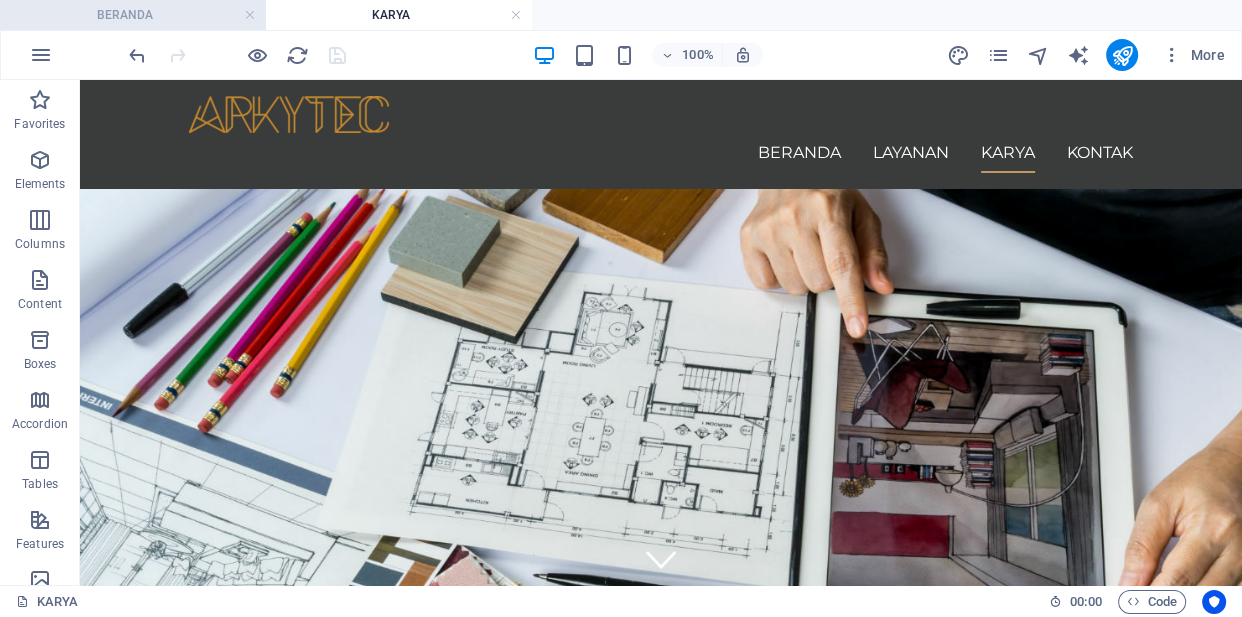 click on "BERANDA" at bounding box center (133, 15) 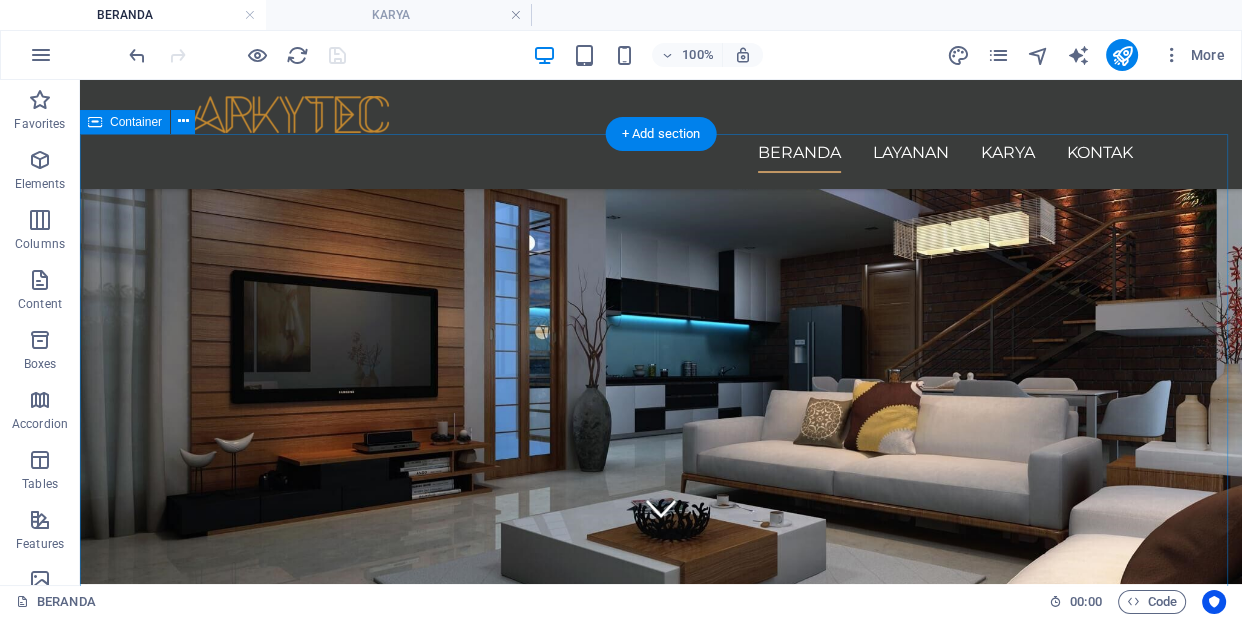 scroll, scrollTop: 0, scrollLeft: 0, axis: both 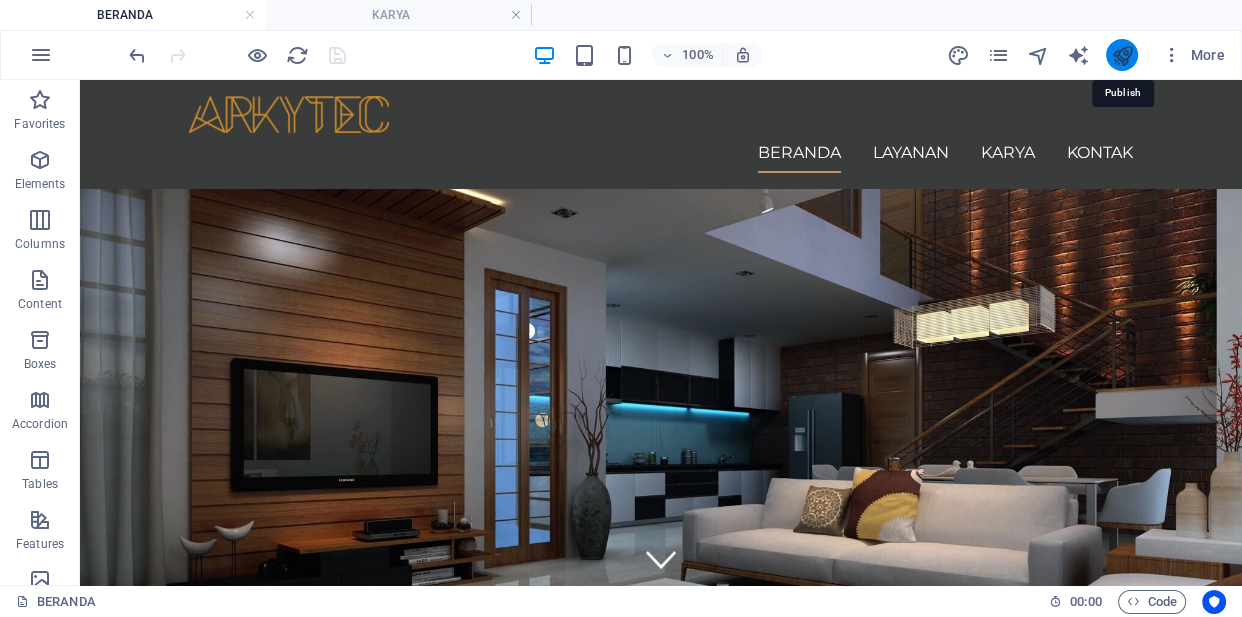 click at bounding box center [1121, 55] 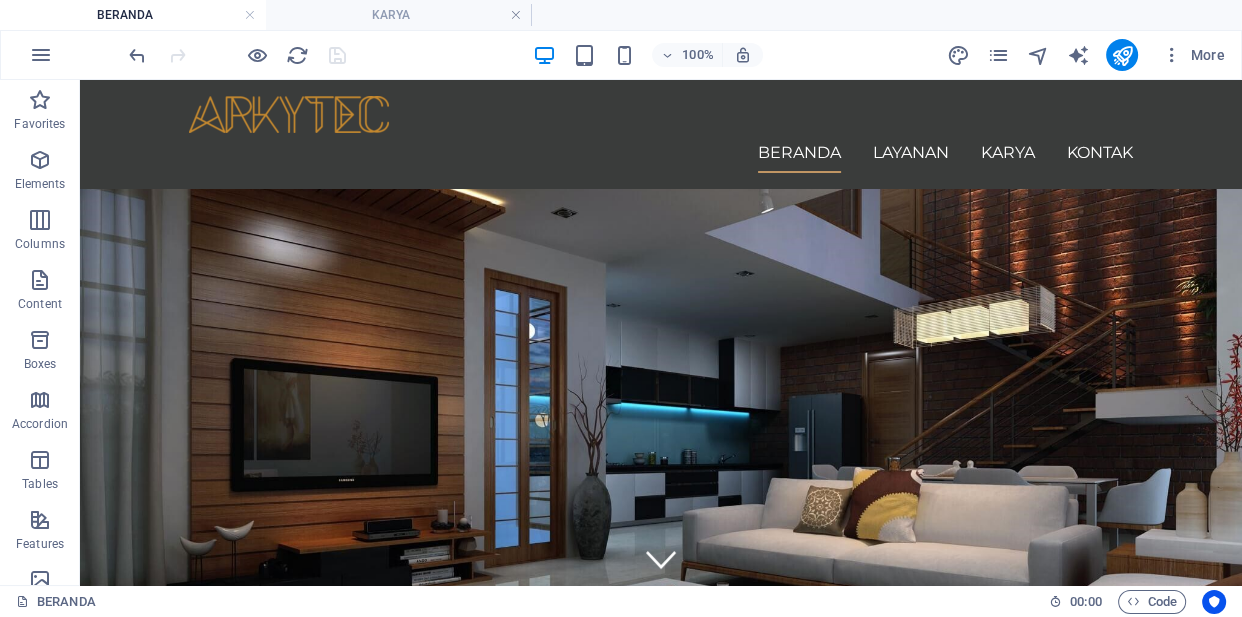 click on "BERANDA KARYA" at bounding box center [621, 15] 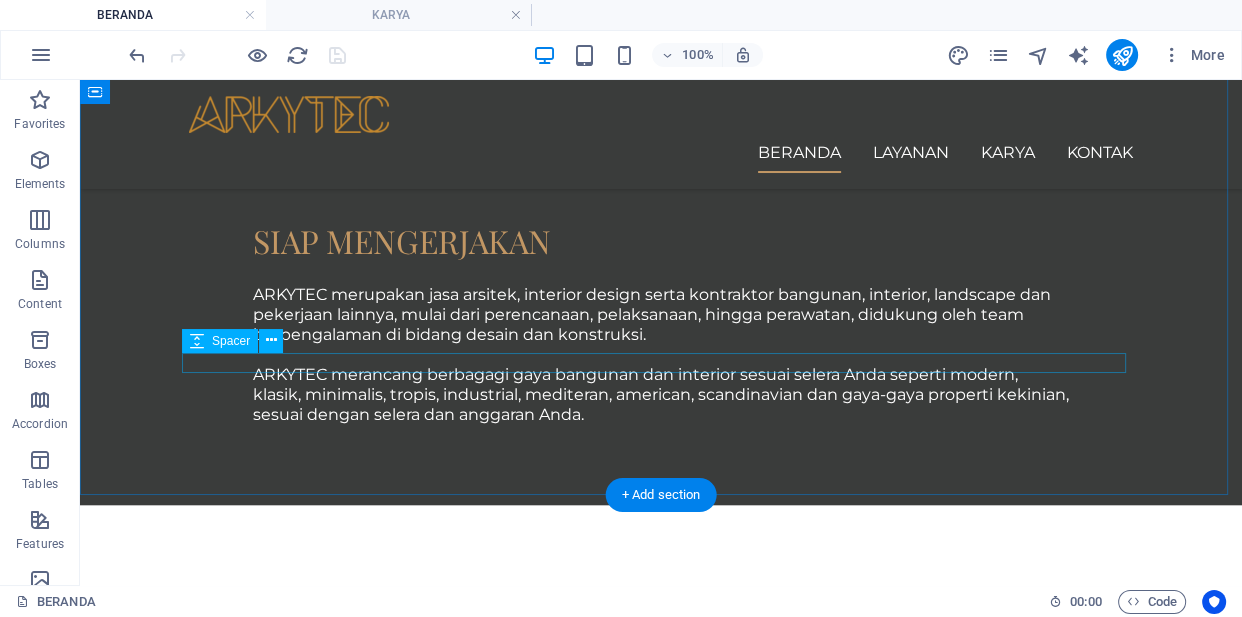 scroll, scrollTop: 1718, scrollLeft: 0, axis: vertical 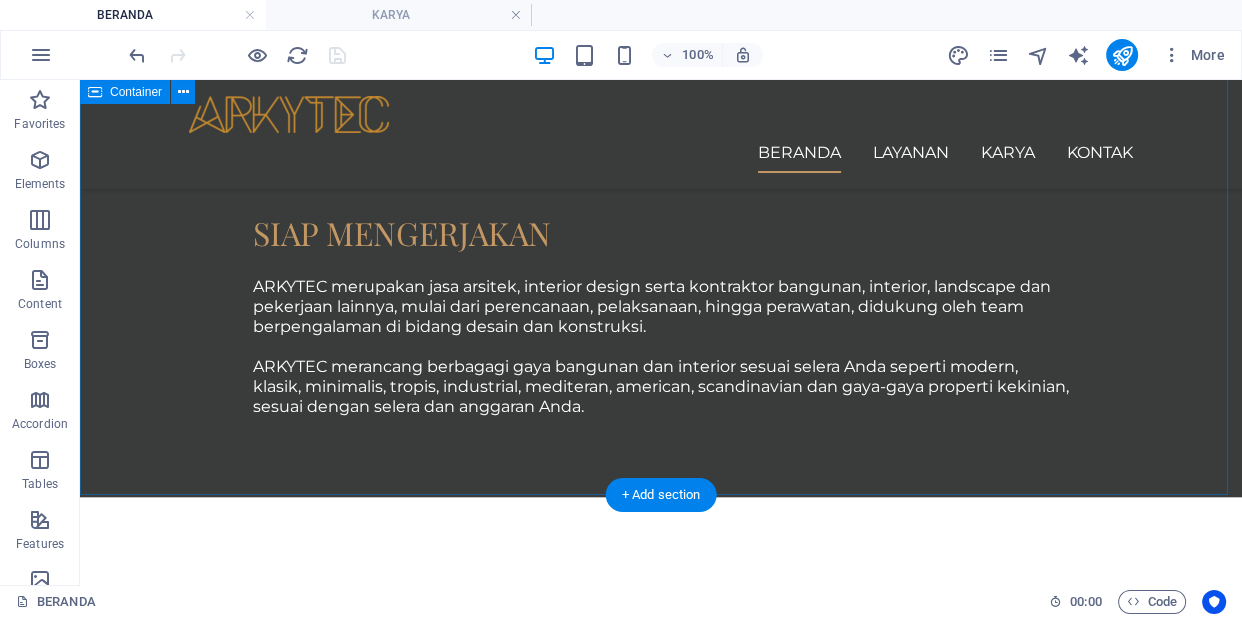 click on "BAGAIMANA MULAINYA? Pastikan Selera & Anggaran Selain "Make-up Your Mind" dalam hal selera, anggaran juga perlu Anda pastikan dan siapkan sebelumnya. Pilih Arsitek/Kontraktor Jangan buru-buru, Anda bisa memilah dan memilih perusahaan jasa kontraktor yang paling sesuai dengan harapan. Hubungi ARKYTEC Bila masih bimbang dan ragu, Anda bisa menghubungi ARKYTEC untuk melanjutkan rencana dan pelaksanaannya. Lihat Layanan ARKYTEC" at bounding box center [661, 2710] 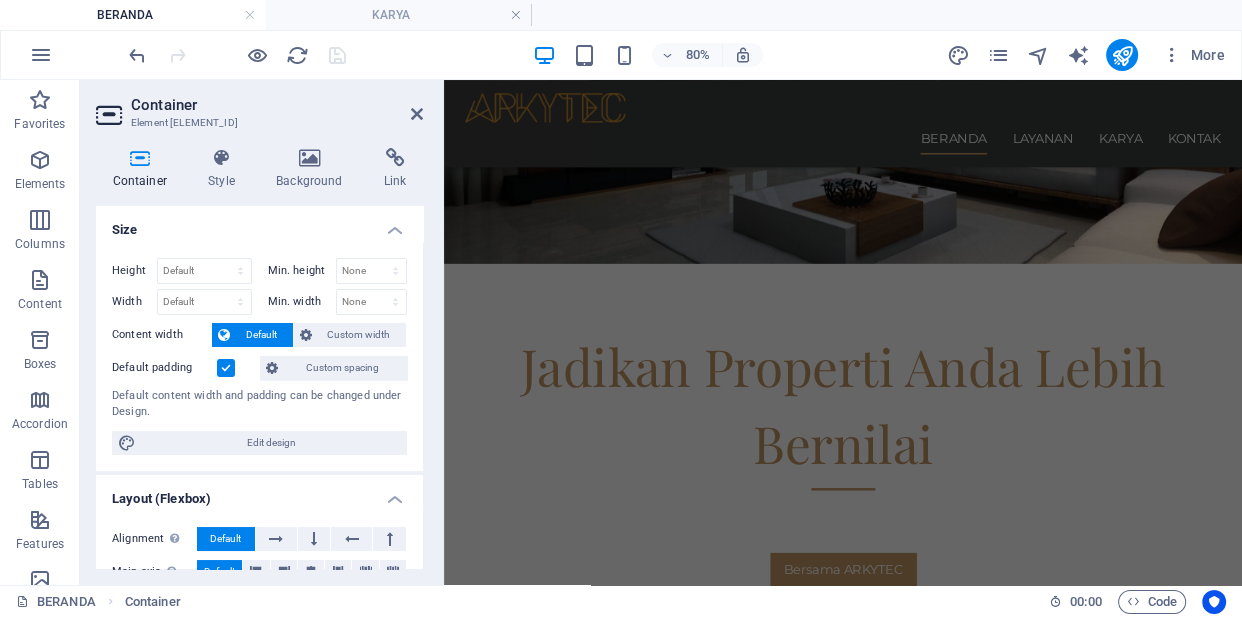 scroll, scrollTop: 321, scrollLeft: 0, axis: vertical 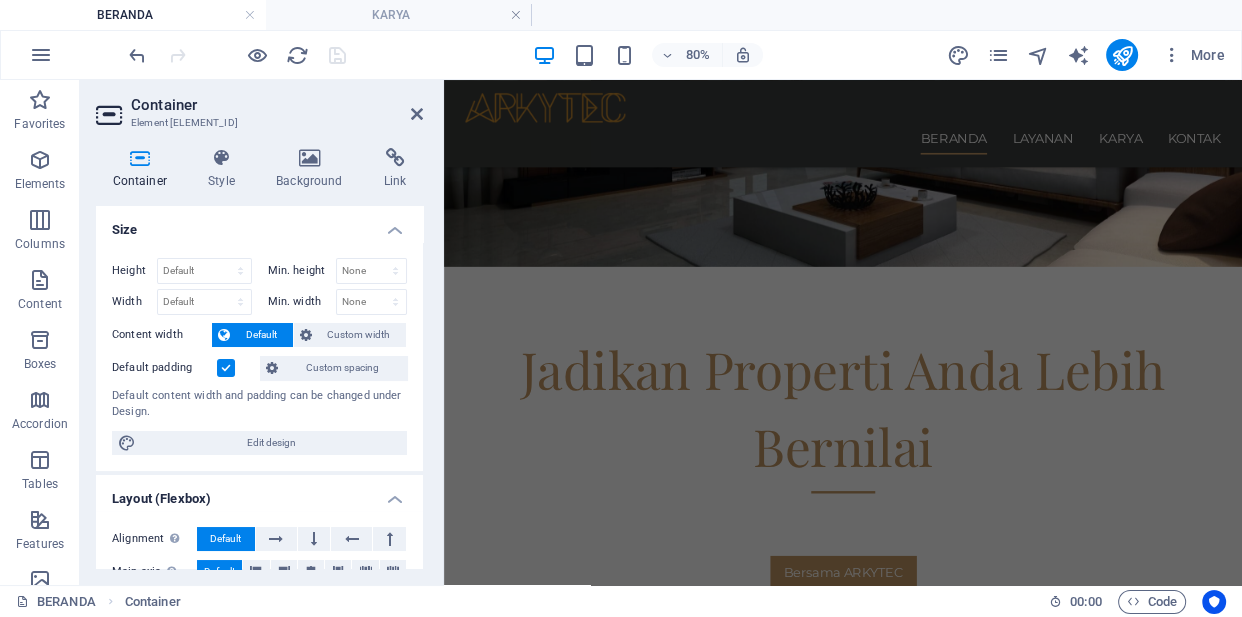 click at bounding box center (237, 55) 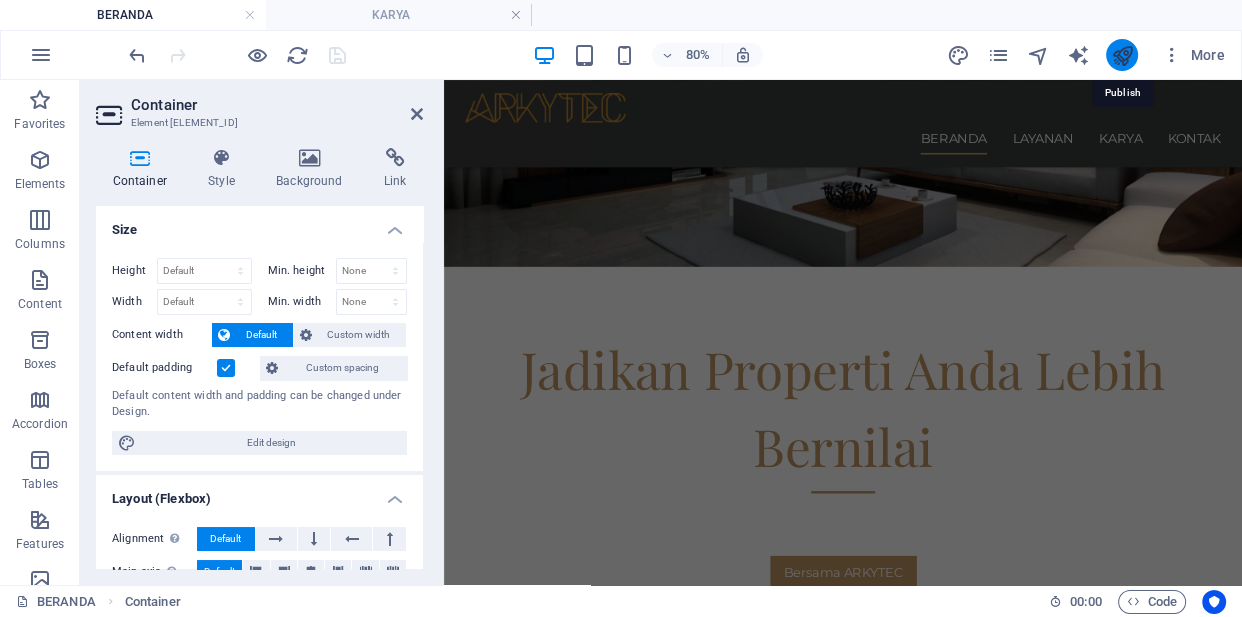 click at bounding box center [1121, 55] 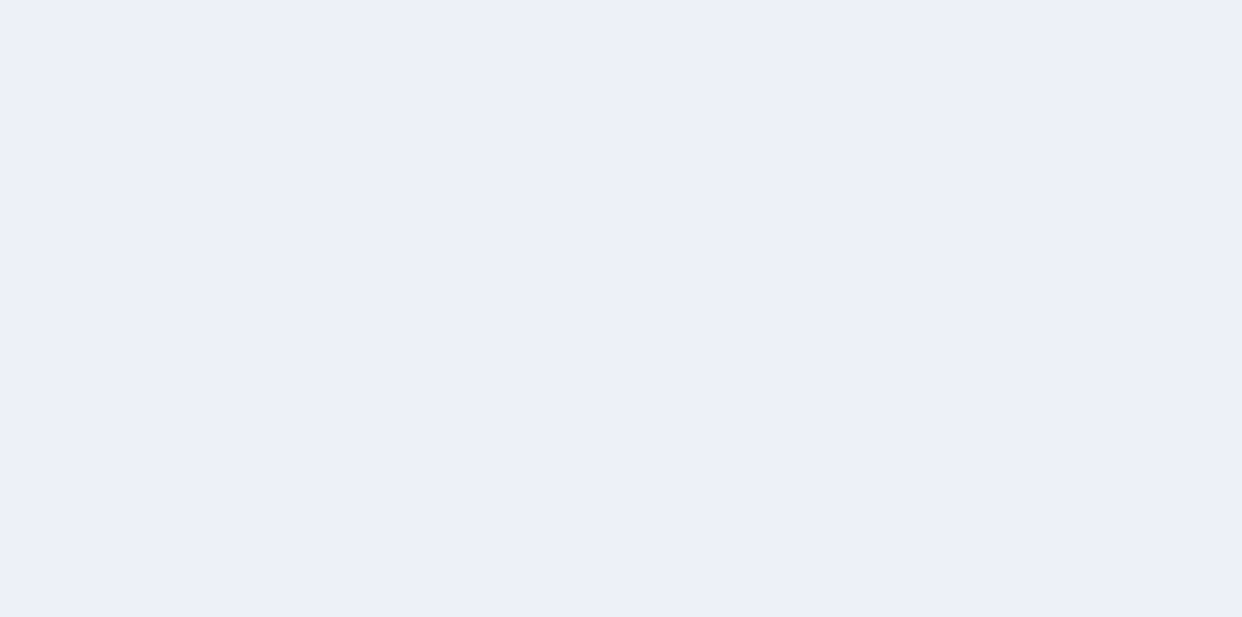 scroll, scrollTop: 0, scrollLeft: 0, axis: both 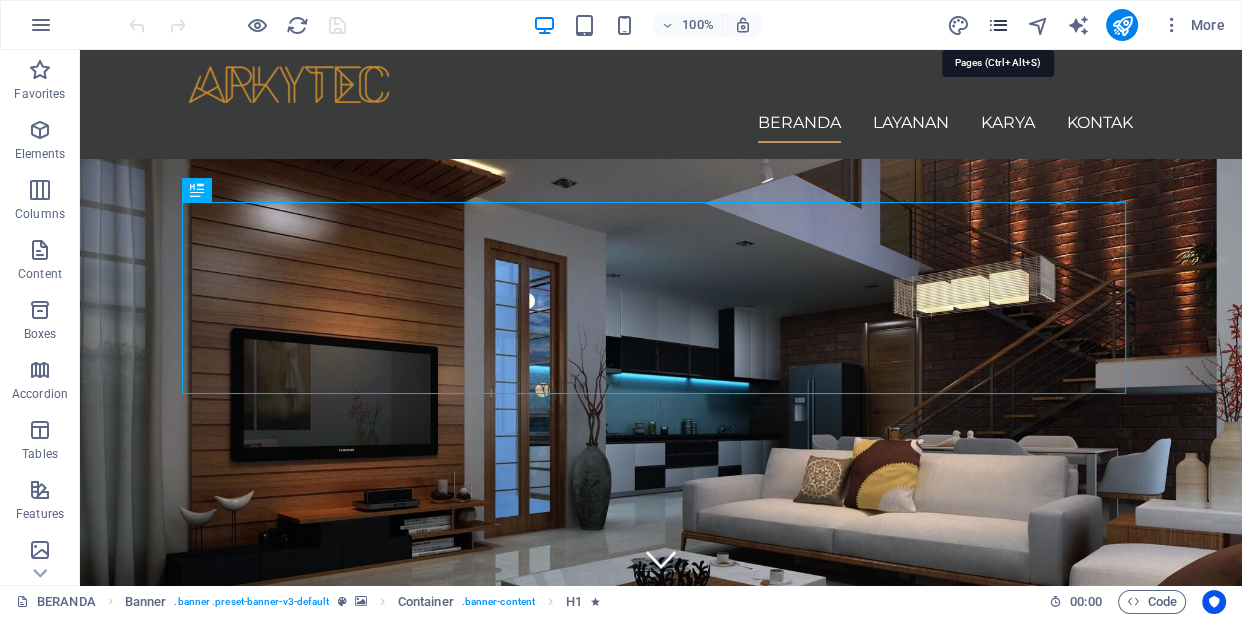 click at bounding box center [997, 25] 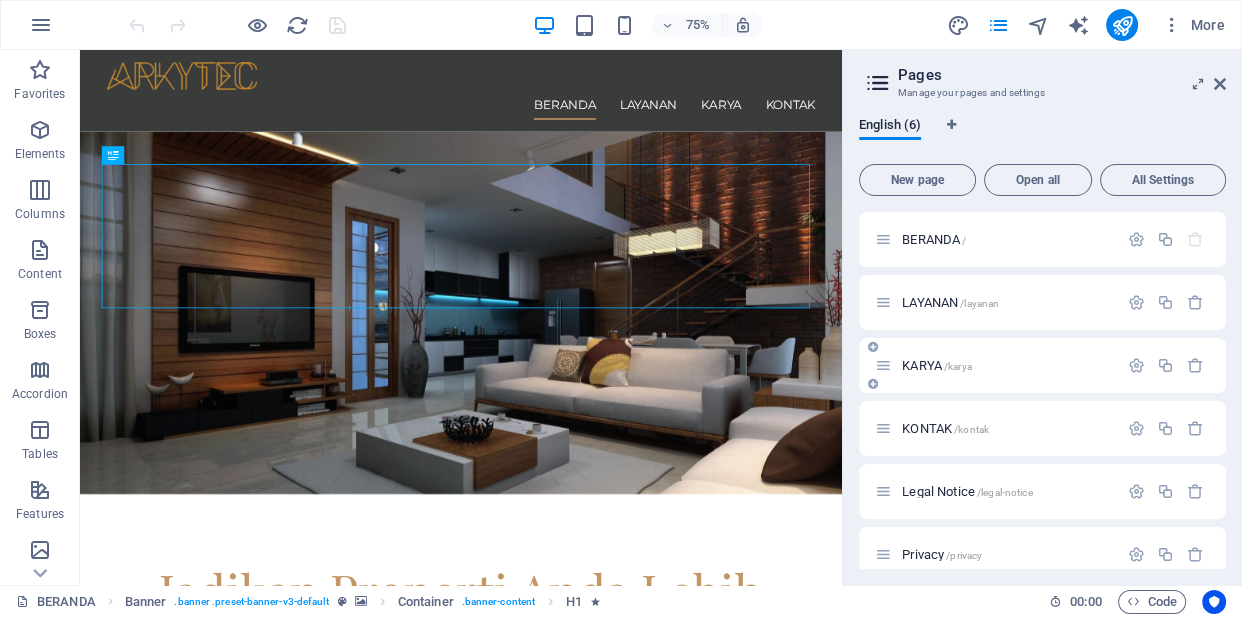 click on "KARYA /karya" at bounding box center [937, 365] 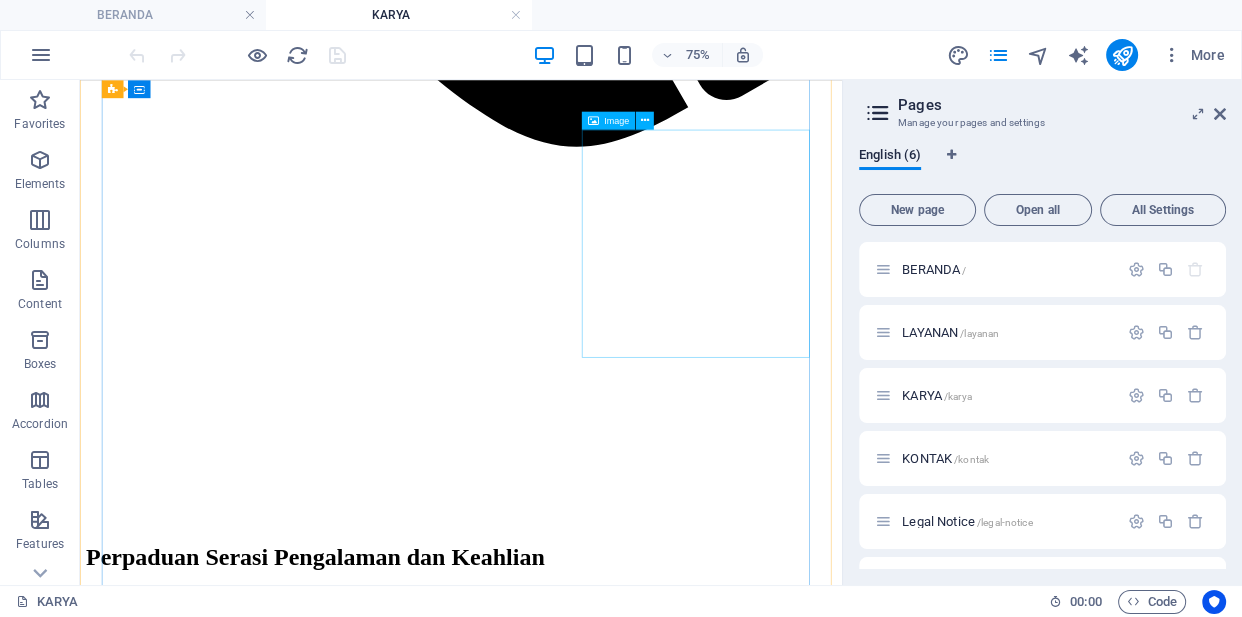 scroll, scrollTop: 1375, scrollLeft: 0, axis: vertical 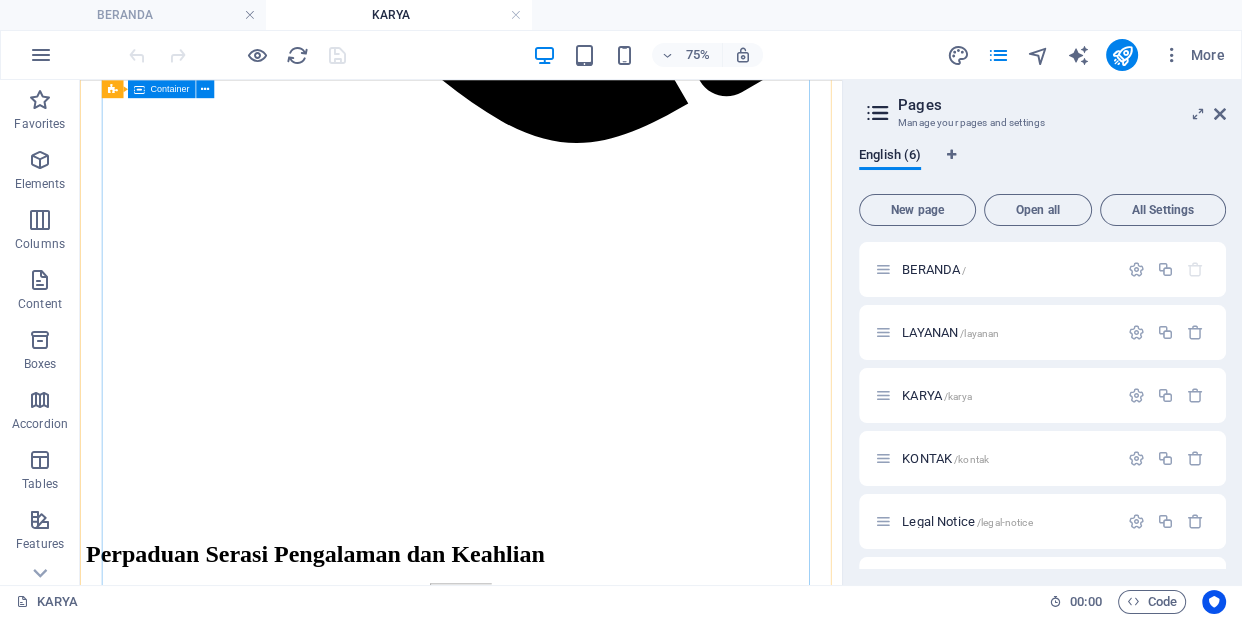 click at bounding box center (588, 6094) 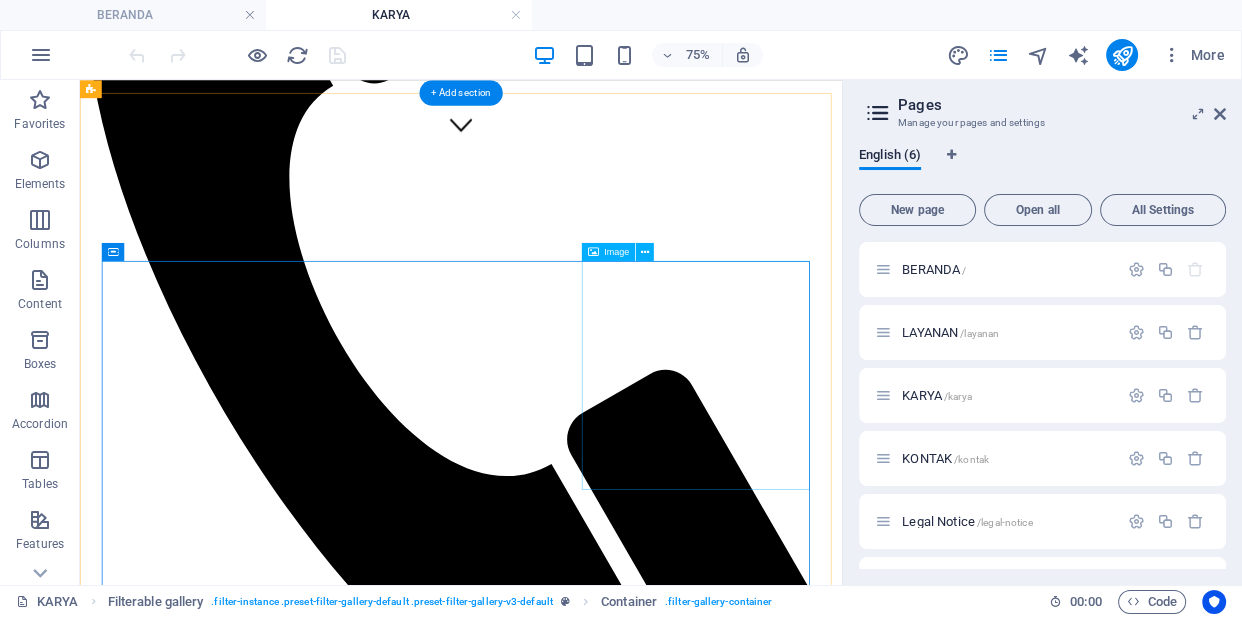 scroll, scrollTop: 535, scrollLeft: 0, axis: vertical 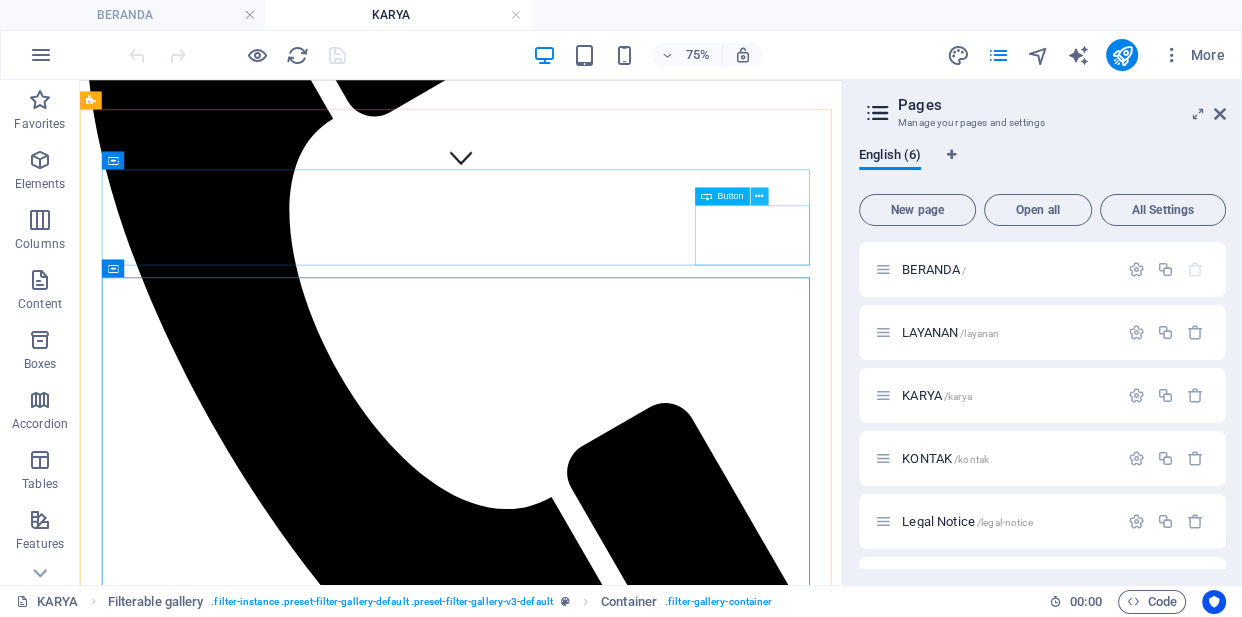 click at bounding box center (759, 197) 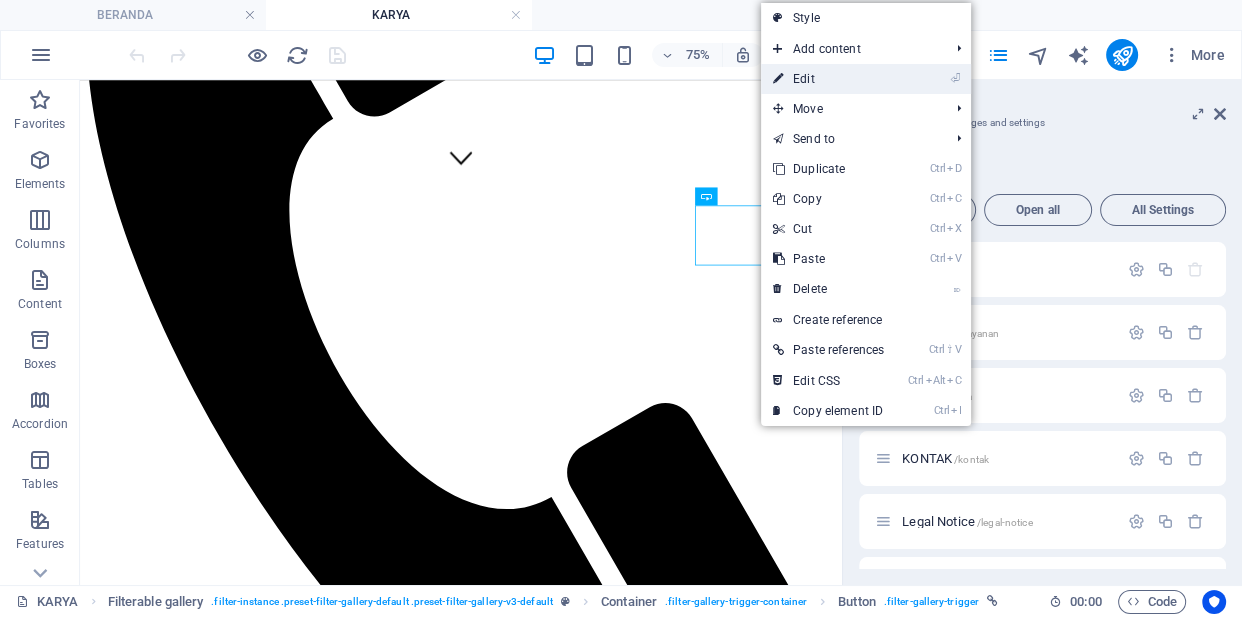 click on "⏎  Edit" at bounding box center (828, 79) 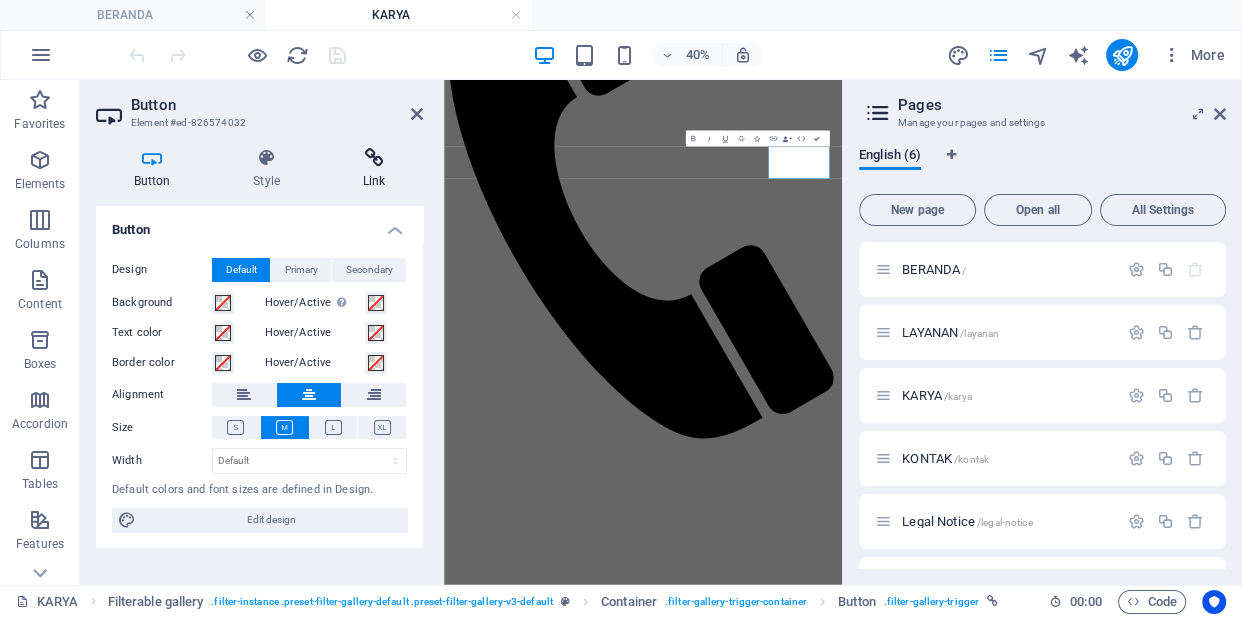 click on "Link" at bounding box center [374, 169] 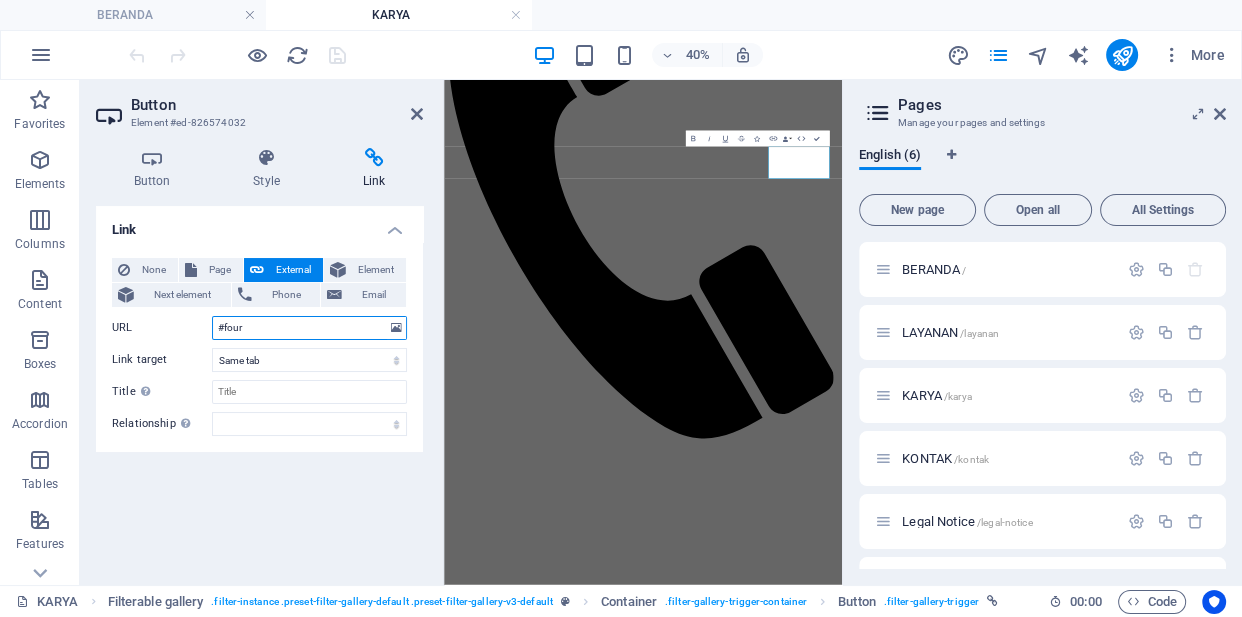 click on "#four" at bounding box center [309, 328] 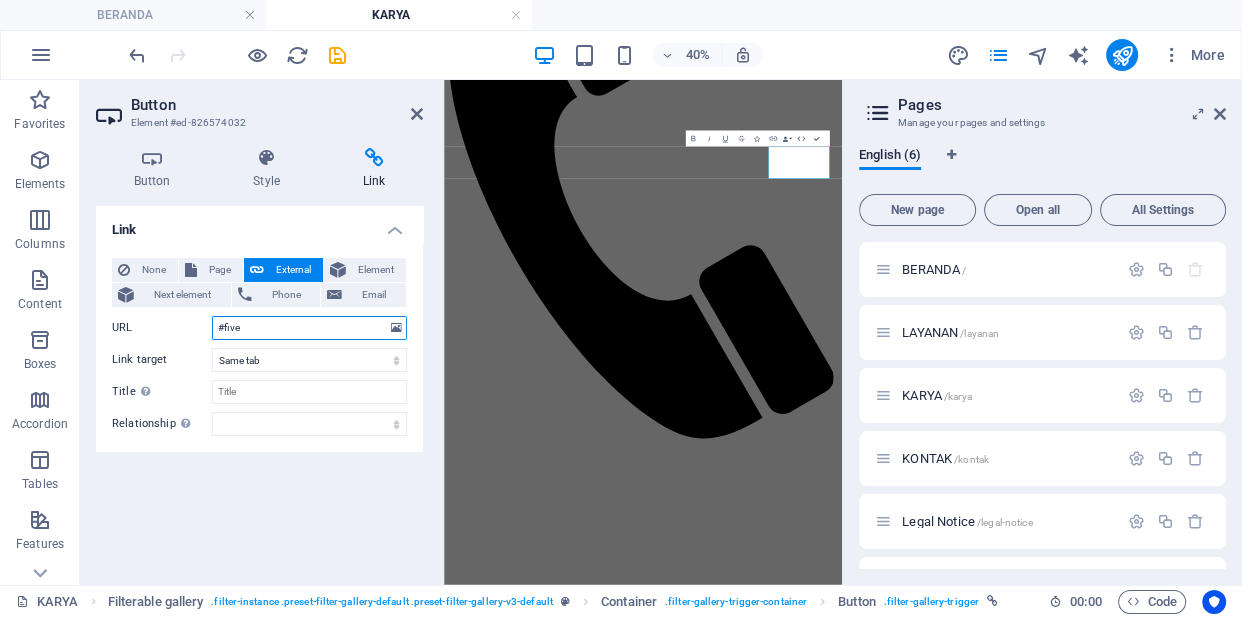 type on "#five" 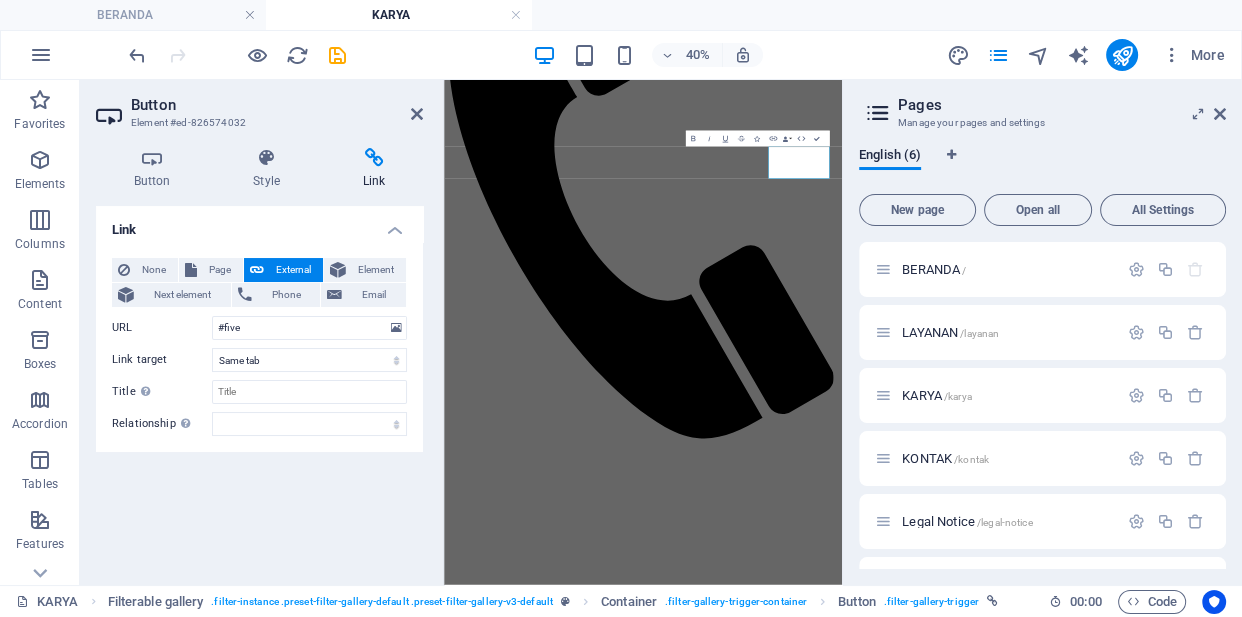 click on "Link None Page External Element Next element Phone Email Page BERANDA LAYANAN KARYA KONTAK Legal Notice Privacy Element
URL #five Phone Email Link target New tab Same tab Overlay Title Additional link description, should not be the same as the link text. The title is most often shown as a tooltip text when the mouse moves over the element. Leave empty if uncertain. Relationship Sets the  relationship of this link to the link target . For example, the value "nofollow" instructs search engines not to follow the link. Can be left empty. alternate author bookmark external help license next nofollow noreferrer noopener prev search tag" at bounding box center (259, 387) 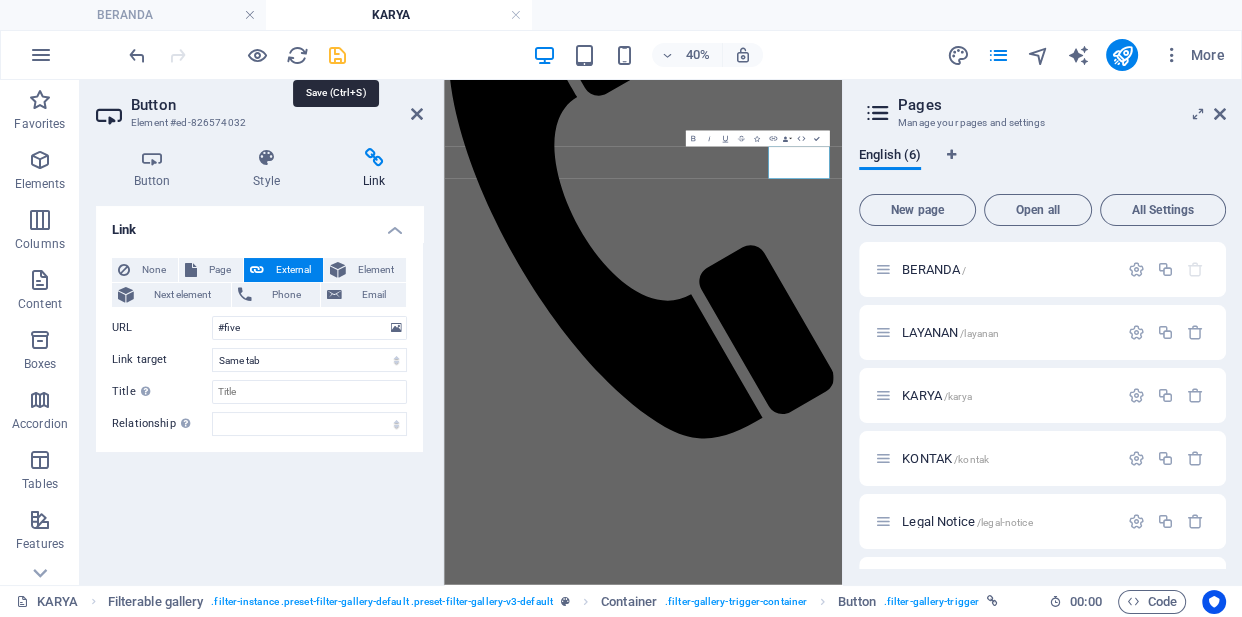 click at bounding box center [337, 55] 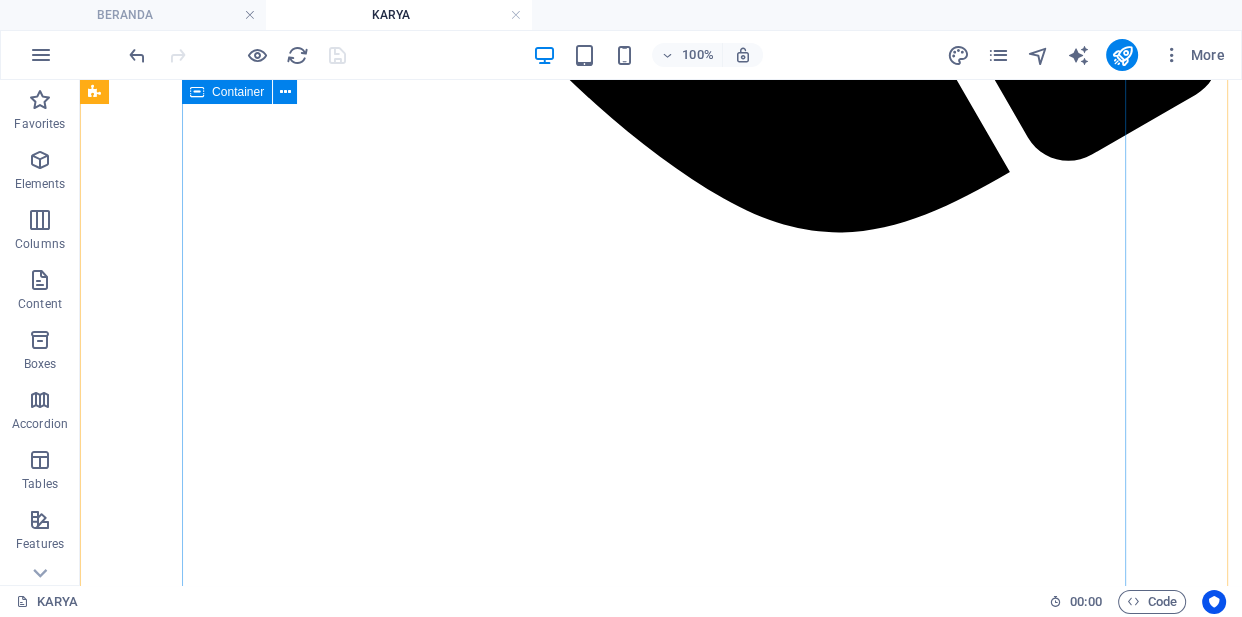 scroll, scrollTop: 1498, scrollLeft: 0, axis: vertical 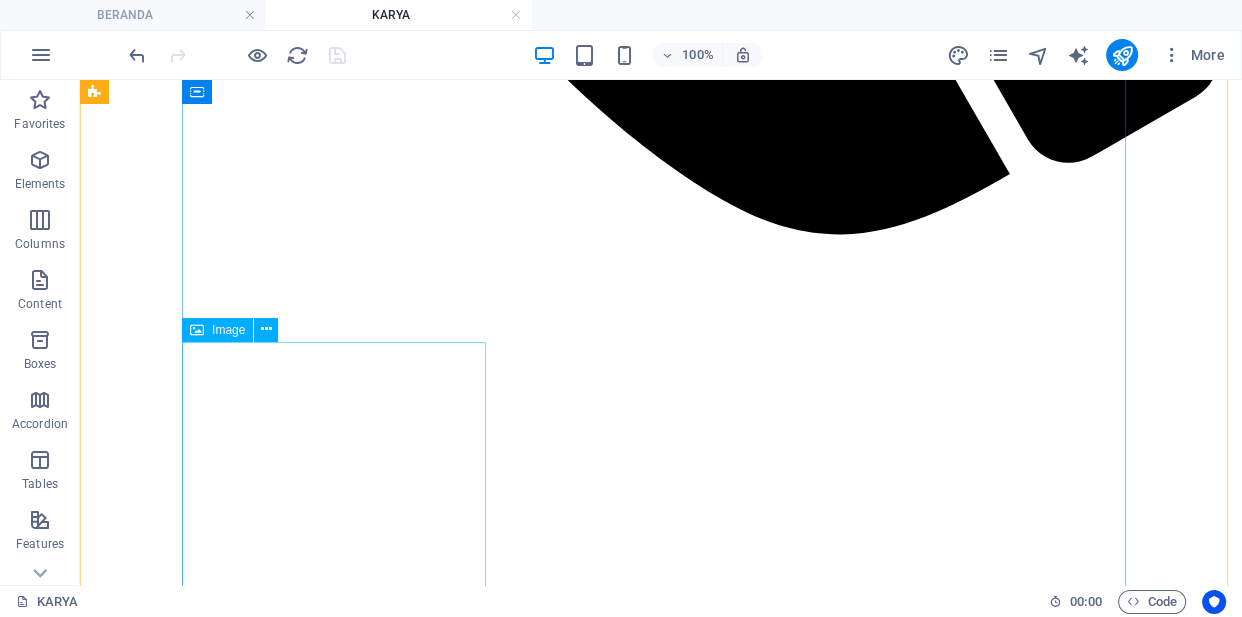 click at bounding box center [661, 12074] 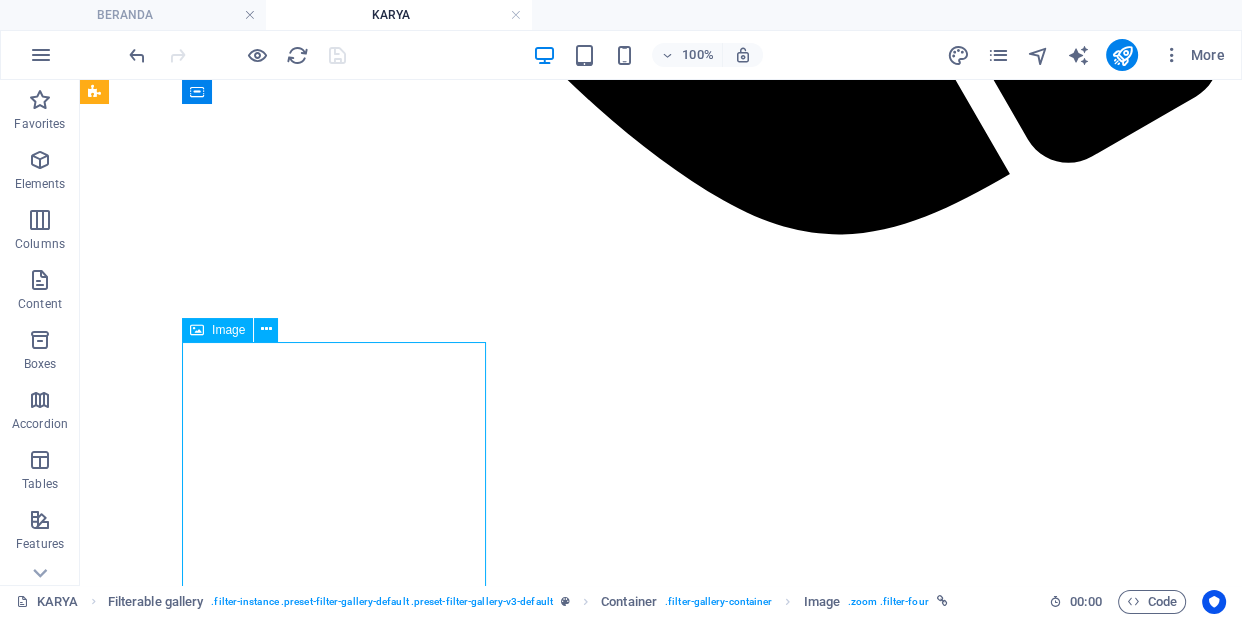 click at bounding box center (661, 12074) 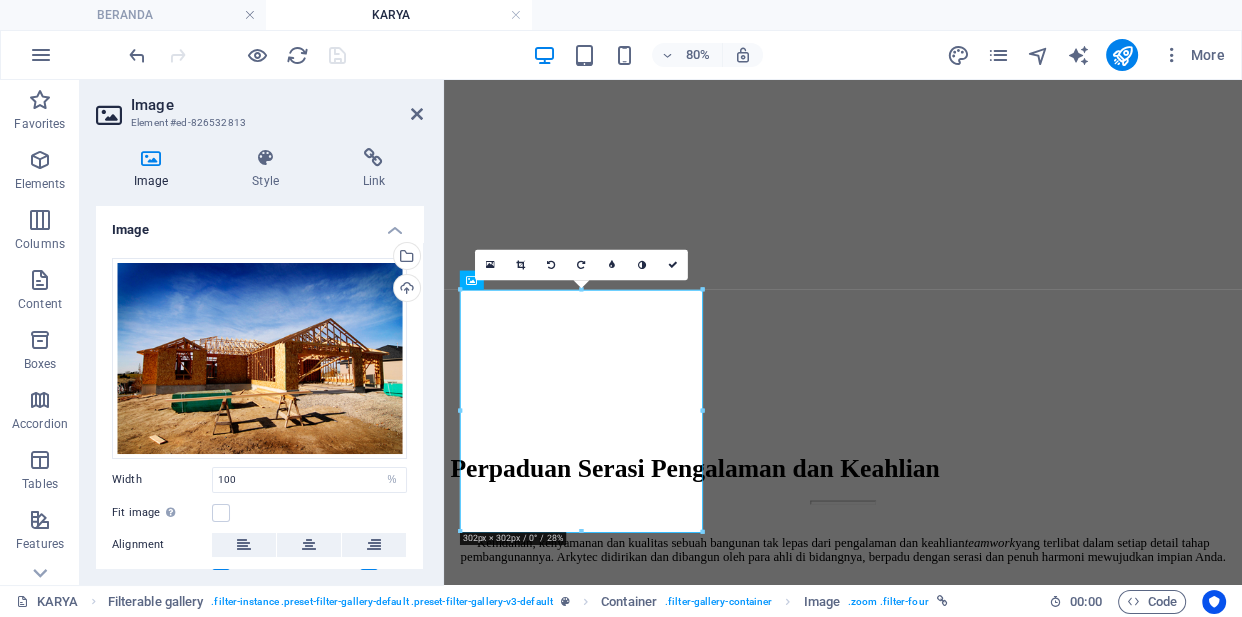 scroll, scrollTop: 0, scrollLeft: 0, axis: both 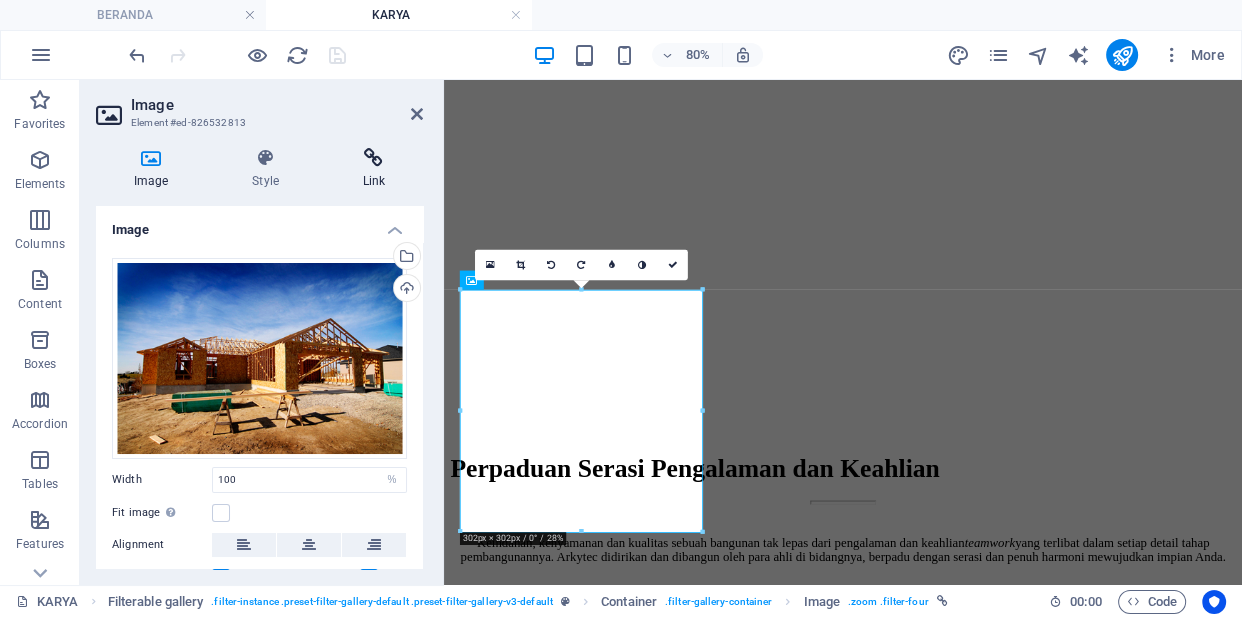 click at bounding box center (374, 158) 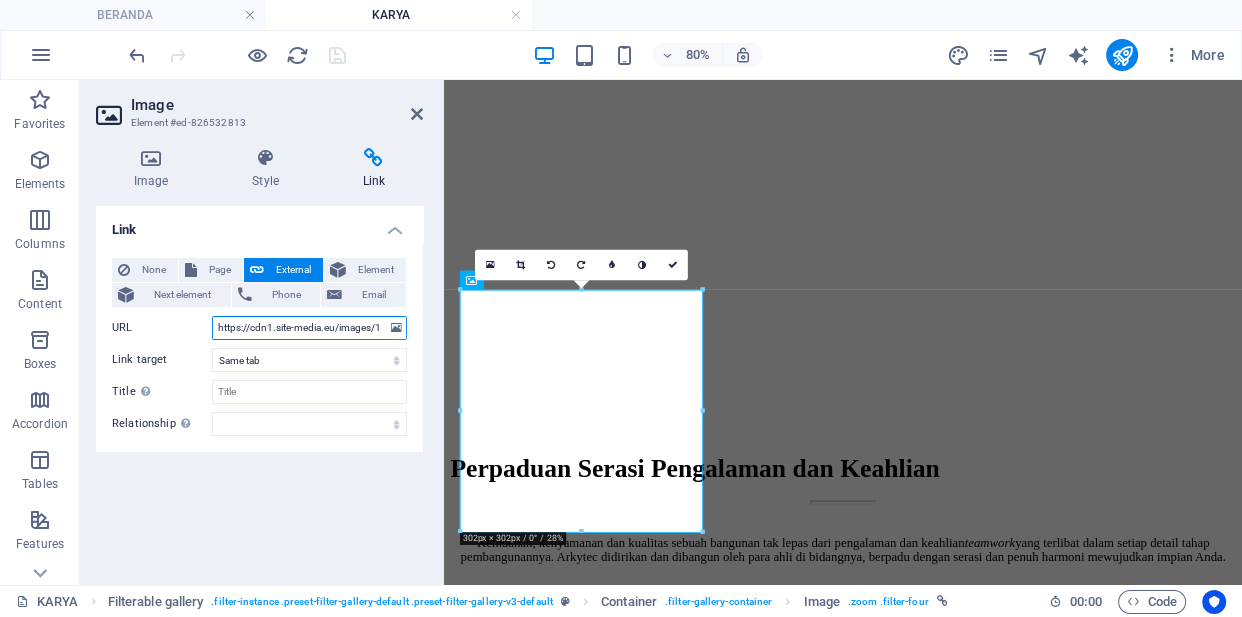 click on "https://cdn1.site-media.eu/images/1200/18120983/Construction-of-new-home-house-290441284-TFB0qP8GCDO5RsMFLDTzVw.jpg" at bounding box center (309, 328) 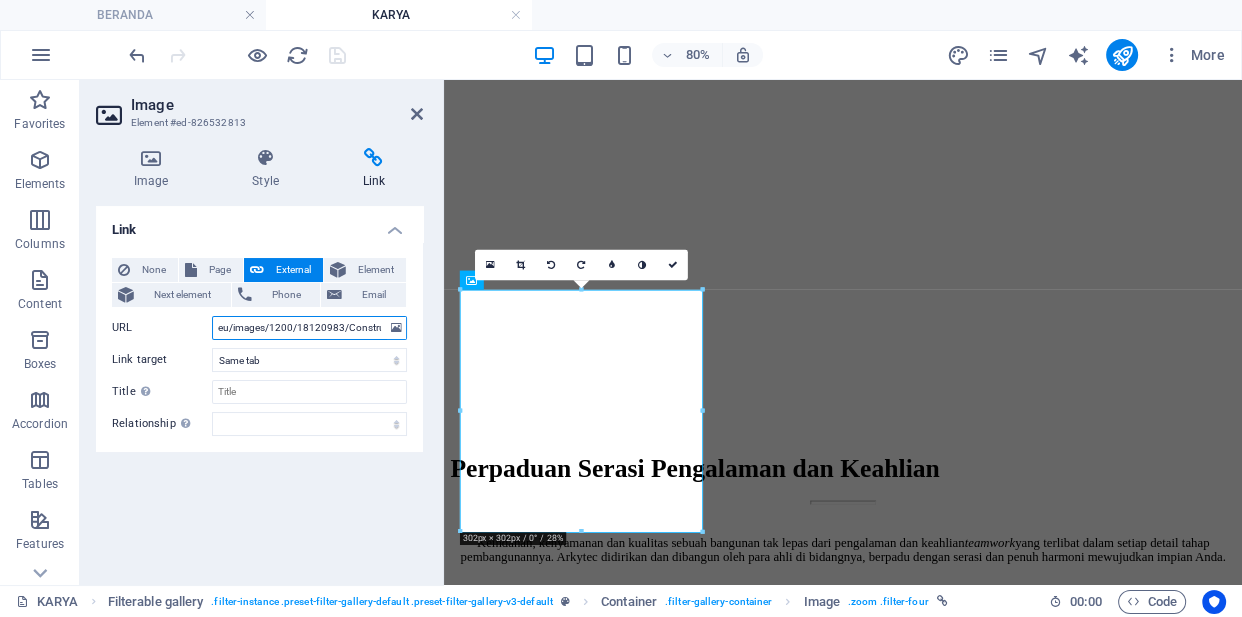 scroll, scrollTop: 0, scrollLeft: 425, axis: horizontal 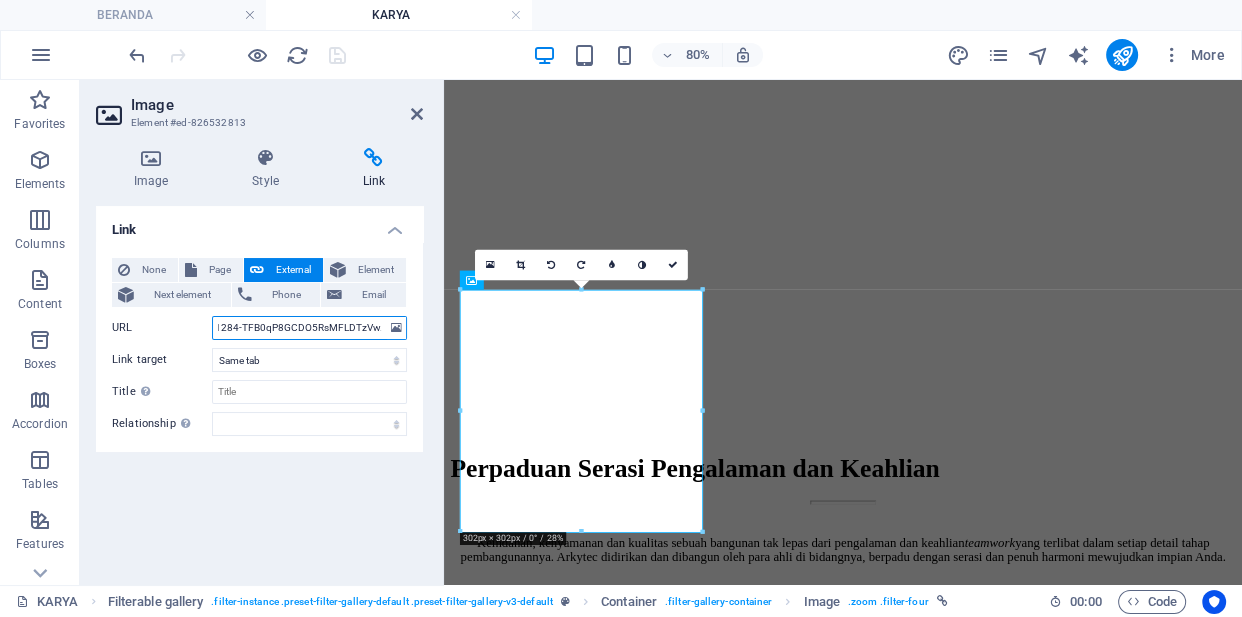 drag, startPoint x: 332, startPoint y: 328, endPoint x: 421, endPoint y: 314, distance: 90.0944 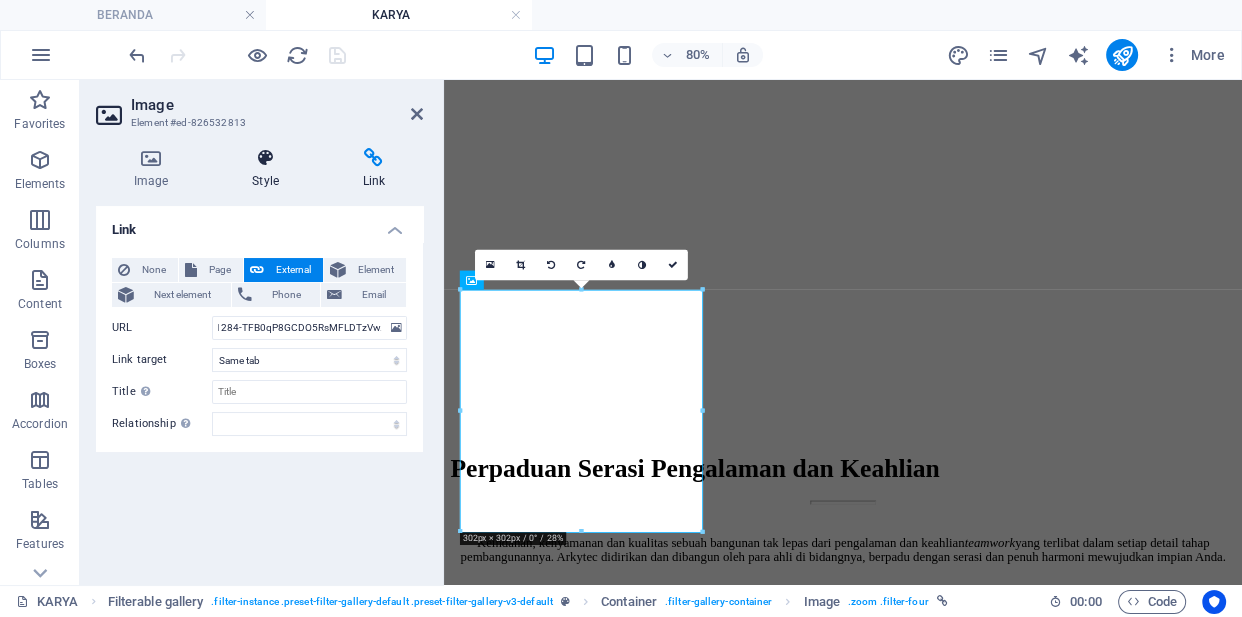 click at bounding box center [265, 158] 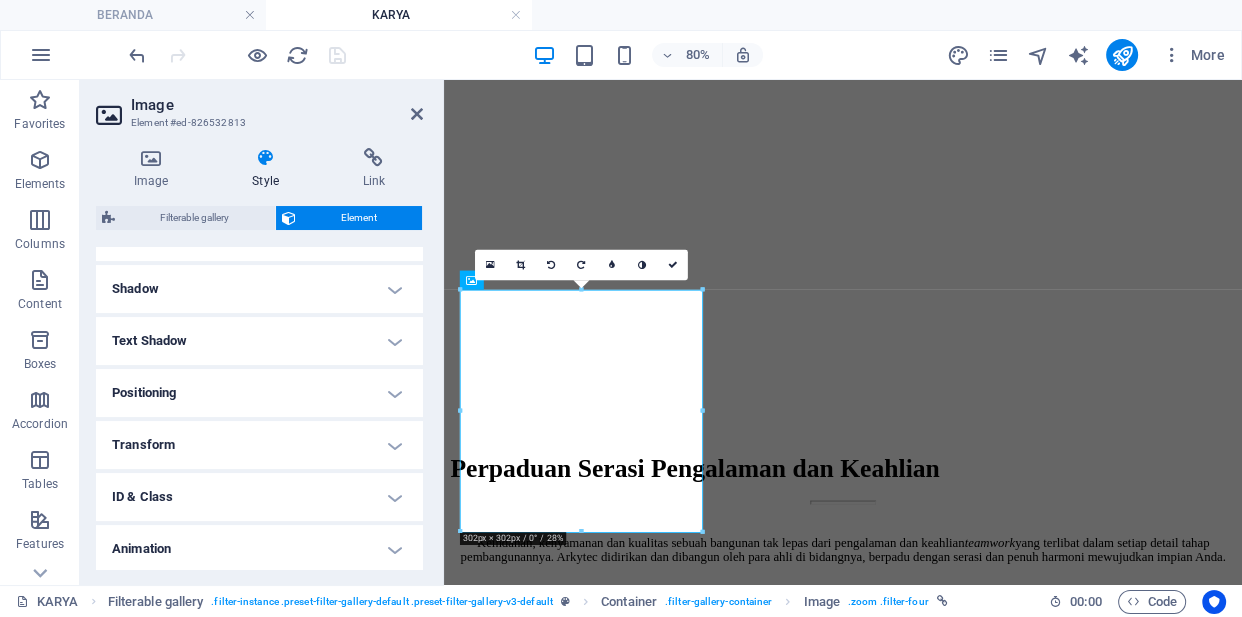 scroll, scrollTop: 522, scrollLeft: 0, axis: vertical 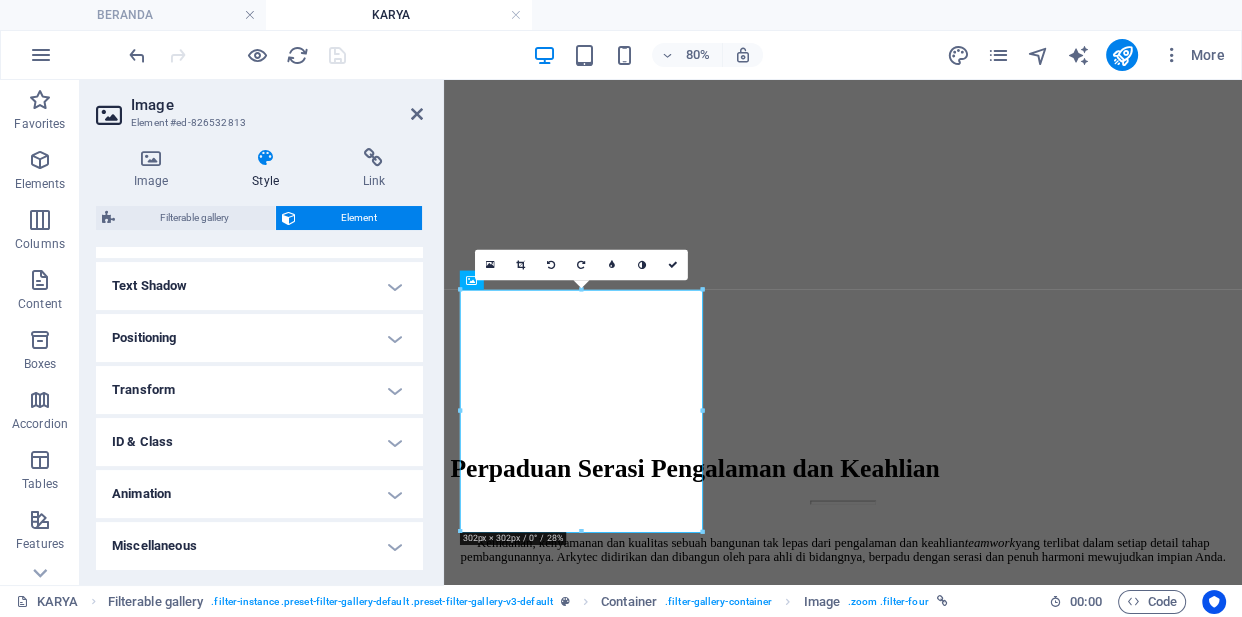 click on "ID & Class" at bounding box center [259, 442] 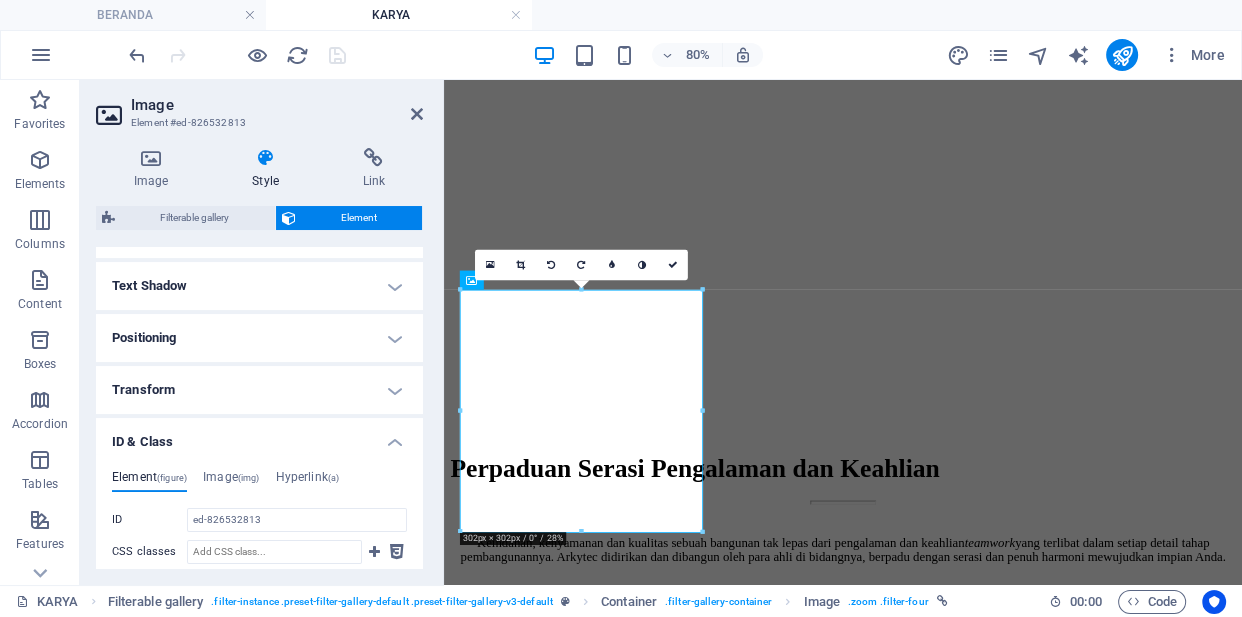 click on "Element  (figure) Image  (img) Hyperlink  (a) ID ed-826532813 CSS classes 1 filter-four Assign HTML IDs and CSS classes for this element. Usually used to style the element via CSS. Leave blank when uncertain. ID Space and special character (except "-" or "_") are not accepted CSS classes Assign HTML IDs and CSS classes for this element. Usually used to style the element via CSS. Leave blank when uncertain. ID Space and special character (except "-" or "_") are not accepted CSS classes Assign HTML IDs and CSS classes for this element. Usually used to style the element via CSS. Leave blank when uncertain." at bounding box center (259, 578) 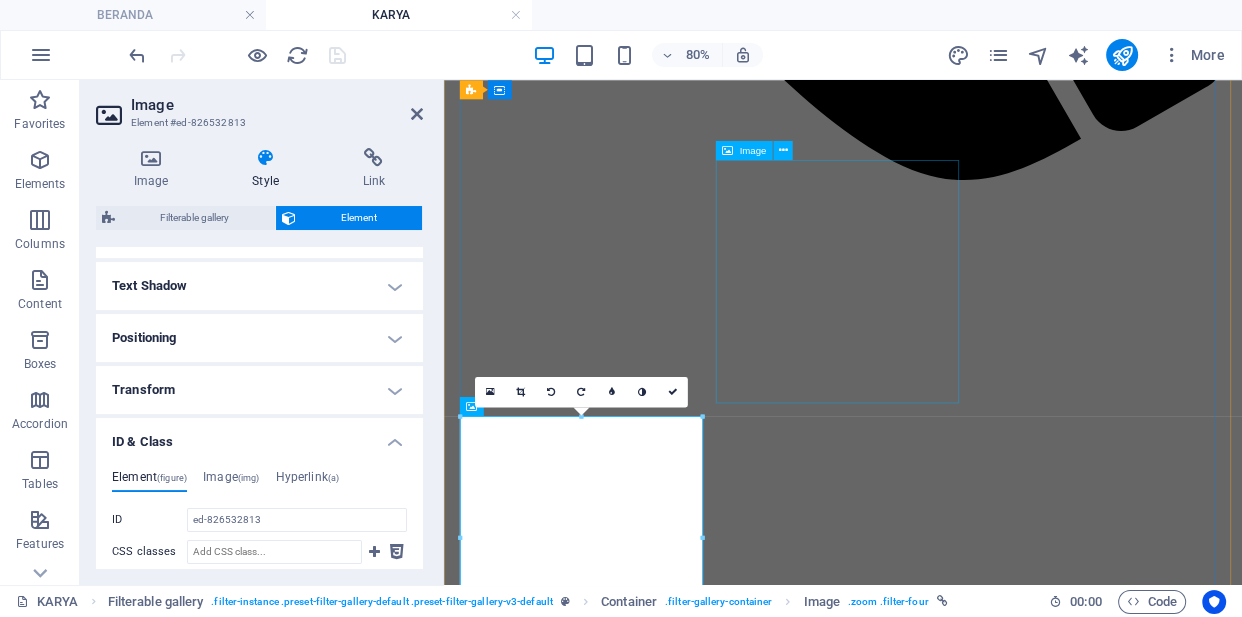 scroll, scrollTop: 1297, scrollLeft: 0, axis: vertical 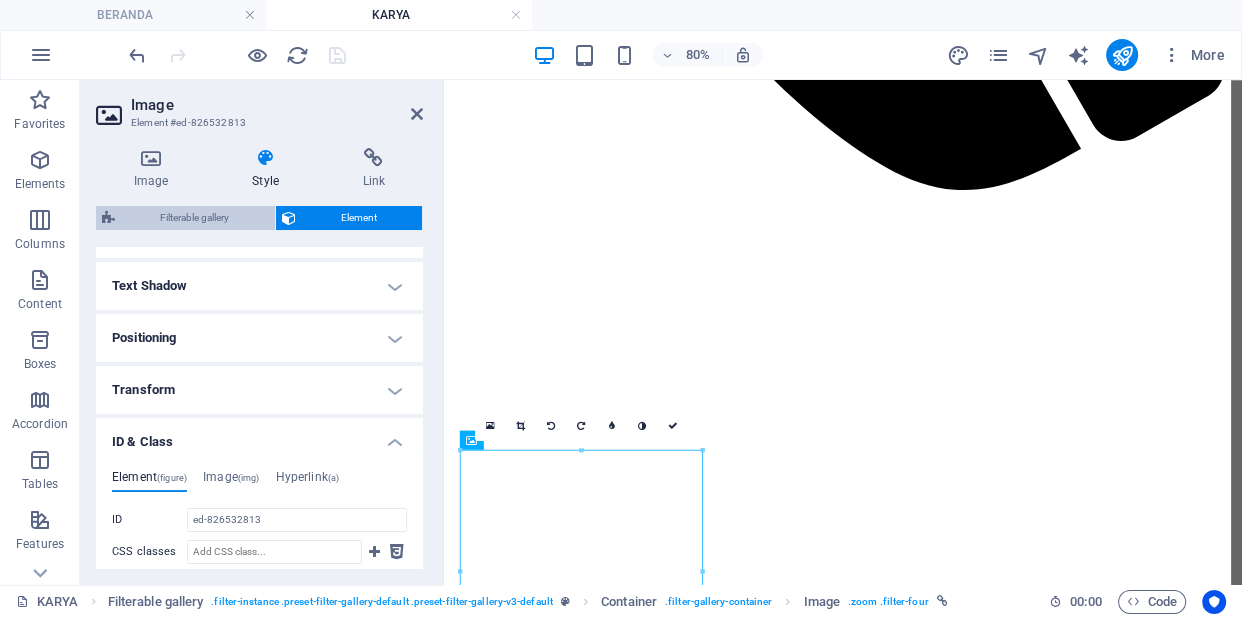 click on "Filterable gallery" at bounding box center (195, 218) 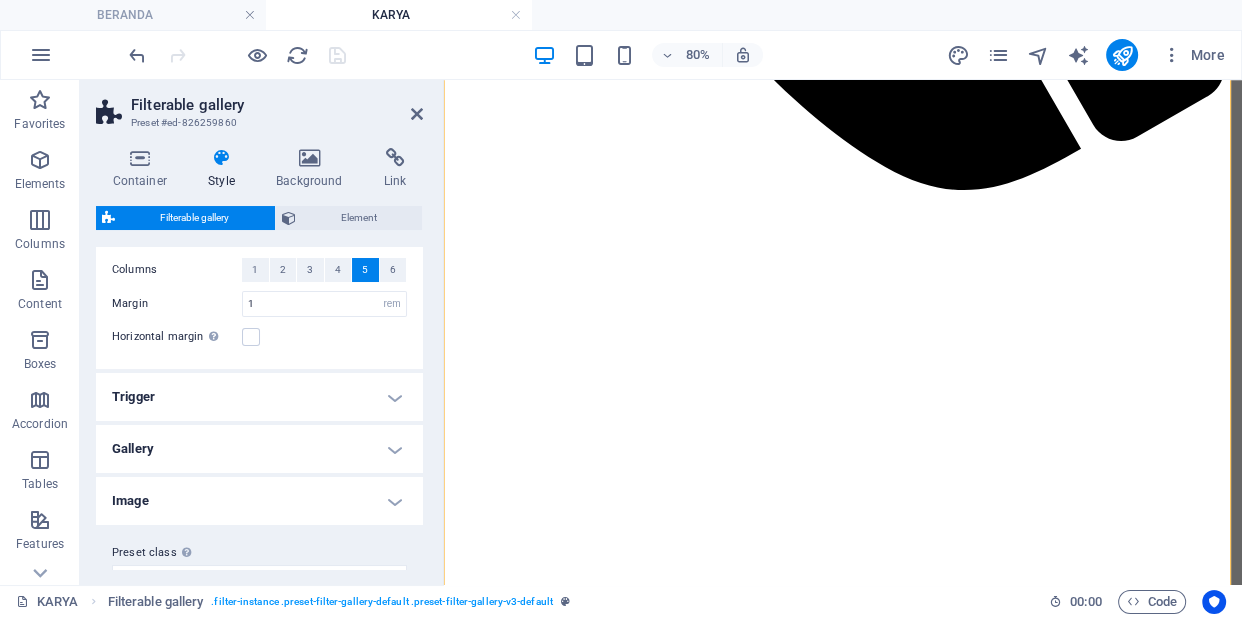scroll, scrollTop: 81, scrollLeft: 0, axis: vertical 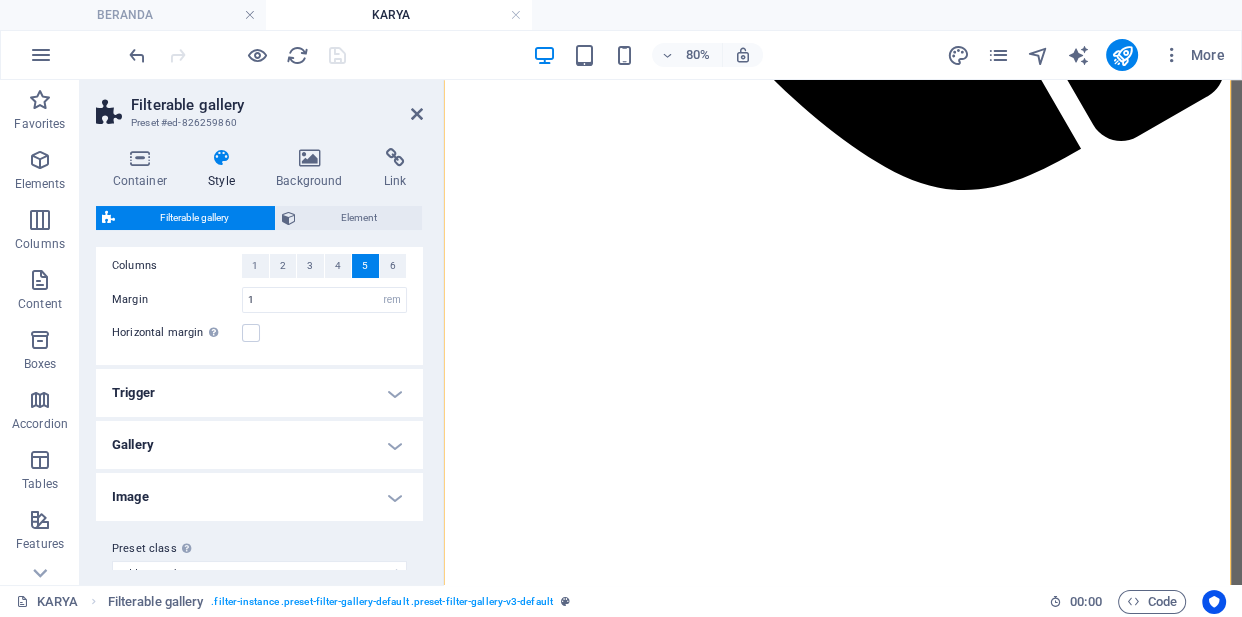 click on "Trigger" at bounding box center (259, 393) 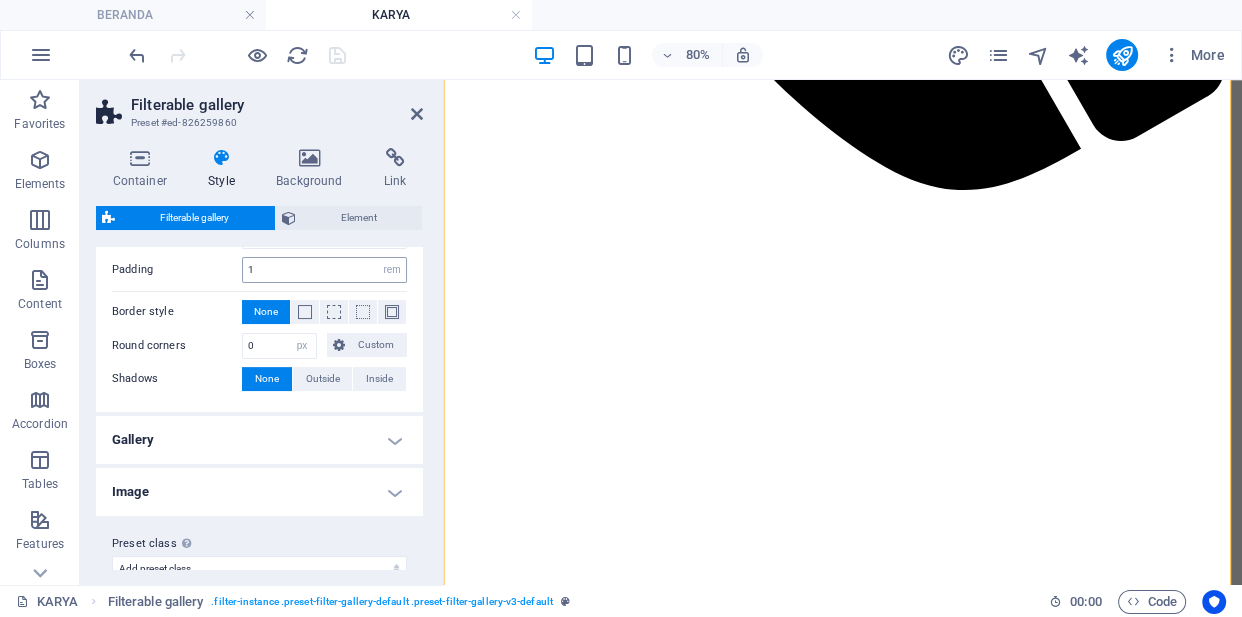 scroll, scrollTop: 357, scrollLeft: 0, axis: vertical 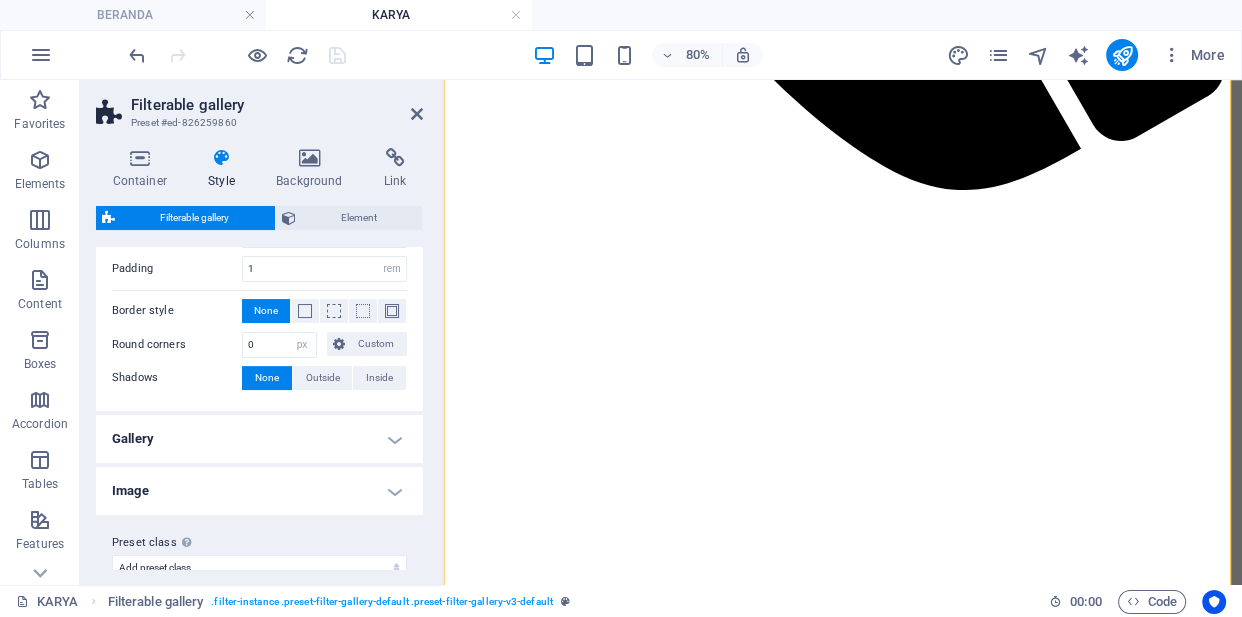 click on "Gallery" at bounding box center [259, 439] 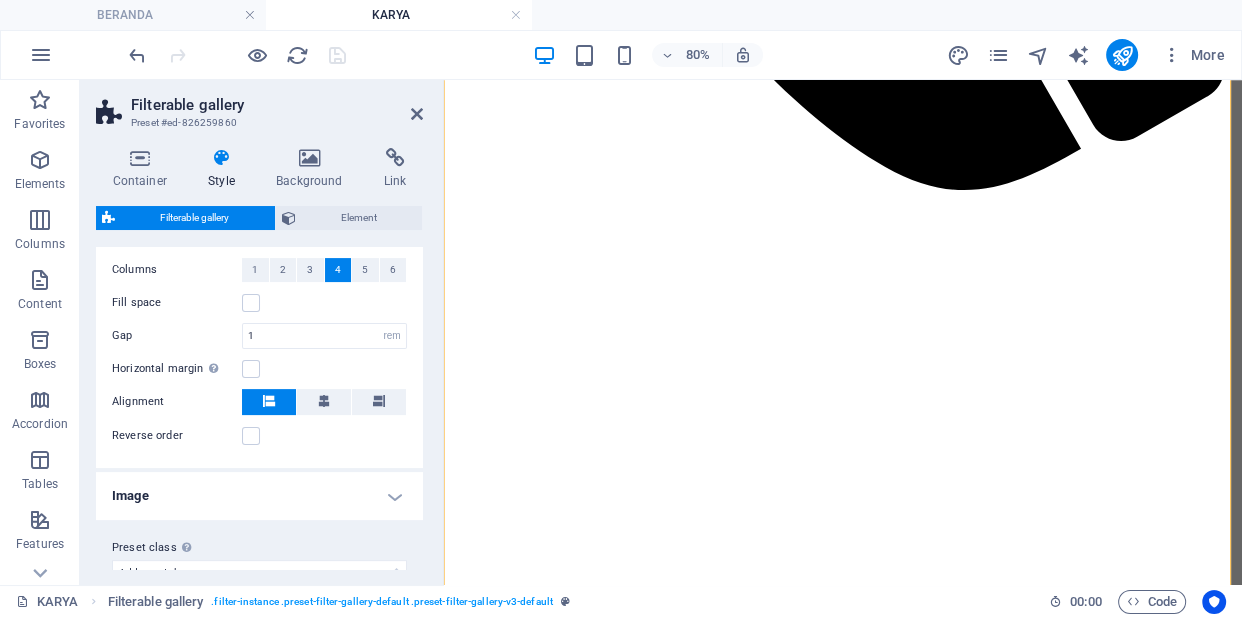 scroll, scrollTop: 599, scrollLeft: 0, axis: vertical 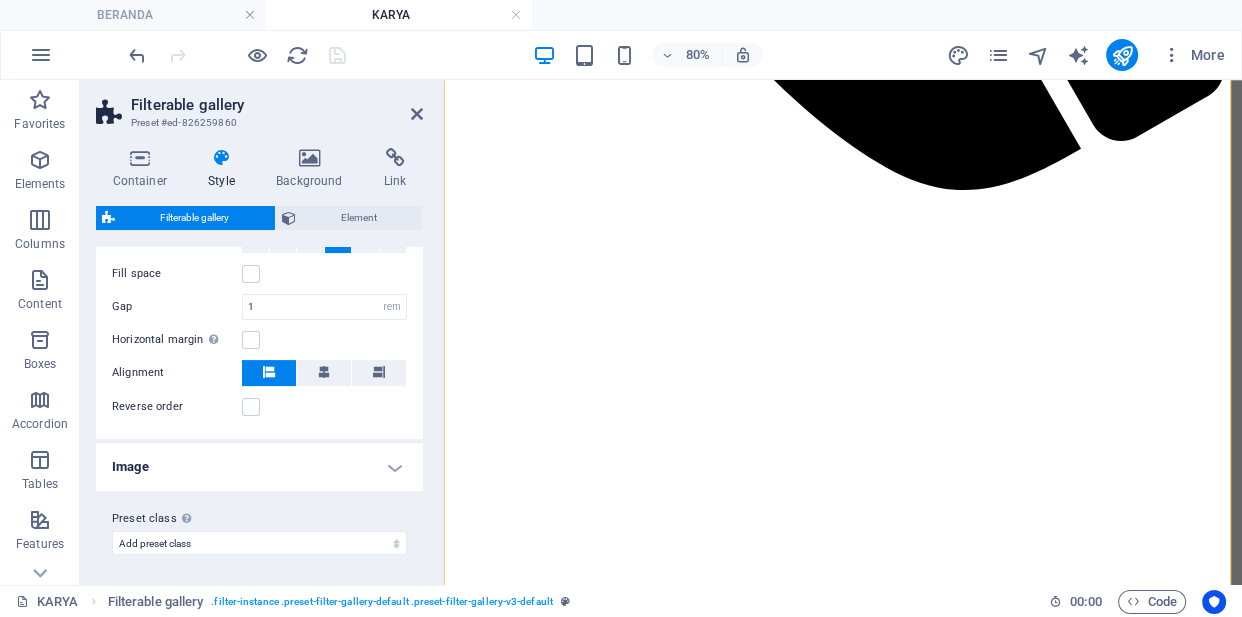 click on "Image" at bounding box center (259, 467) 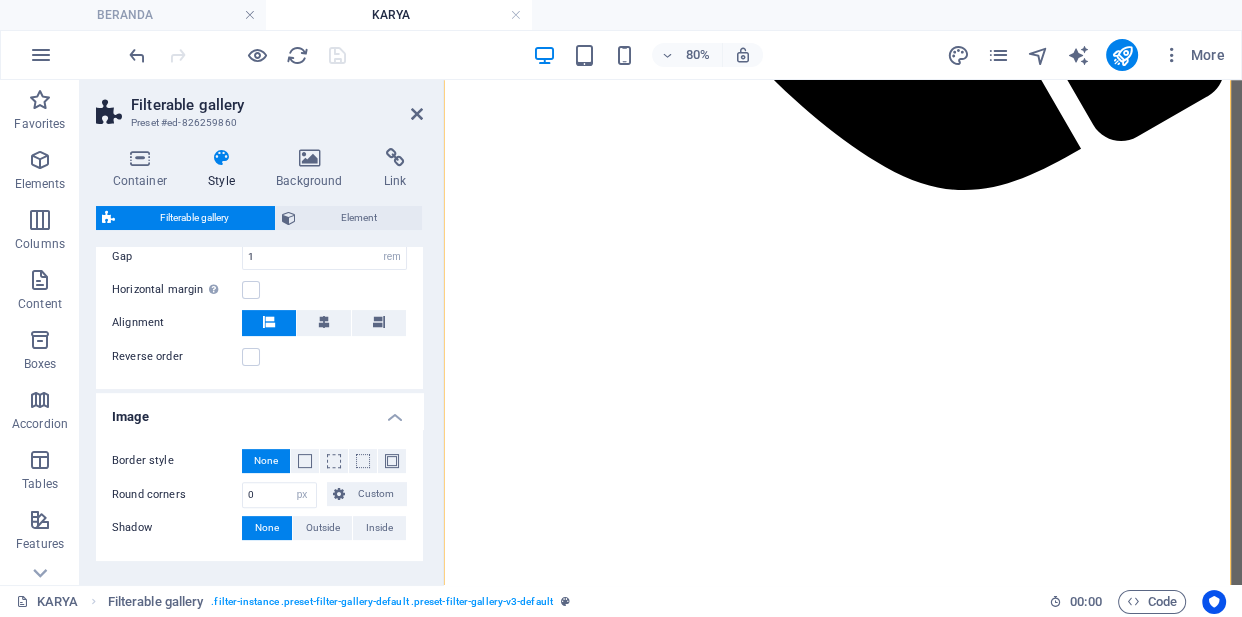 scroll, scrollTop: 718, scrollLeft: 0, axis: vertical 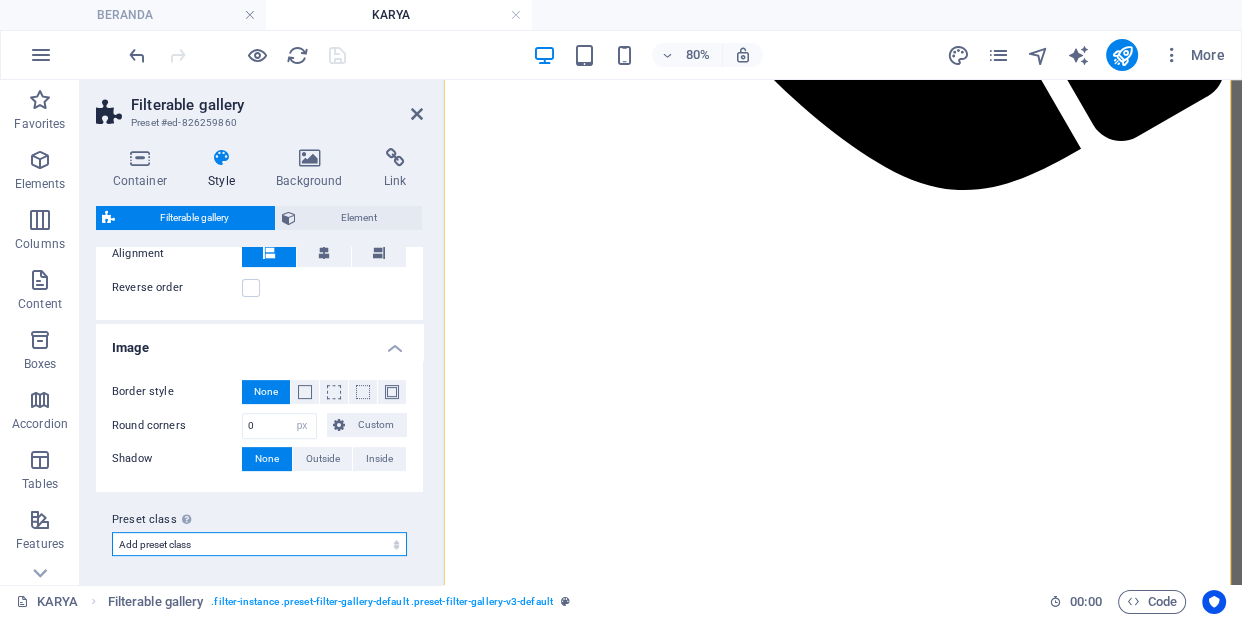 click on "Add preset class" at bounding box center (259, 544) 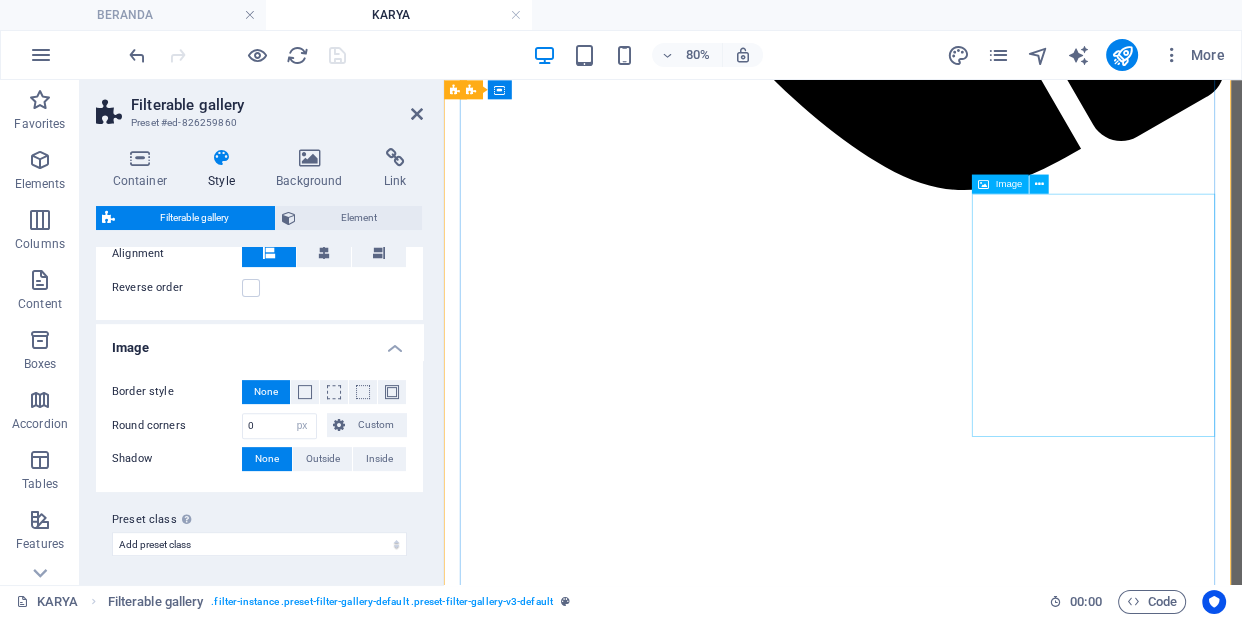 click at bounding box center (943, 9513) 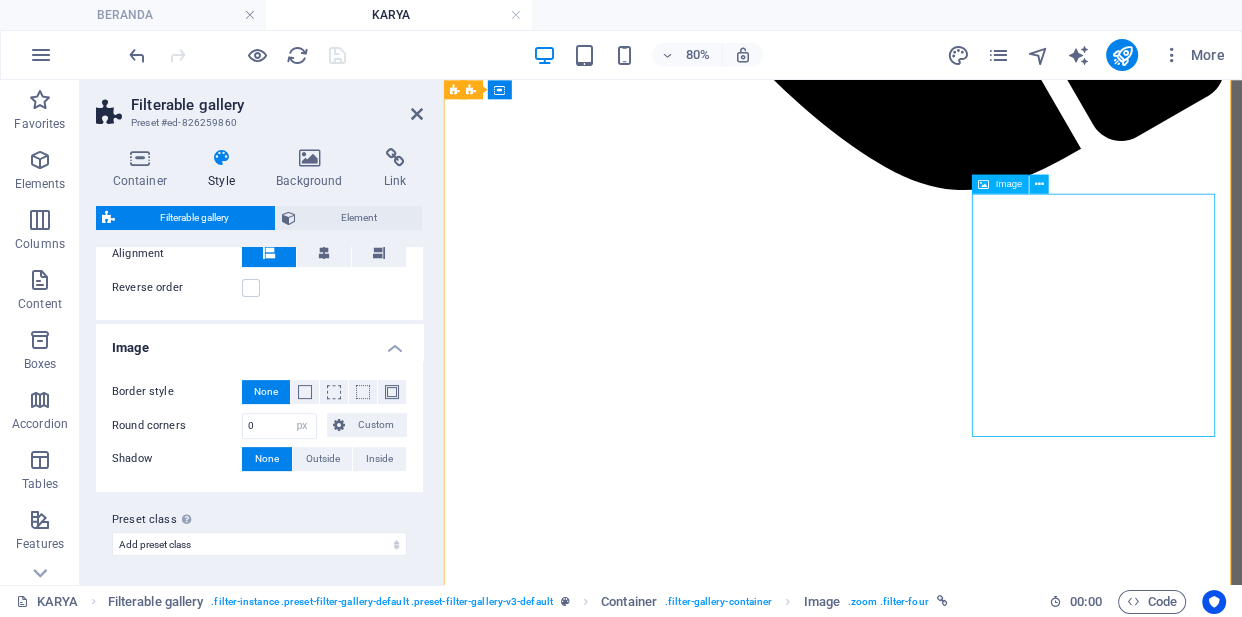 click at bounding box center [943, 9513] 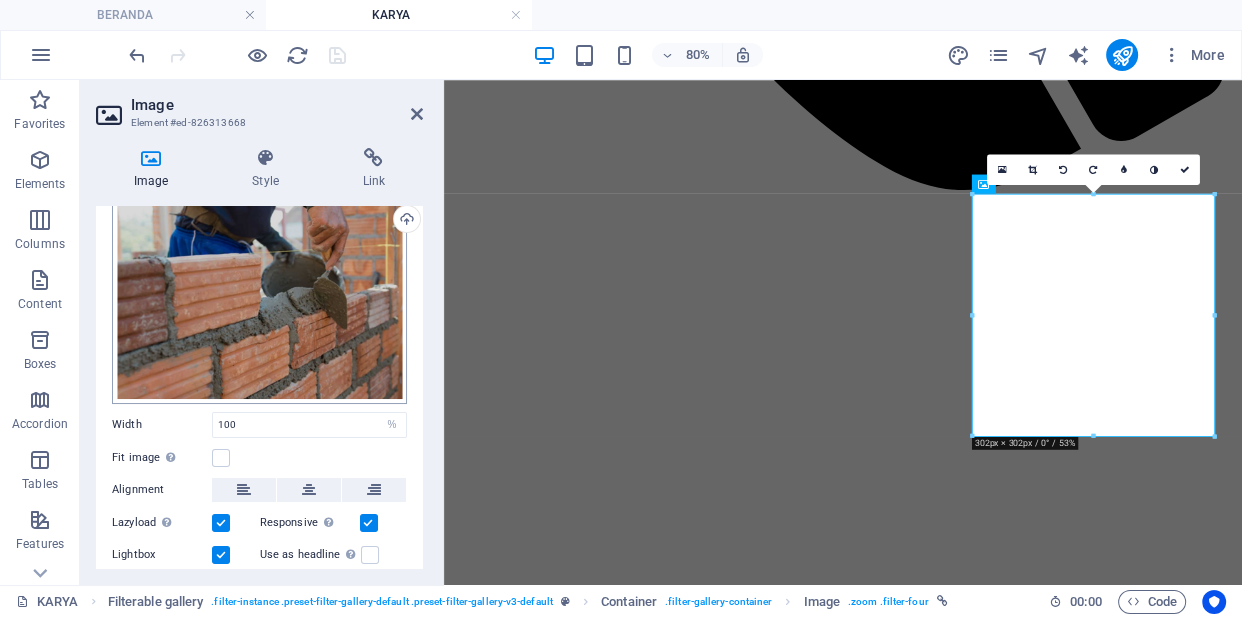 scroll, scrollTop: 0, scrollLeft: 0, axis: both 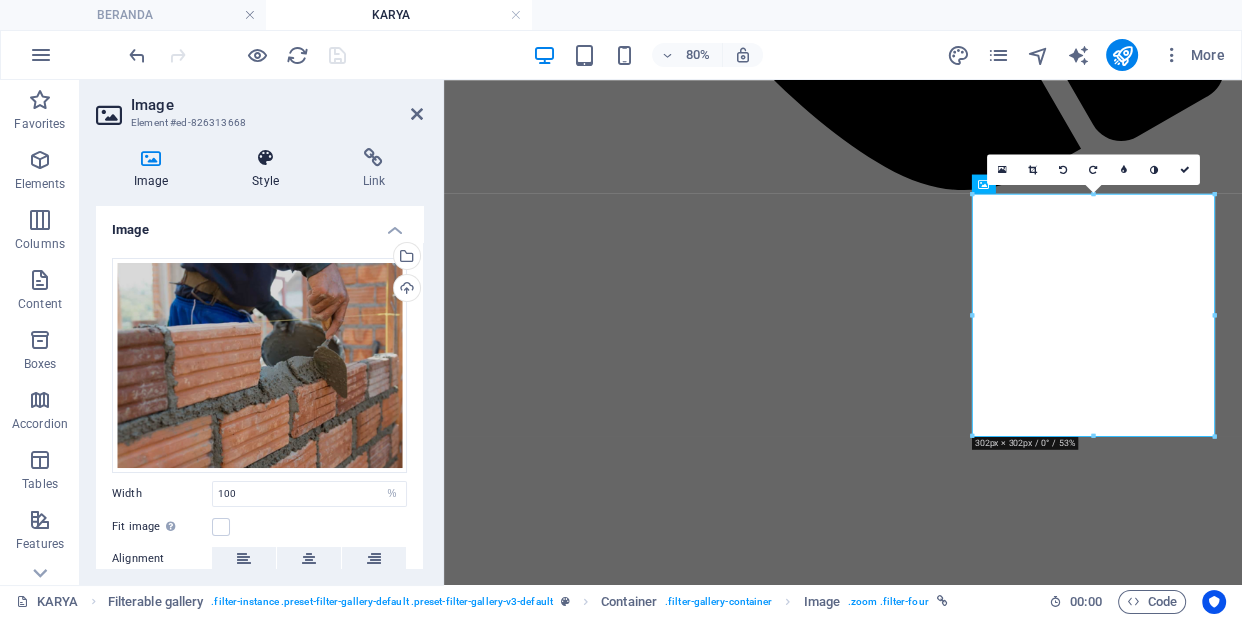 click on "Style" at bounding box center (269, 169) 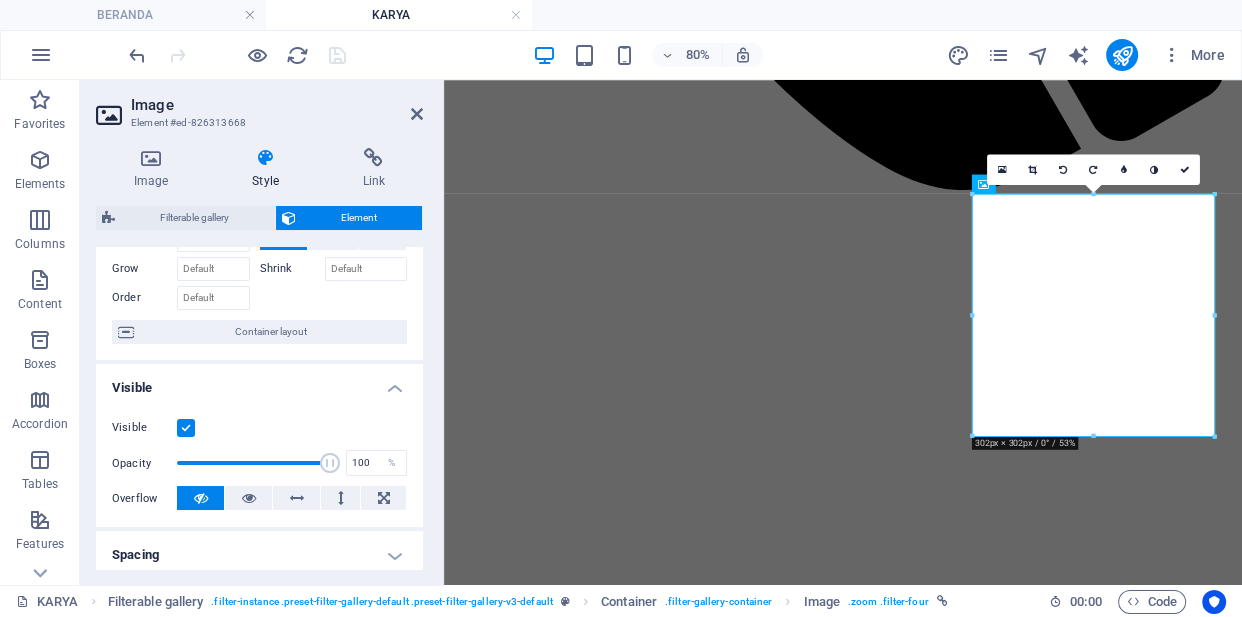 scroll, scrollTop: 0, scrollLeft: 0, axis: both 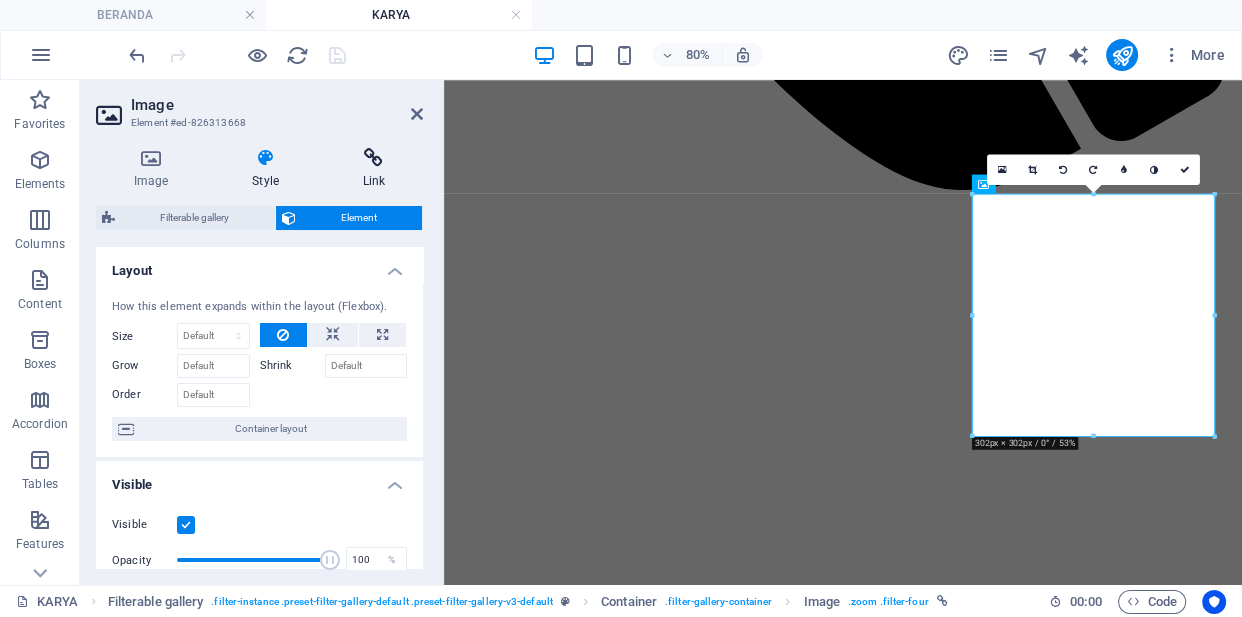 click at bounding box center (374, 158) 